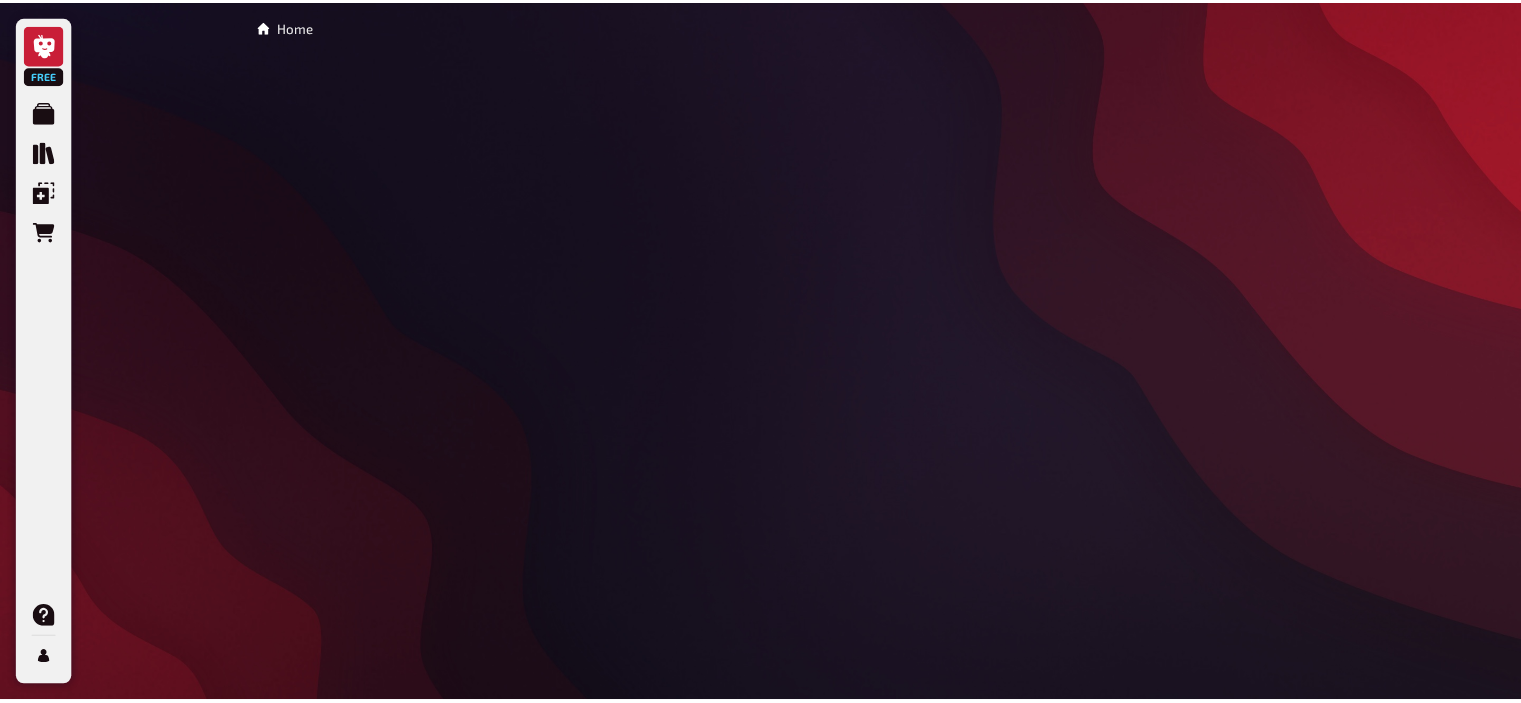 scroll, scrollTop: 0, scrollLeft: 0, axis: both 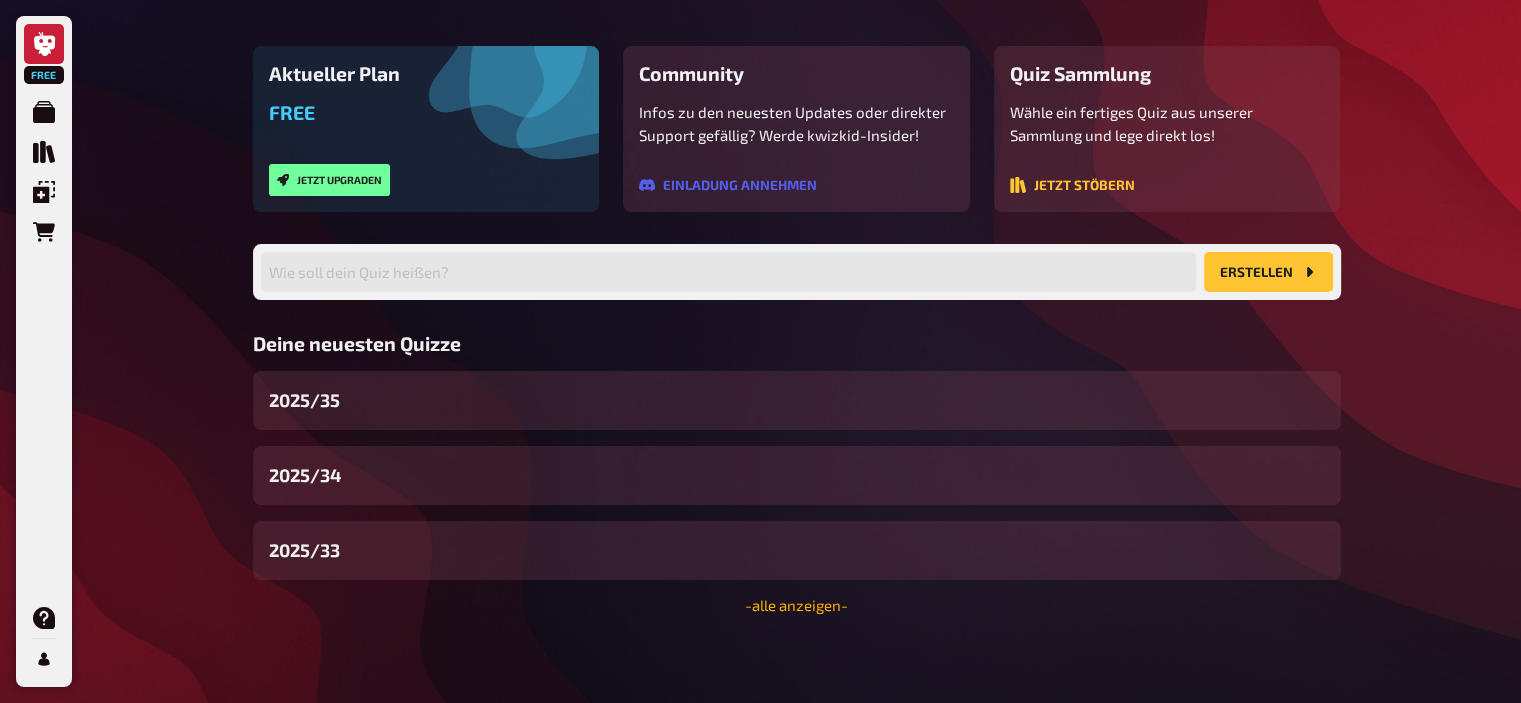 click on "-  alle anzeigen  -" at bounding box center [796, 605] 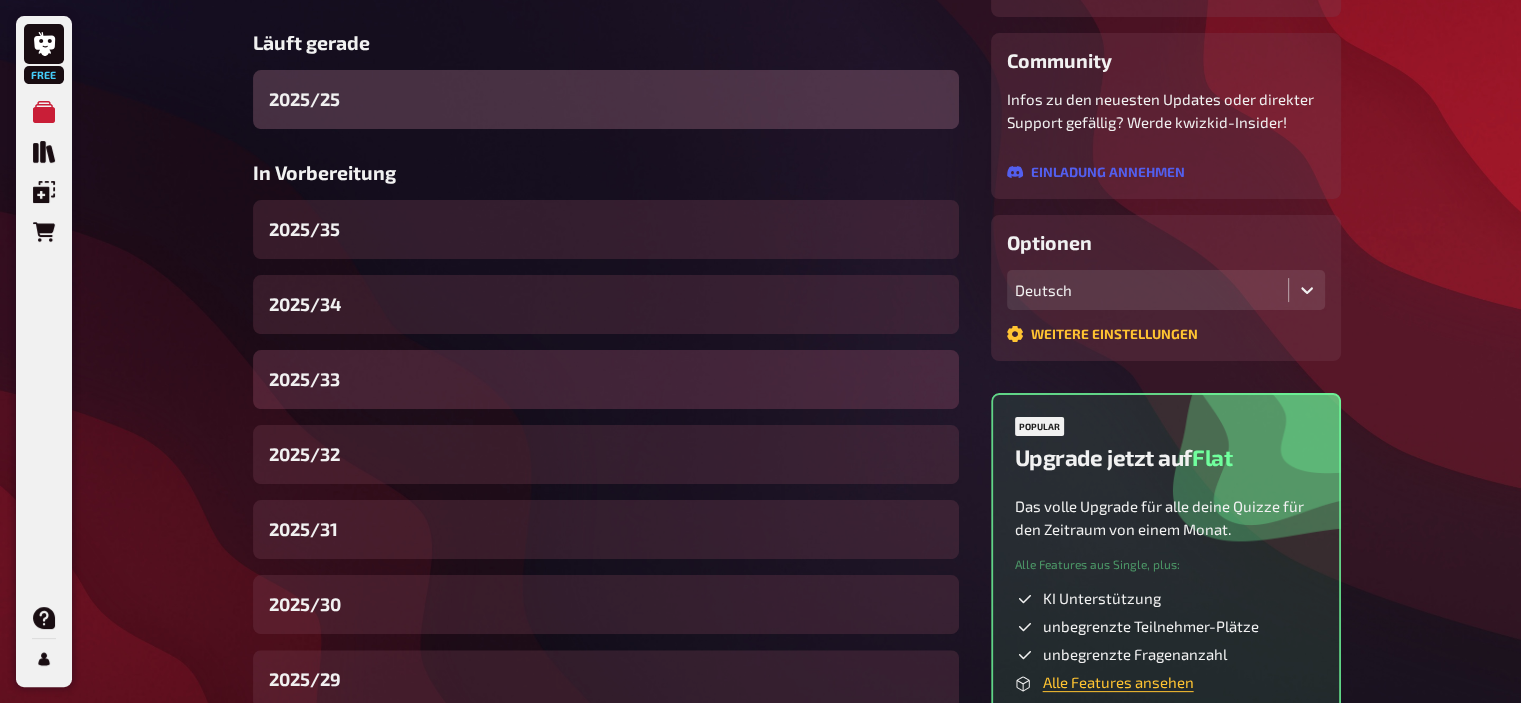 scroll, scrollTop: 332, scrollLeft: 0, axis: vertical 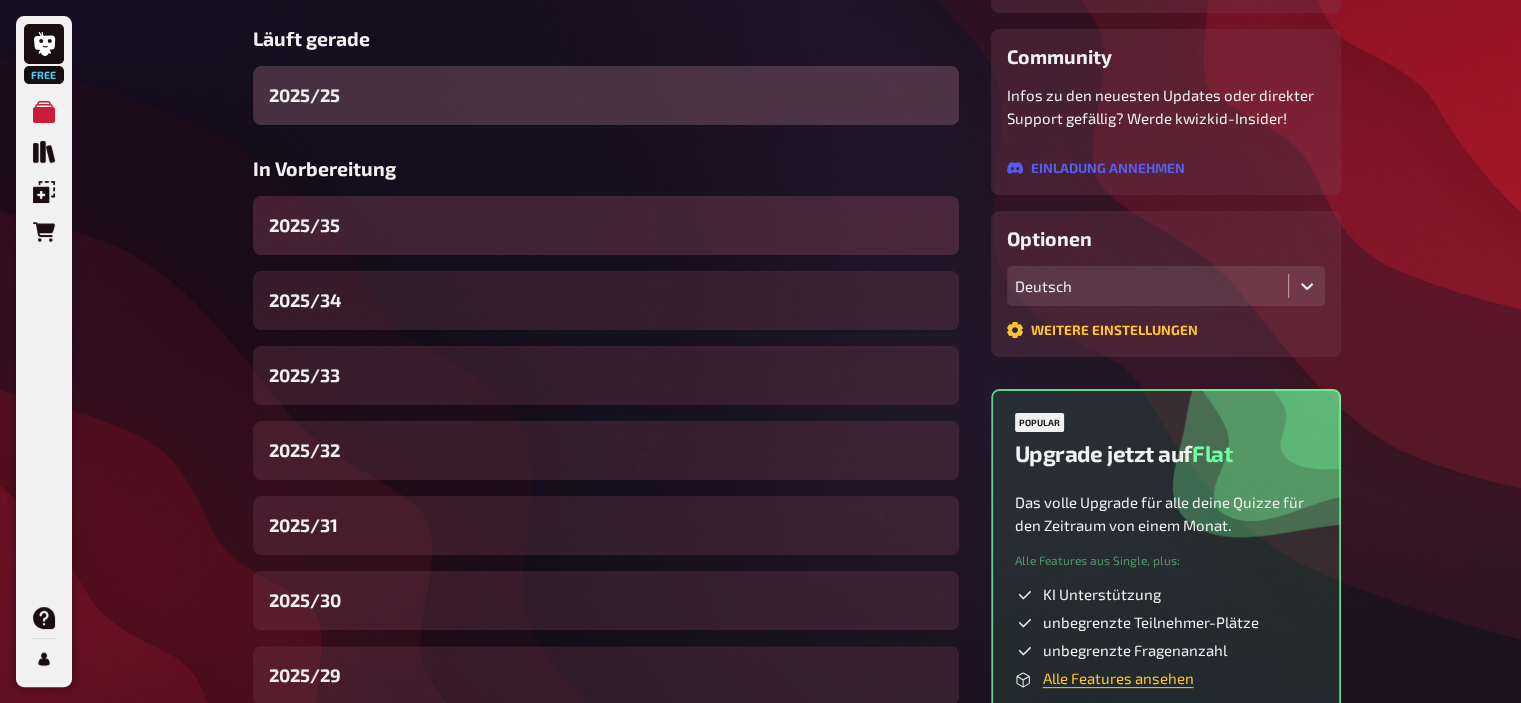 click on "2025/35" at bounding box center [304, 225] 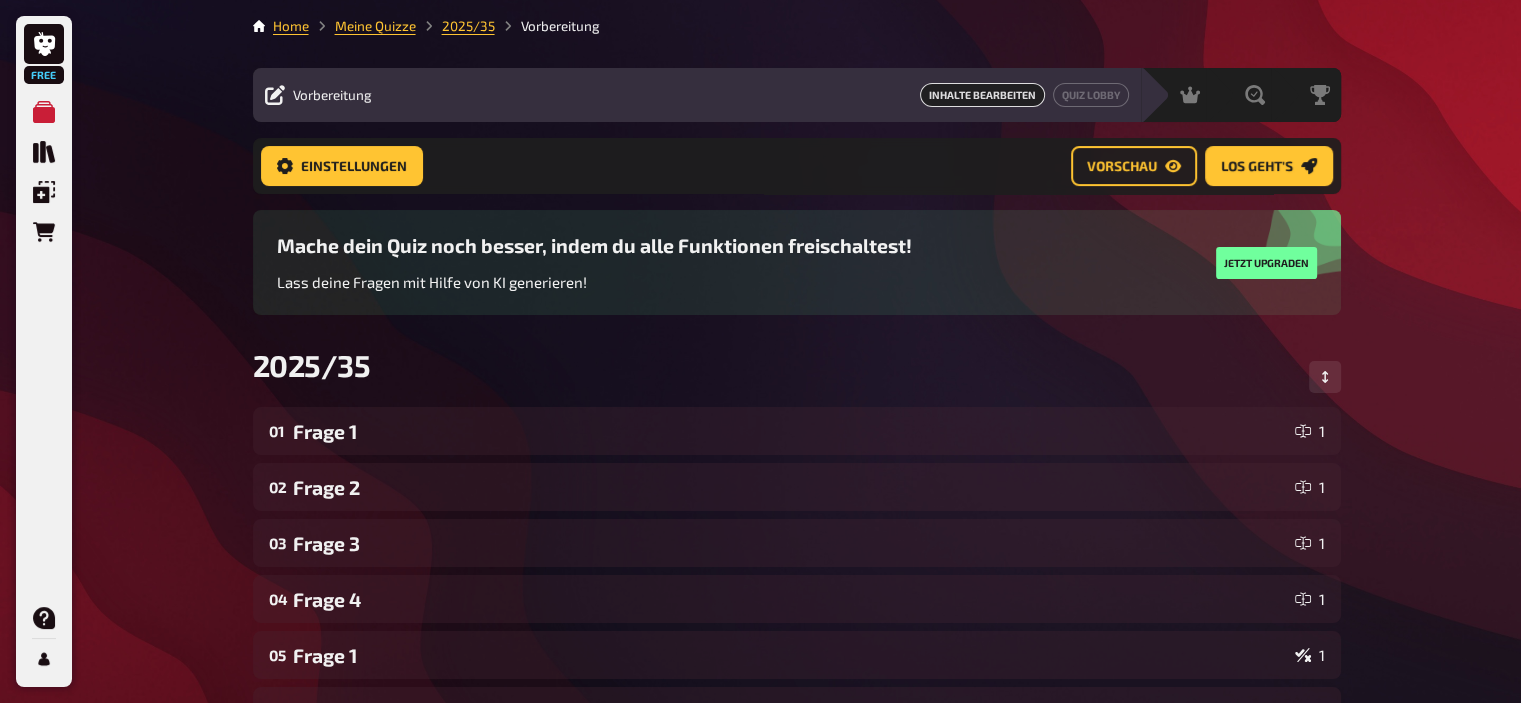 scroll, scrollTop: 591, scrollLeft: 0, axis: vertical 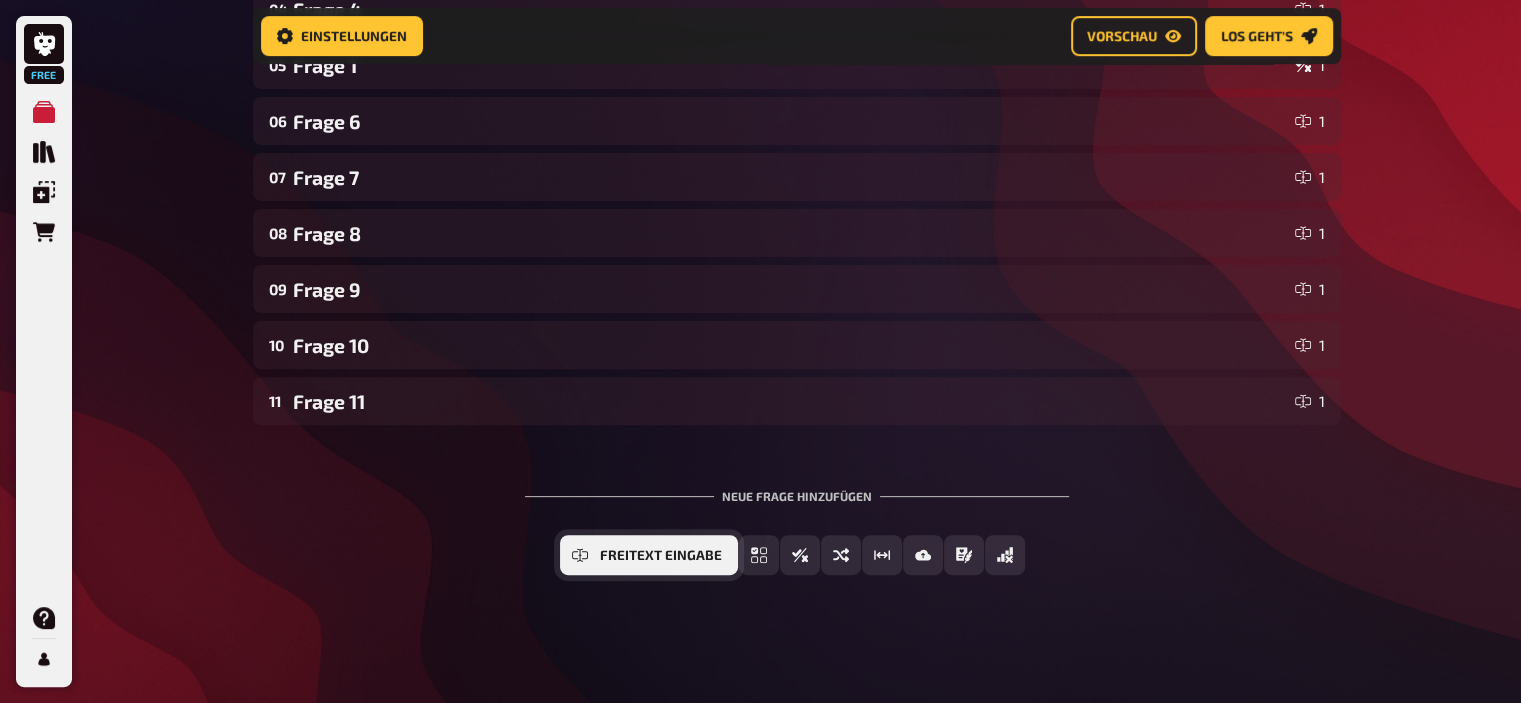 click on "Freitext Eingabe" at bounding box center [649, 555] 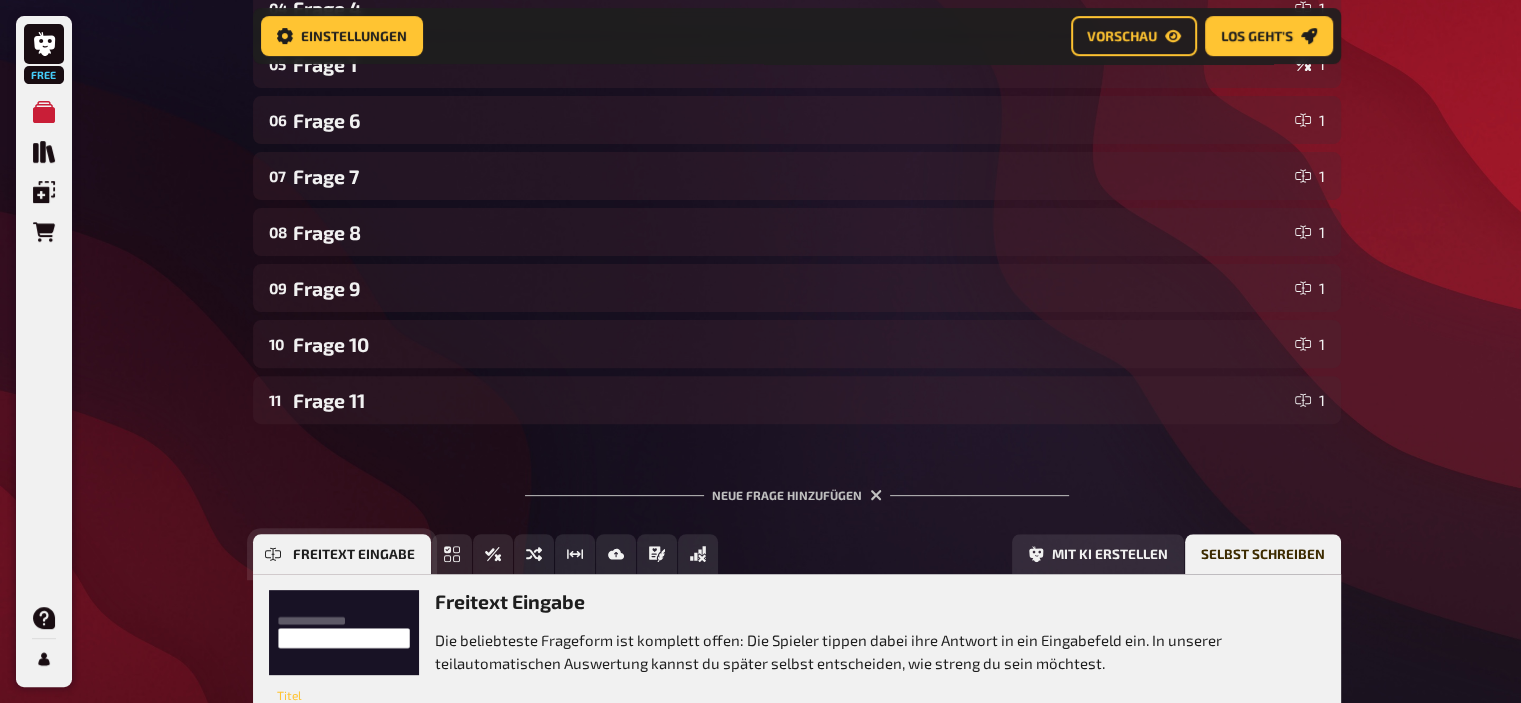 scroll, scrollTop: 775, scrollLeft: 0, axis: vertical 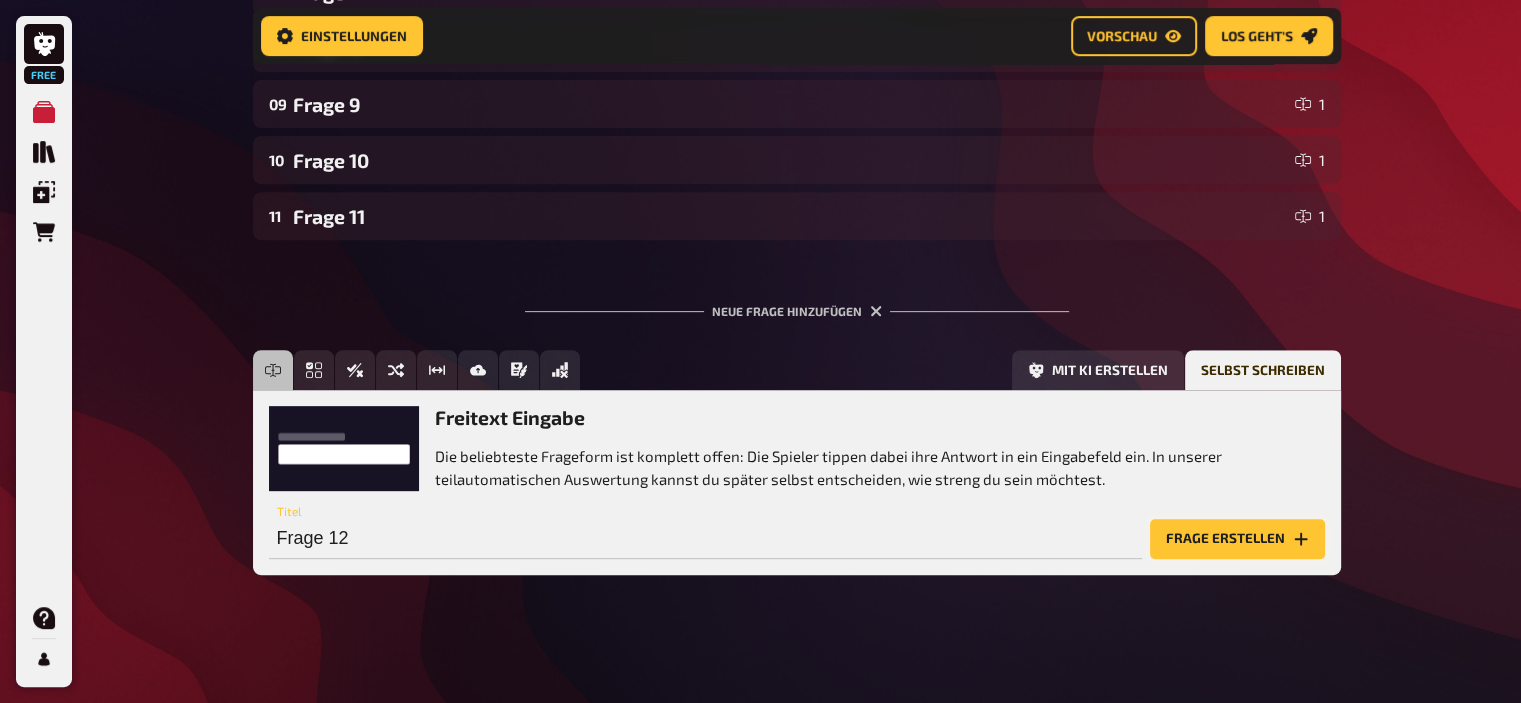click on "Frage erstellen" at bounding box center [1237, 539] 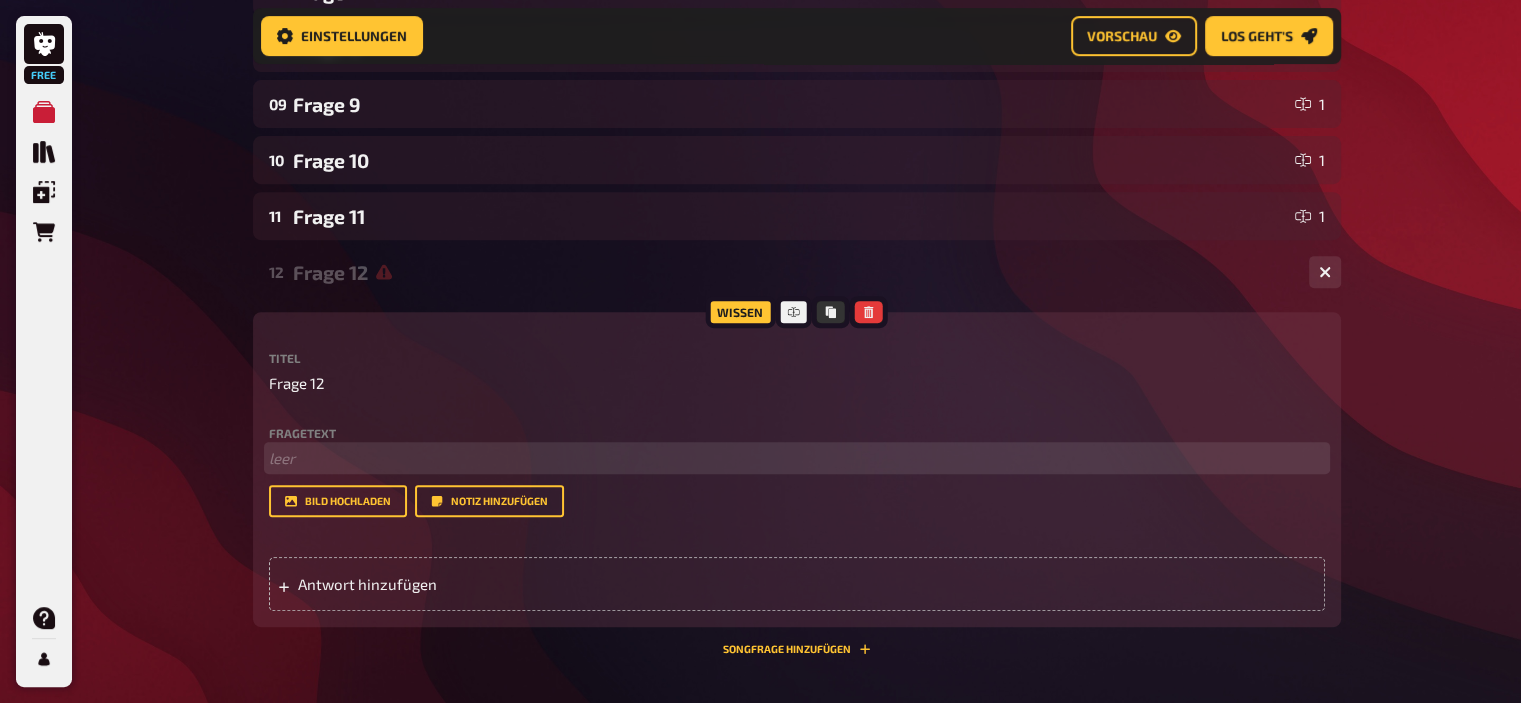 click on "﻿ leer" at bounding box center [797, 458] 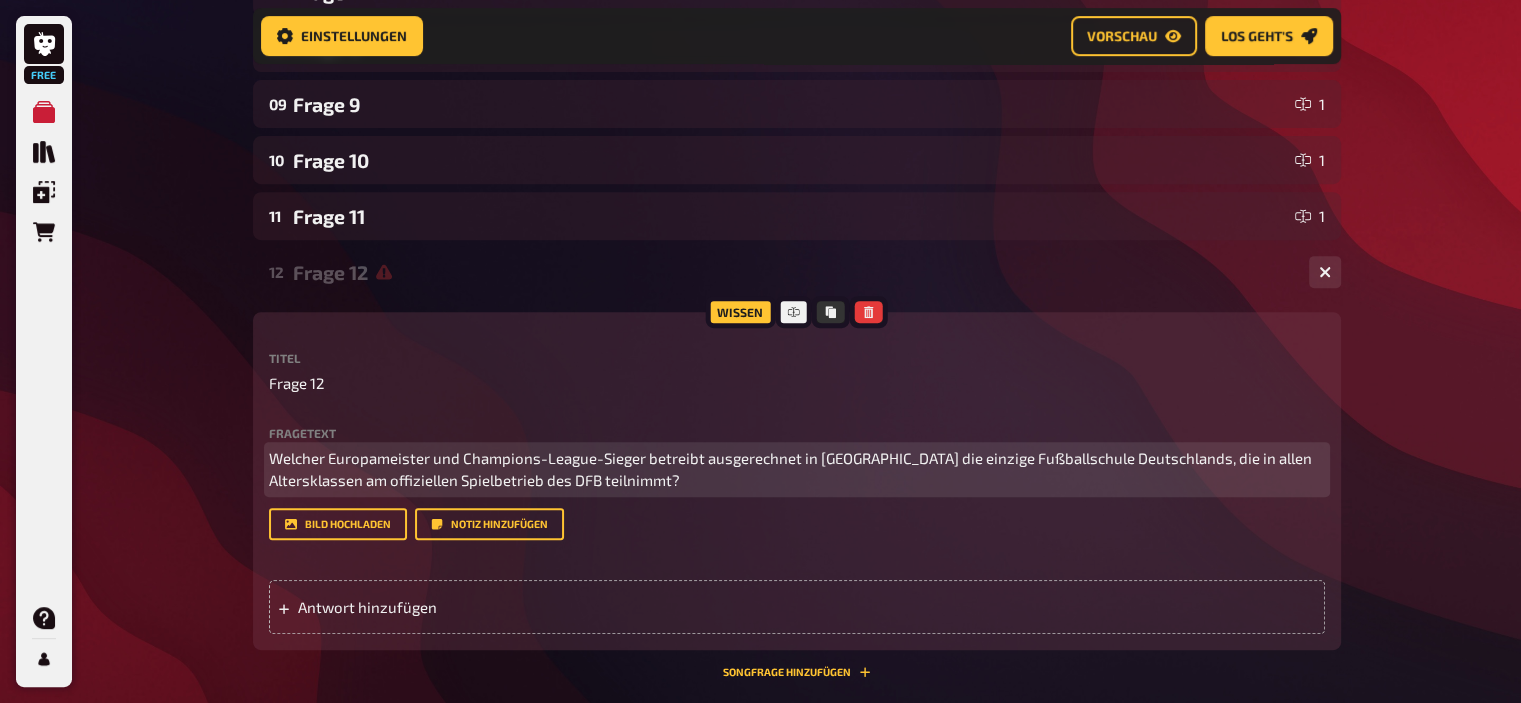 click on "Welcher Europameister und Champions-League-Sieger betreibt ausgerechnet in Rostock die einzige Fußballschule Deutschlands, die in allen Altersklassen am offiziellen Spielbetrieb des DFB teilnimmt?" at bounding box center (792, 469) 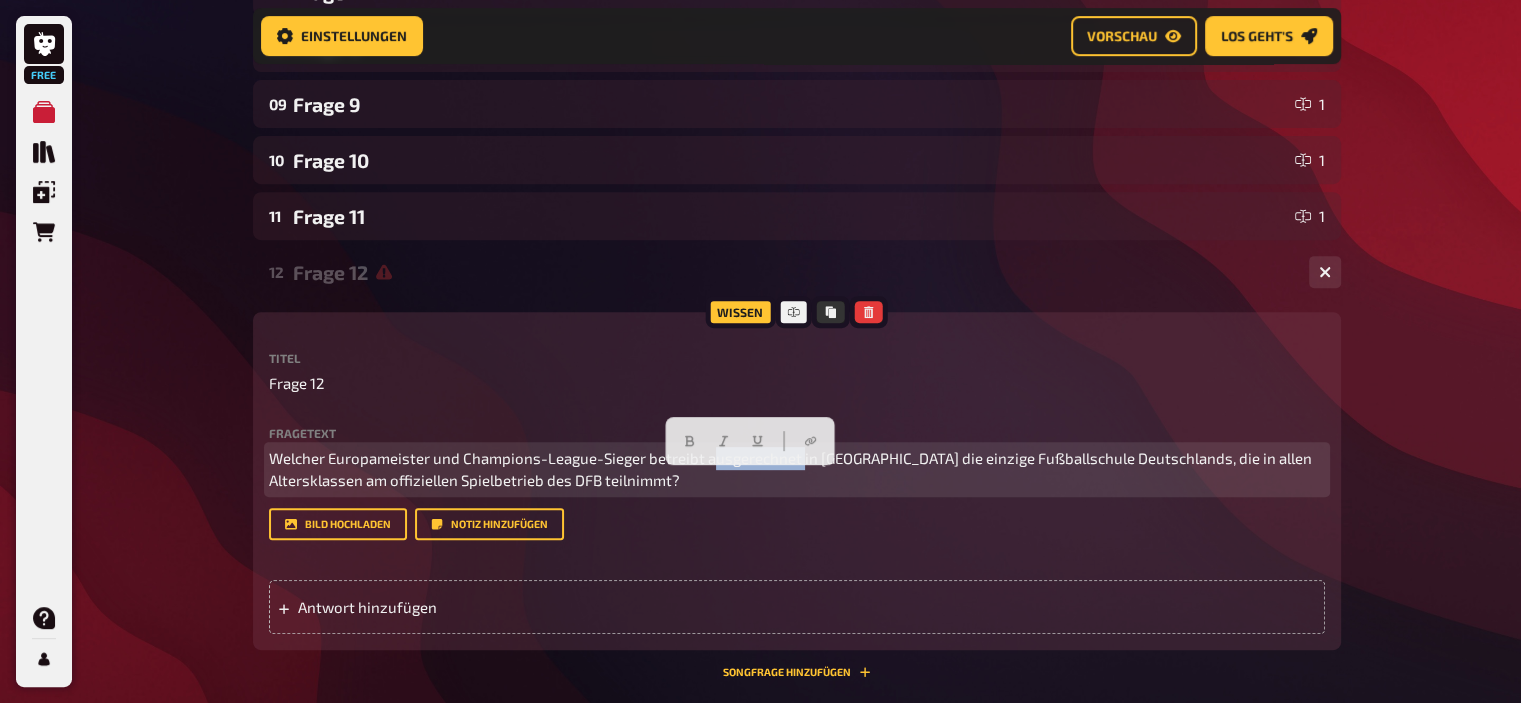 click on "Welcher Europameister und Champions-League-Sieger betreibt ausgerechnet in Rostock die einzige Fußballschule Deutschlands, die in allen Altersklassen am offiziellen Spielbetrieb des DFB teilnimmt?" at bounding box center (792, 469) 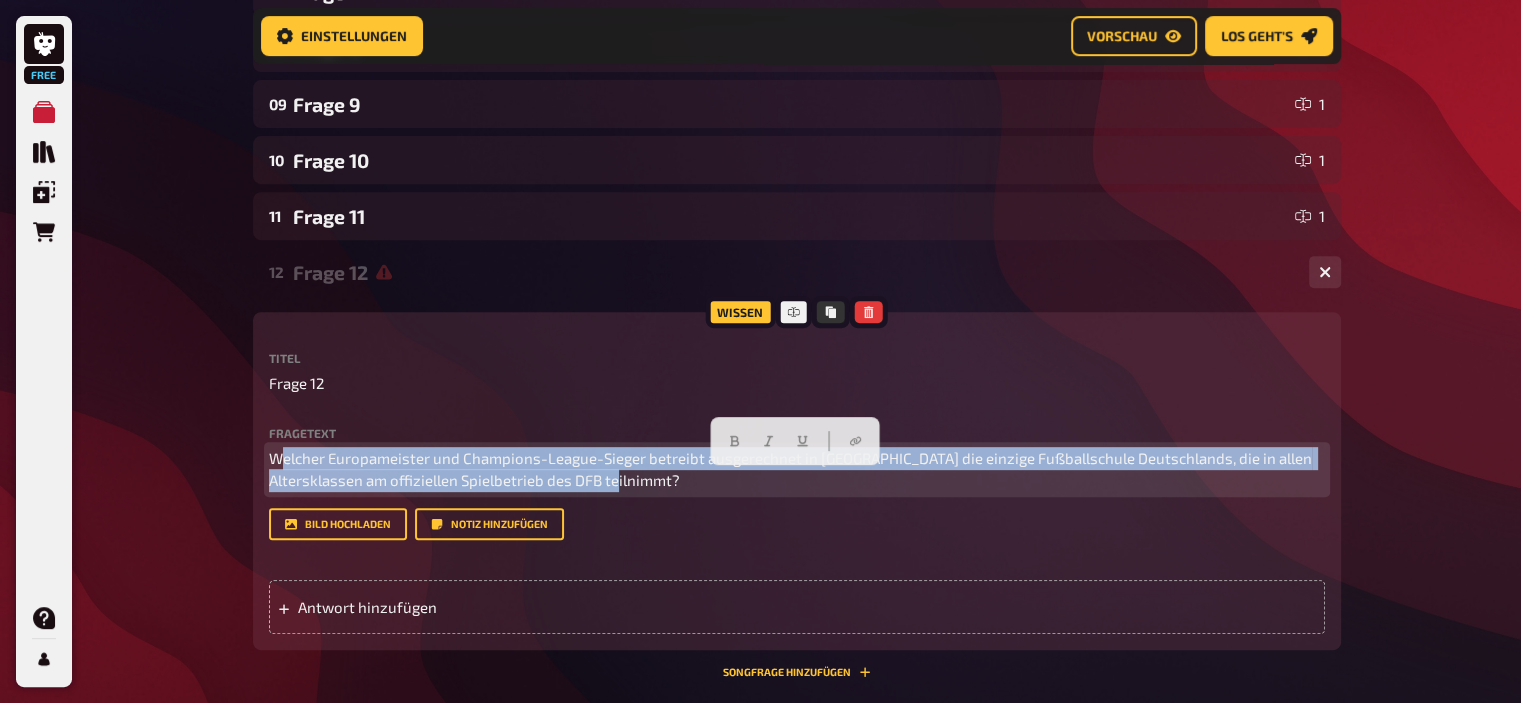 click on "Welcher Europameister und Champions-League-Sieger betreibt ausgerechnet in Rostock die einzige Fußballschule Deutschlands, die in allen Altersklassen am offiziellen Spielbetrieb des DFB teilnimmt?" at bounding box center (792, 469) 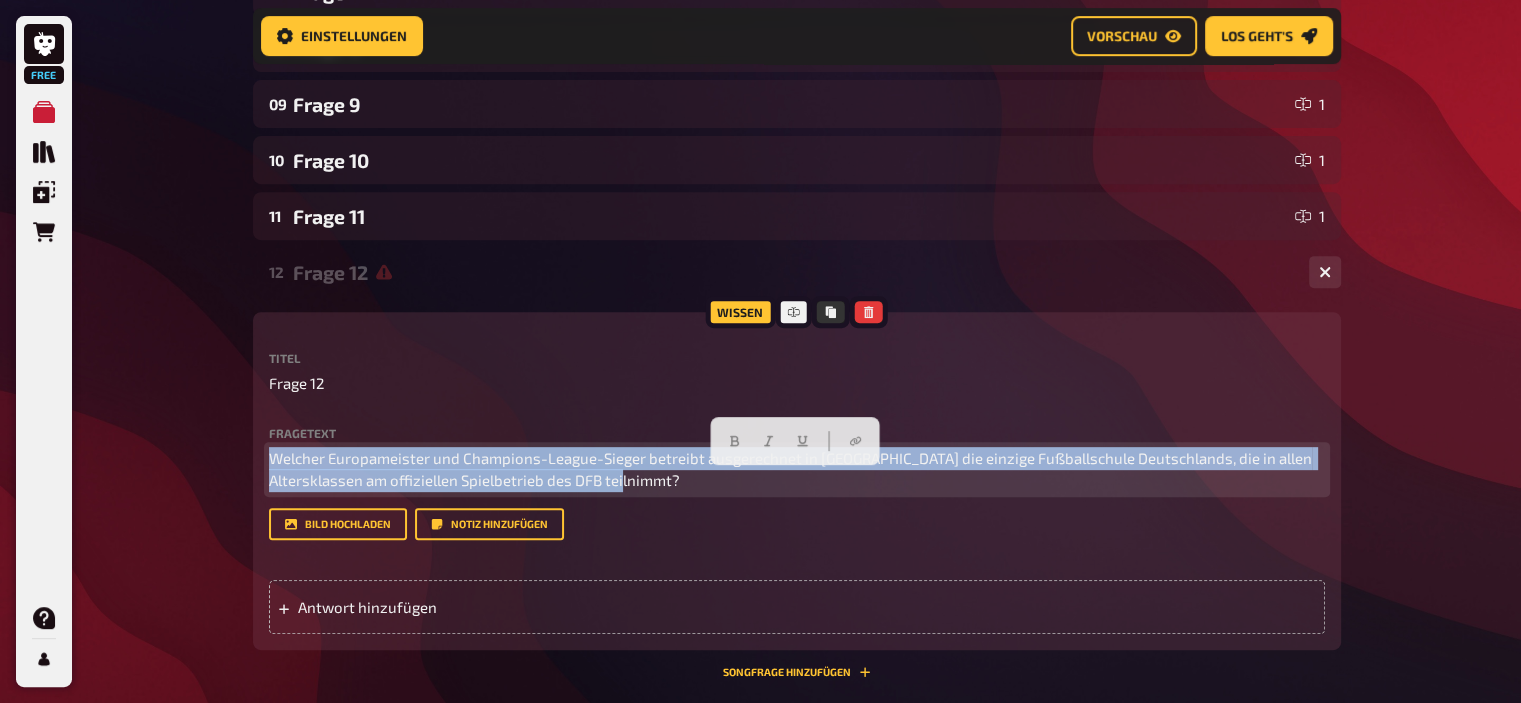 click on "Welcher Europameister und Champions-League-Sieger betreibt ausgerechnet in Rostock die einzige Fußballschule Deutschlands, die in allen Altersklassen am offiziellen Spielbetrieb des DFB teilnimmt?" at bounding box center (792, 469) 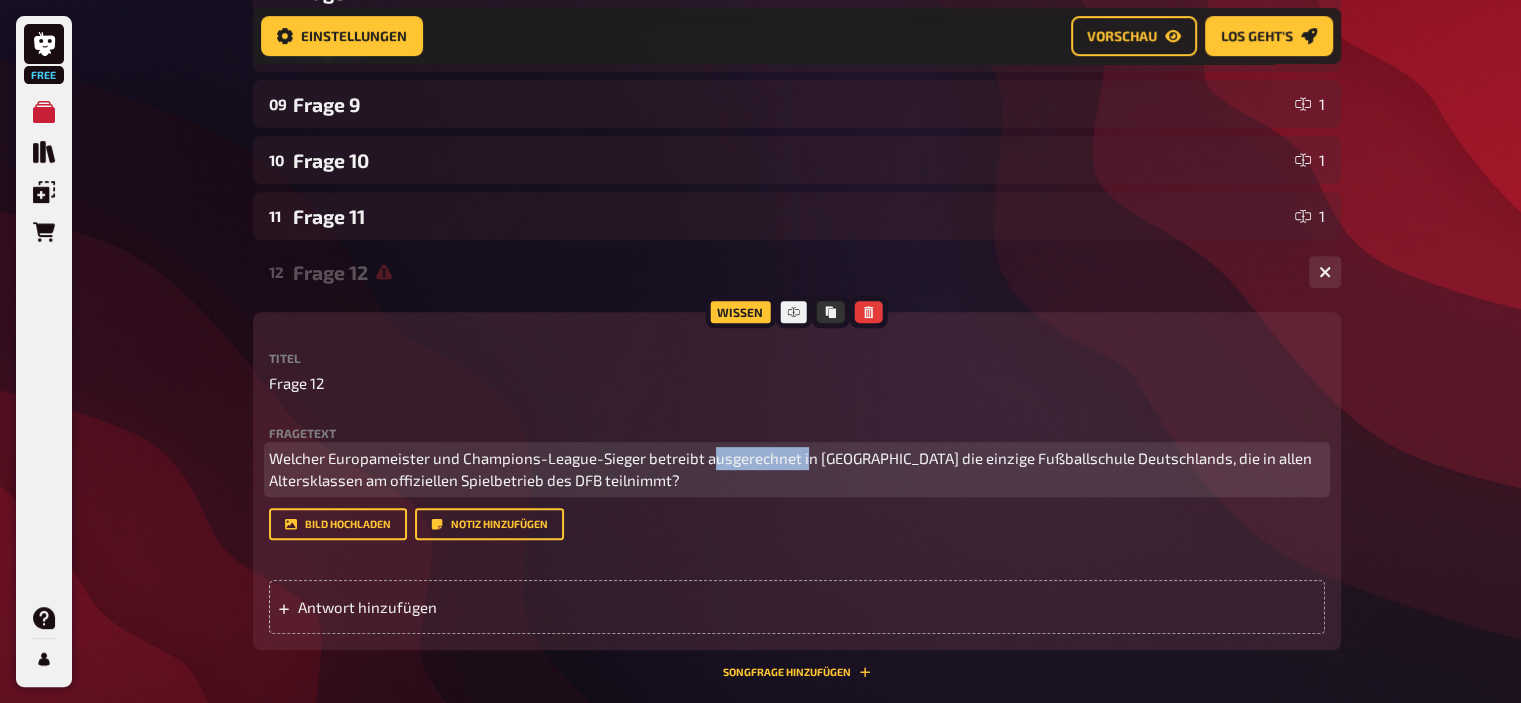 click on "Welcher Europameister und Champions-League-Sieger betreibt ausgerechnet in Rostock die einzige Fußballschule Deutschlands, die in allen Altersklassen am offiziellen Spielbetrieb des DFB teilnimmt?" at bounding box center (792, 469) 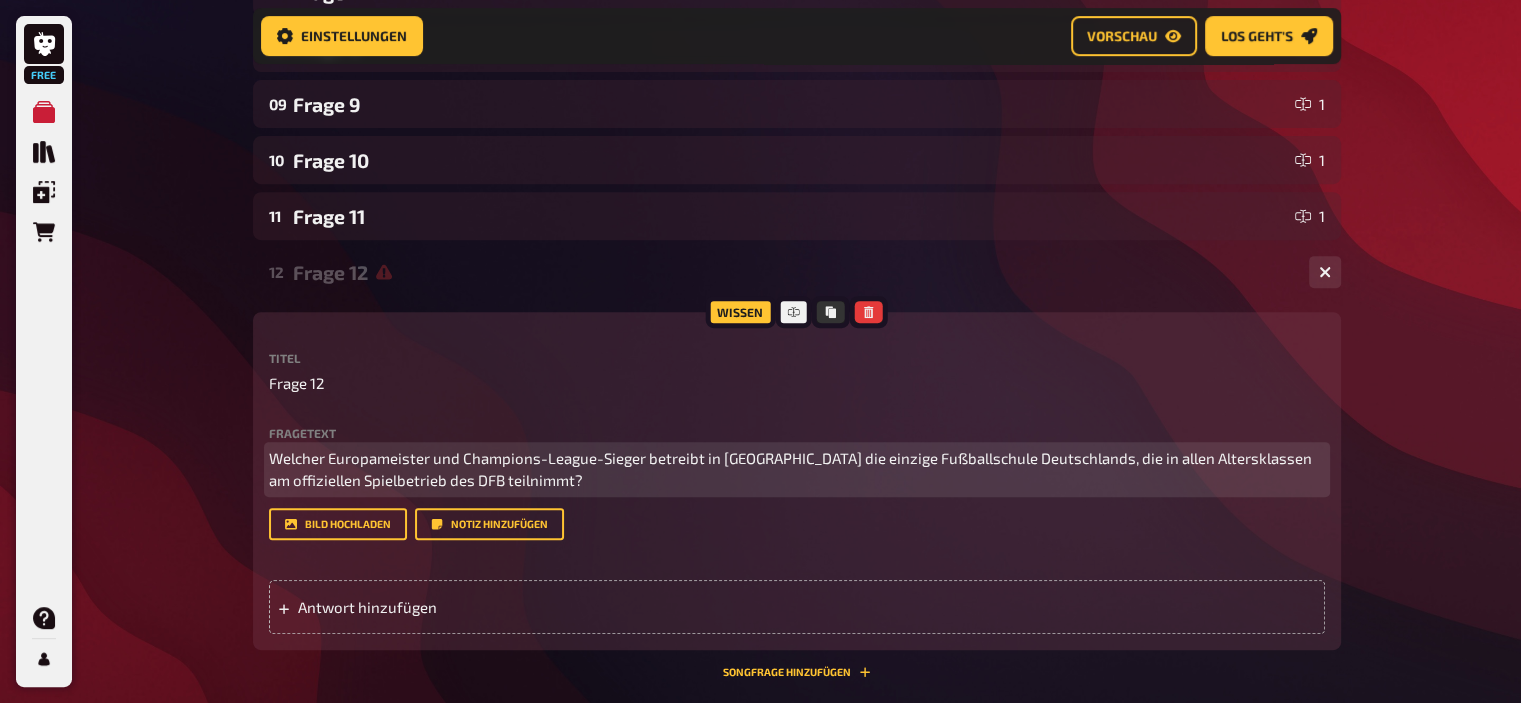 click on "Welcher Europameister und Champions-League-Sieger betreibt in Rostock die einzige Fußballschule Deutschlands, die in allen Altersklassen am offiziellen Spielbetrieb des DFB teilnimmt?" at bounding box center [797, 469] 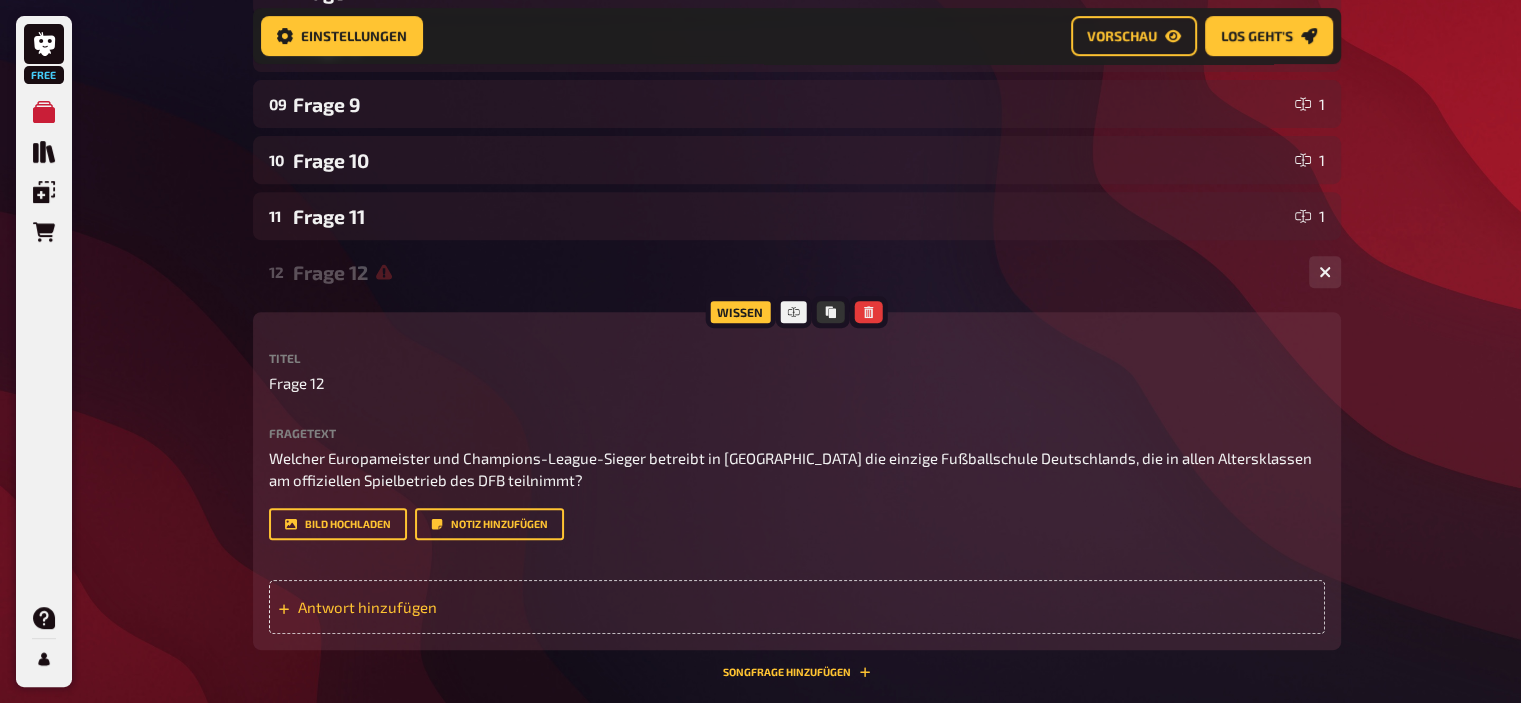 click on "Antwort hinzufügen" at bounding box center (453, 607) 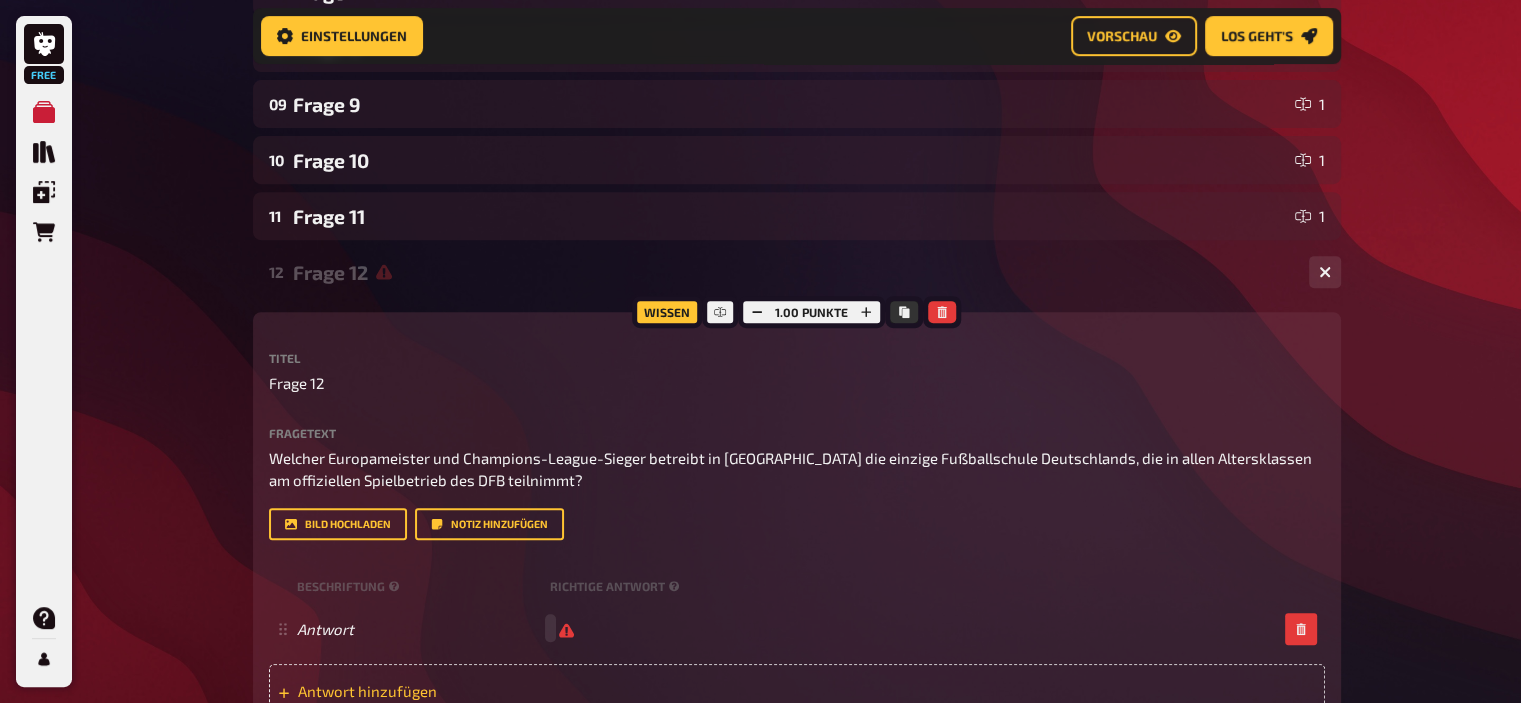 type 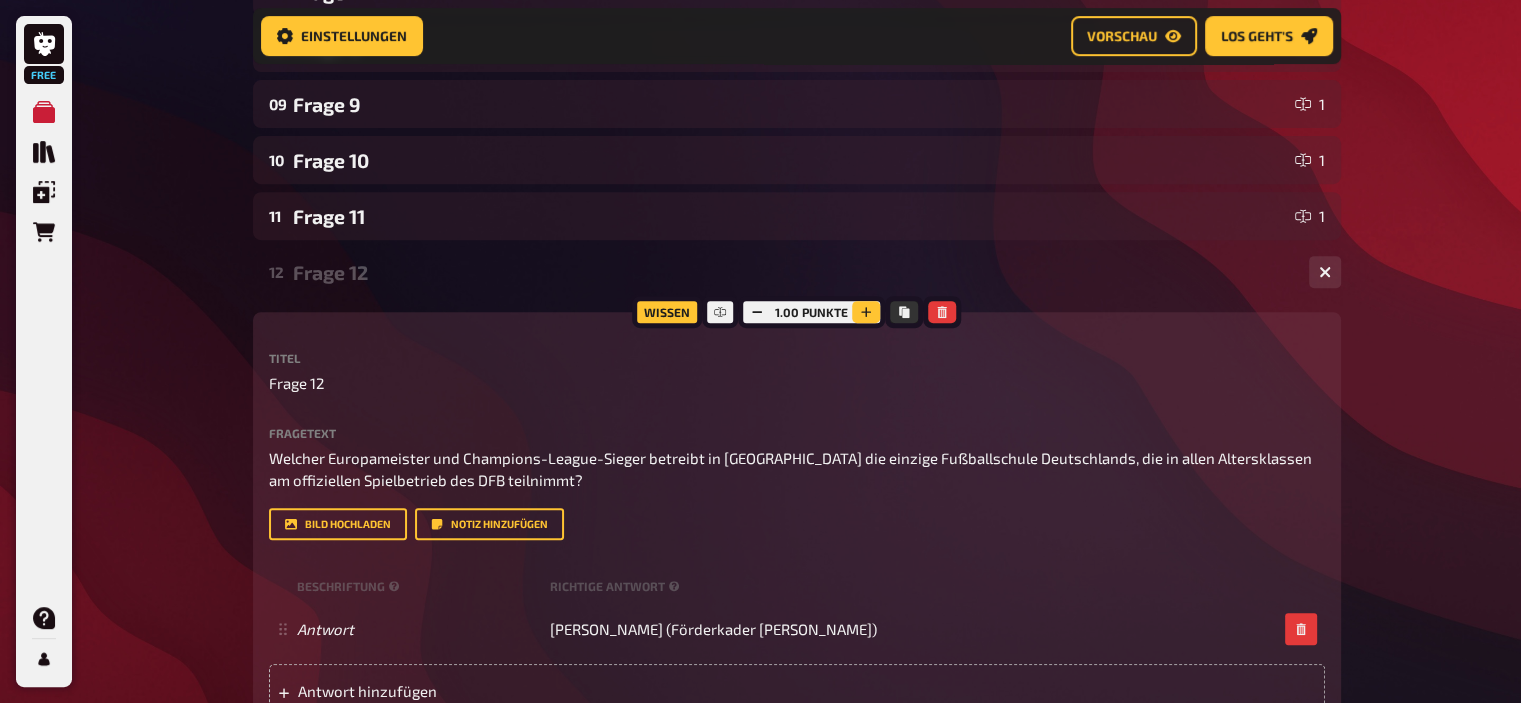 click at bounding box center [866, 312] 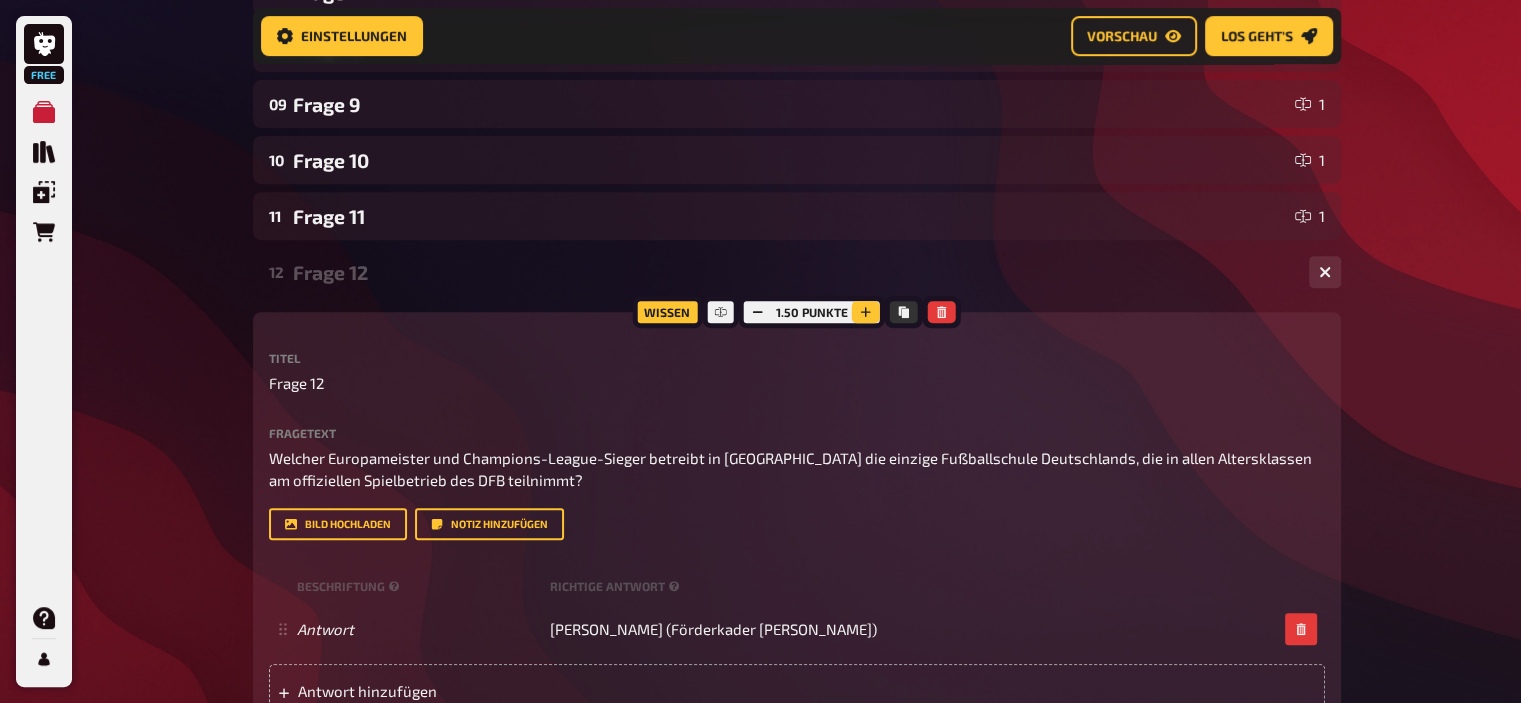 click at bounding box center (866, 312) 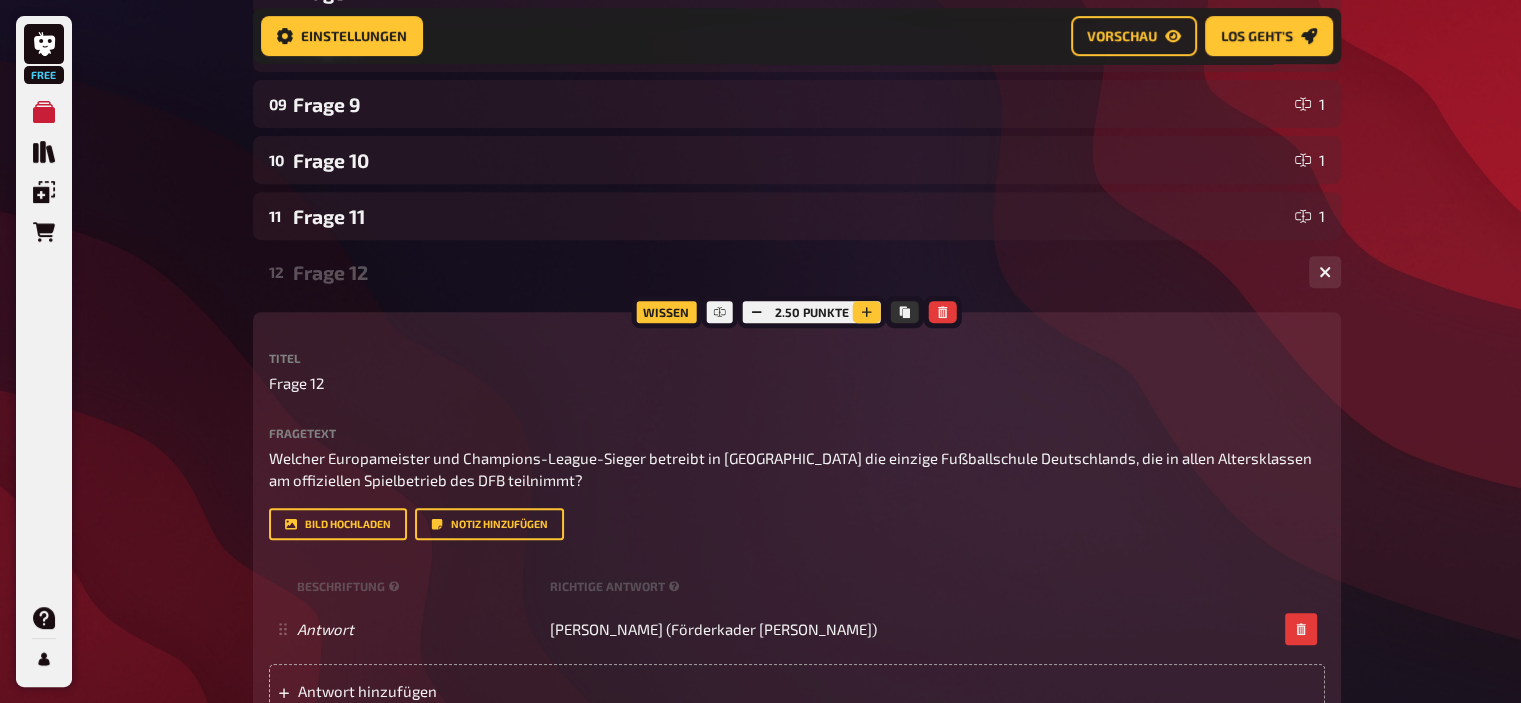 click at bounding box center [867, 312] 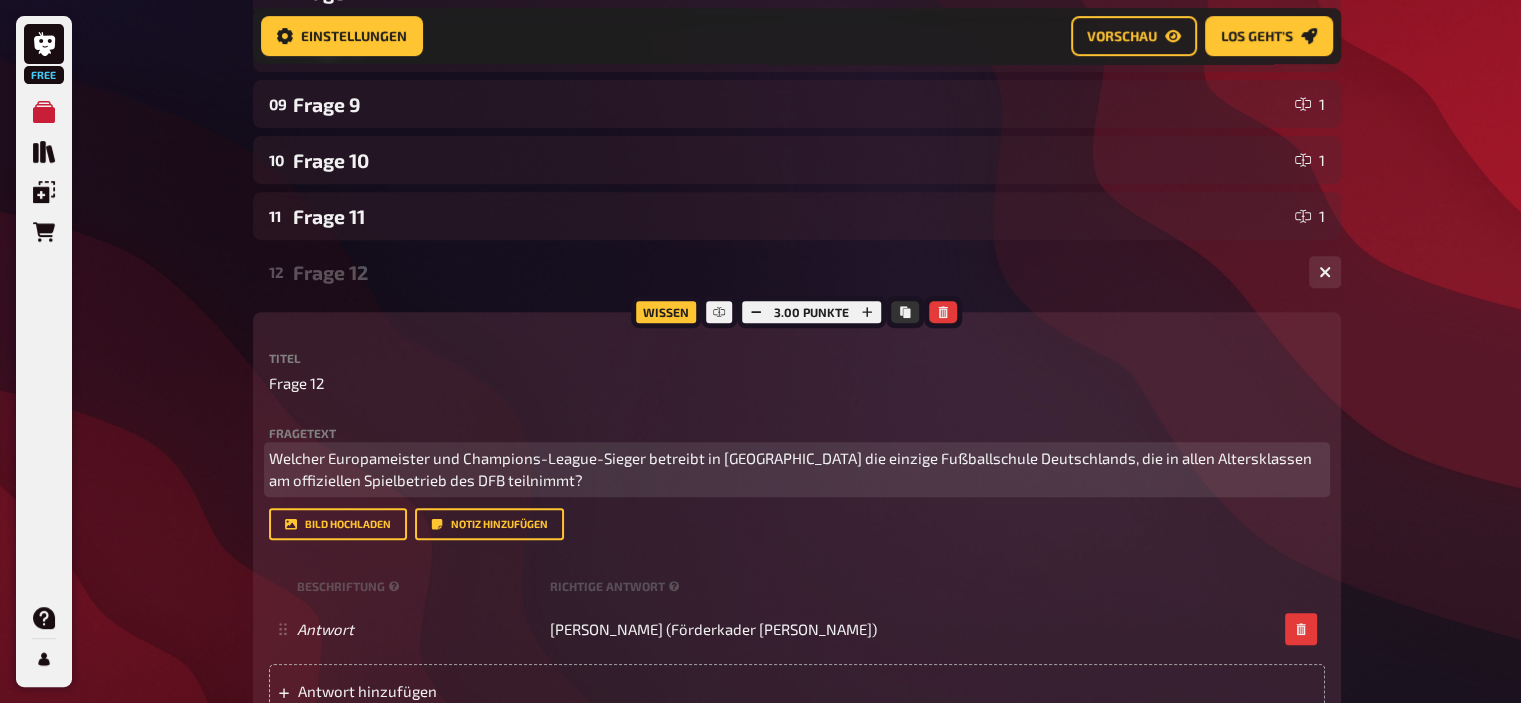 click on "Welcher Europameister und Champions-League-Sieger betreibt in Rostock die einzige Fußballschule Deutschlands, die in allen Altersklassen am offiziellen Spielbetrieb des DFB teilnimmt?" at bounding box center [792, 469] 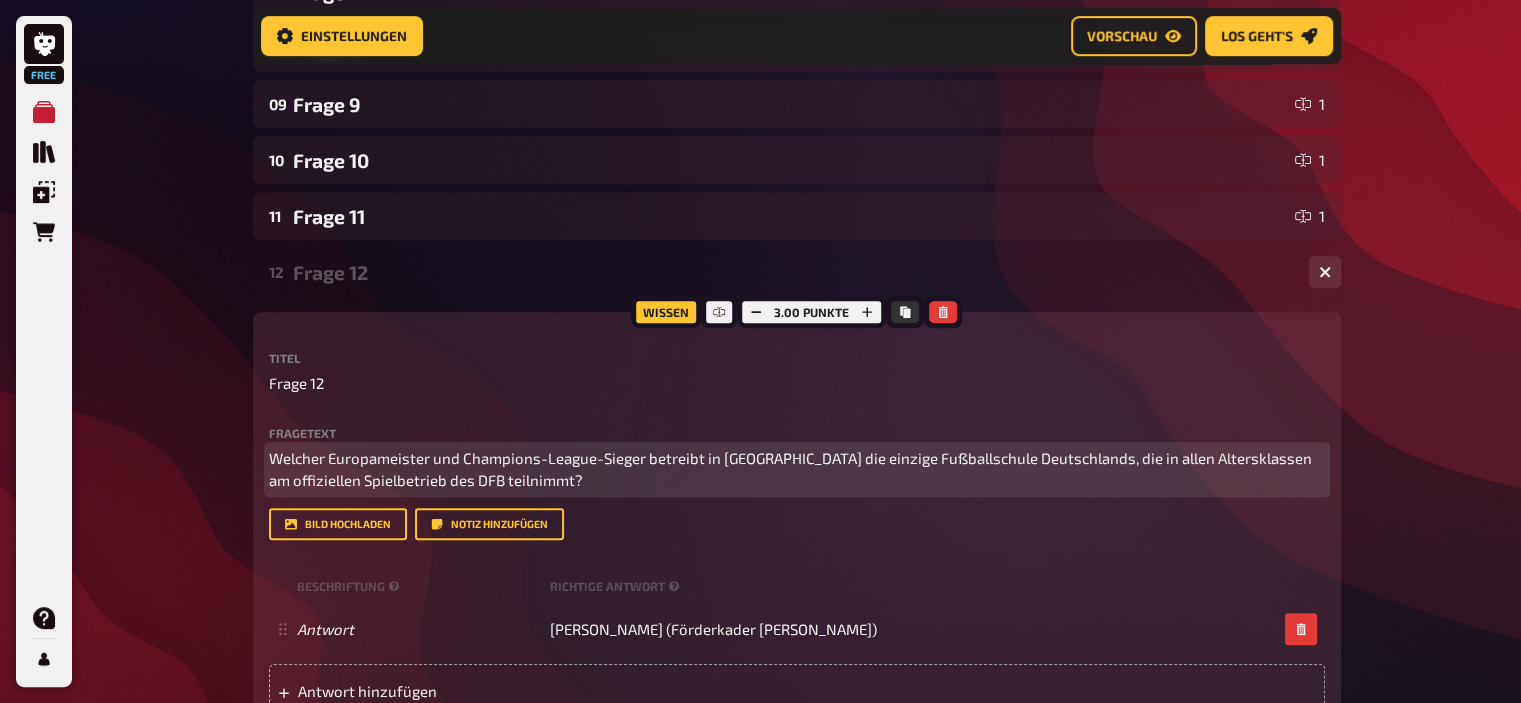 type 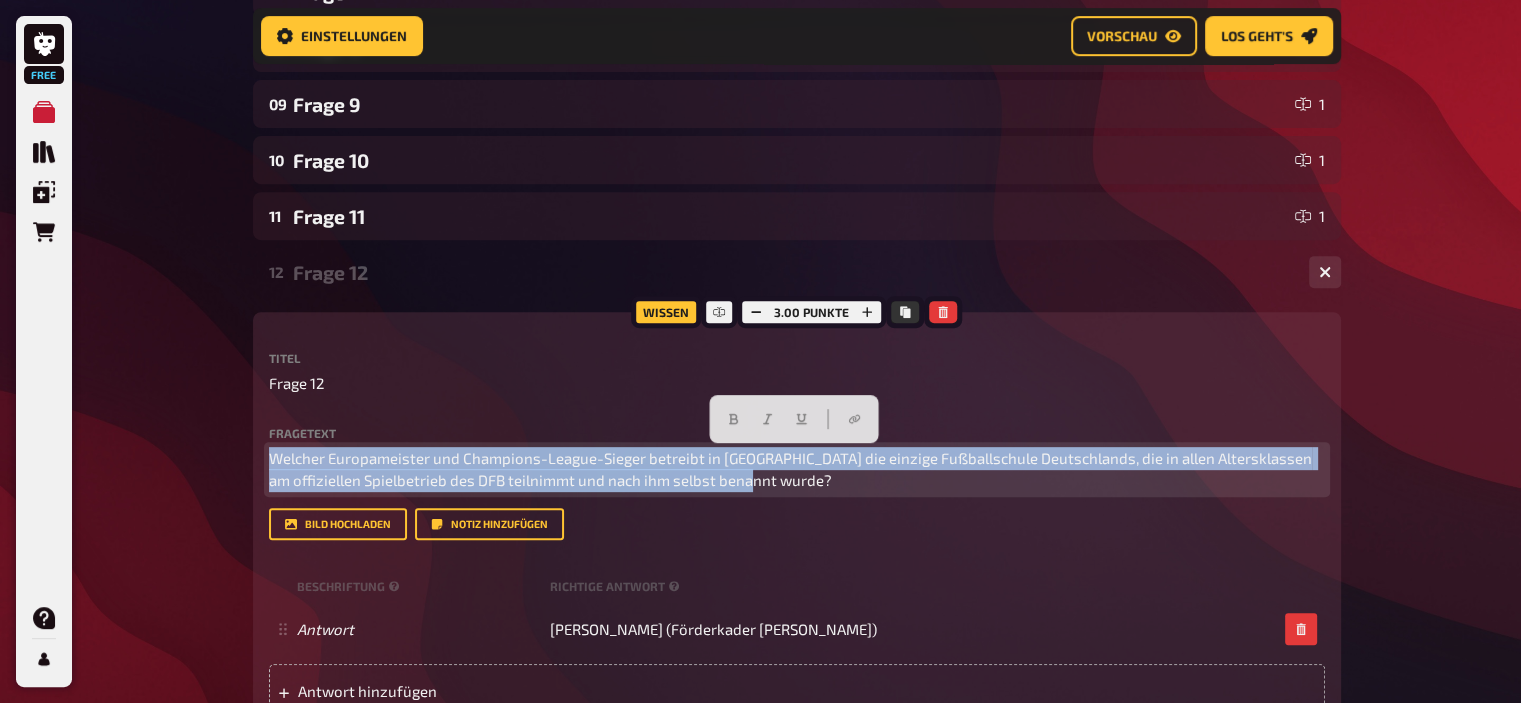 drag, startPoint x: 272, startPoint y: 457, endPoint x: 849, endPoint y: 523, distance: 580.76245 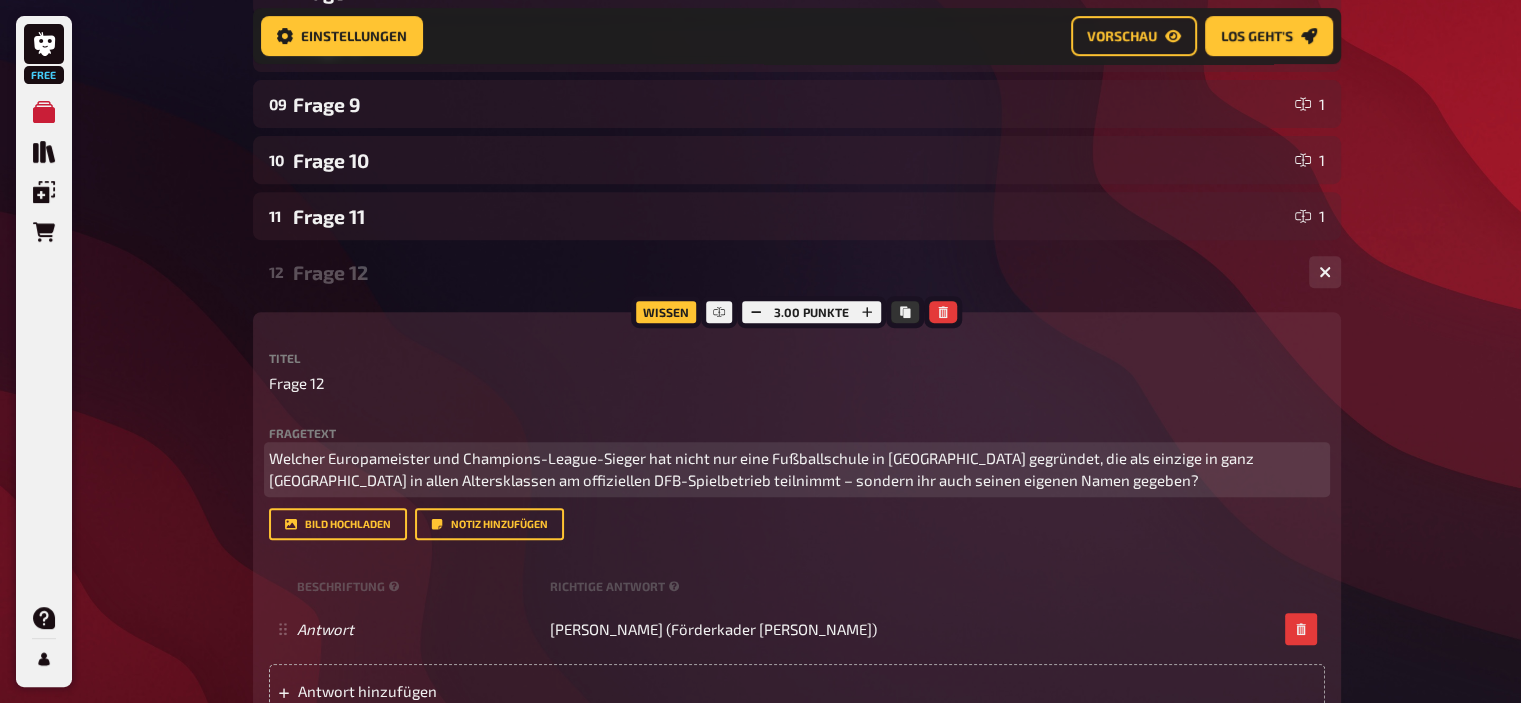 click on "Welcher Europameister und Champions-League-Sieger hat nicht nur eine Fußballschule in Rostock gegründet, die als einzige in ganz Deutschland in allen Altersklassen am offiziellen DFB-Spielbetrieb teilnimmt – sondern ihr auch seinen eigenen Namen gegeben?" at bounding box center [763, 469] 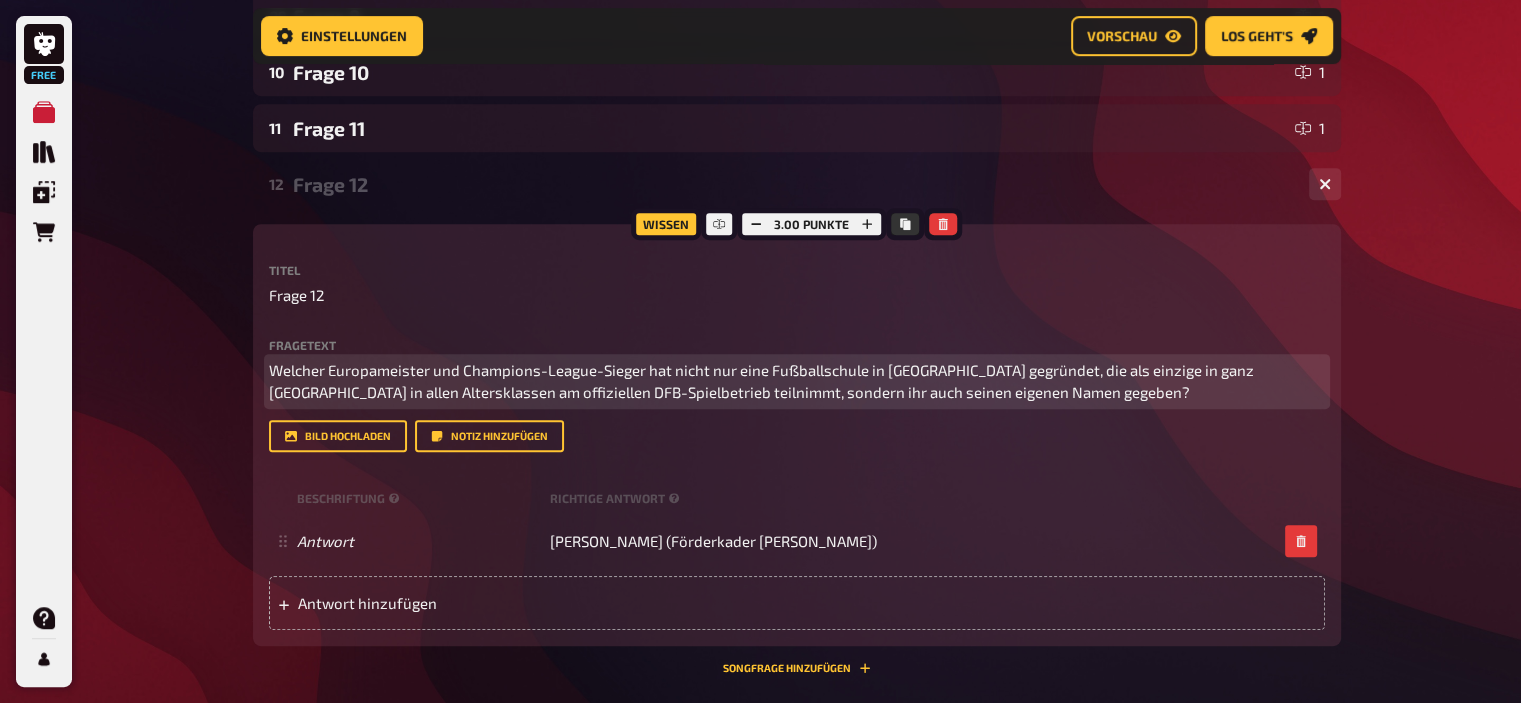 scroll, scrollTop: 871, scrollLeft: 0, axis: vertical 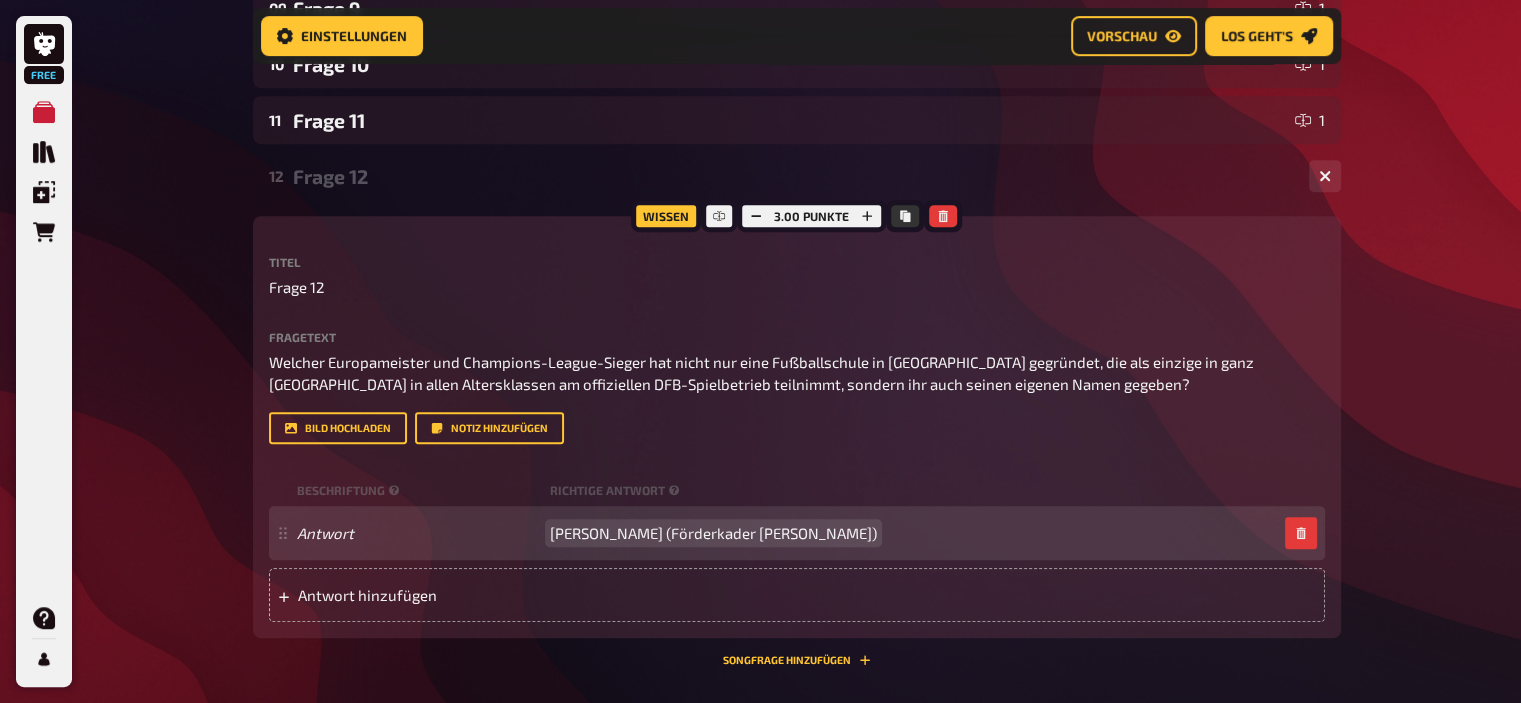 click on "Rene Schneider (Förderkader Rene Schneider)" at bounding box center [713, 533] 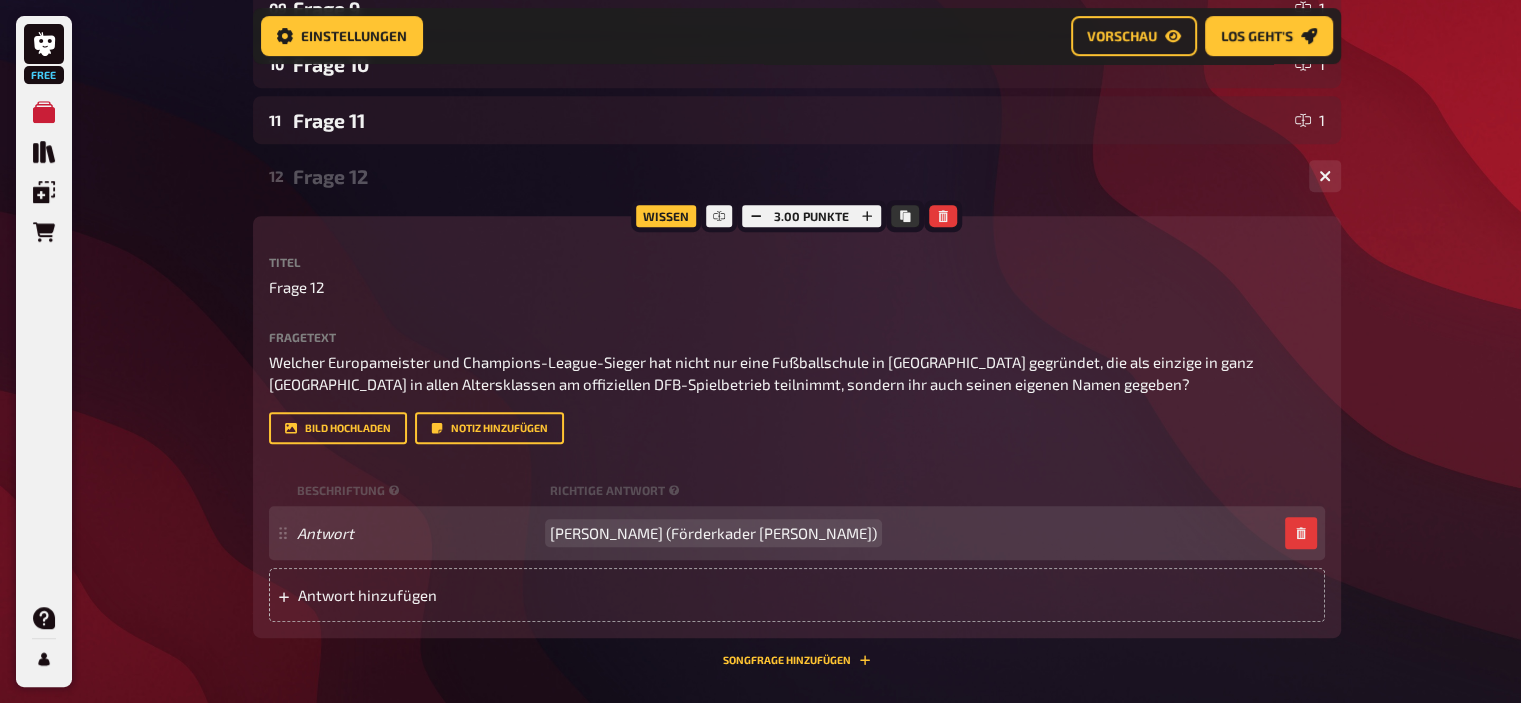 click on "Rene Schneider (Förderkader Rene Schneider)" at bounding box center [713, 533] 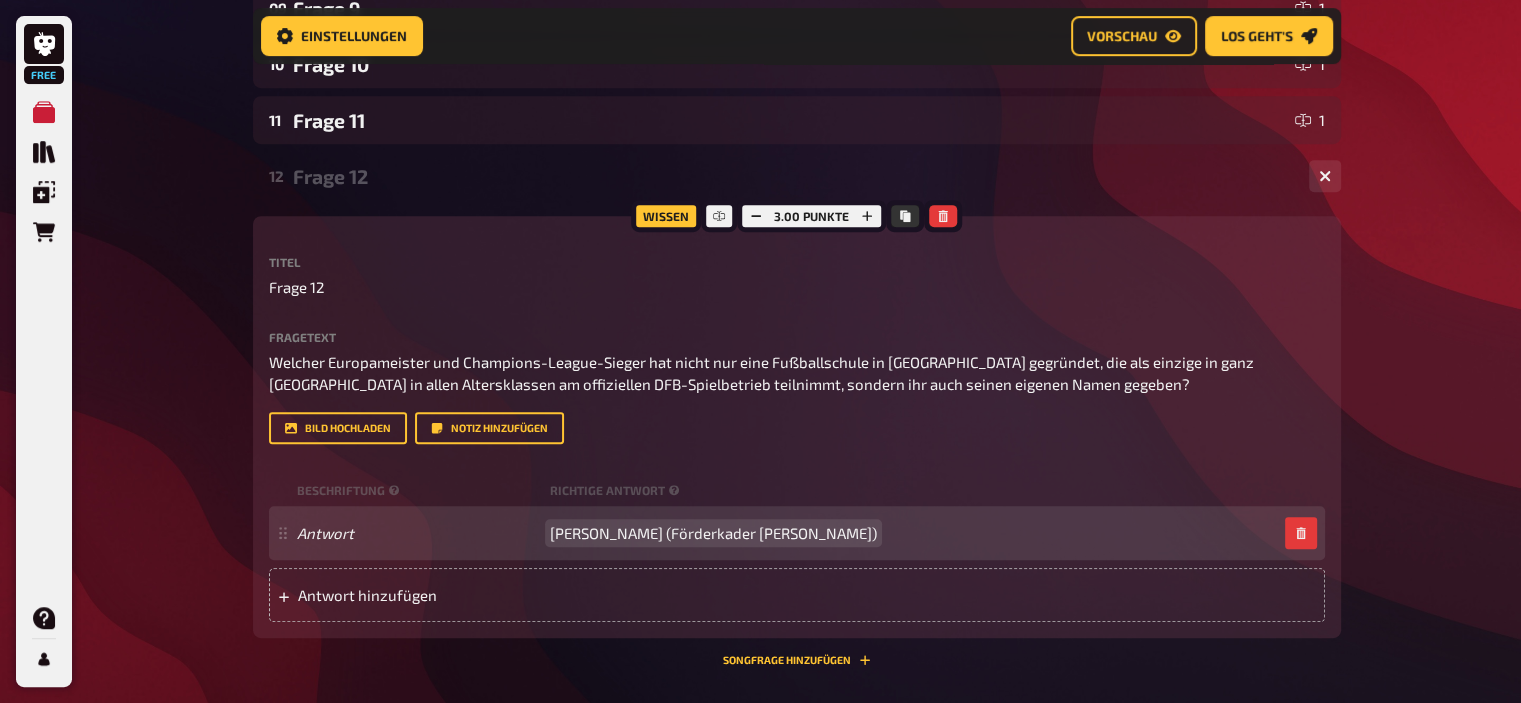 click on "Rene Schneider (Förderkader René Schneider)" at bounding box center (713, 533) 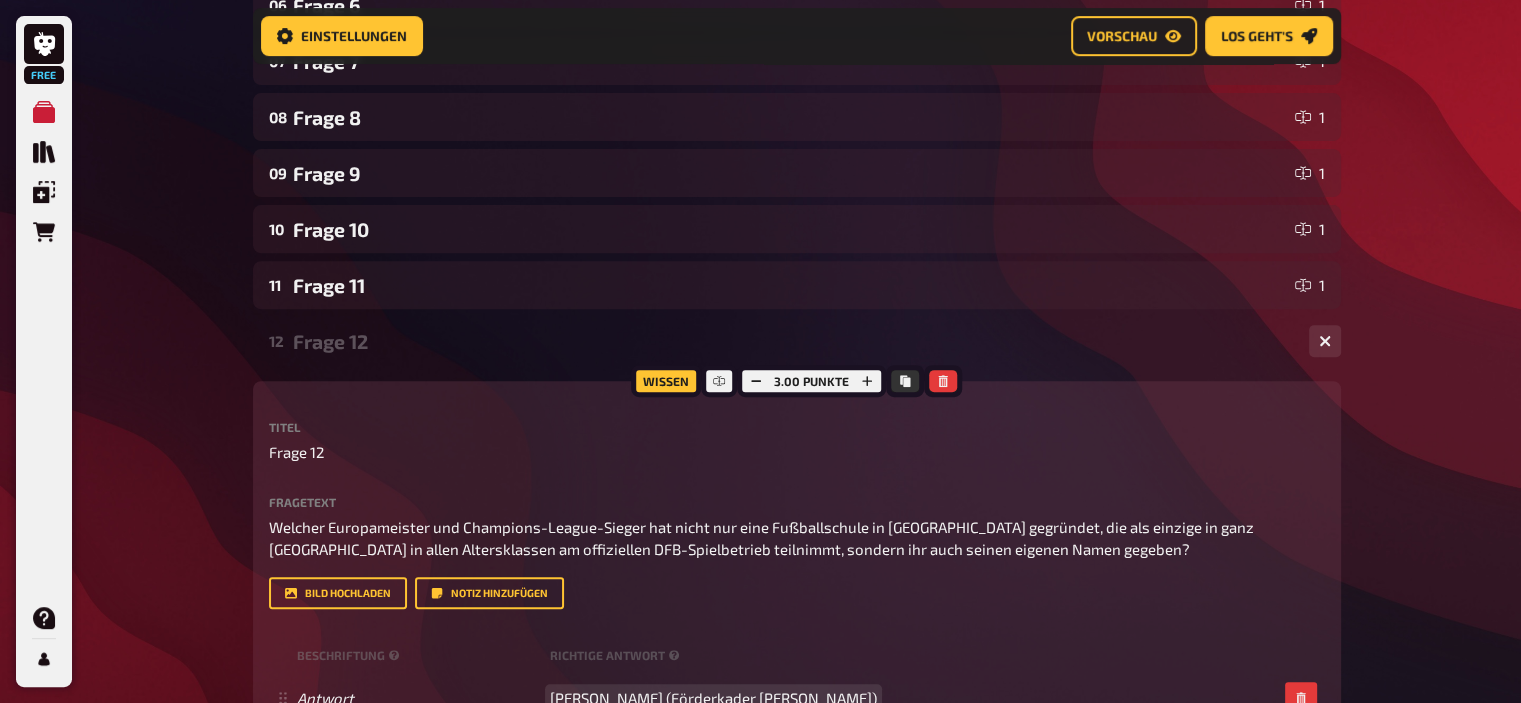 scroll, scrollTop: 700, scrollLeft: 0, axis: vertical 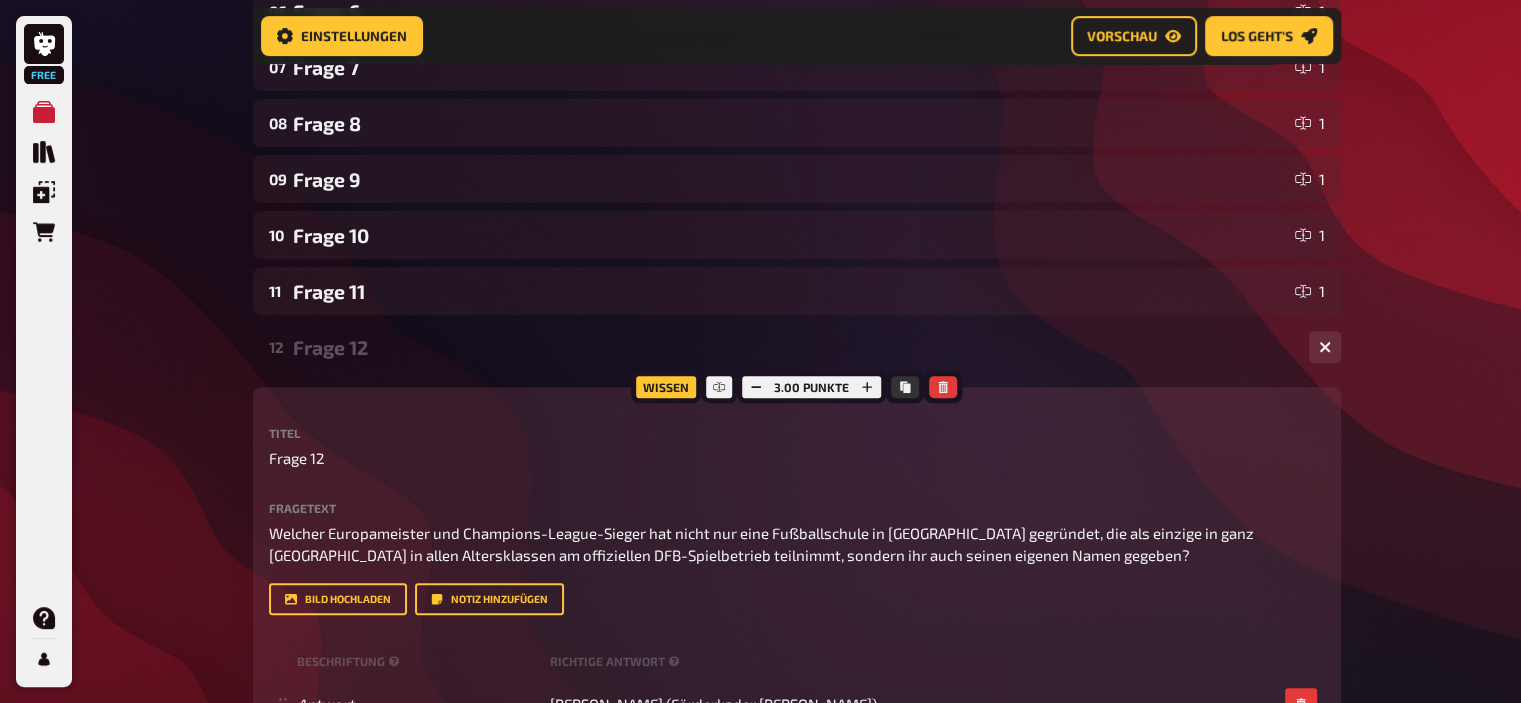 click on "Frage 12" at bounding box center [793, 347] 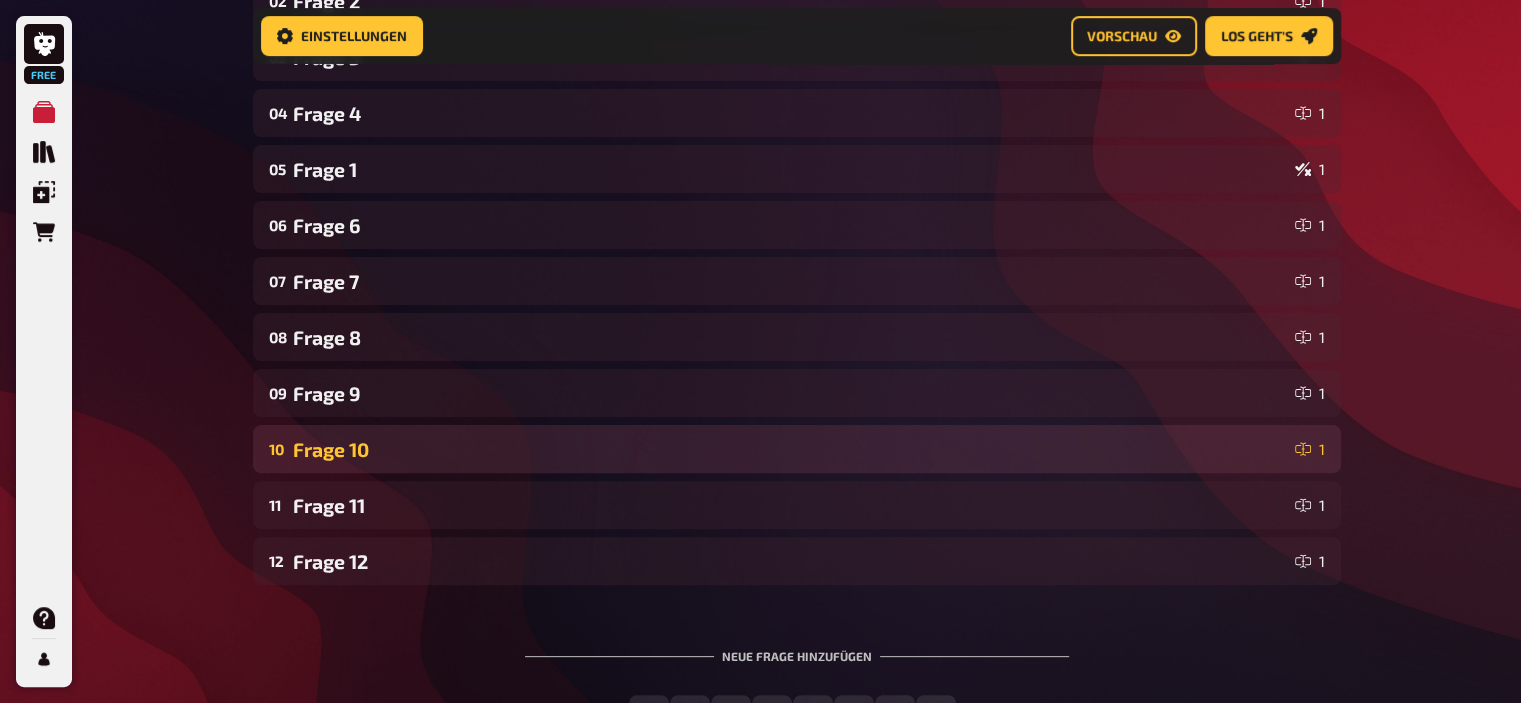 scroll, scrollTop: 647, scrollLeft: 0, axis: vertical 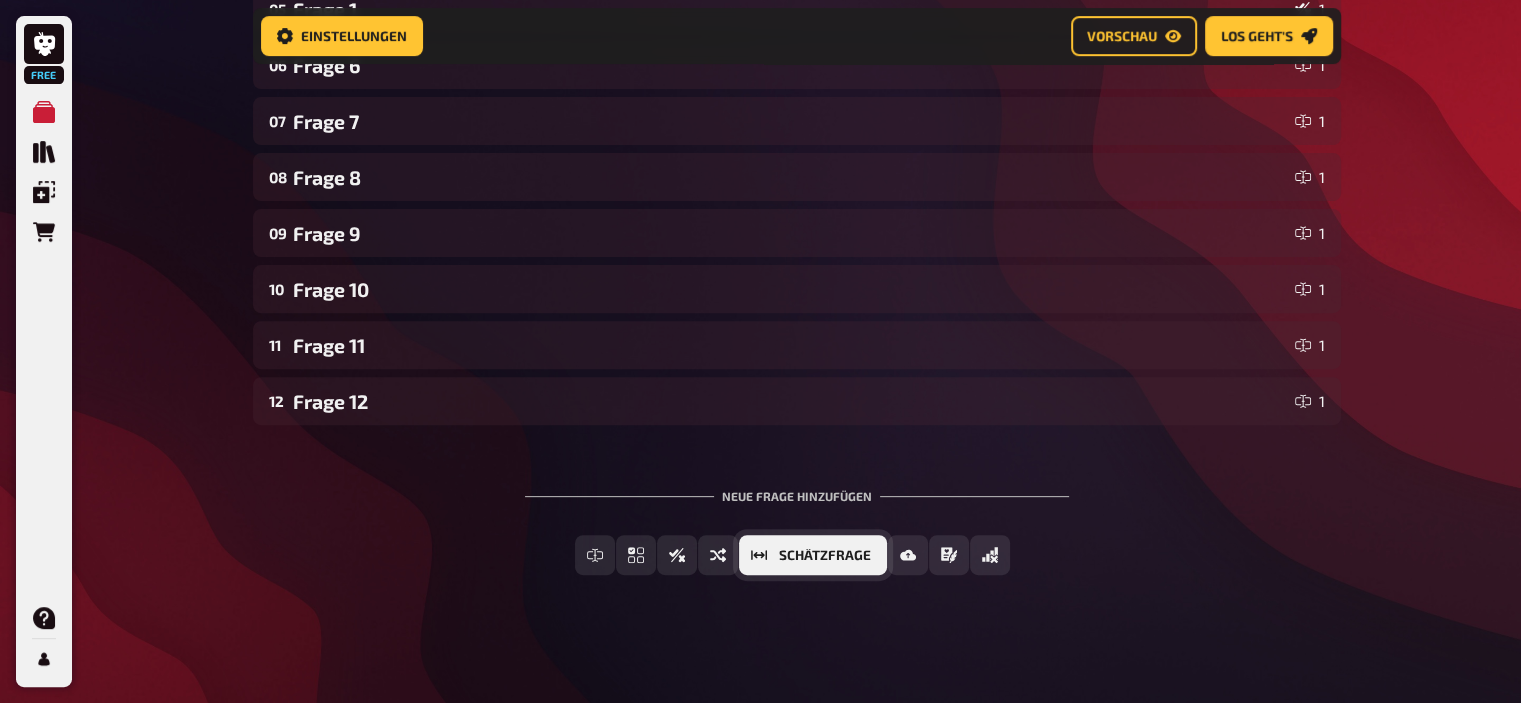 click on "Schätzfrage" at bounding box center (825, 556) 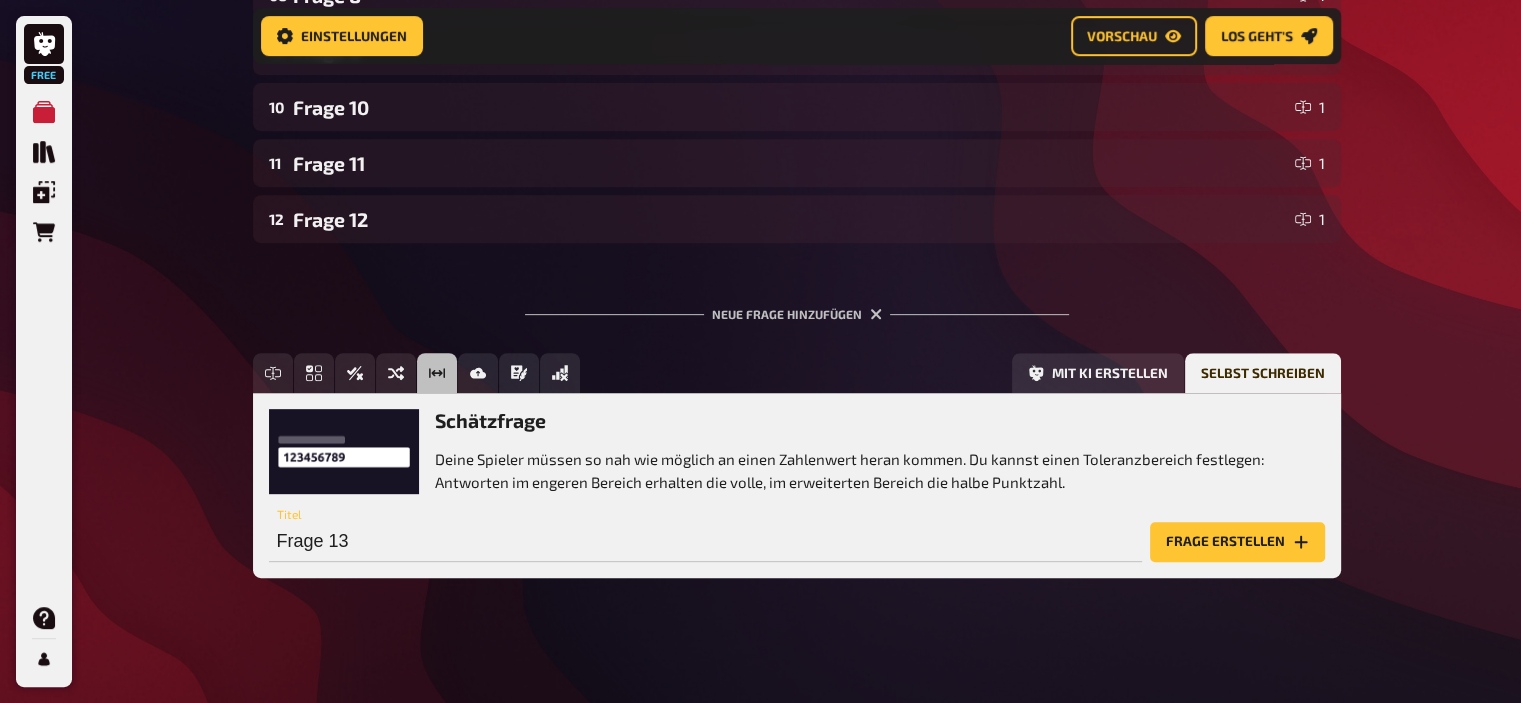 scroll, scrollTop: 831, scrollLeft: 0, axis: vertical 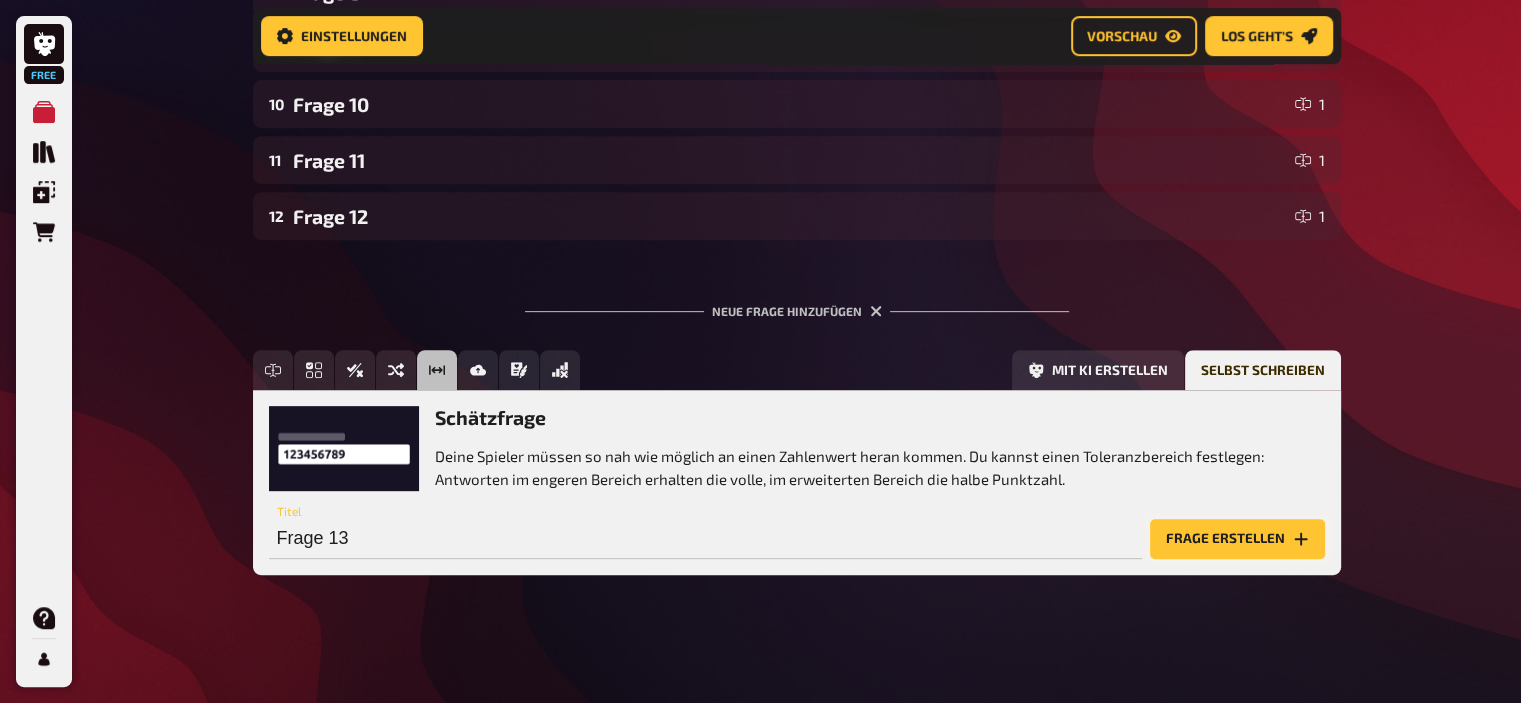 click on "Frage erstellen" at bounding box center (1237, 539) 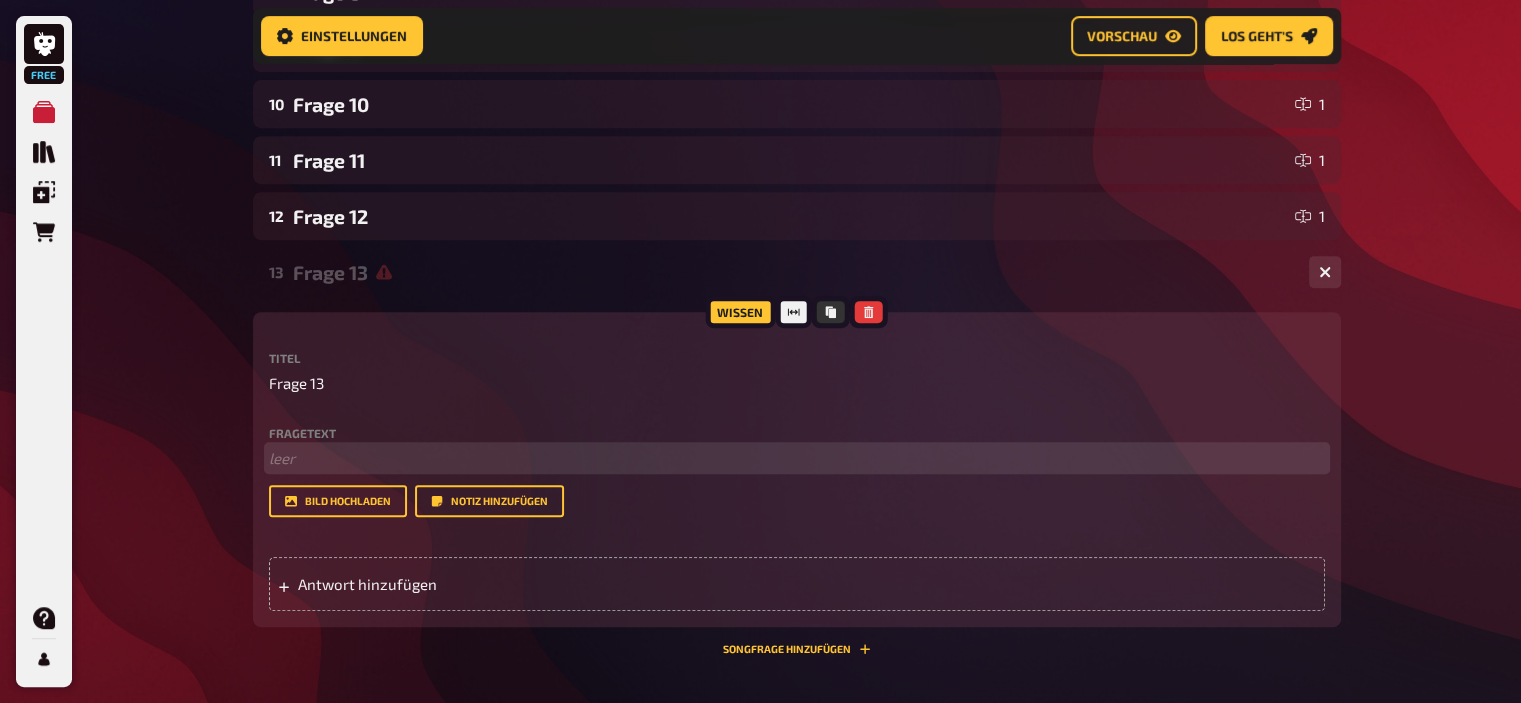 click on "﻿ leer" at bounding box center [797, 458] 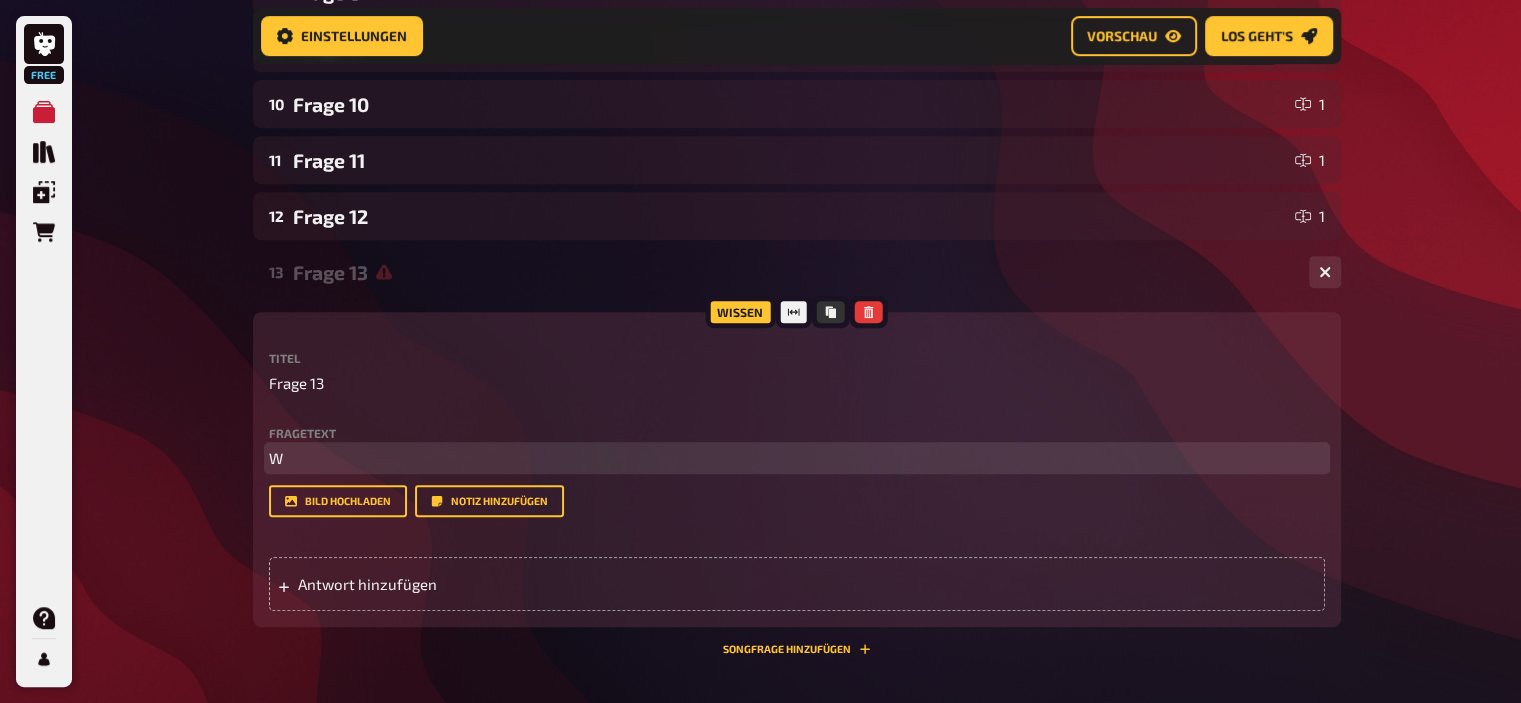 type 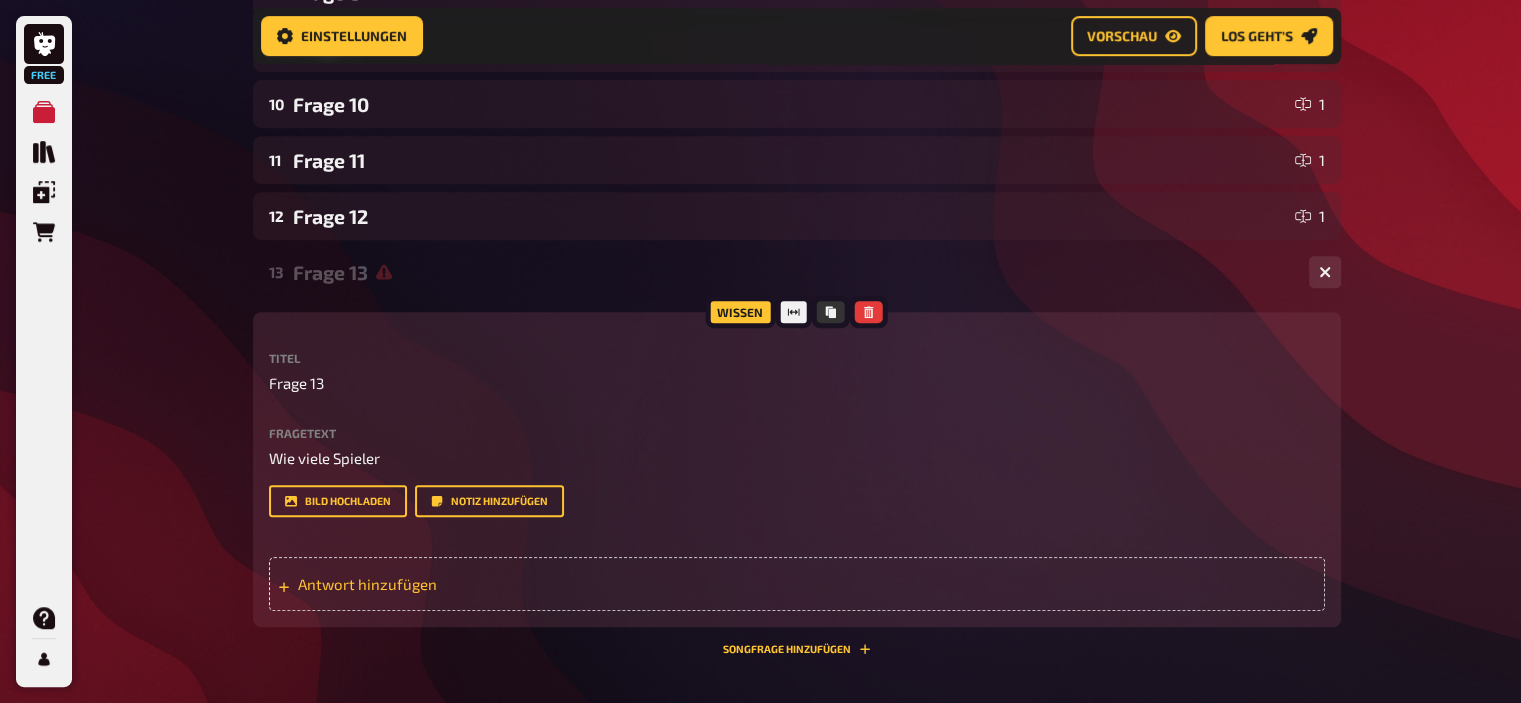 click on "Antwort hinzufügen" at bounding box center (453, 584) 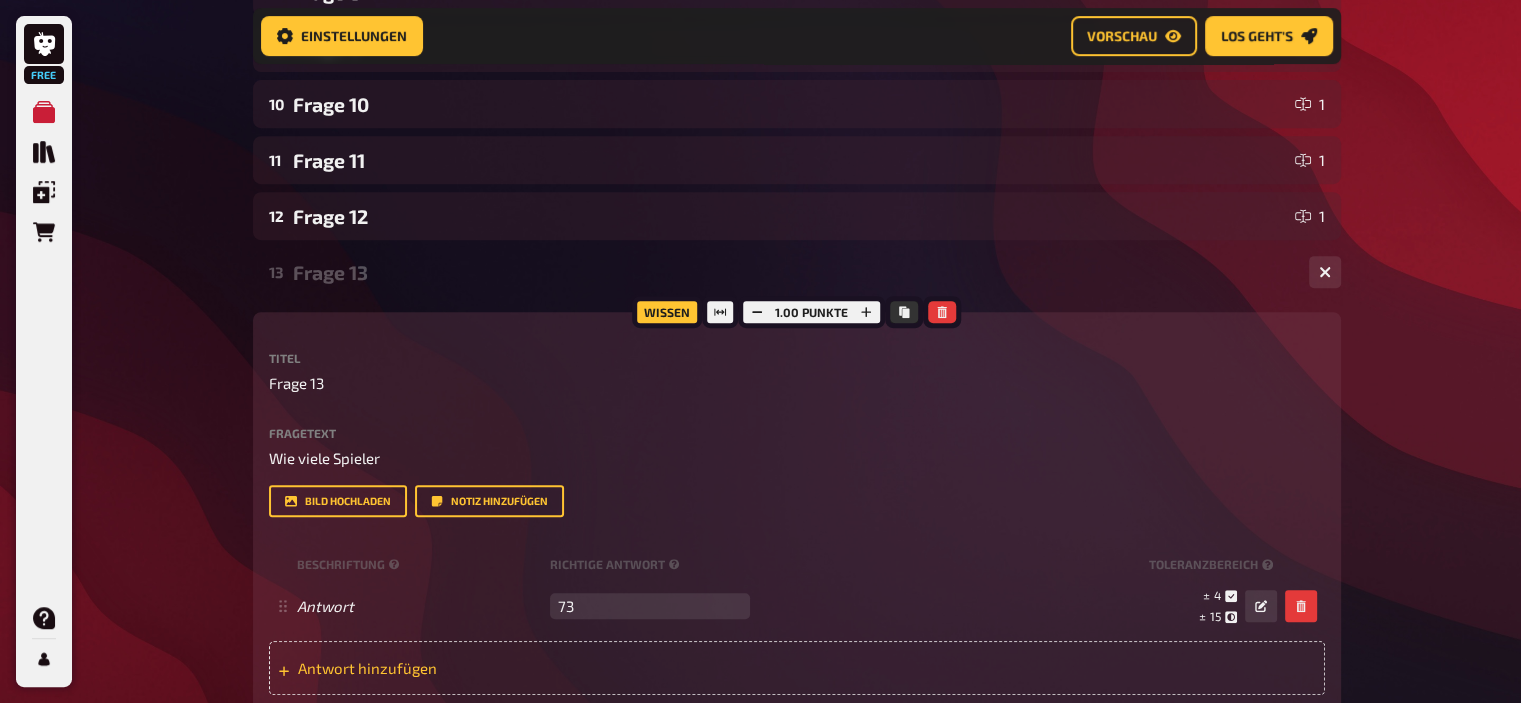 type on "73" 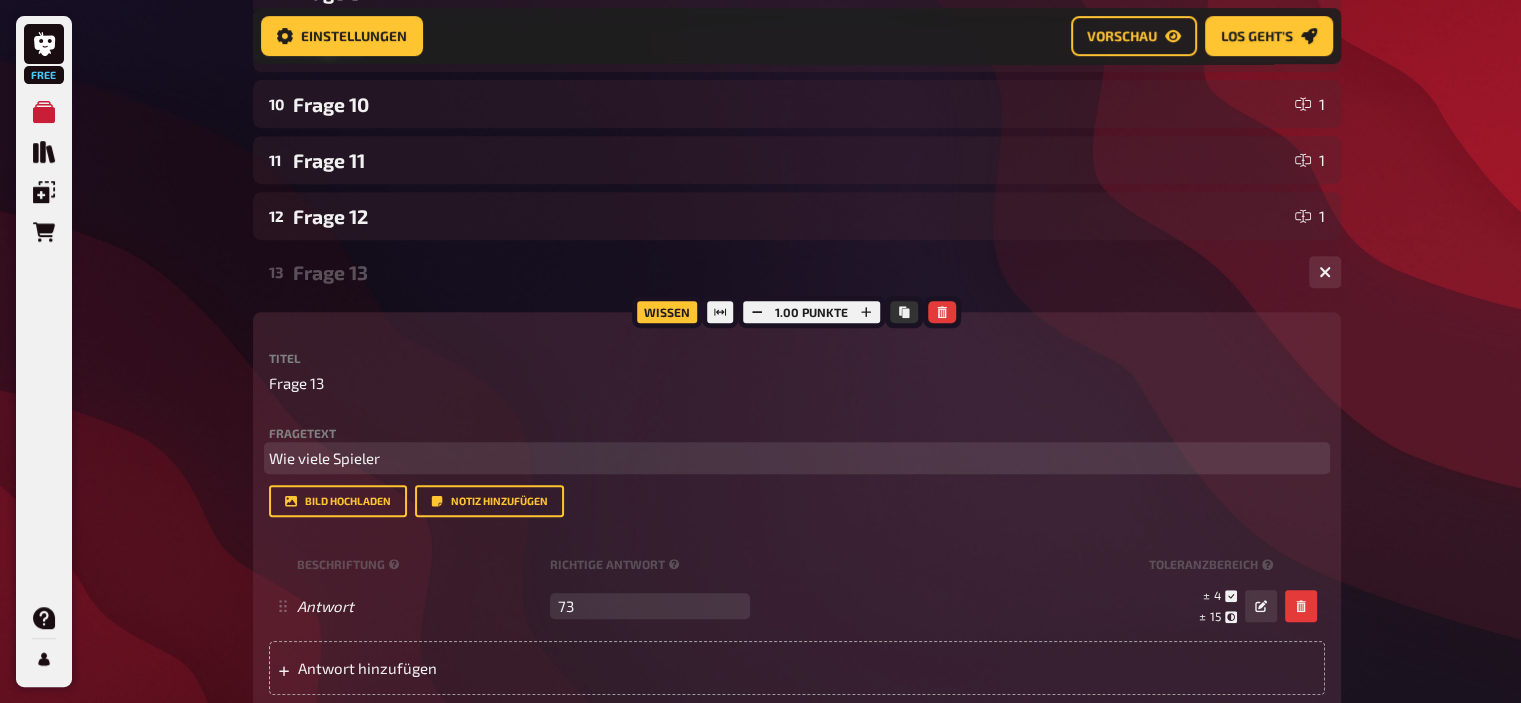 click on "Wie viele Spieler" at bounding box center (324, 458) 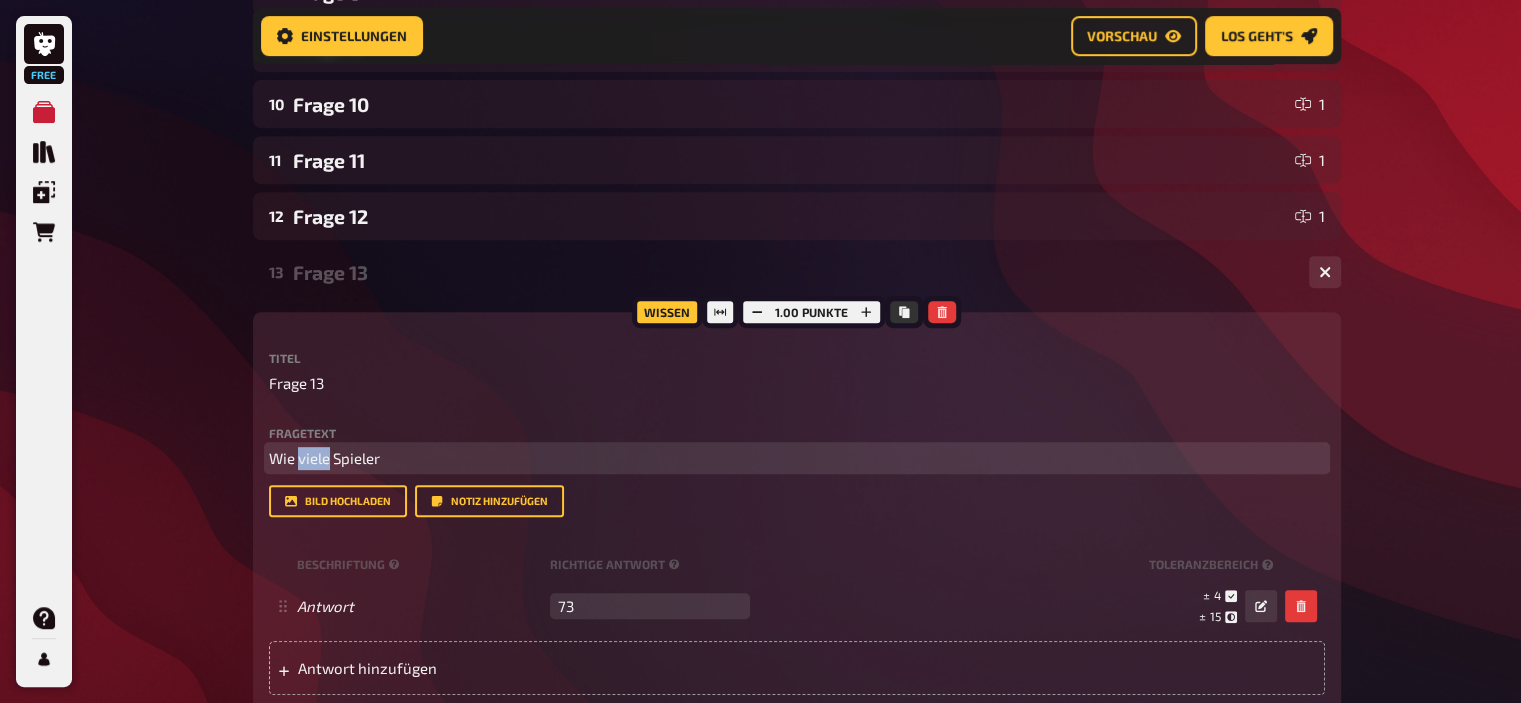 click on "Wie viele Spieler" at bounding box center [324, 458] 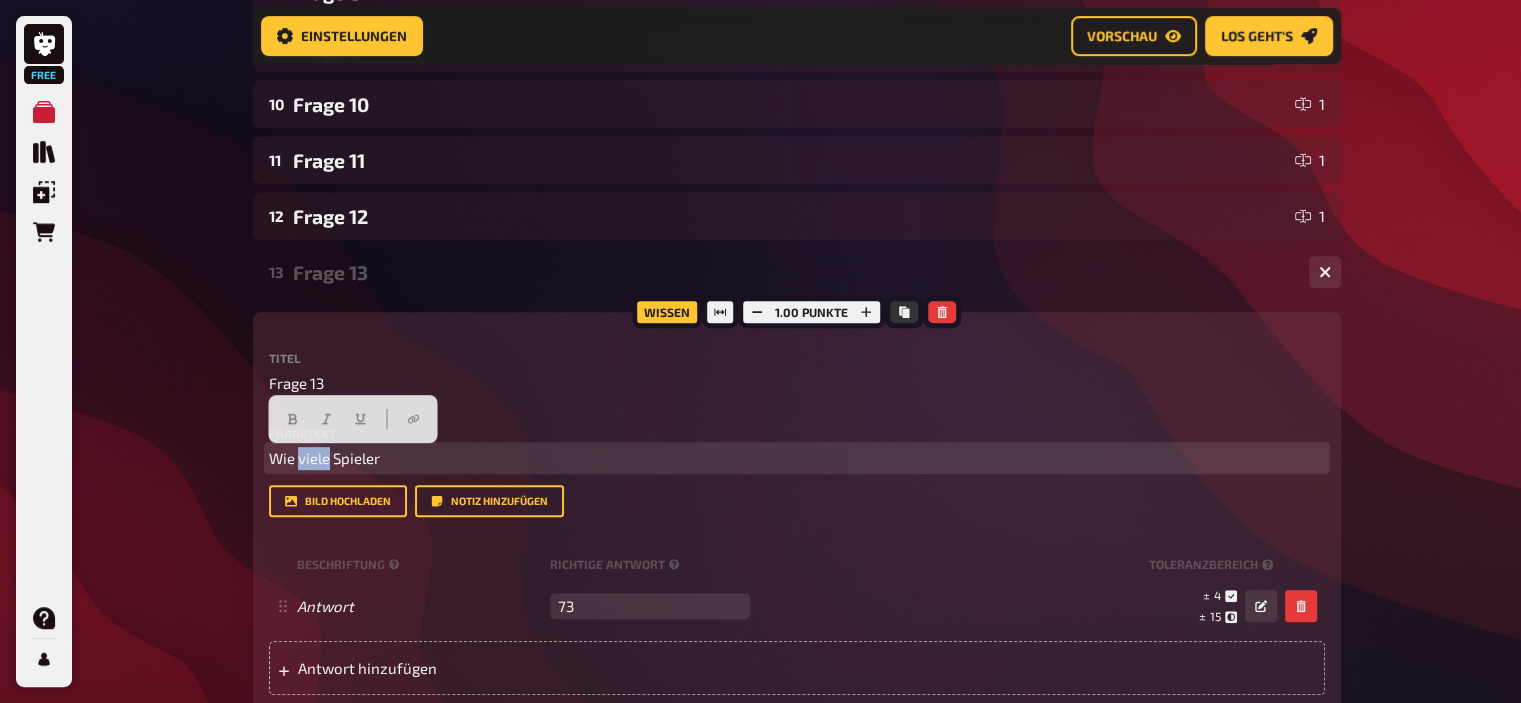click on "Wie viele Spieler" at bounding box center [324, 458] 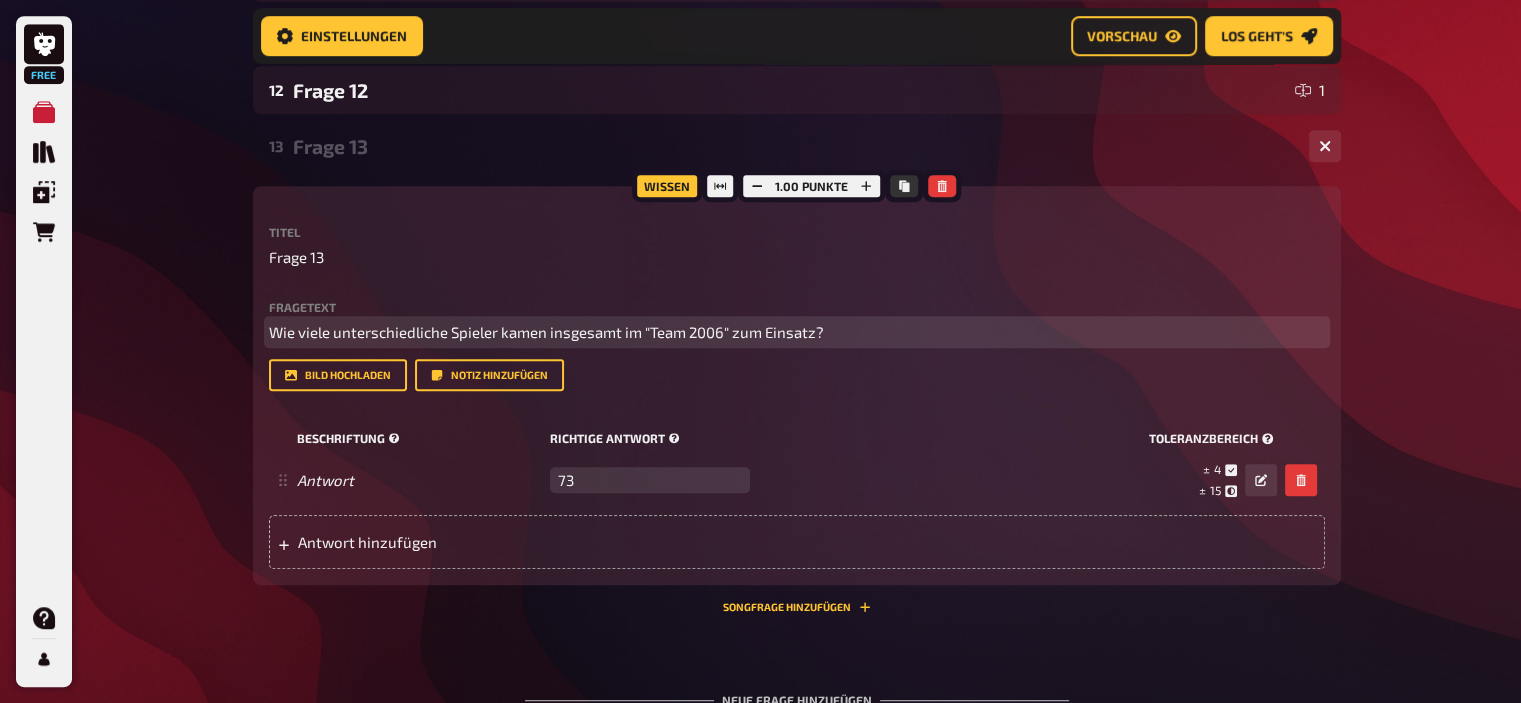 scroll, scrollTop: 962, scrollLeft: 0, axis: vertical 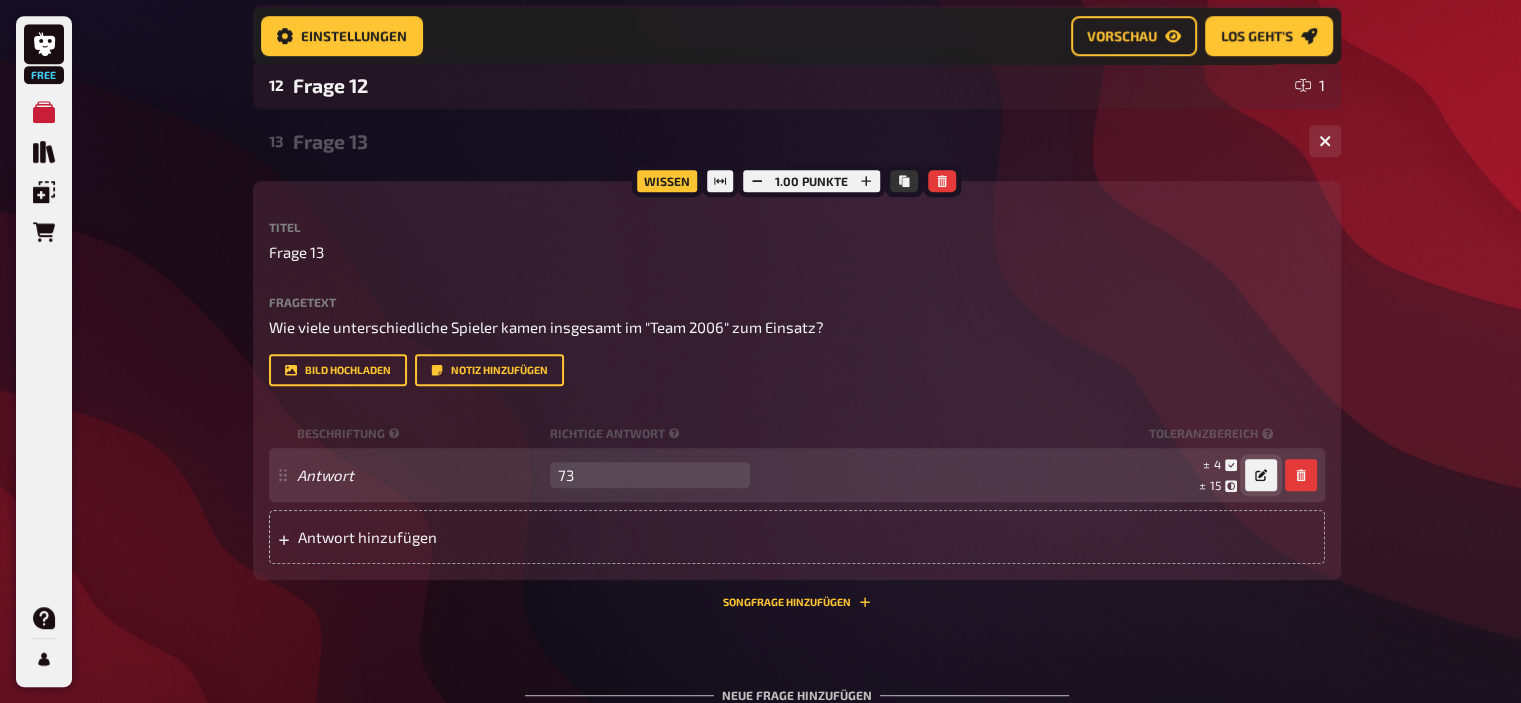click at bounding box center [1261, 475] 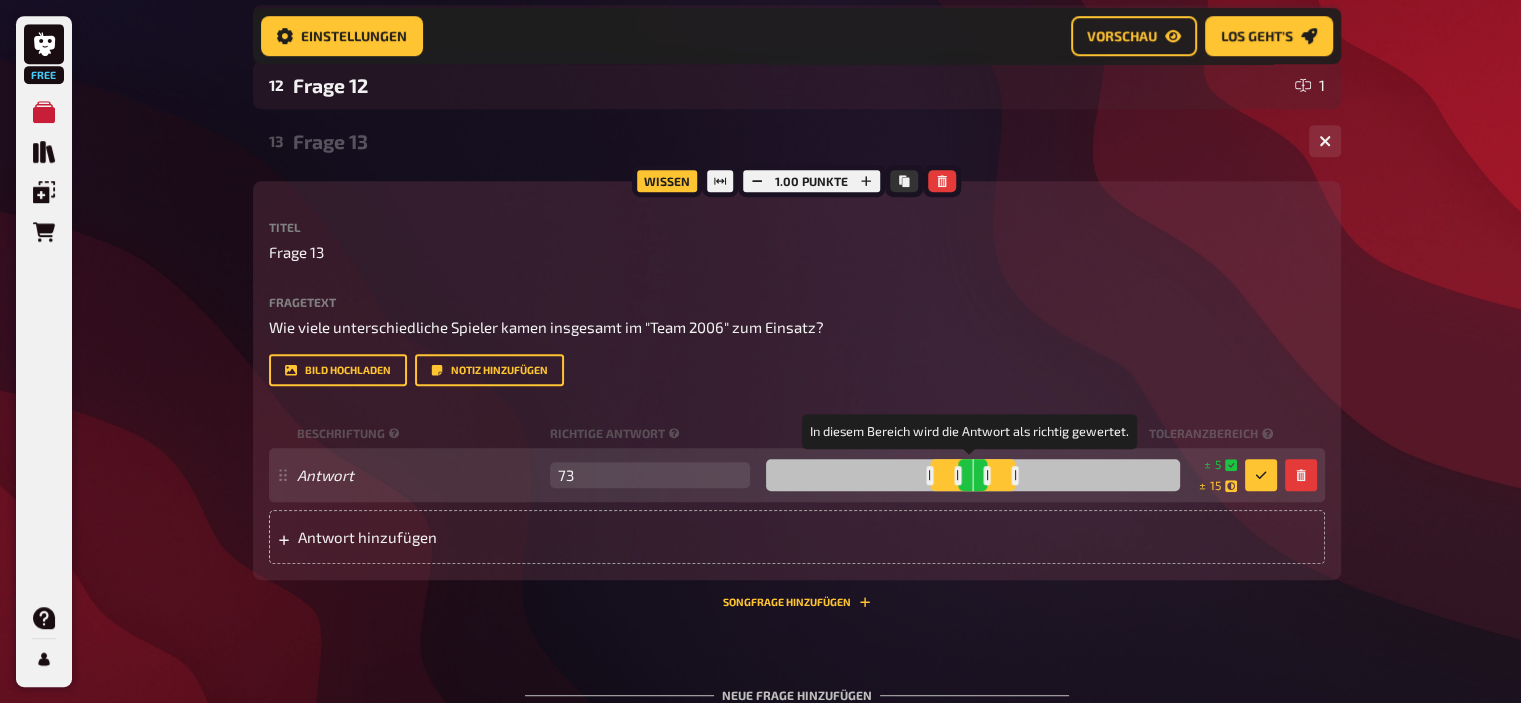 click at bounding box center (987, 475) 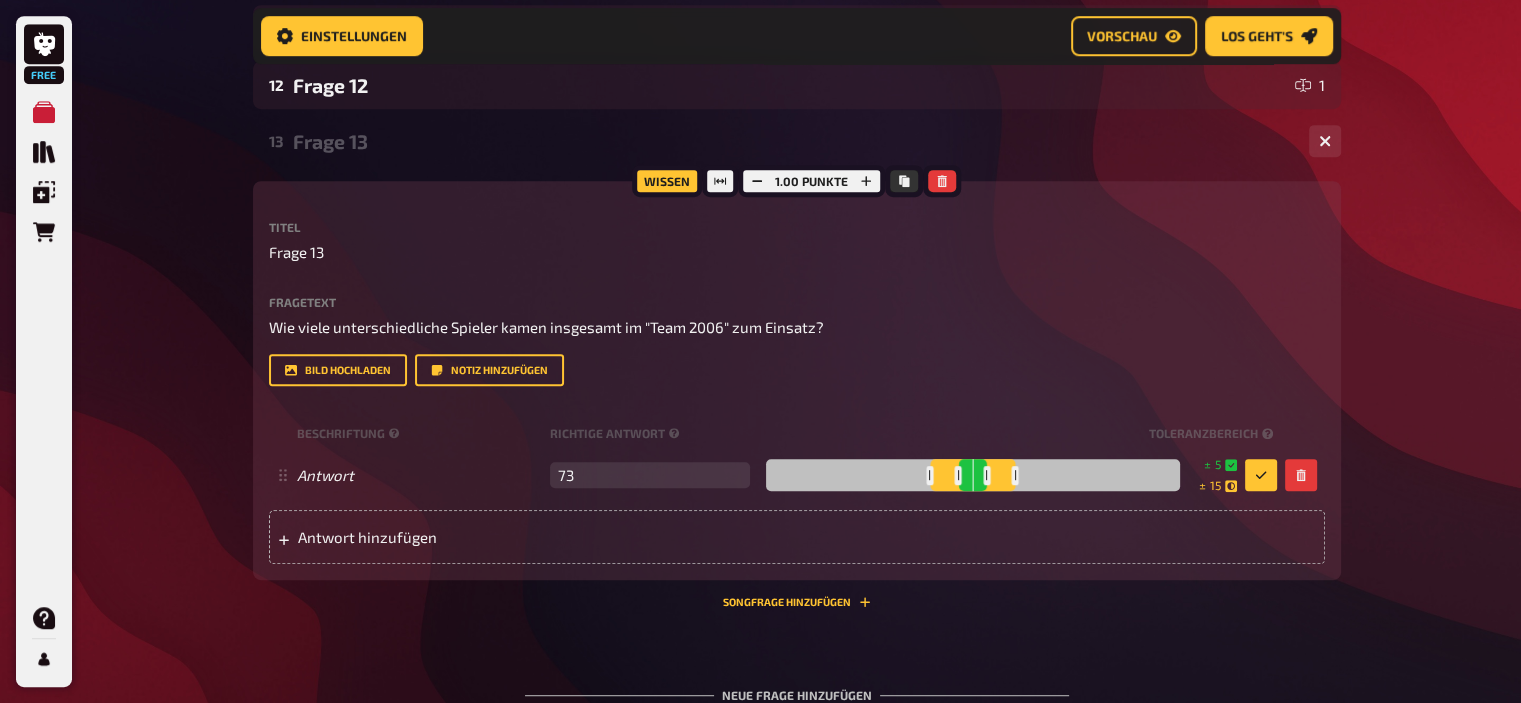 click on "Free Meine Quizze Quiz Sammlung Einblendungen Bestellungen Hilfe Profil Home Meine Quizze 2025/35 Vorbereitung Vorbereitung Inhalte Bearbeiten Quiz Lobby Moderation undefined Auswertung Siegerehrung Einstellungen Vorschau Los geht's Los geht's Mache dein Quiz noch besser, indem du alle Funktionen freischaltest! Lass deine Fragen mit Hilfe von KI generieren! Jetzt upgraden 2025/35 01 Frage 1 1 02 Frage 2 1 03 Frage 3 1 04 Frage 4 1 05 Frage 1 1 06 Frage 6 1 07 Frage 7 1 08 Frage 8 1 09 Frage 9 1 10 Frage 10 1 11 Frage 11 1 12 Frage 12 1 13 Frage 13 1 Wissen 1.00 Punkte Titel Frage 13 Fragetext Wie viele unterschiedliche Spieler kamen insgesamt im "Team 2006" zum Einsatz? Hier hinziehen für Dateiupload Bild hochladen   Notiz hinzufügen Beschriftung Richtige Antwort Toleranzbereich Antwort 73 leer ±   5 ±   15 ±   73 Antwort hinzufügen Songfrage hinzufügen   Neue Frage hinzufügen   Freitext Eingabe Einfachauswahl Wahr / Falsch Sortierfrage Schätzfrage Bild-Antwort Prosa (Langtext) Offline Frage" at bounding box center (760, -30) 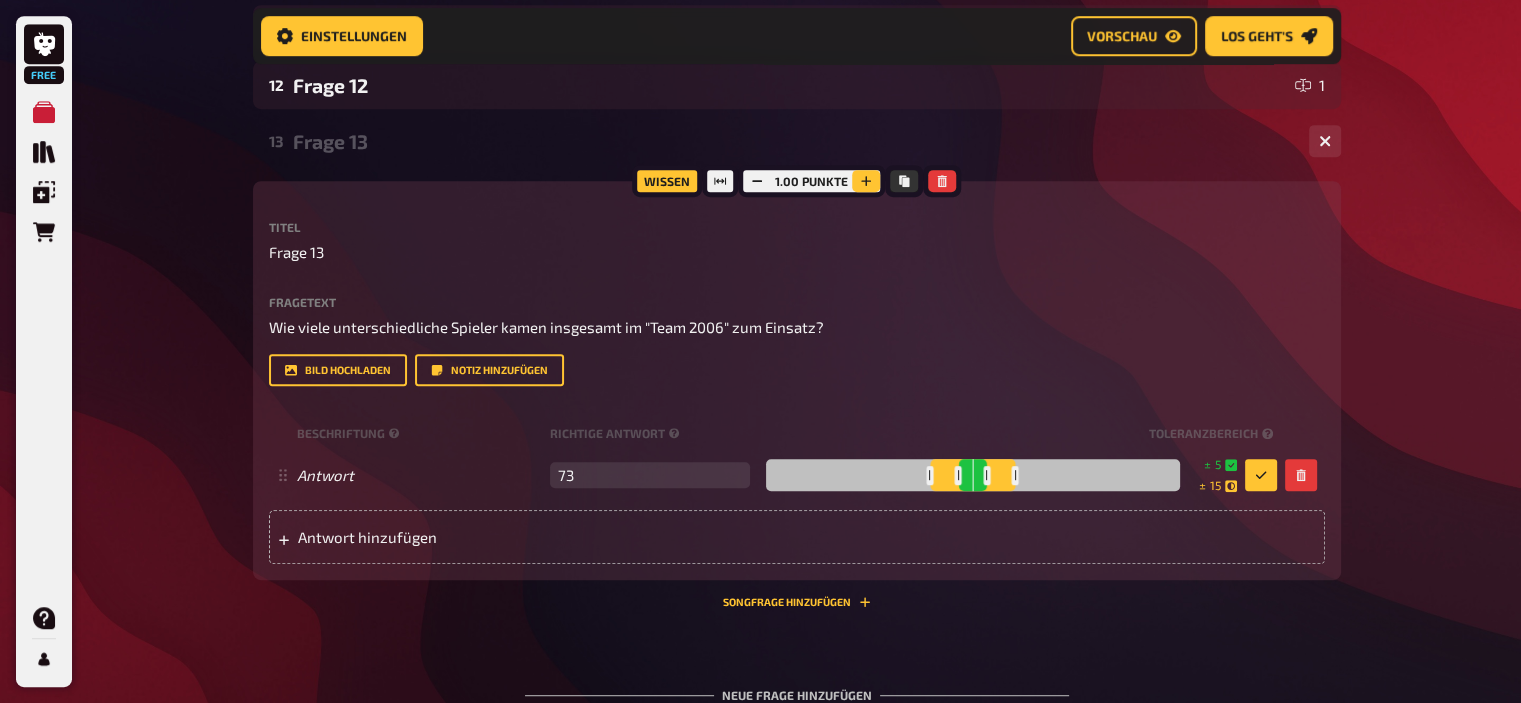 click 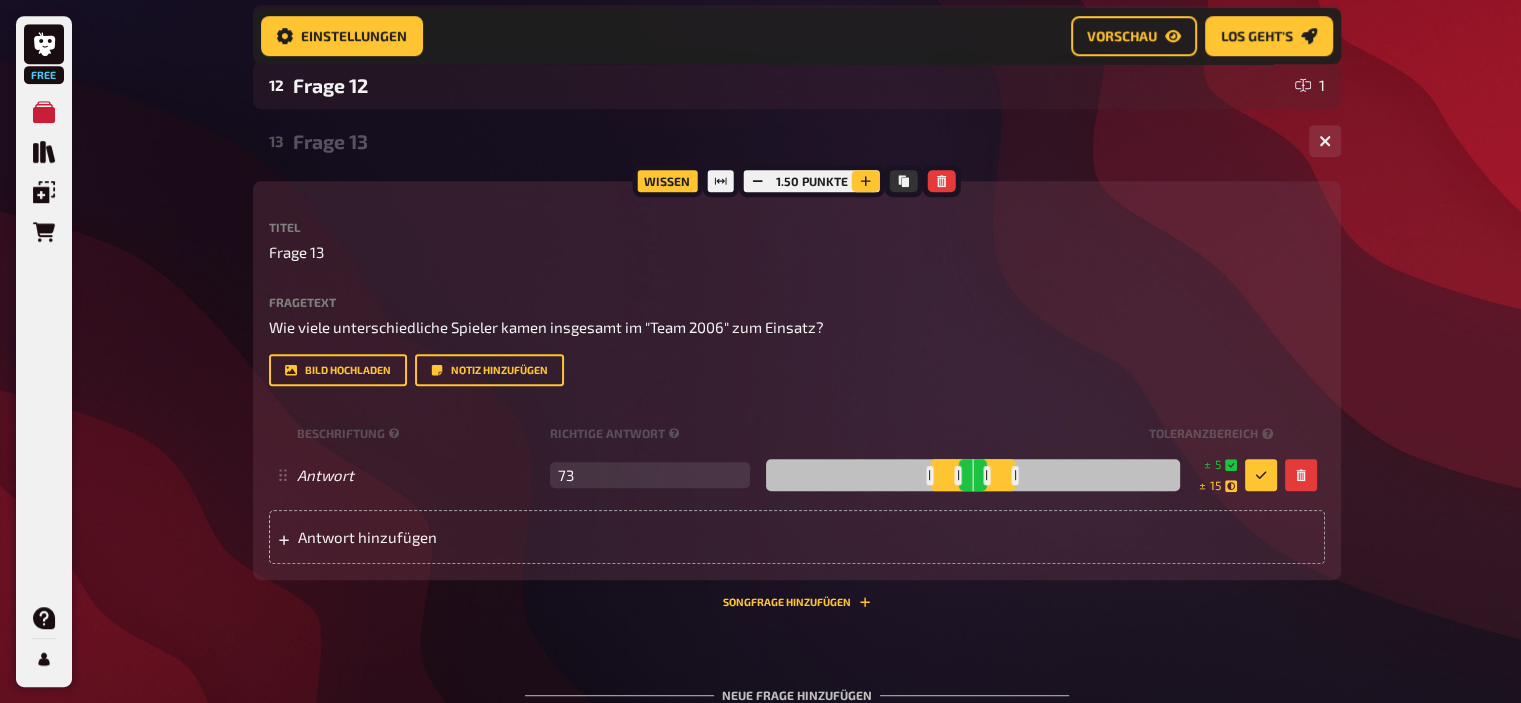 click 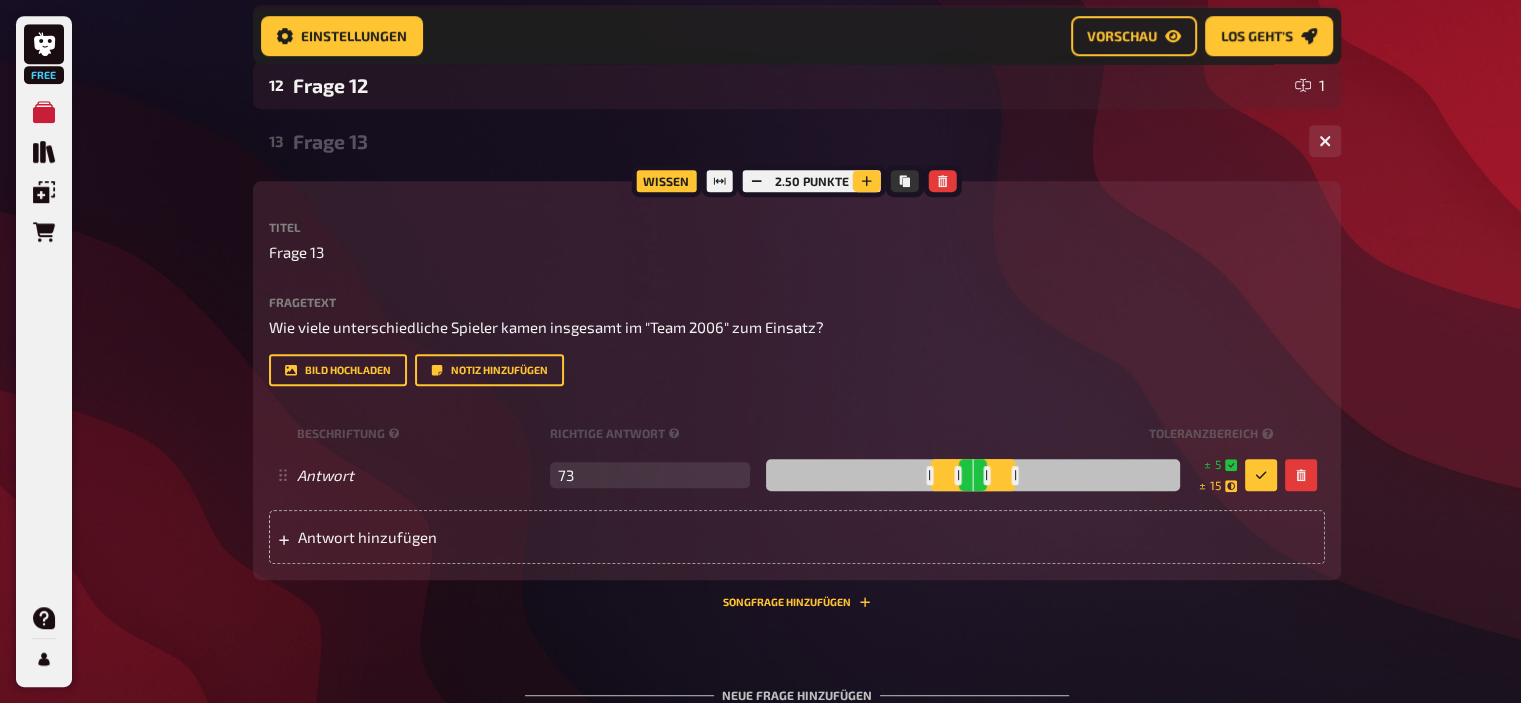 click 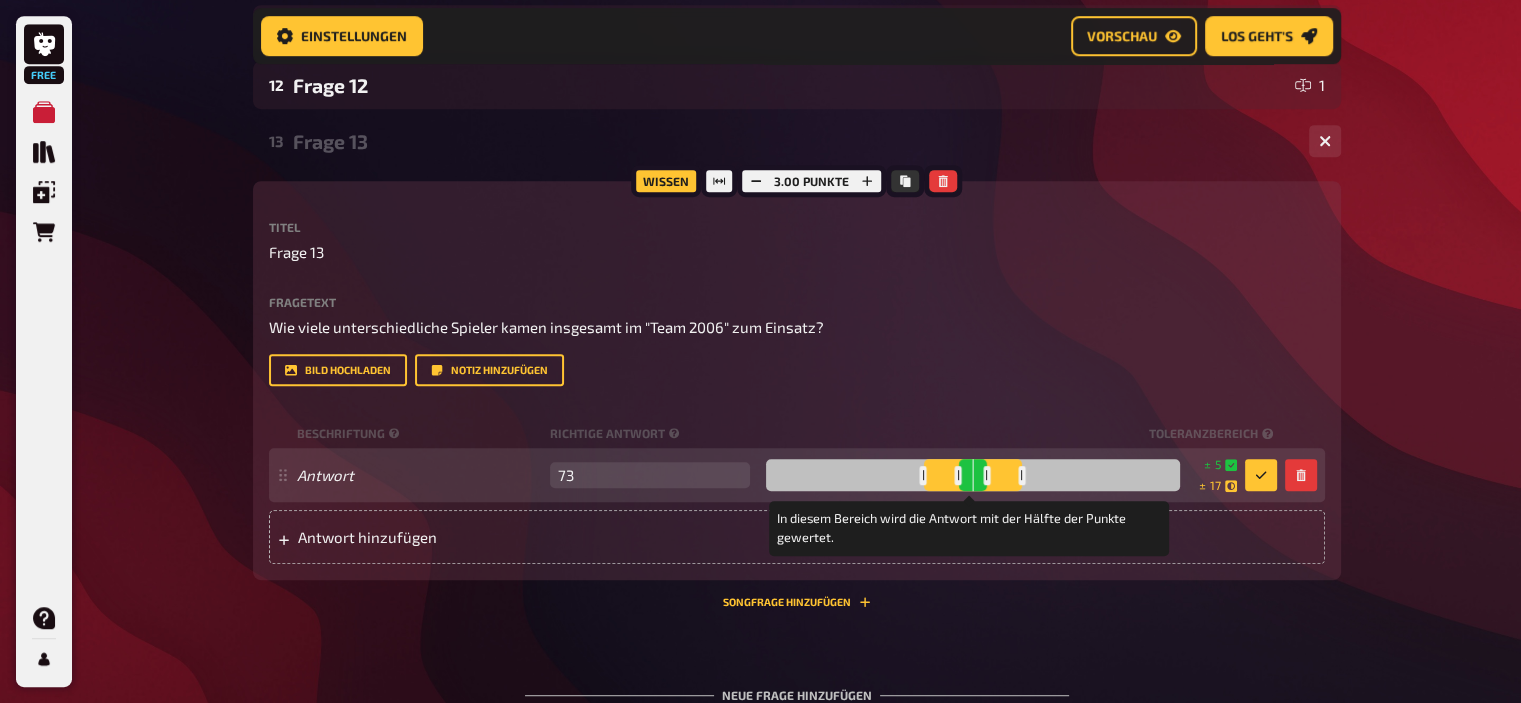 click at bounding box center (1021, 475) 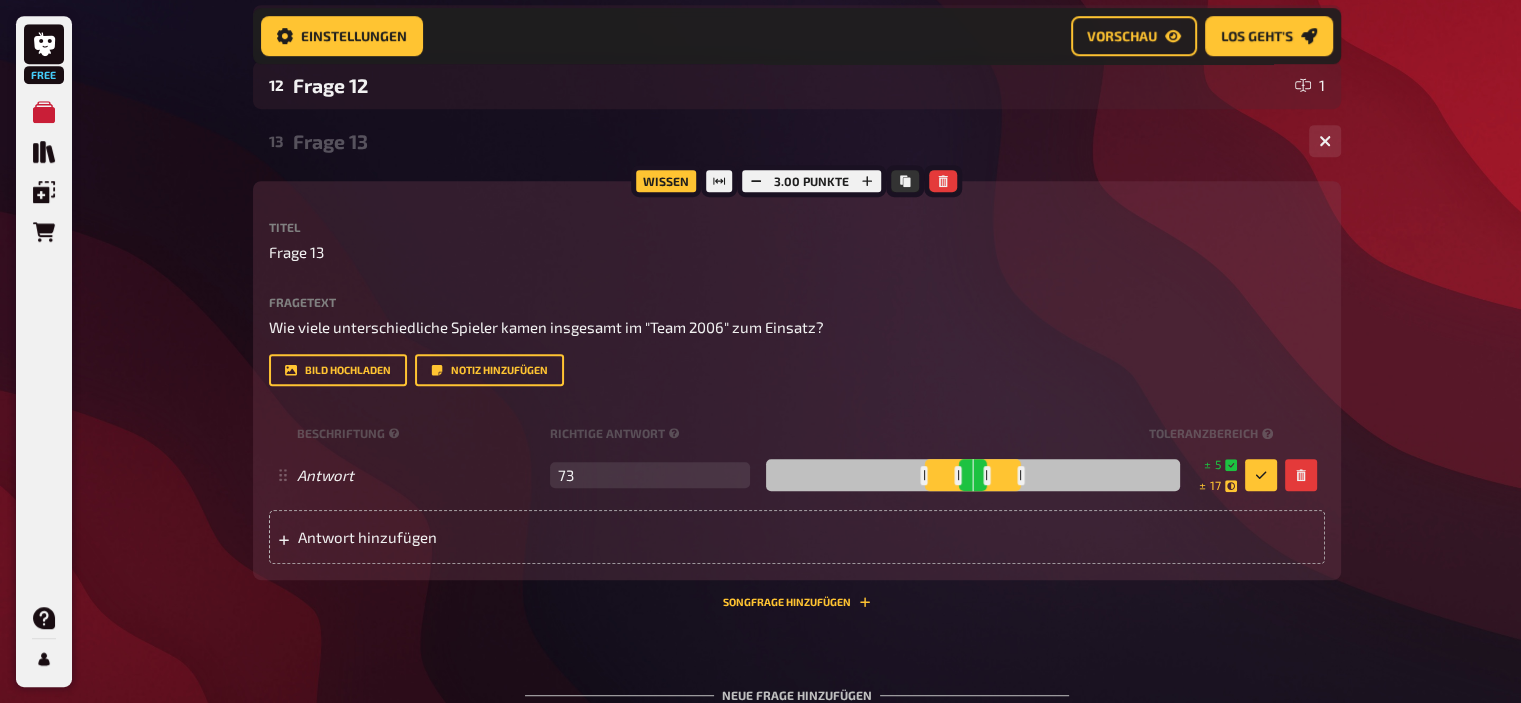 click on "Frage 13" at bounding box center [793, 141] 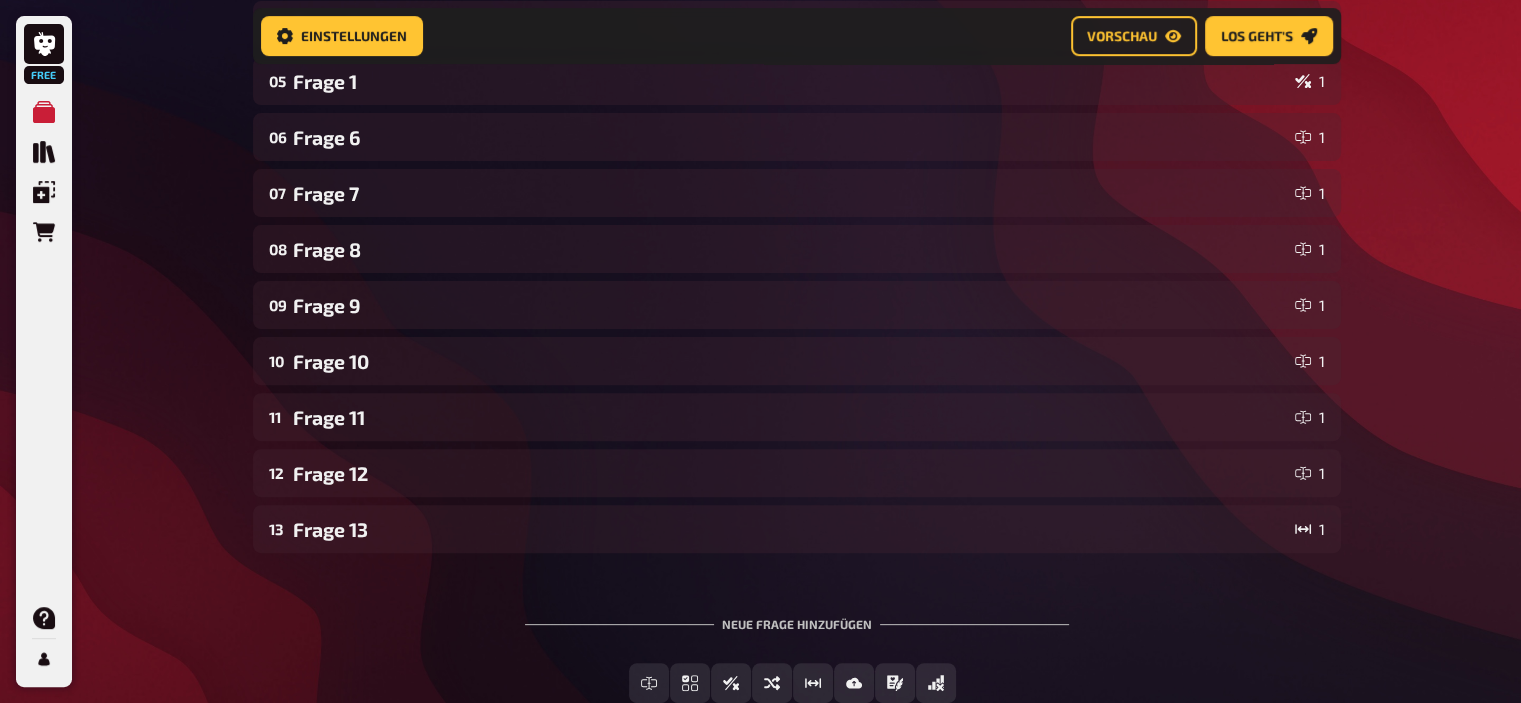 scroll, scrollTop: 575, scrollLeft: 0, axis: vertical 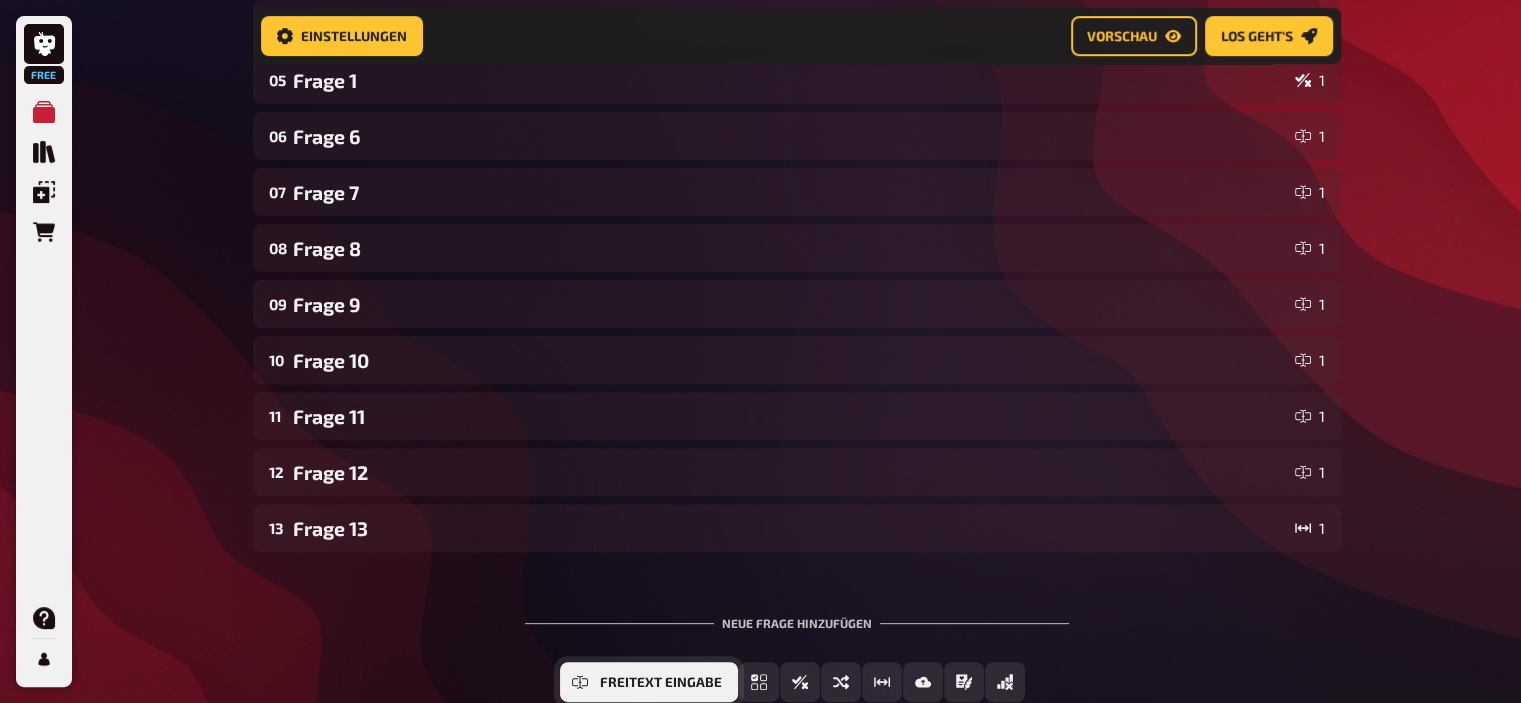 click on "Freitext Eingabe" at bounding box center [649, 682] 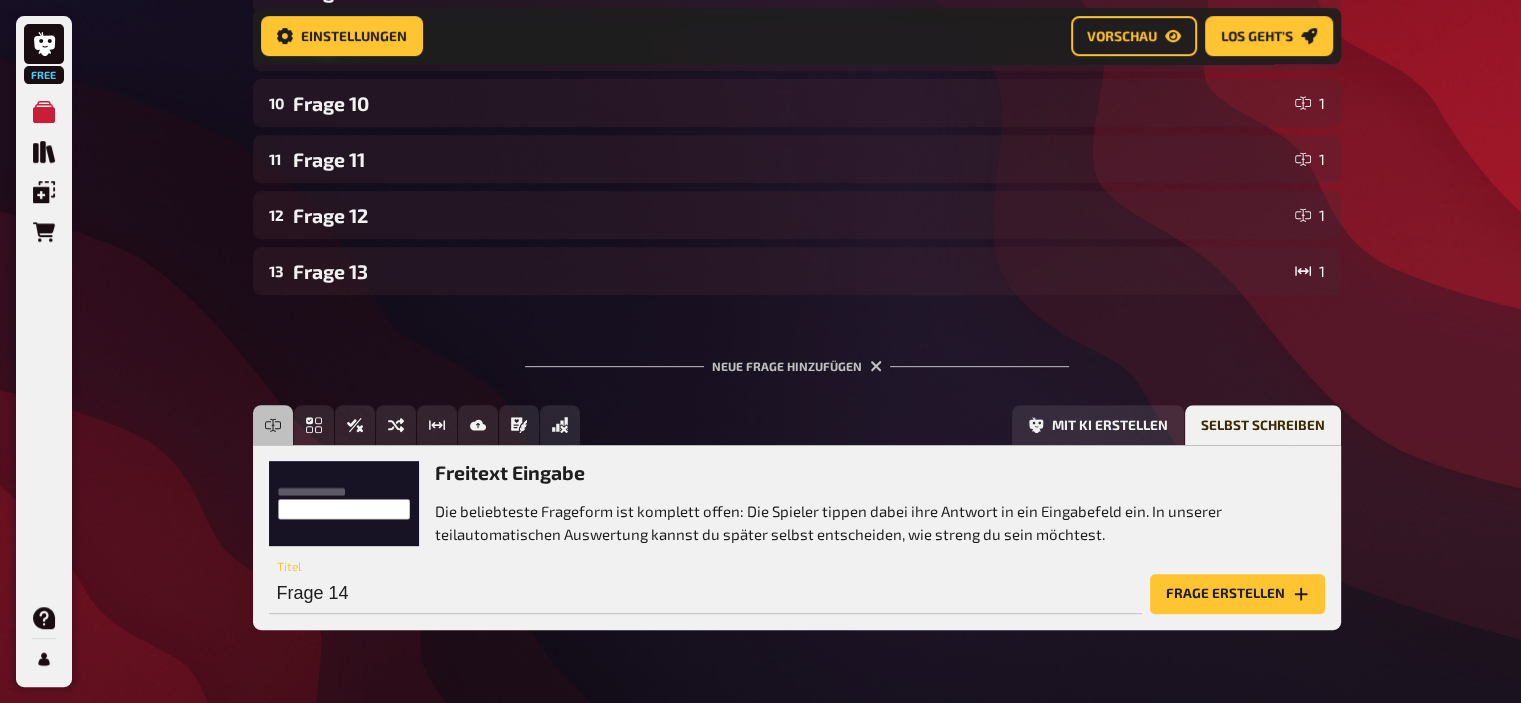 scroll, scrollTop: 887, scrollLeft: 0, axis: vertical 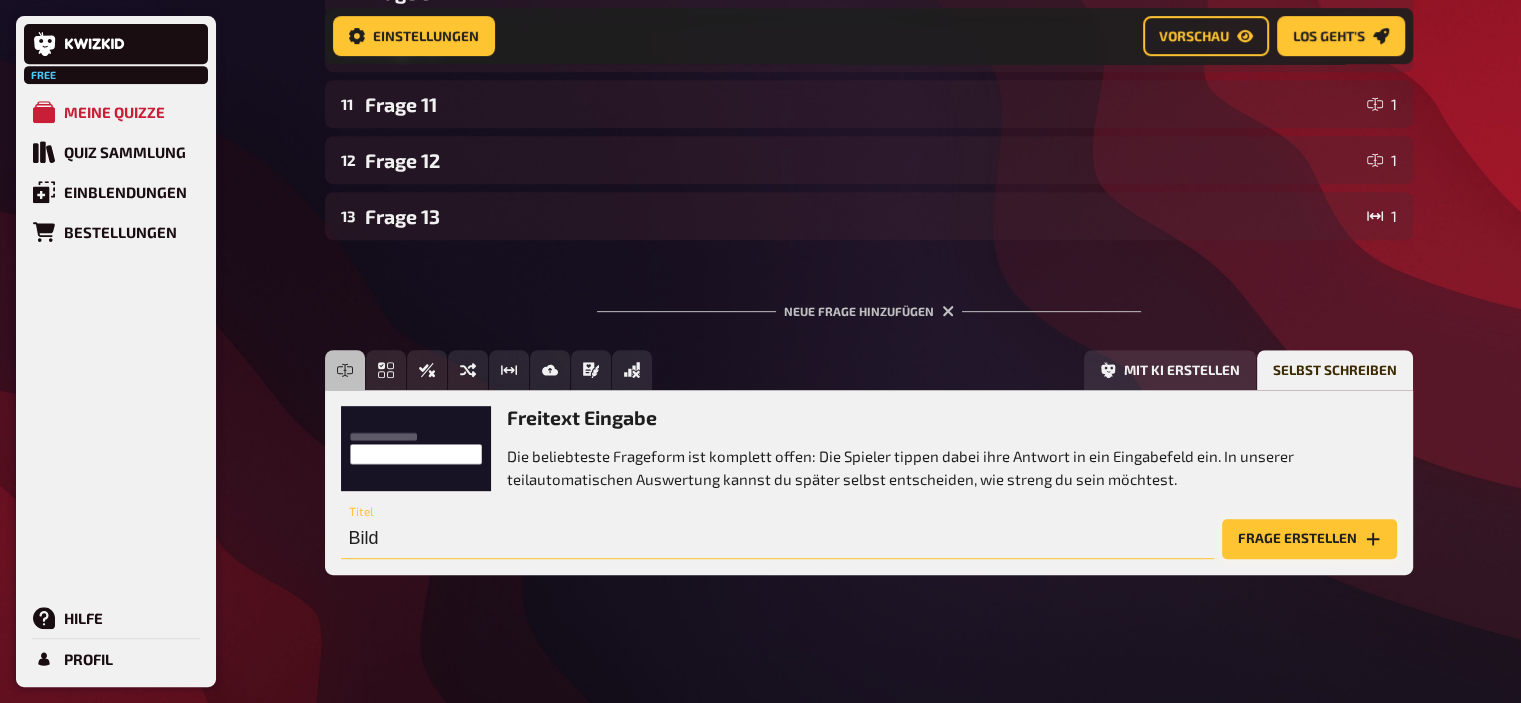 type on "Bild" 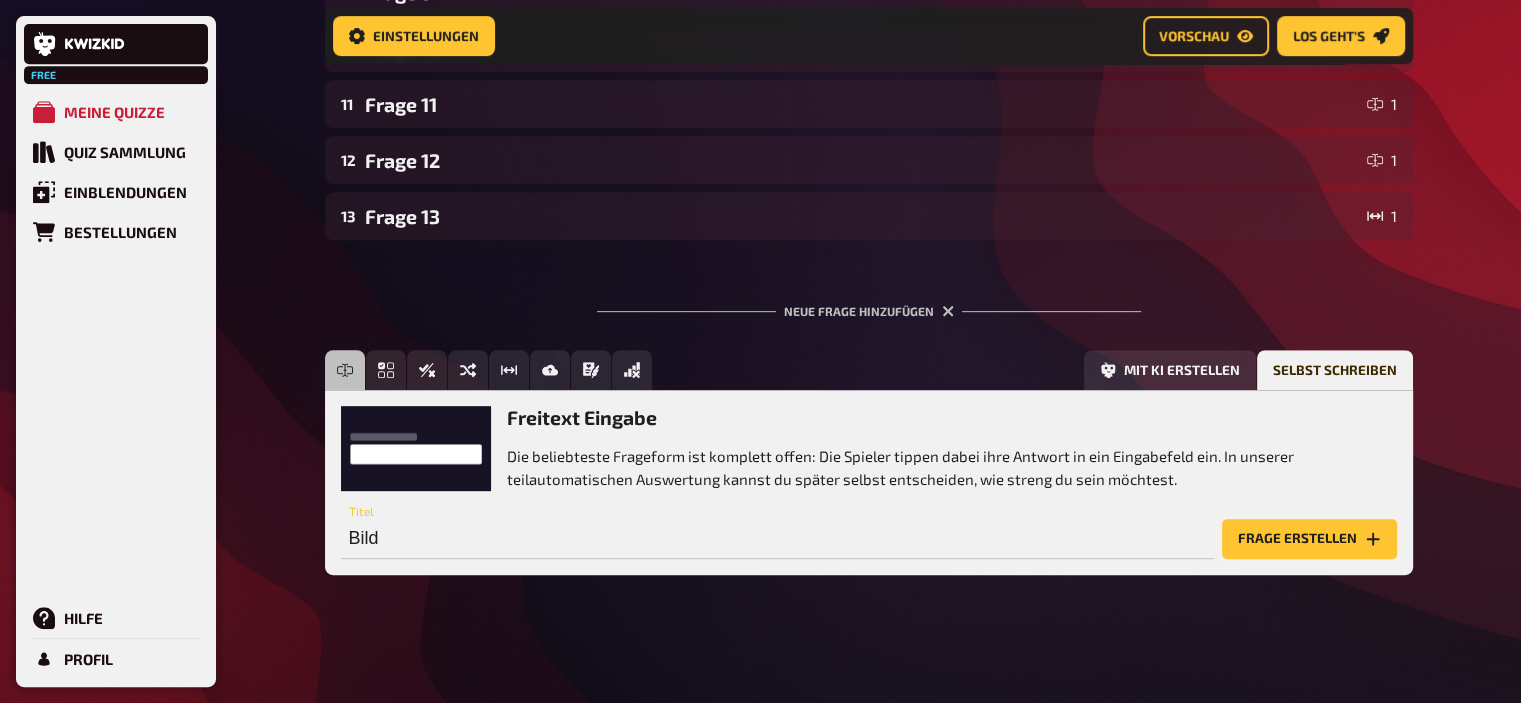 click on "Frage erstellen" at bounding box center (1309, 539) 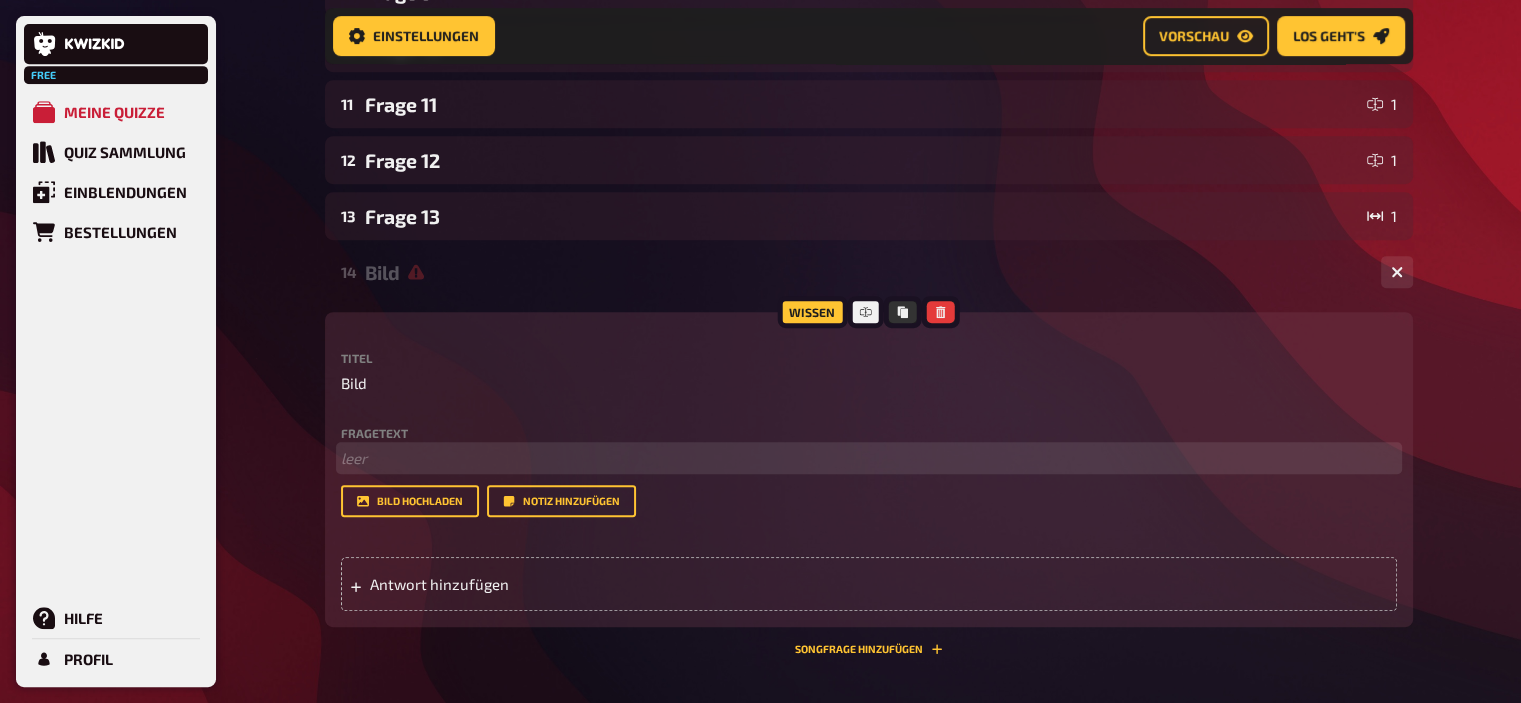 click on "﻿ leer" at bounding box center [869, 458] 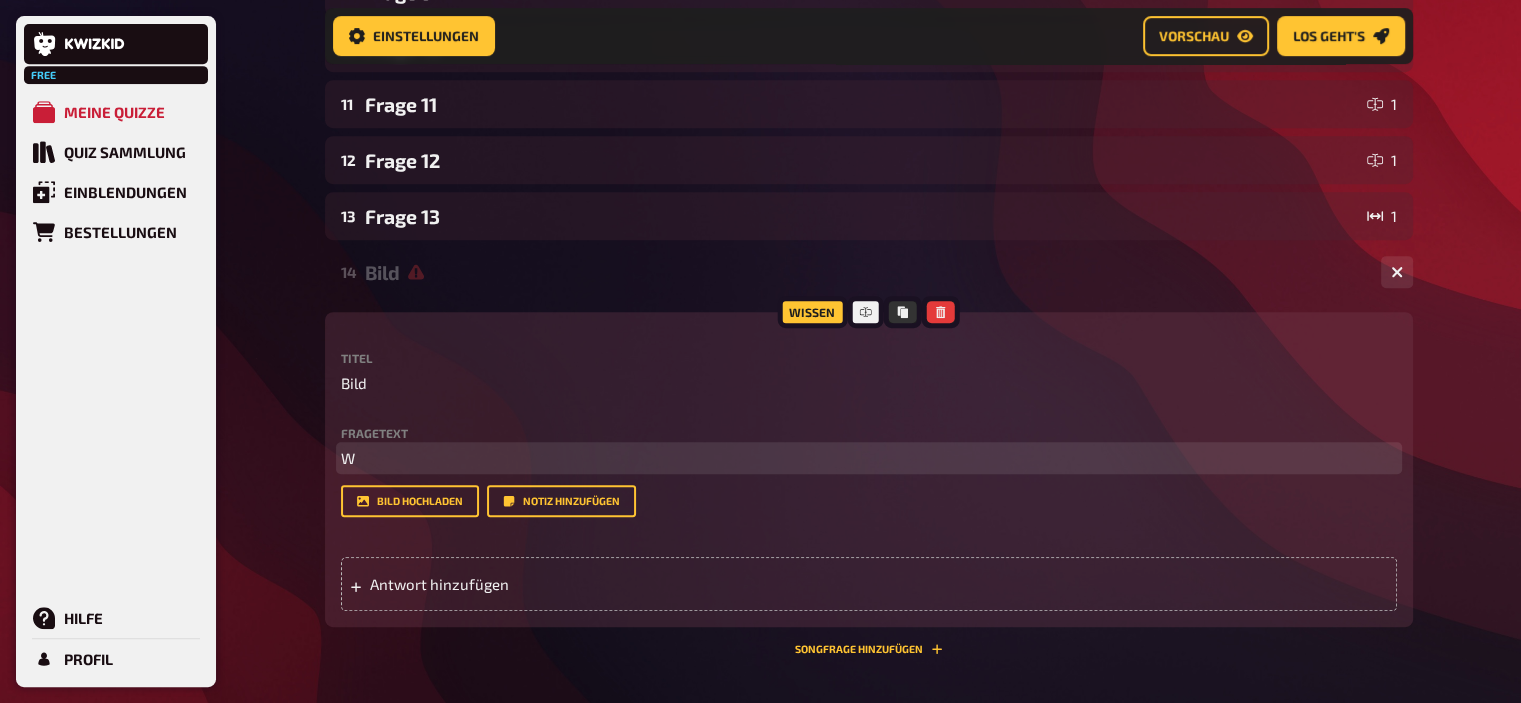 type 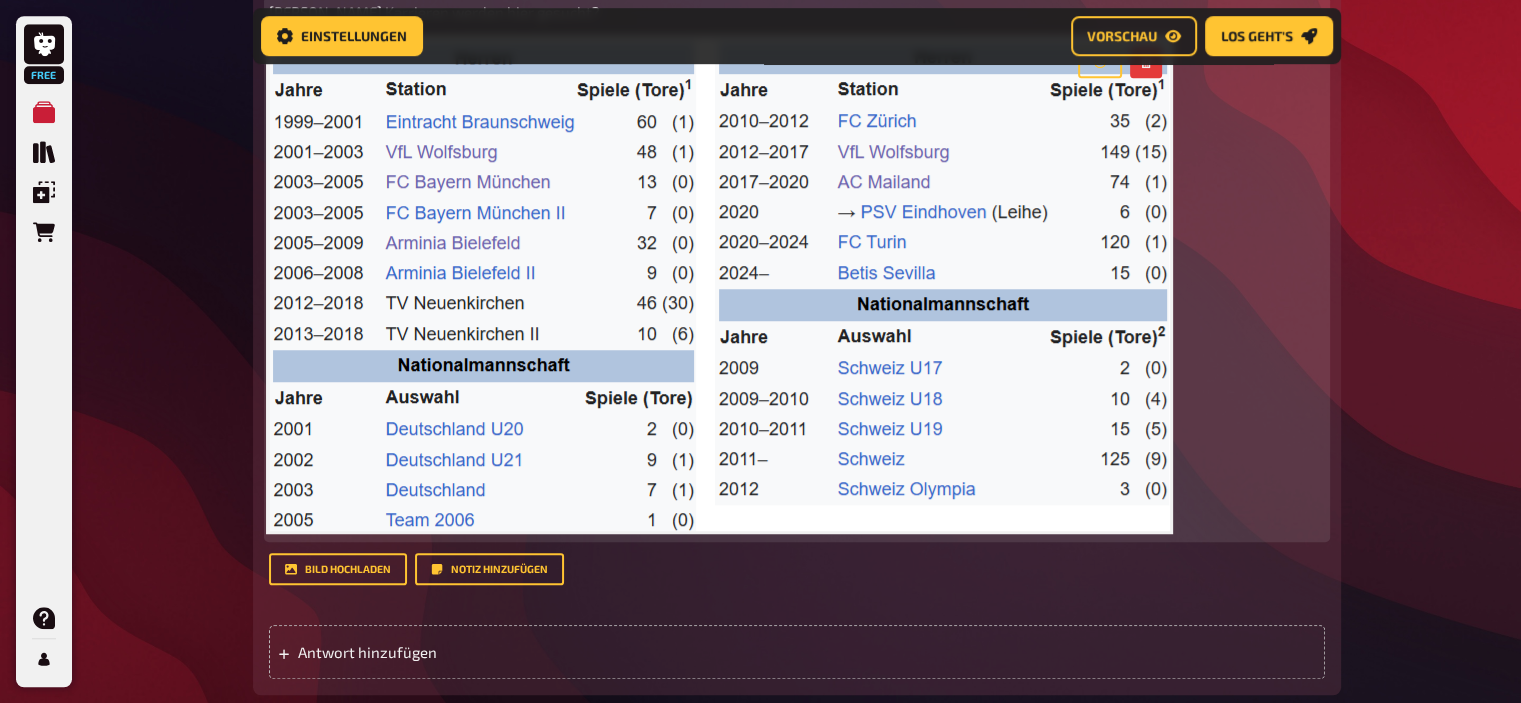 scroll, scrollTop: 1342, scrollLeft: 0, axis: vertical 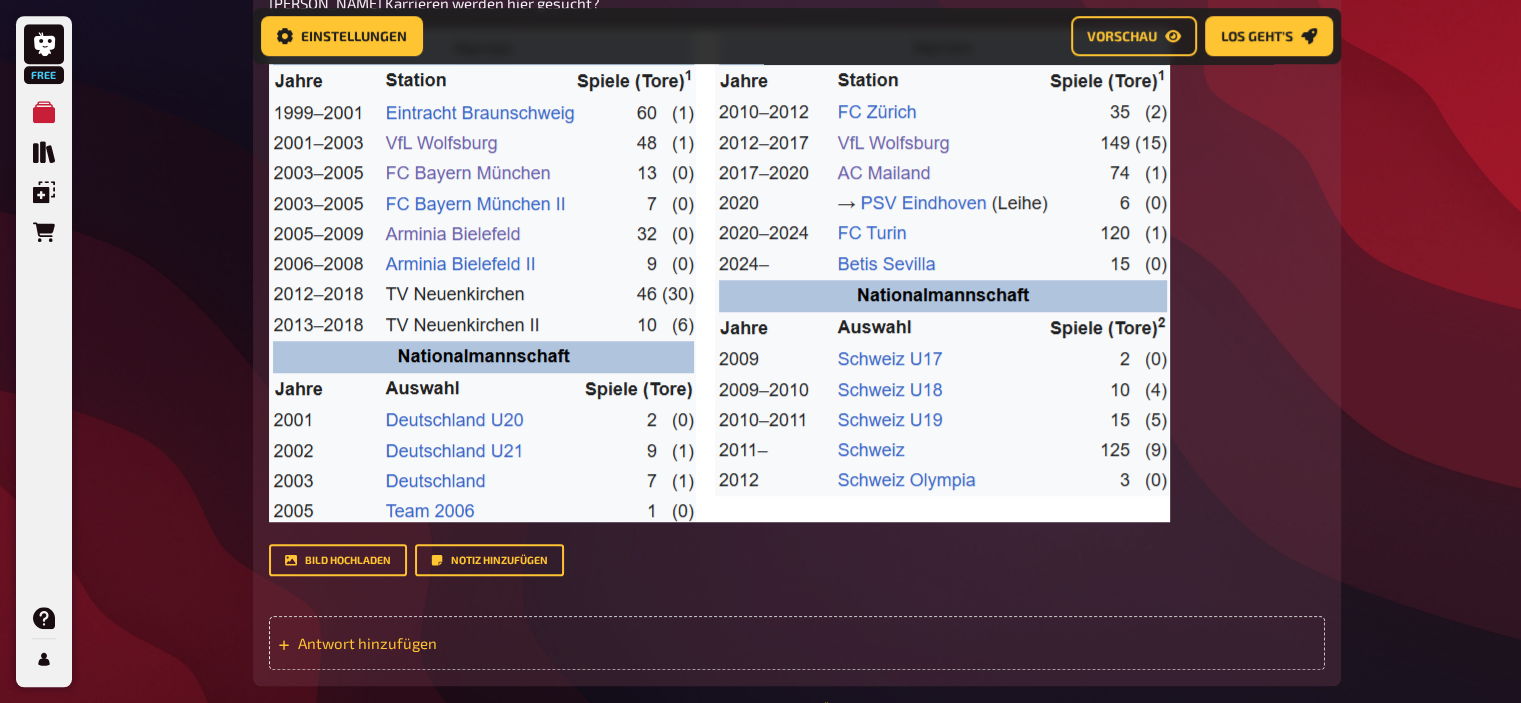 click on "Antwort hinzufügen" at bounding box center (453, 643) 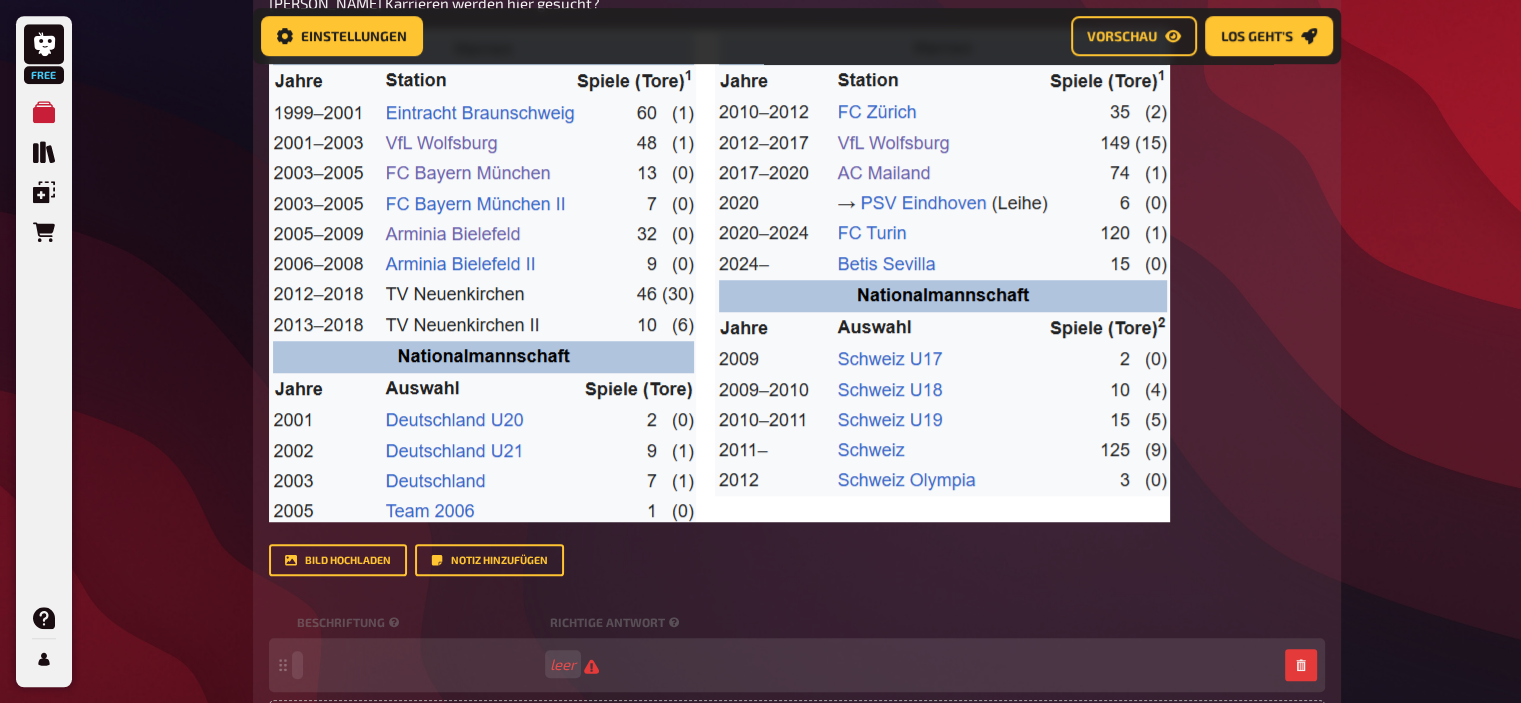 type 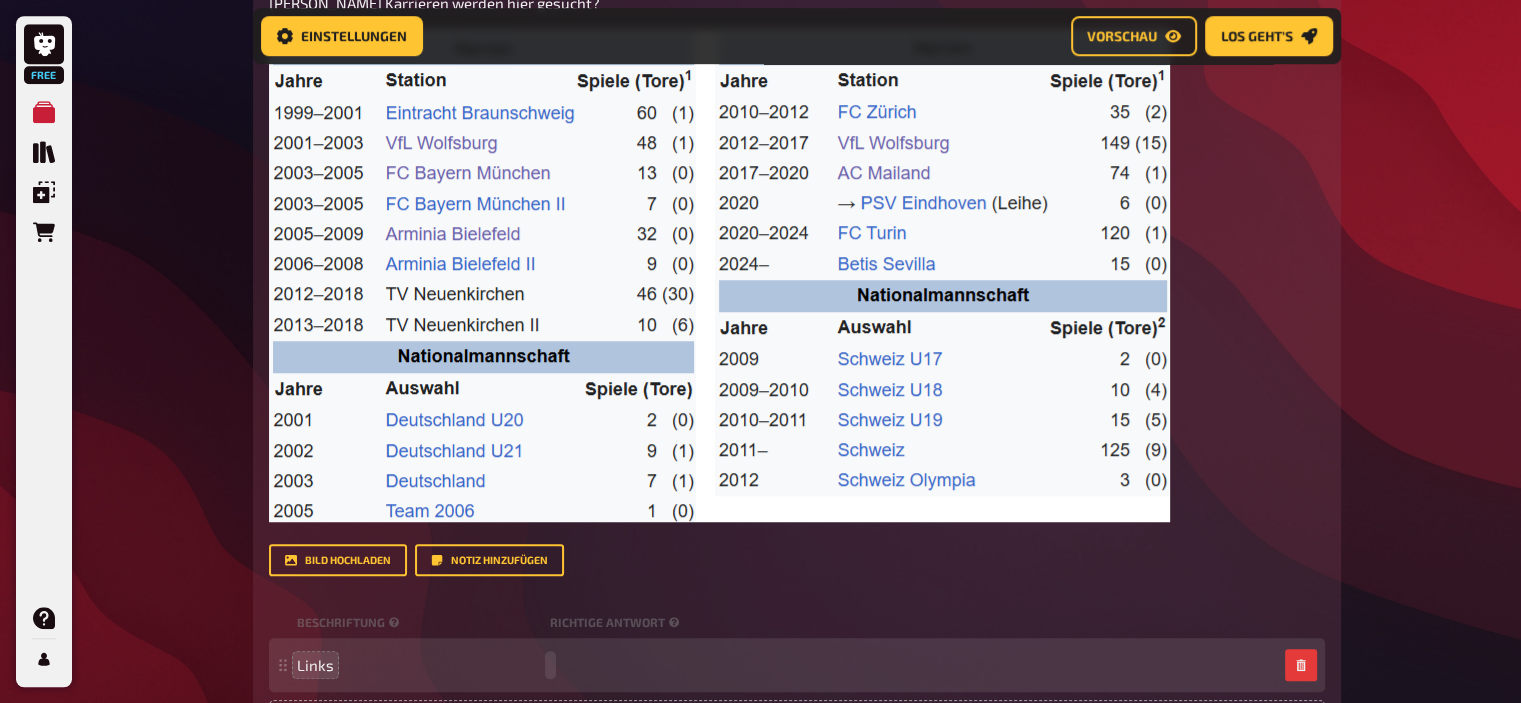 type 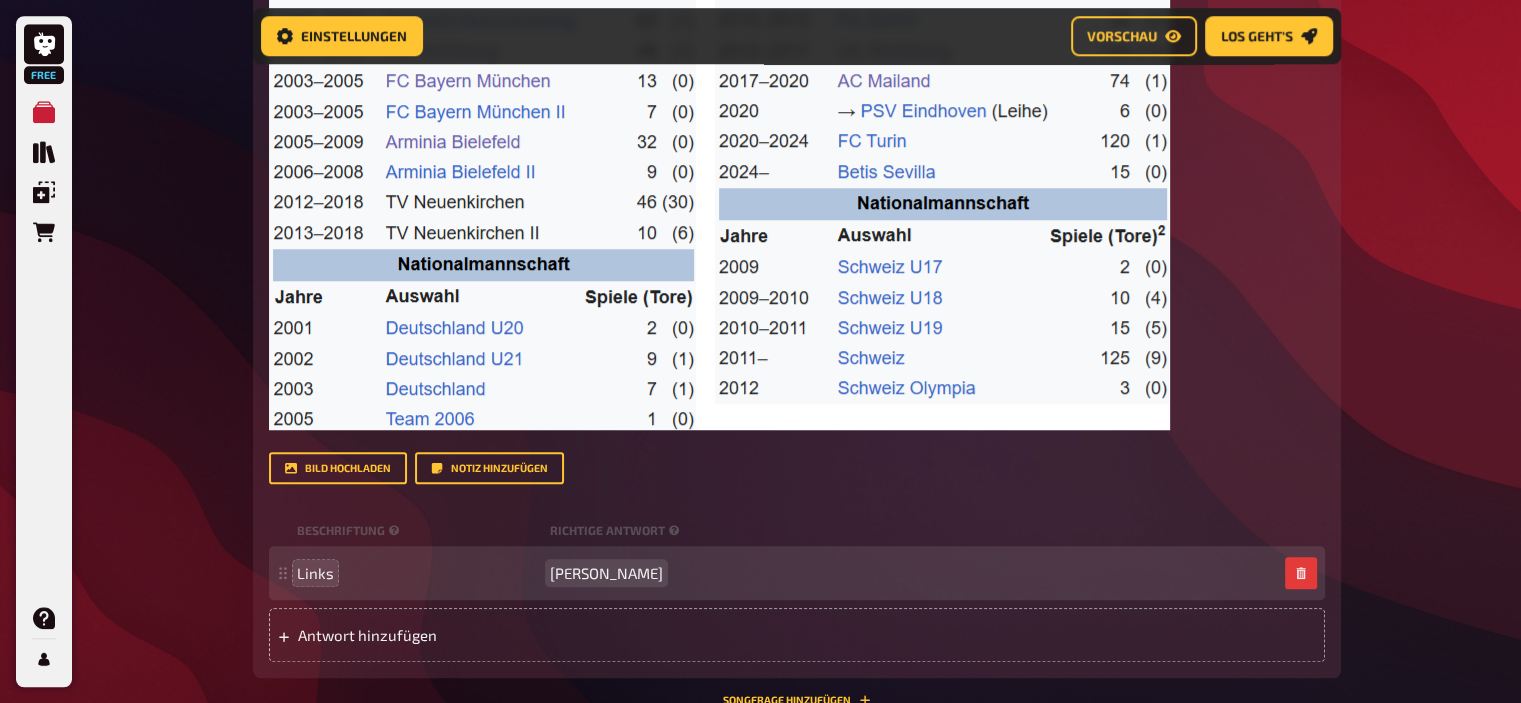 scroll, scrollTop: 1437, scrollLeft: 0, axis: vertical 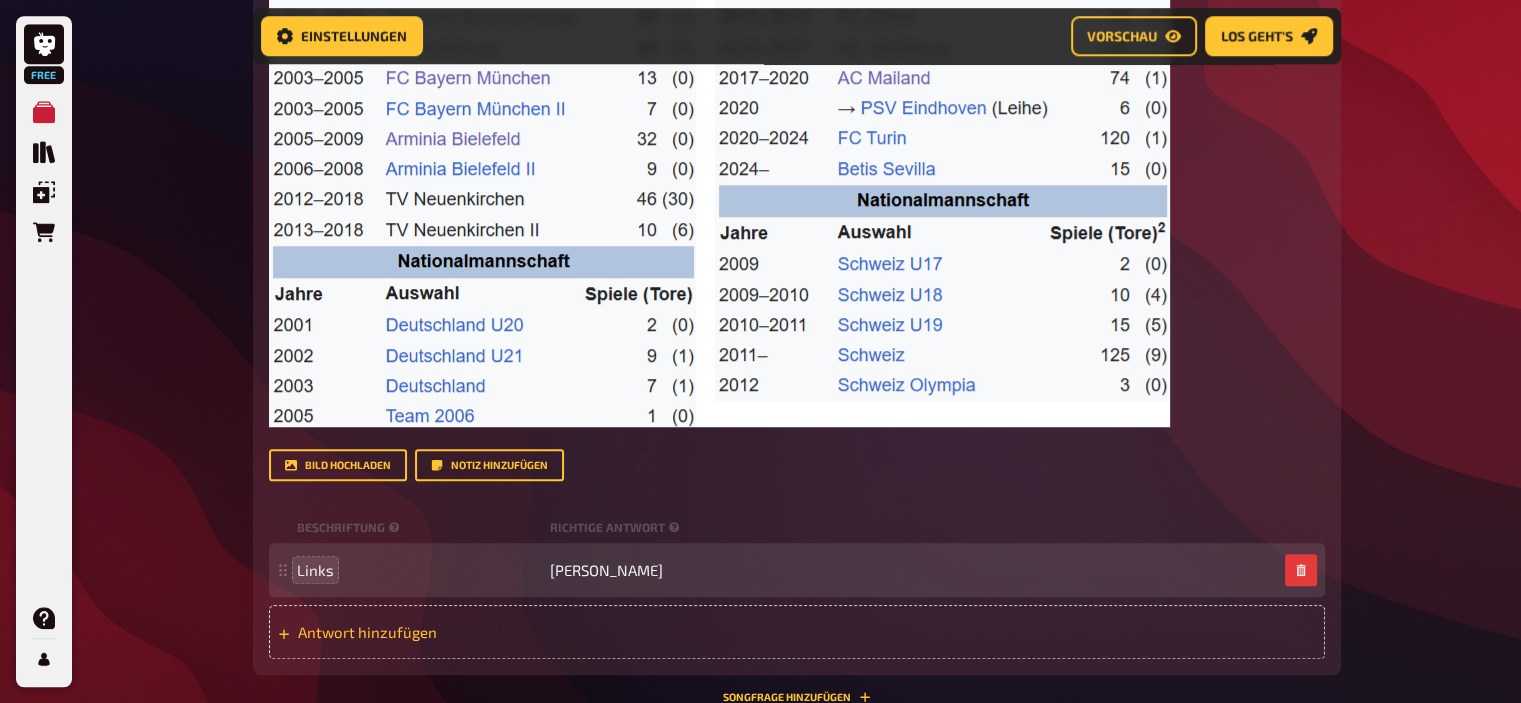 click on "Antwort hinzufügen" at bounding box center (453, 632) 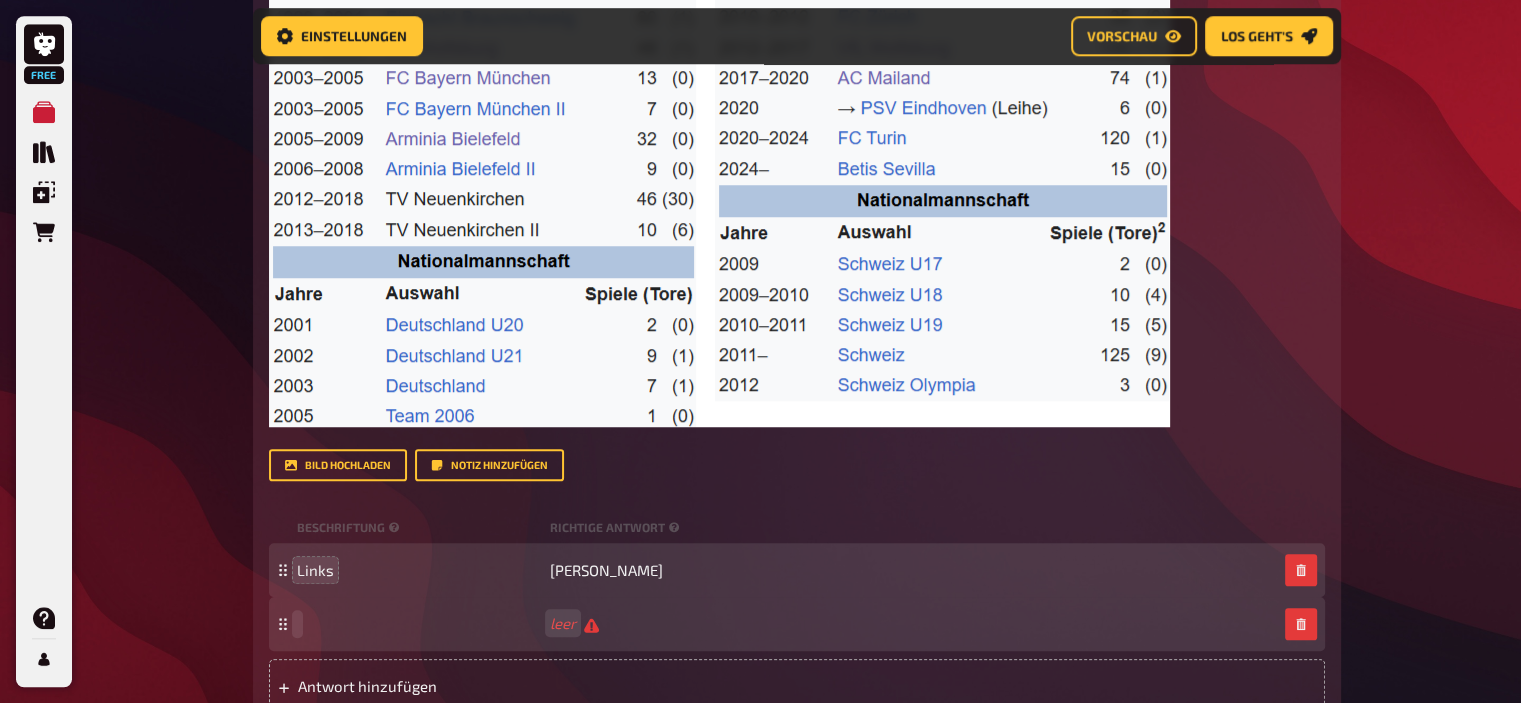 type 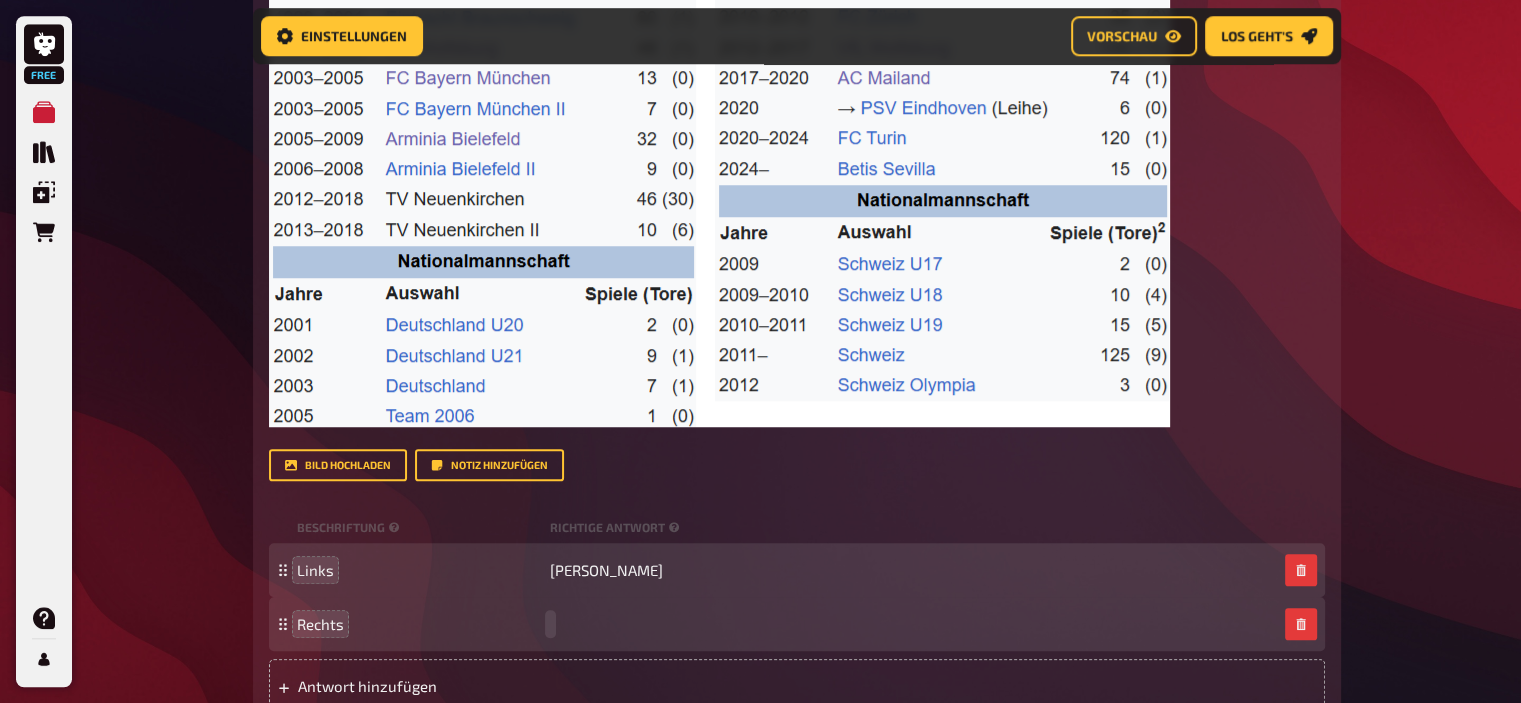 type 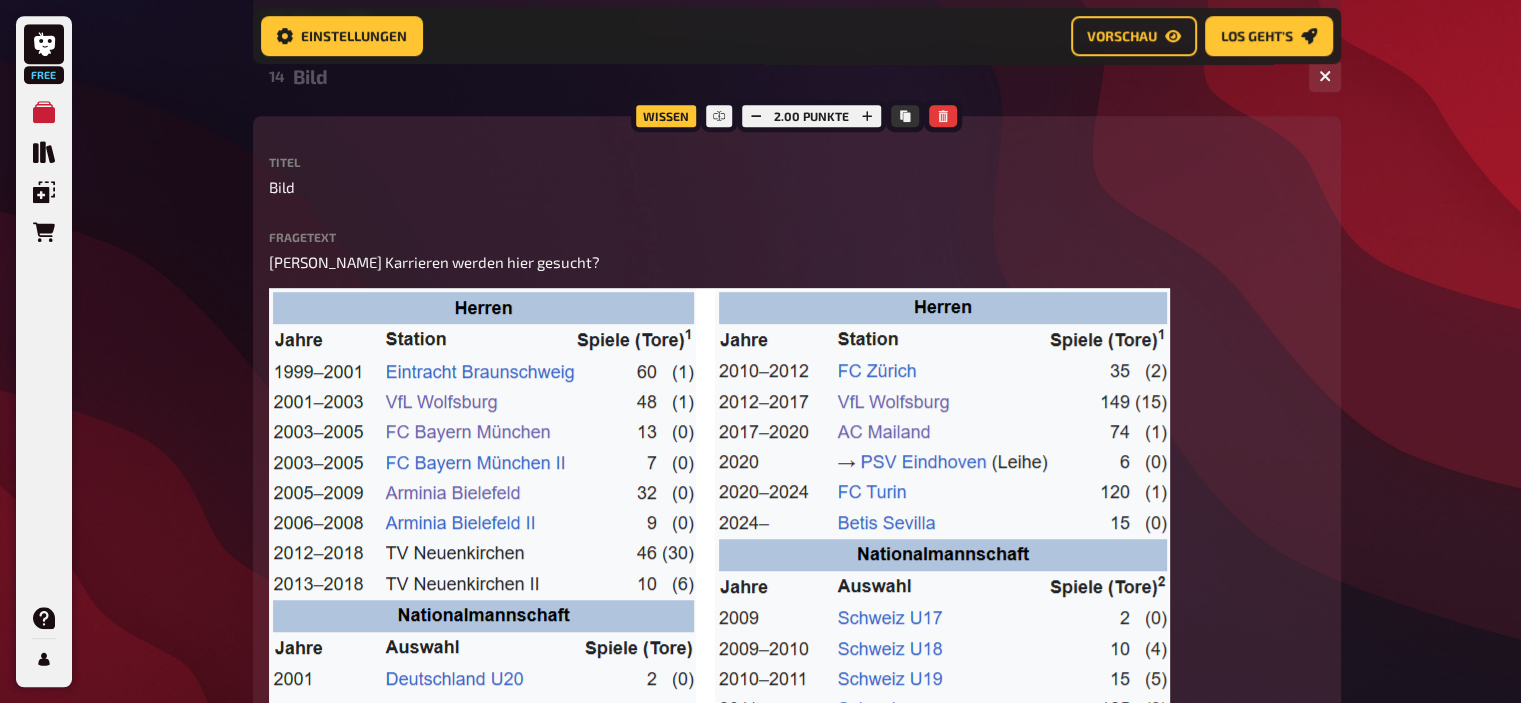 scroll, scrollTop: 1076, scrollLeft: 0, axis: vertical 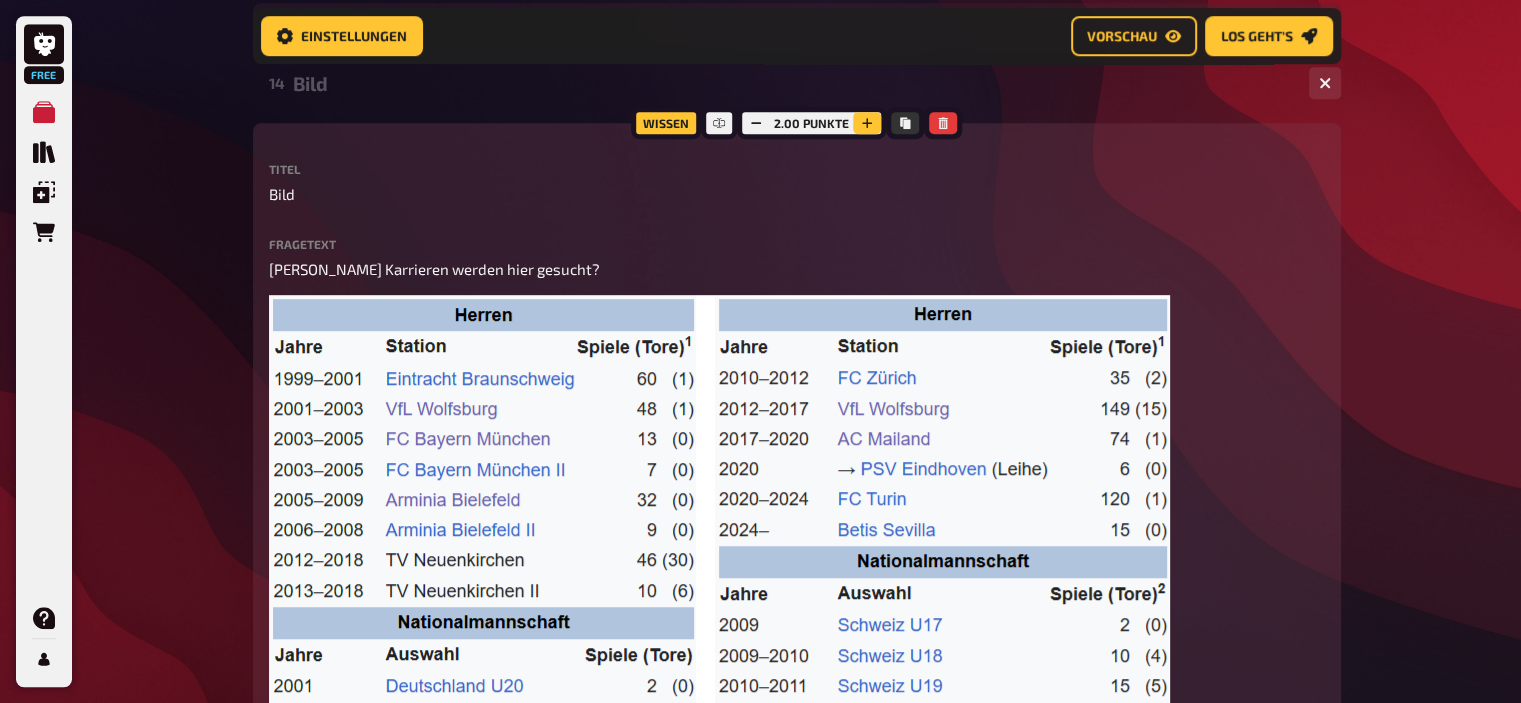 click at bounding box center (867, 123) 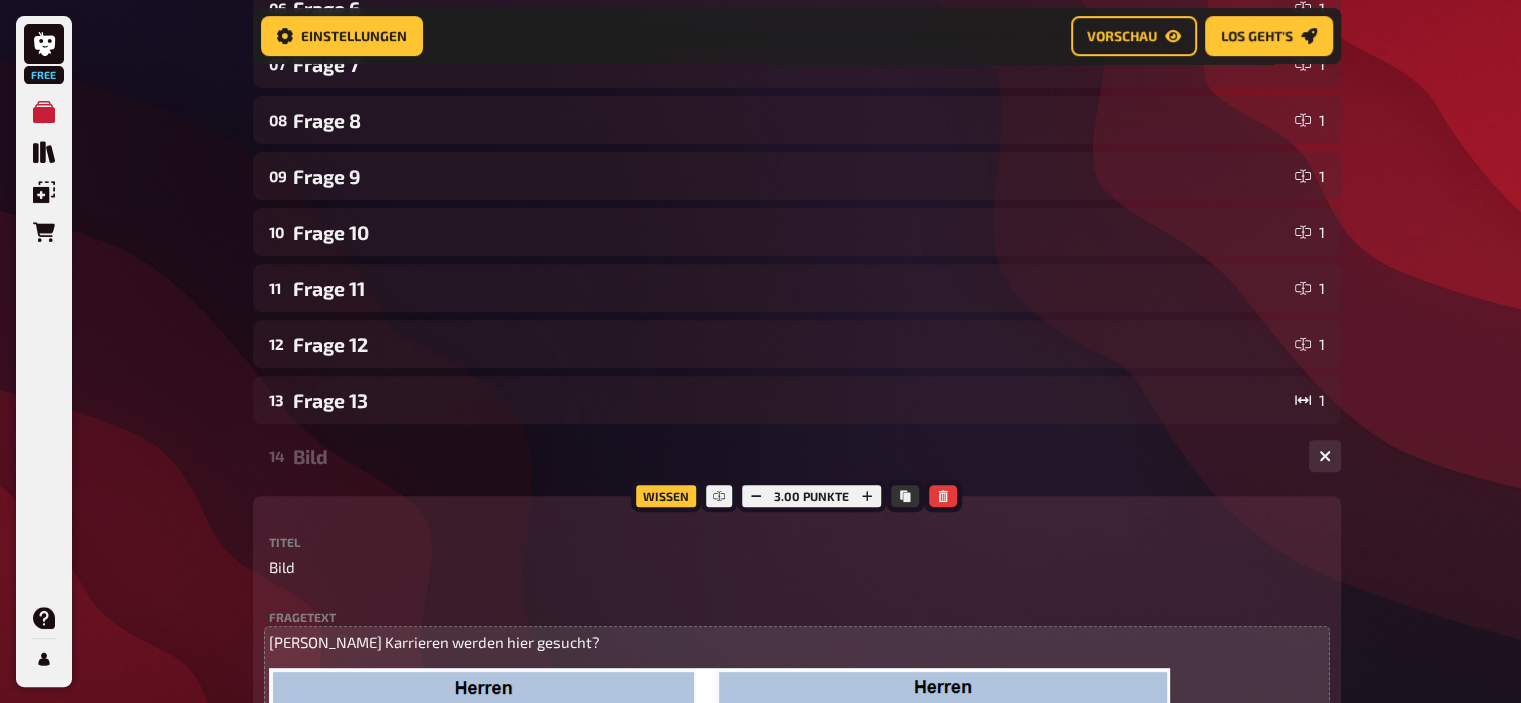 scroll, scrollTop: 0, scrollLeft: 0, axis: both 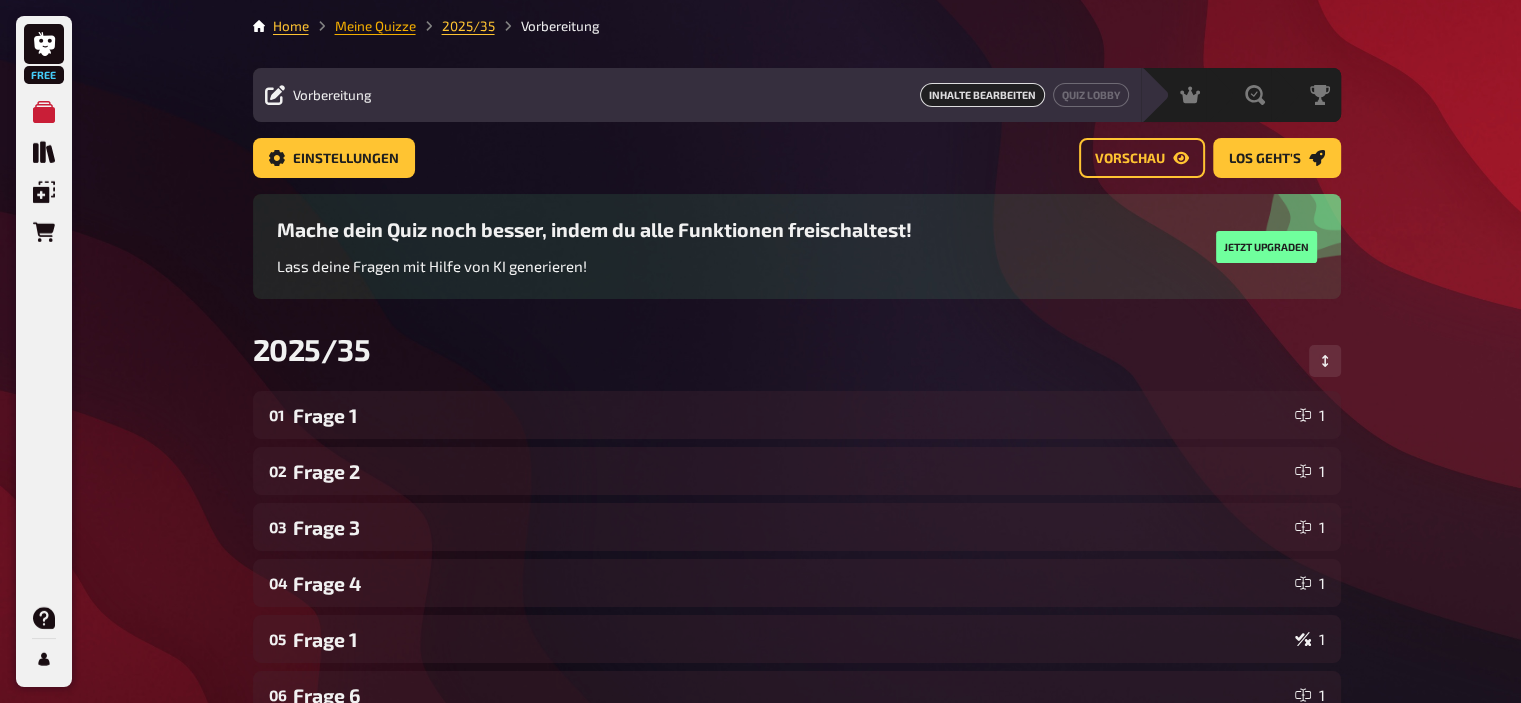 click on "Meine Quizze" at bounding box center (375, 26) 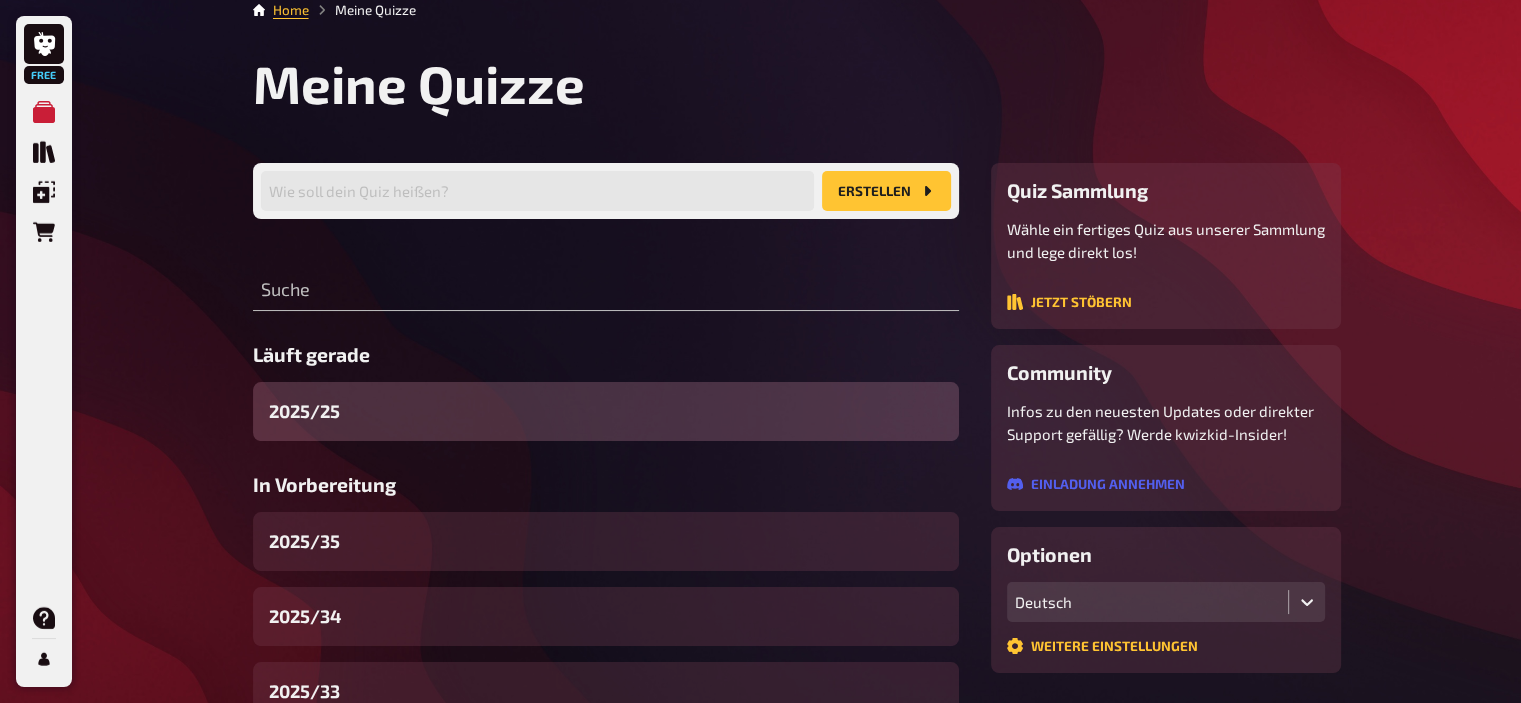 scroll, scrollTop: 0, scrollLeft: 0, axis: both 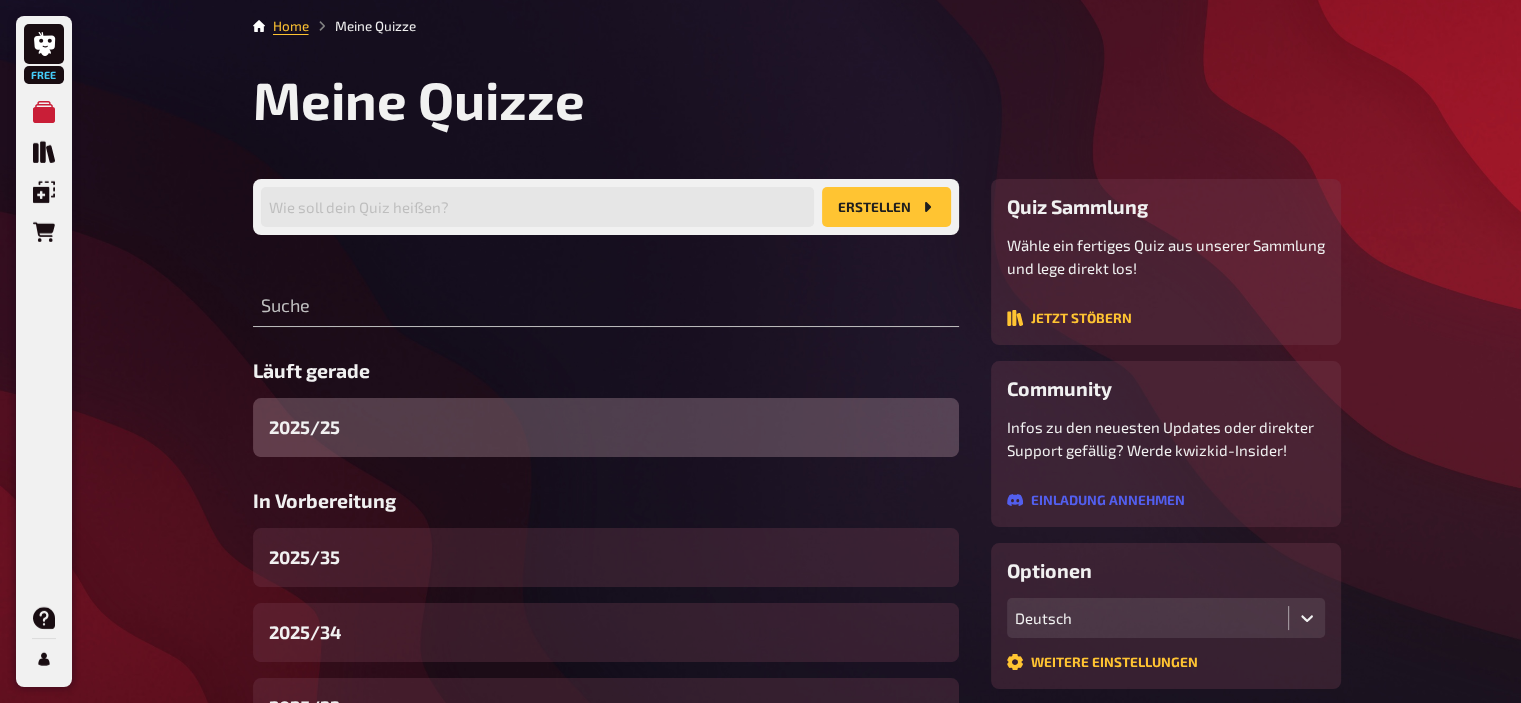 click on "2025/25" at bounding box center (304, 427) 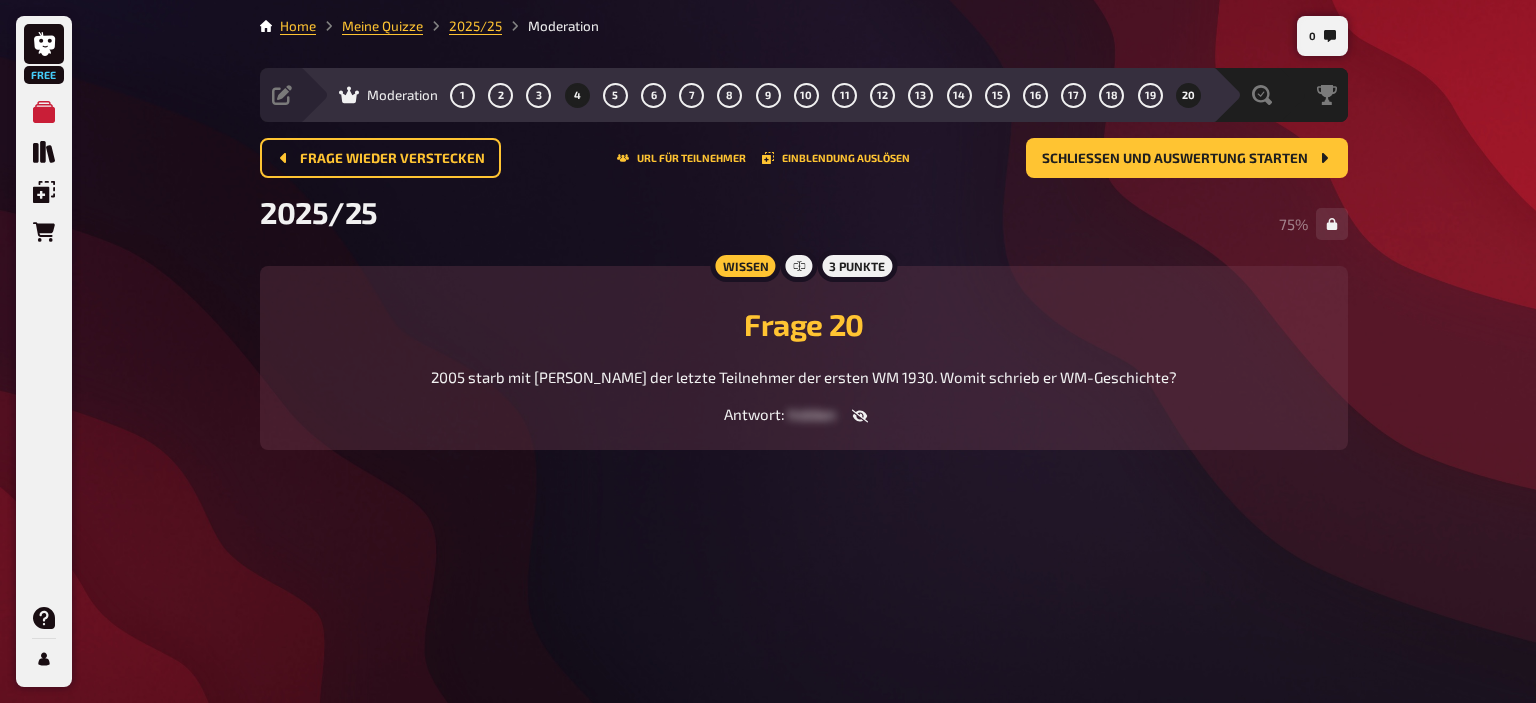 click on "4" at bounding box center [577, 95] 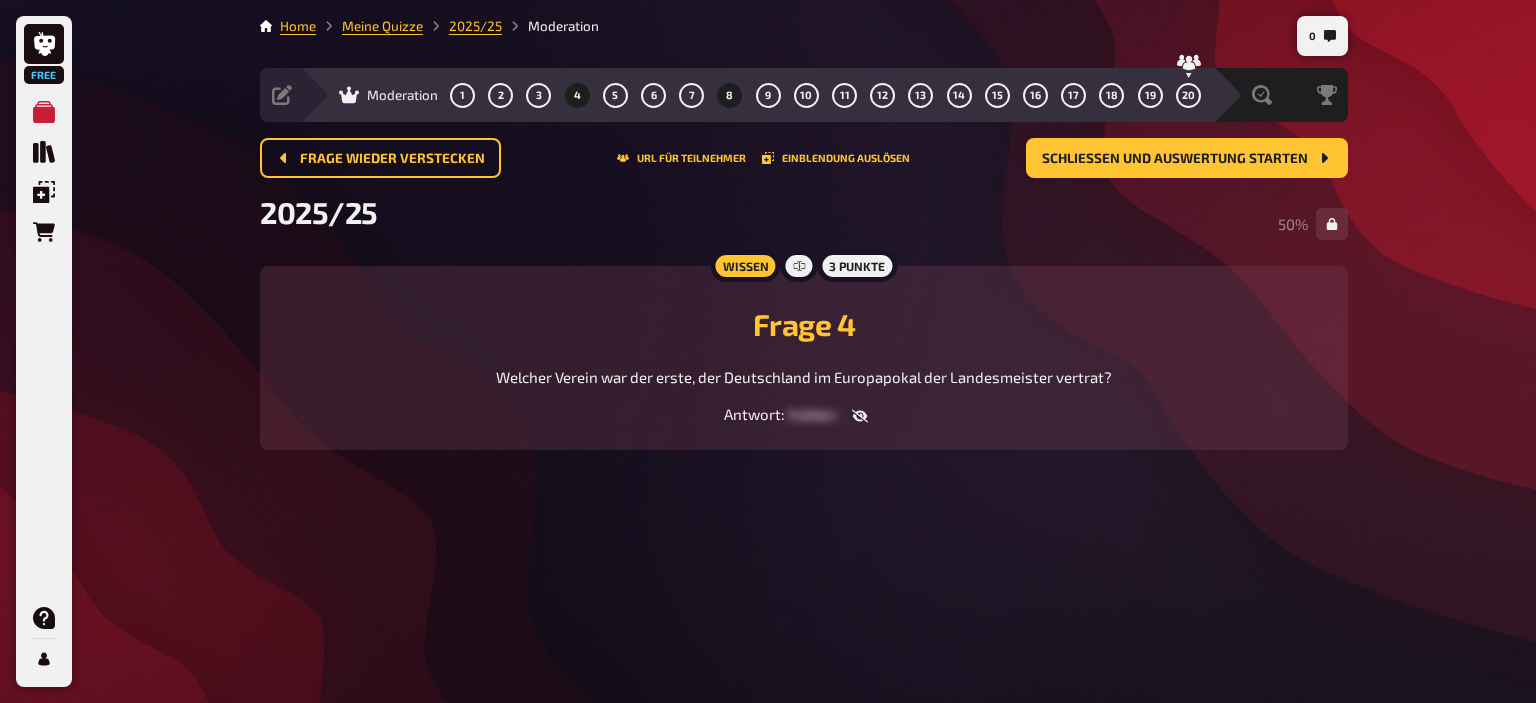 click on "8" at bounding box center [729, 95] 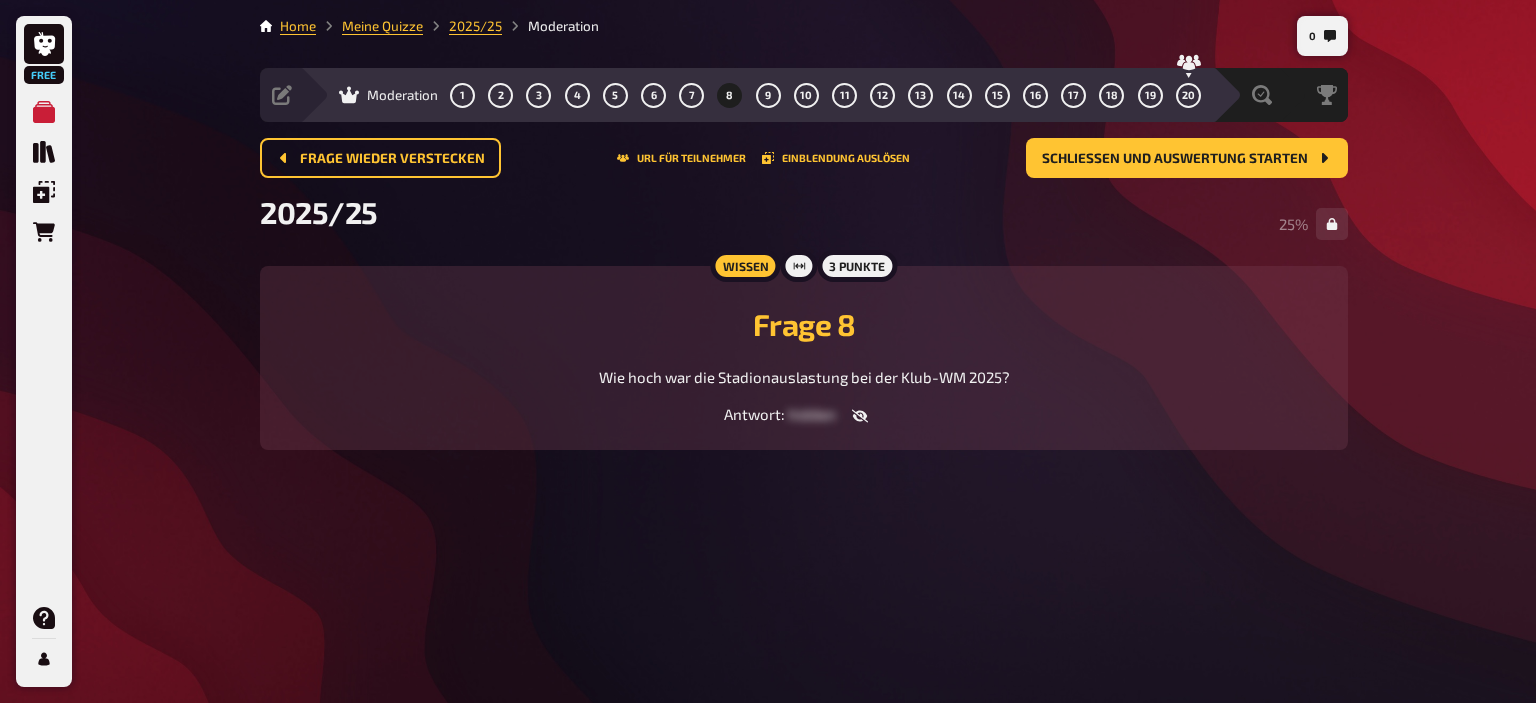 click 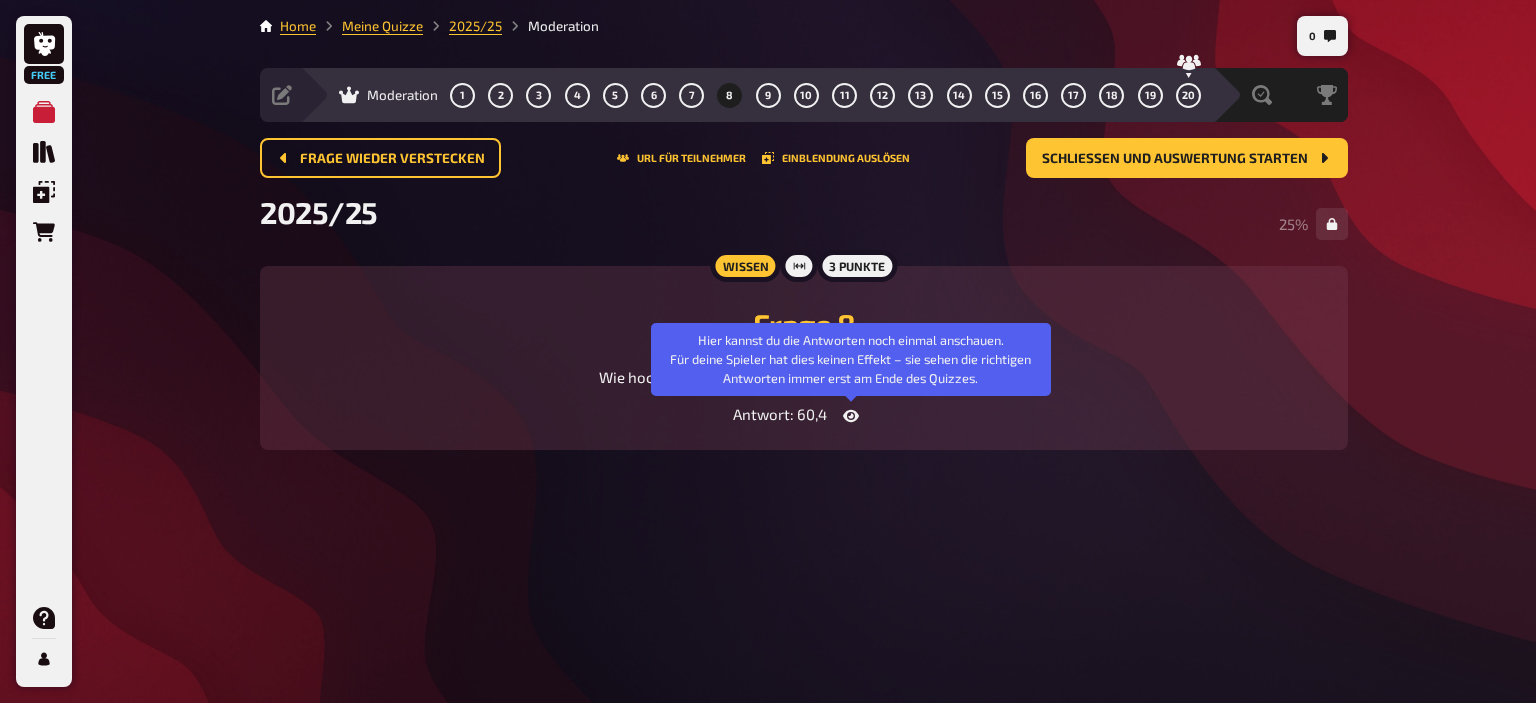 click 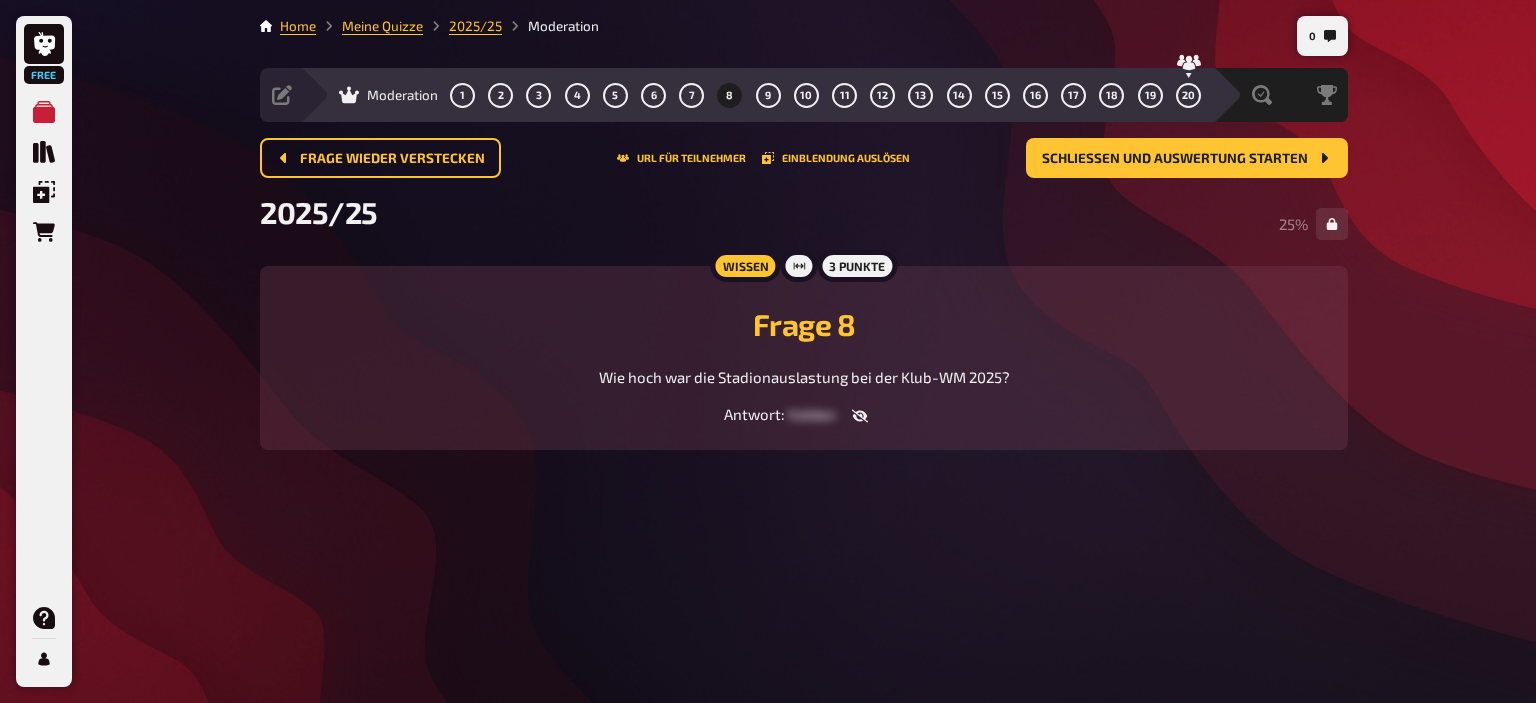 click 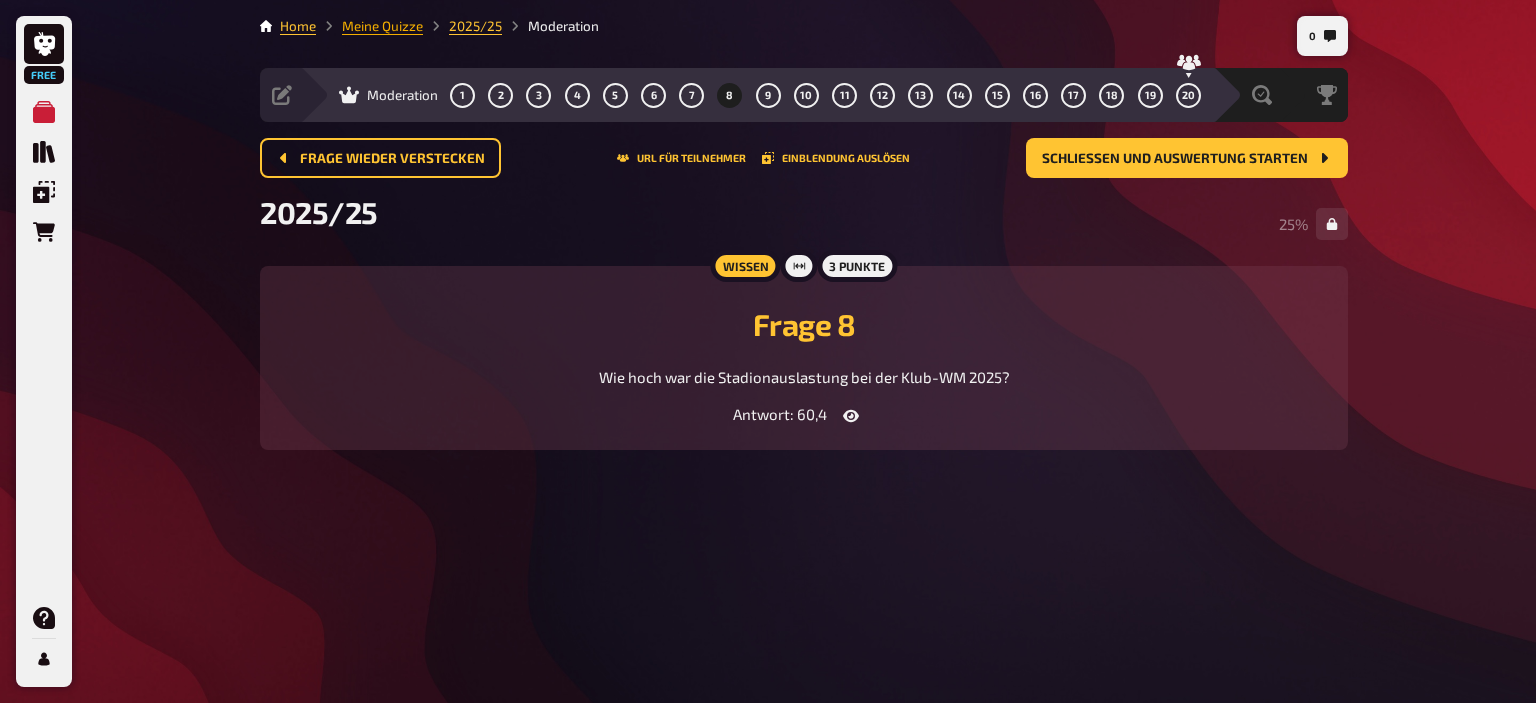 click on "Meine Quizze" at bounding box center (382, 26) 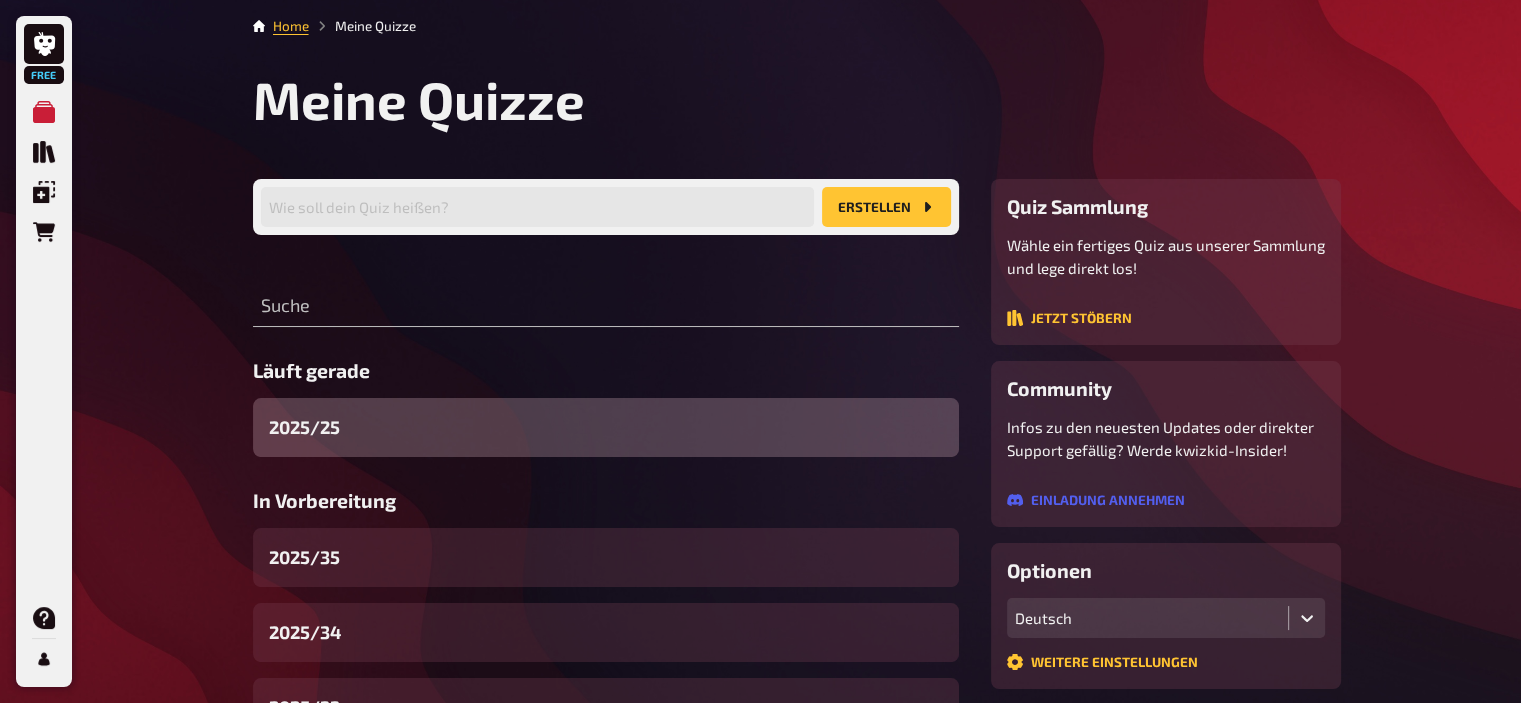 click on "2025/25" at bounding box center (304, 427) 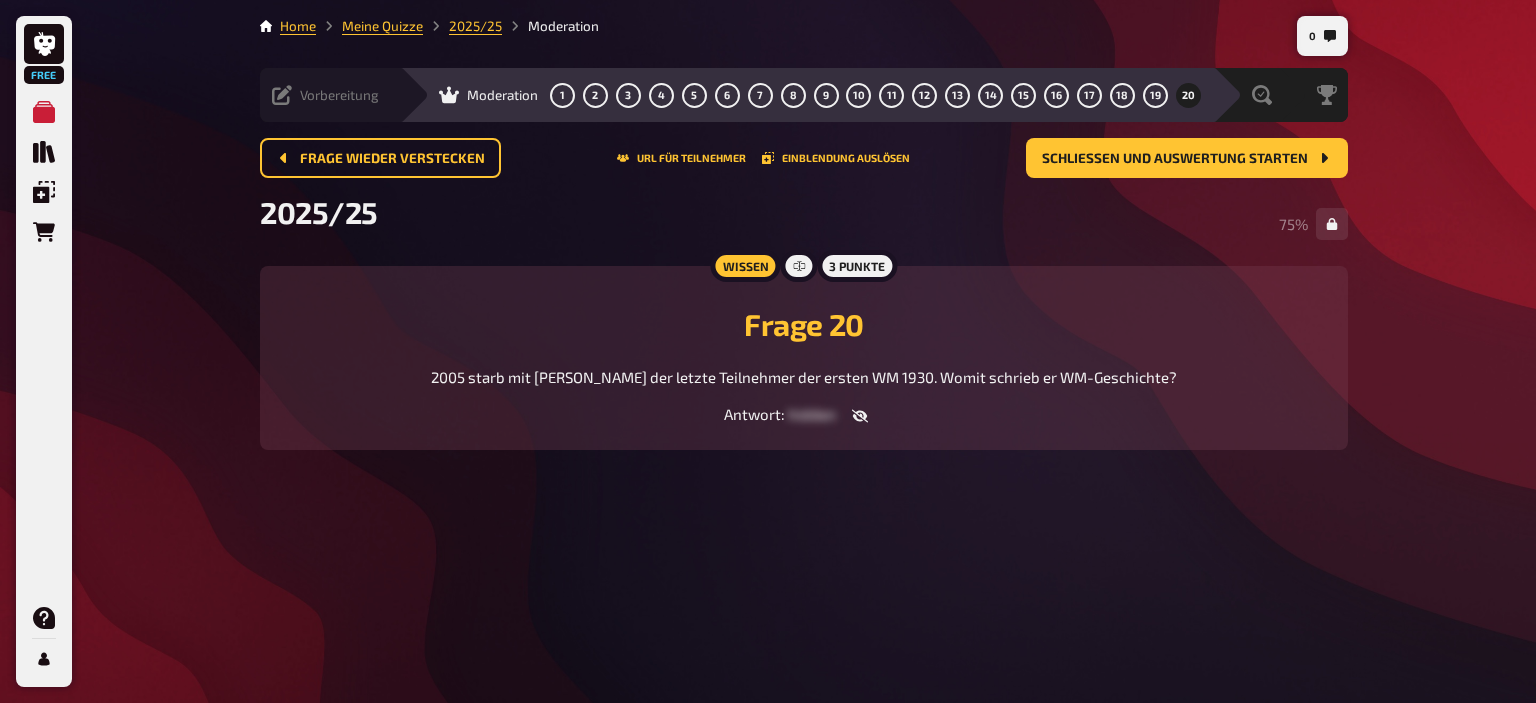 click 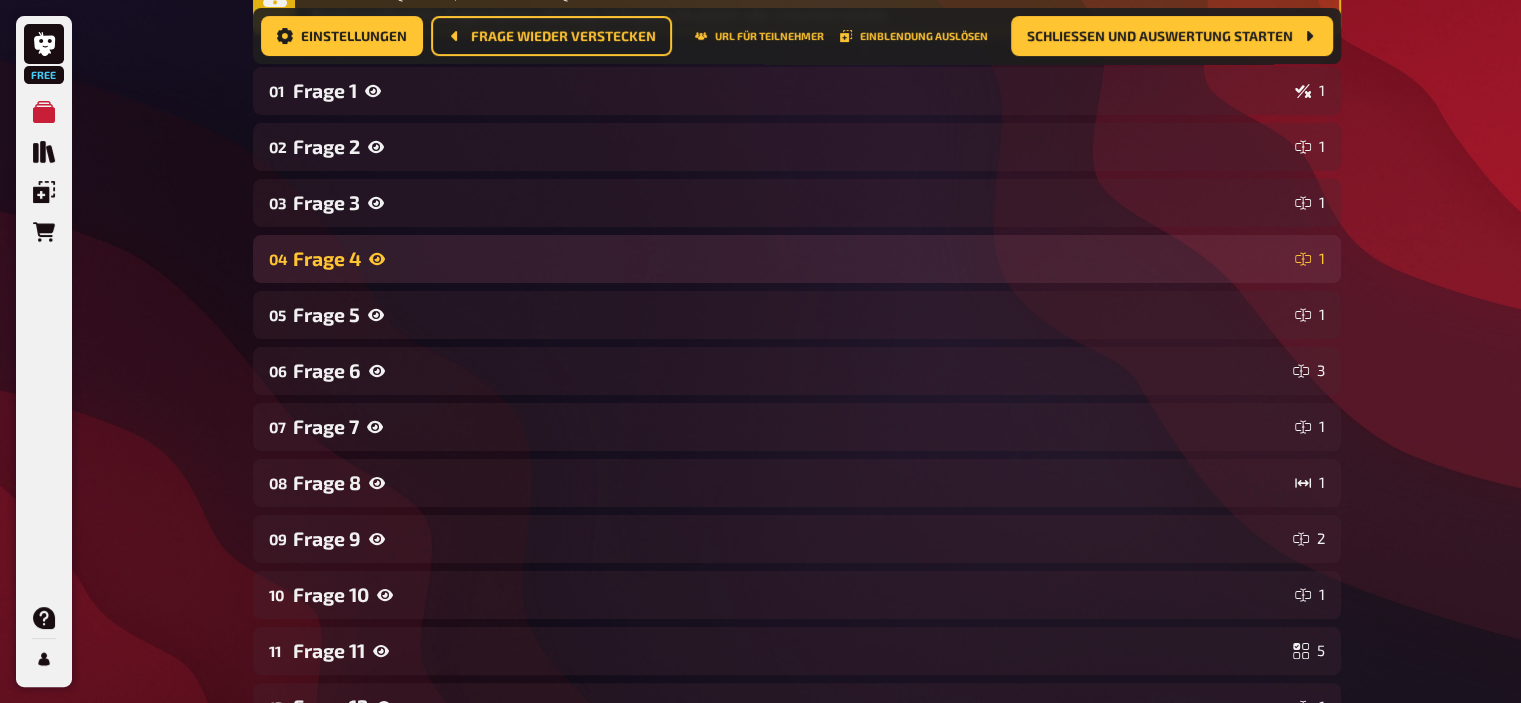 scroll, scrollTop: 310, scrollLeft: 0, axis: vertical 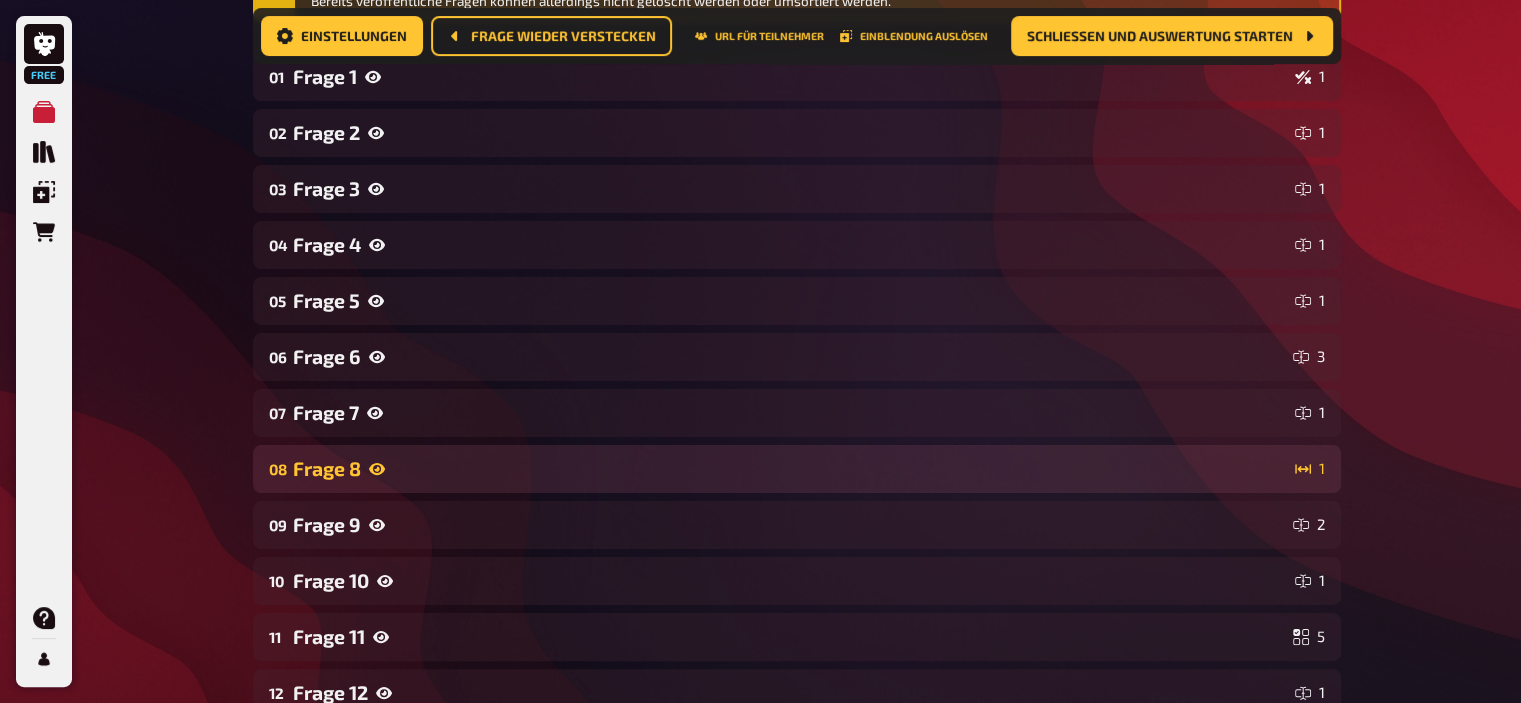 click on "08 Frage 8 1" at bounding box center (797, 469) 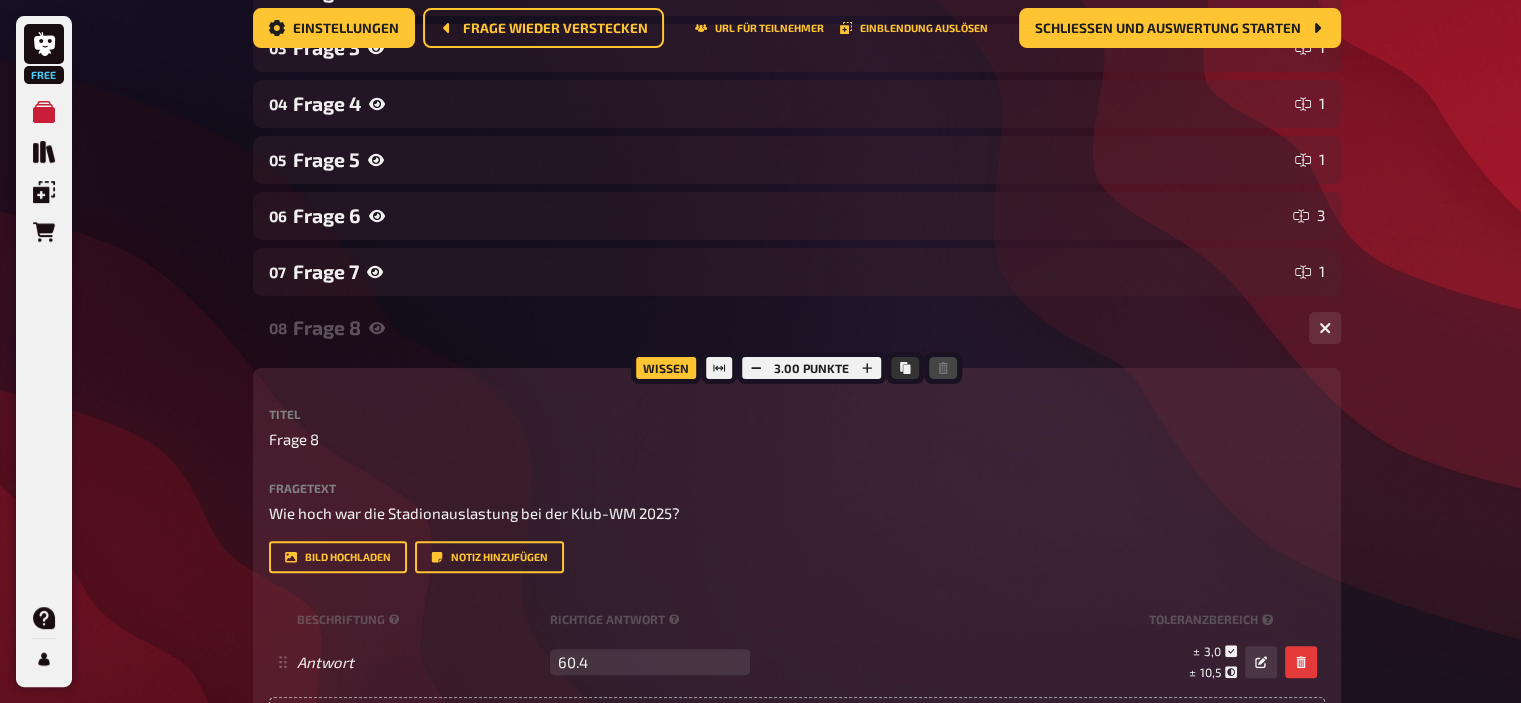 scroll, scrollTop: 0, scrollLeft: 0, axis: both 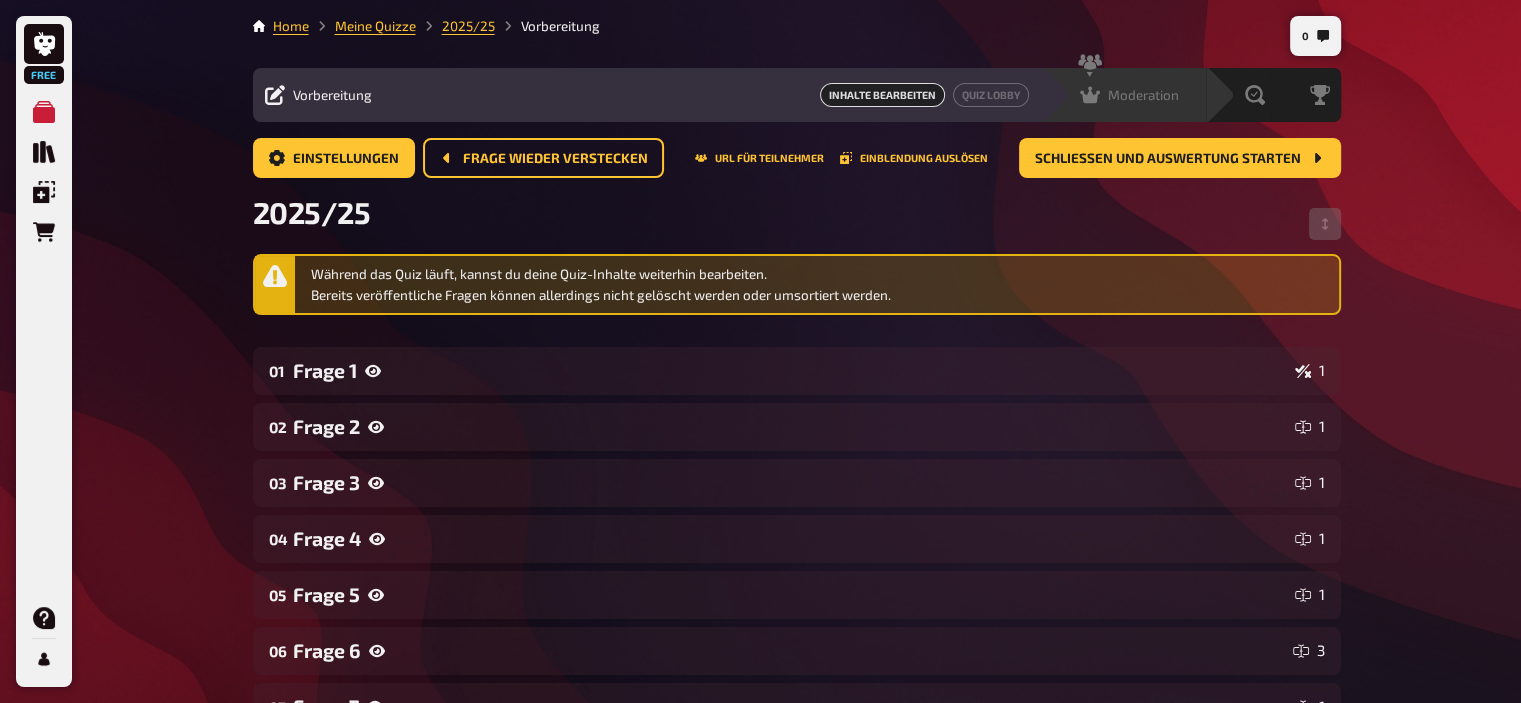 click 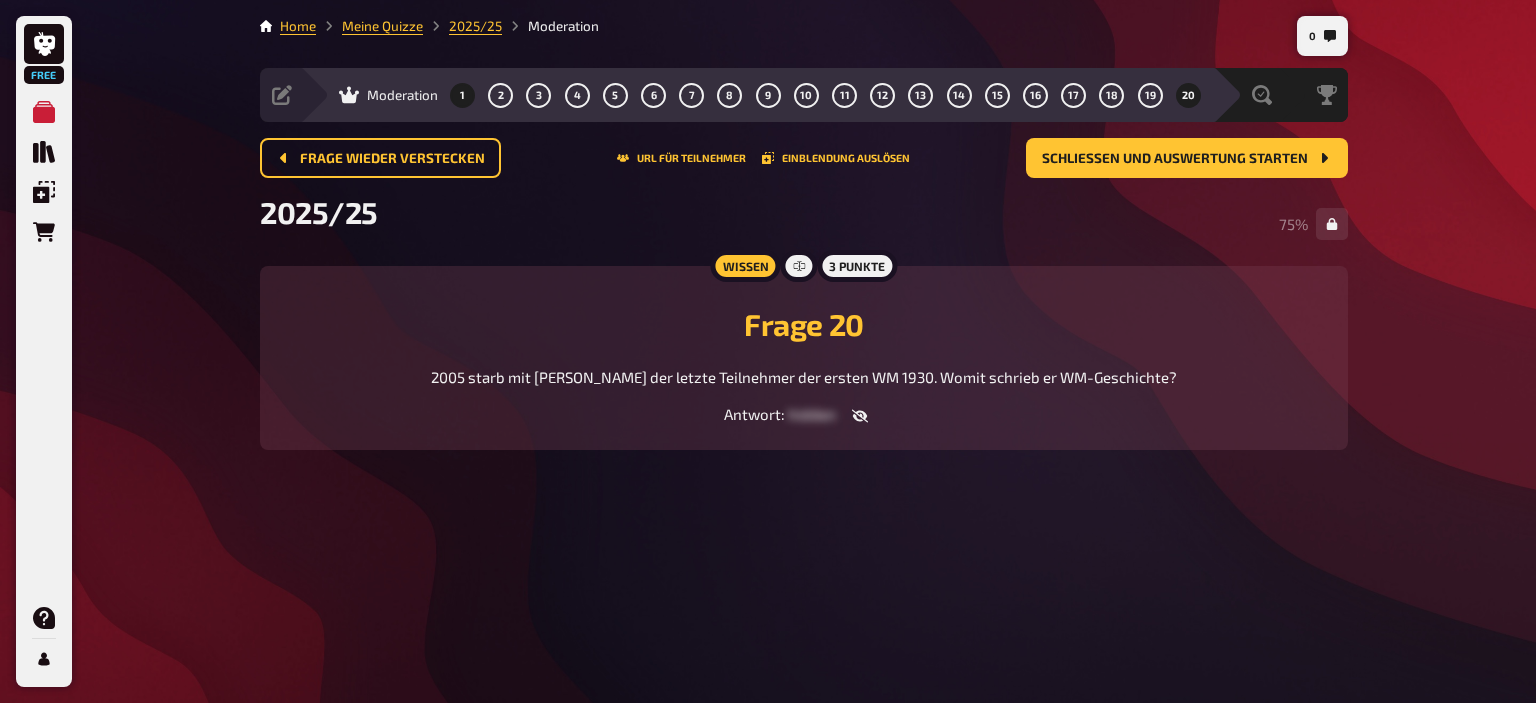 click on "1" at bounding box center (463, 95) 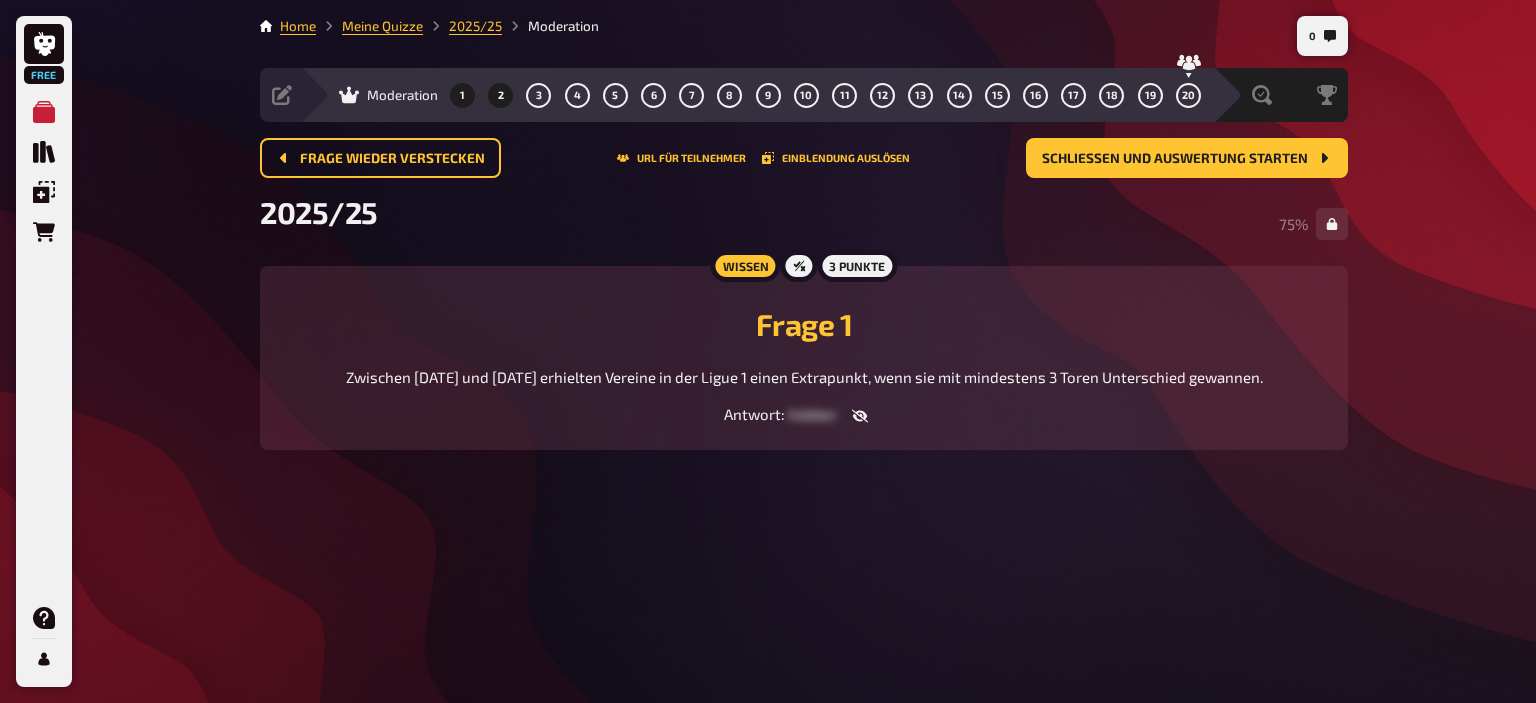 click on "2" at bounding box center (501, 95) 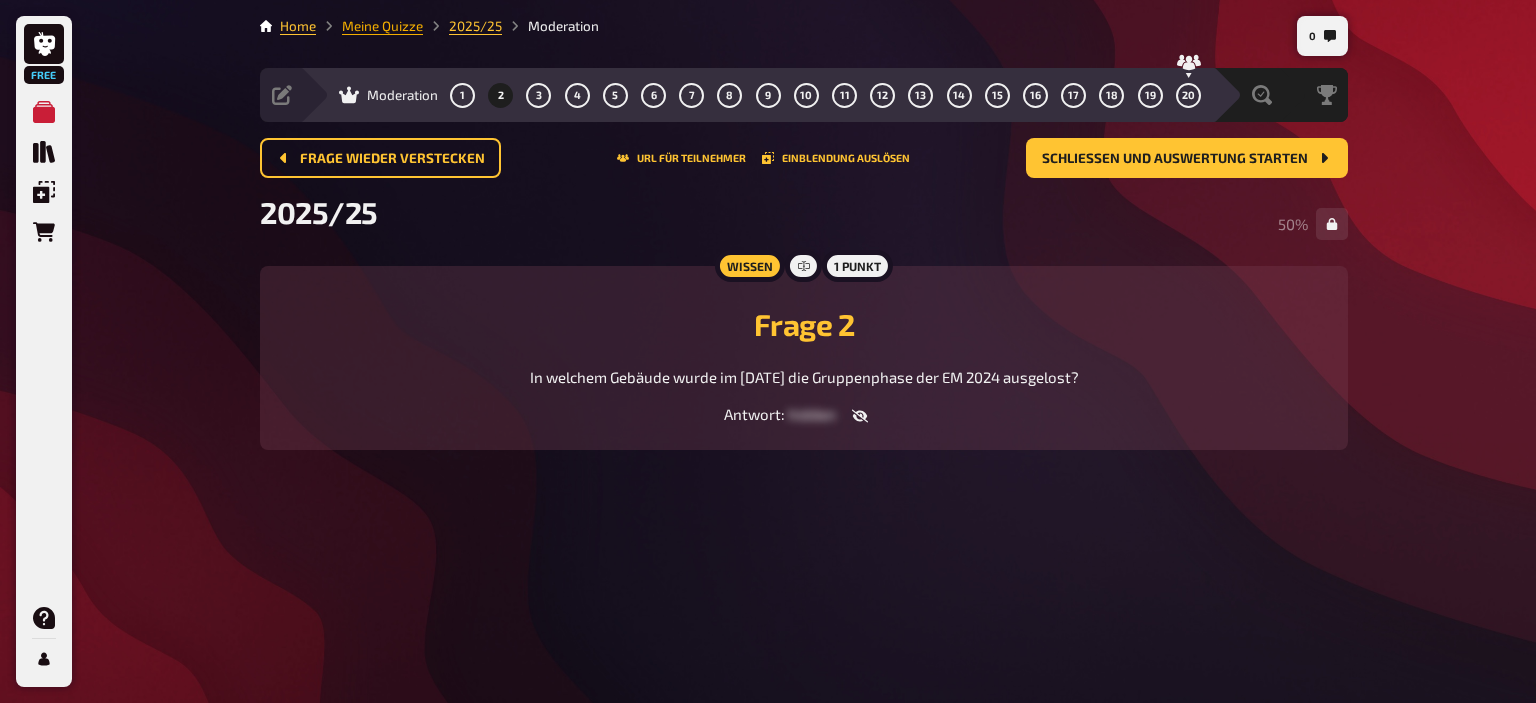 click on "Meine Quizze" at bounding box center (382, 26) 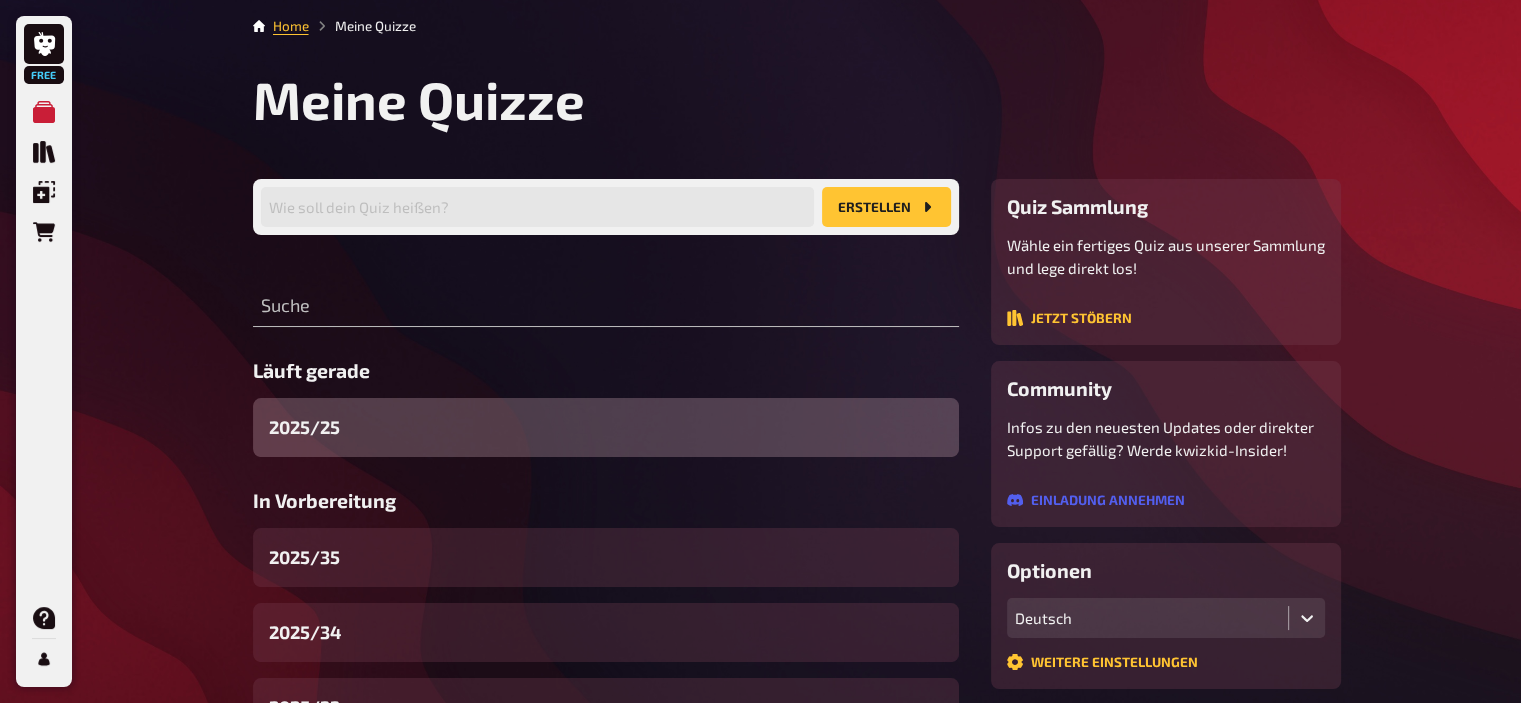 click on "2025/25" at bounding box center (304, 427) 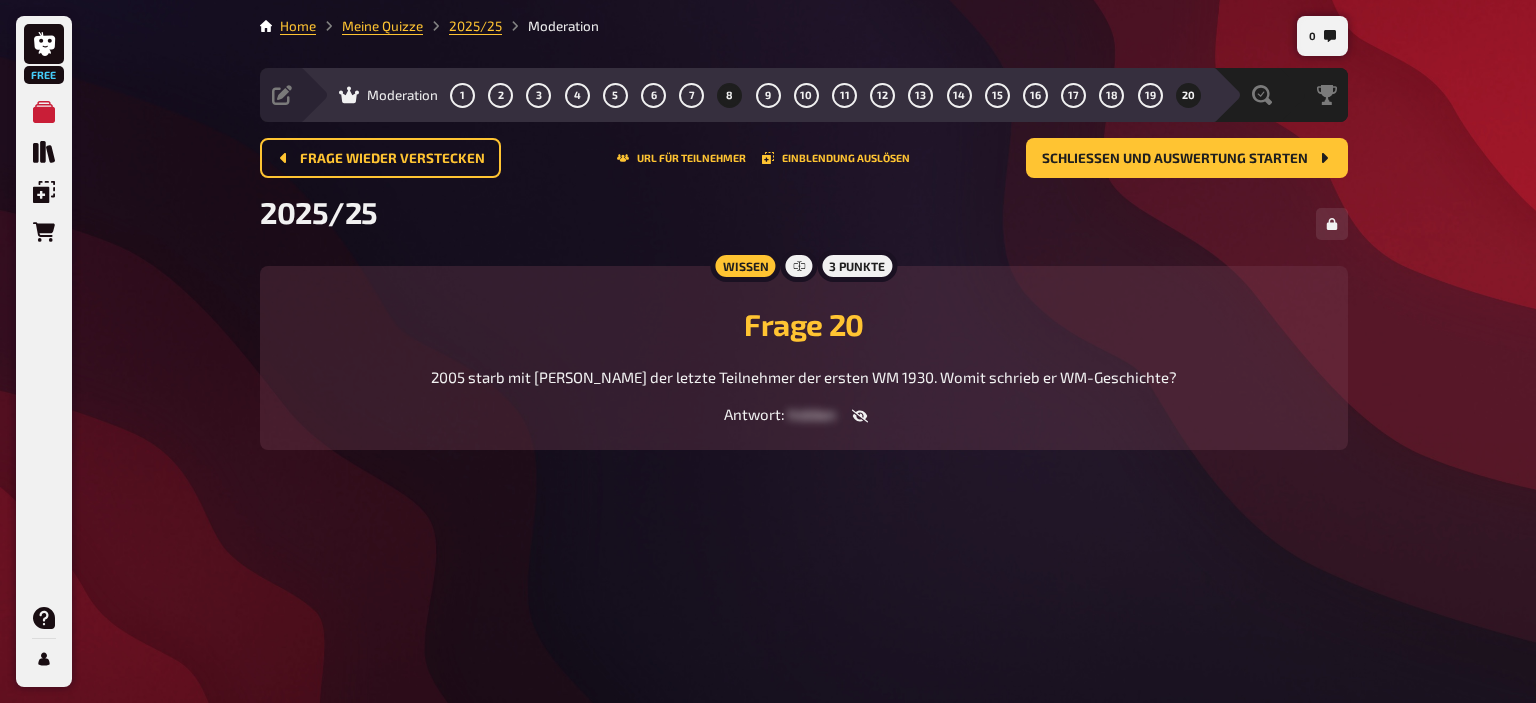 click on "8" at bounding box center (729, 95) 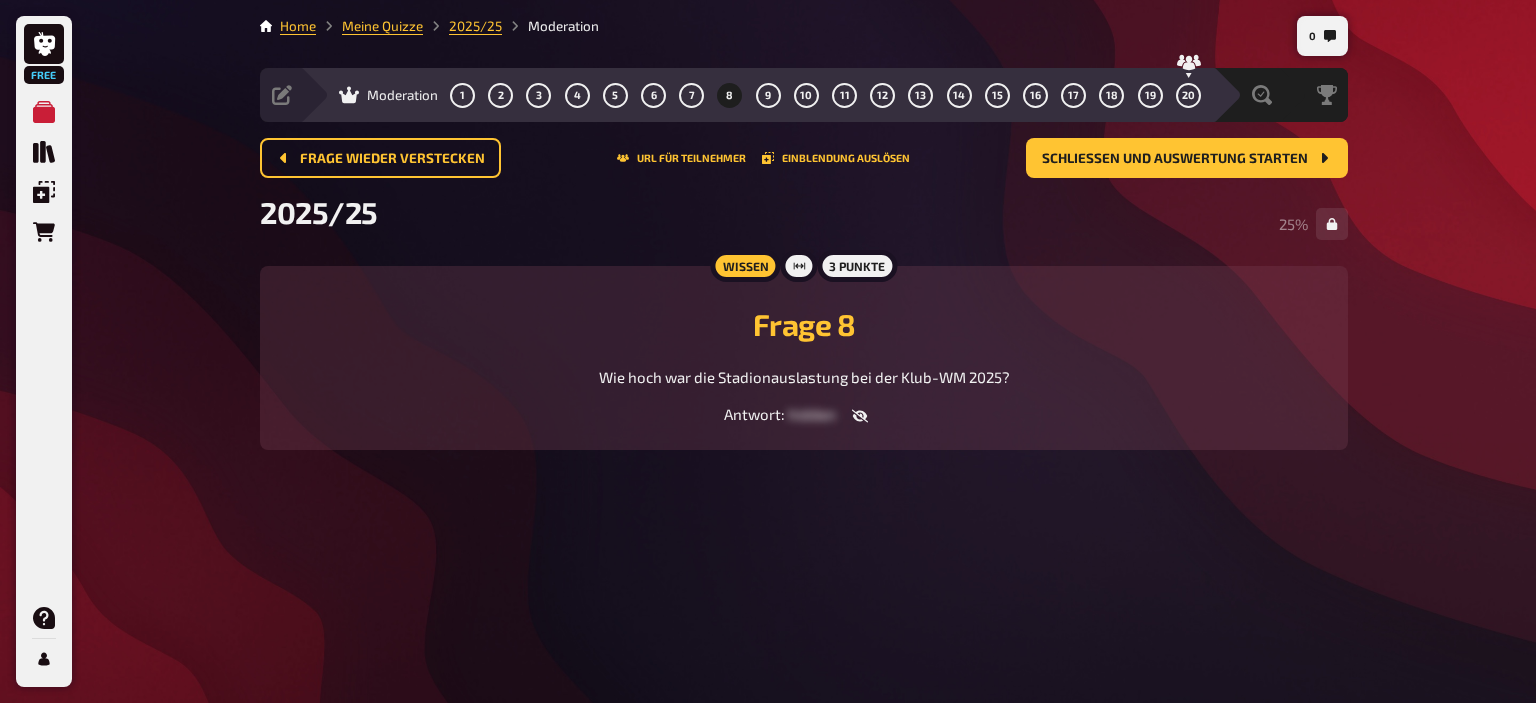 click 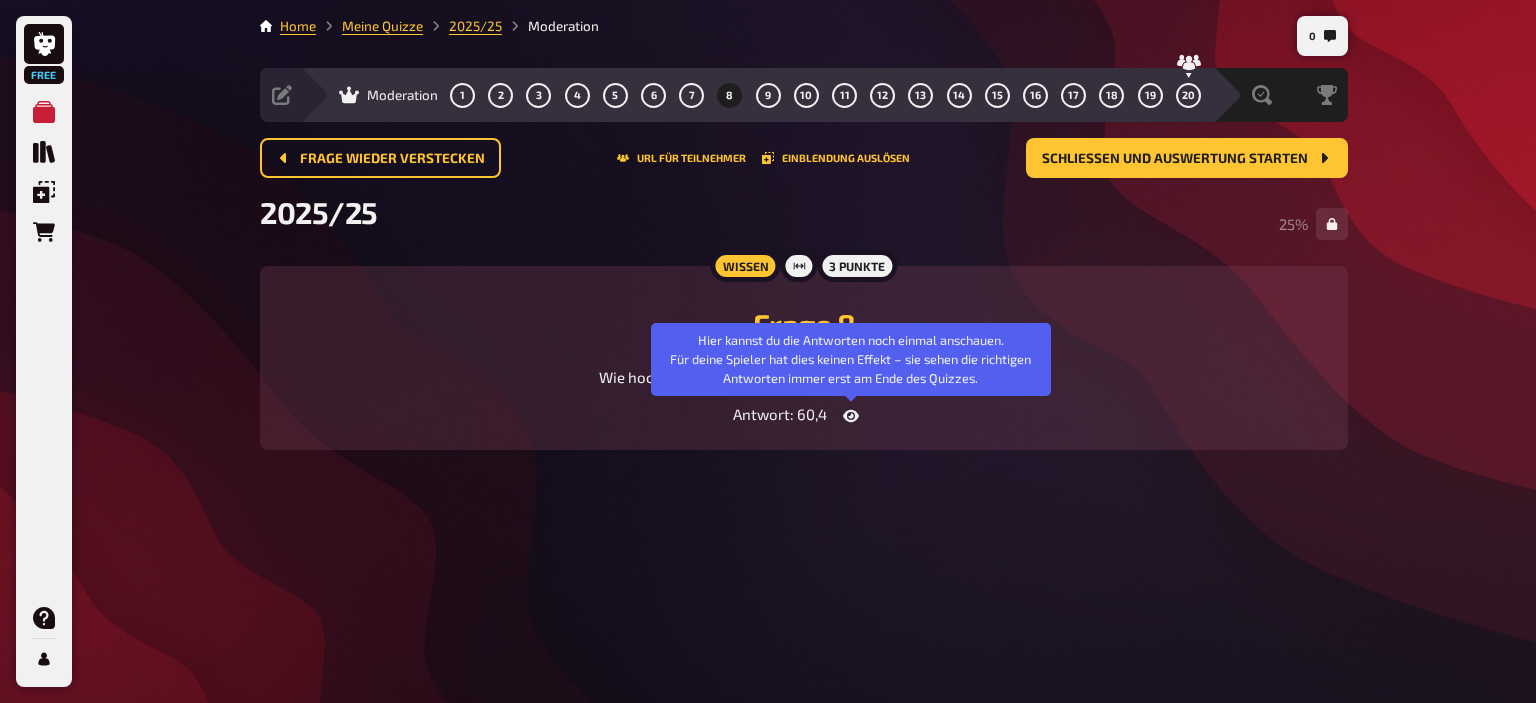 click at bounding box center (851, 416) 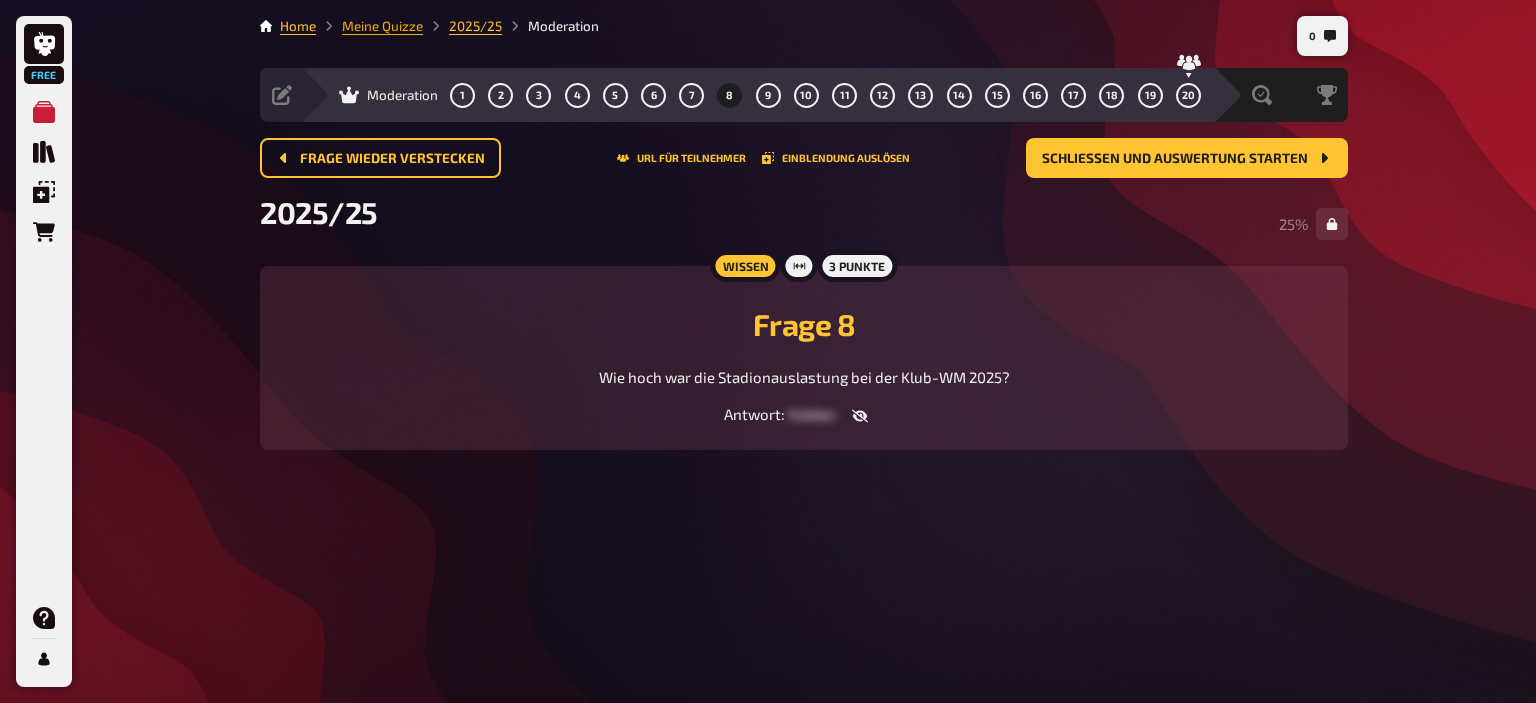 click on "Meine Quizze" at bounding box center (382, 26) 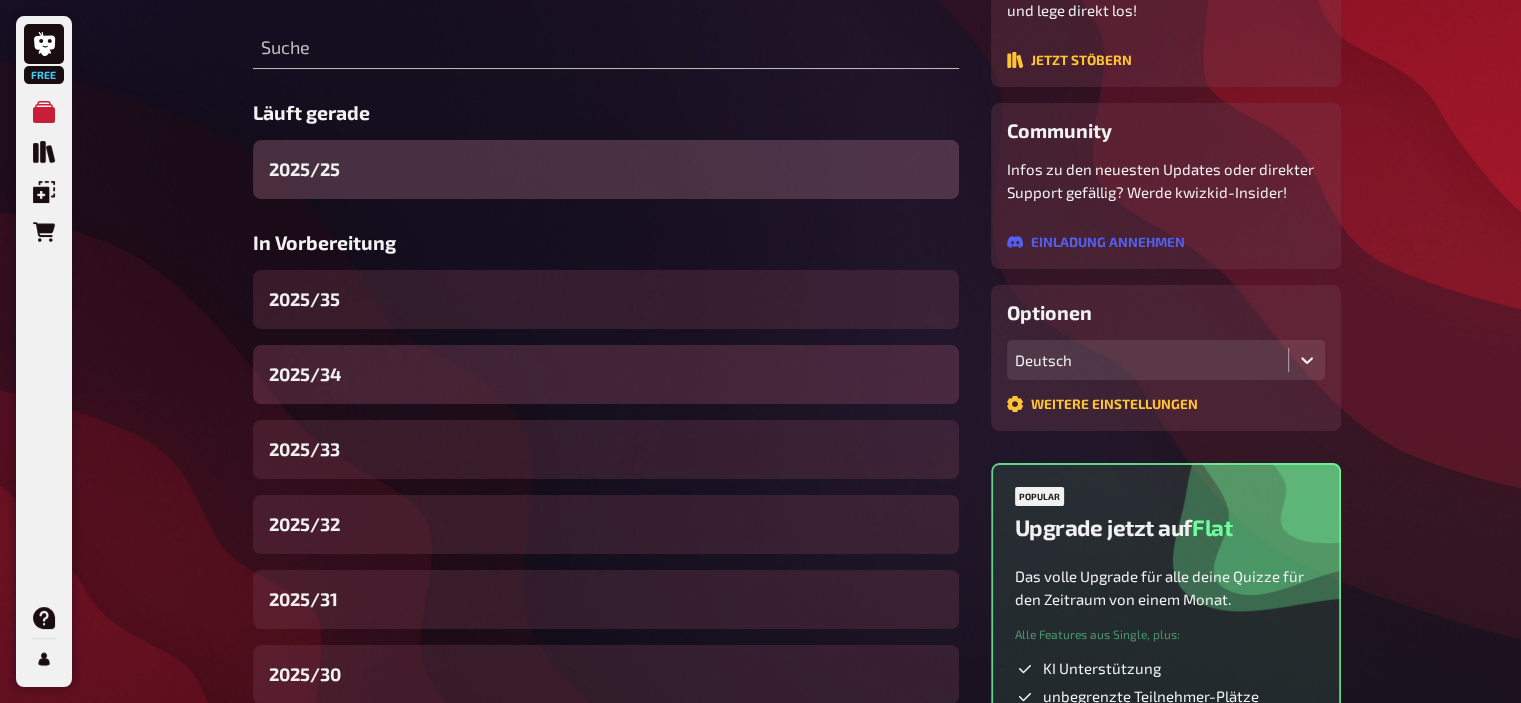scroll, scrollTop: 256, scrollLeft: 0, axis: vertical 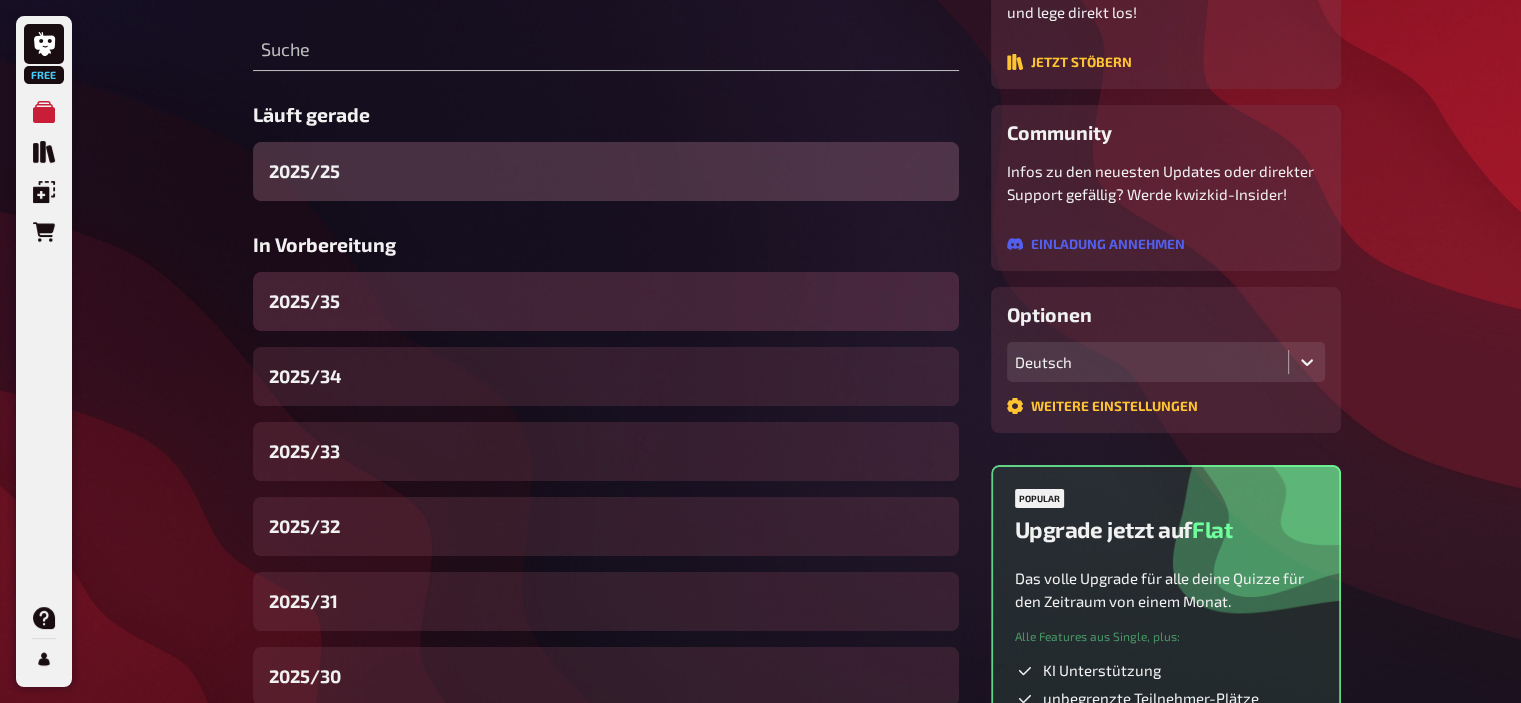 click on "2025/35" at bounding box center [606, 301] 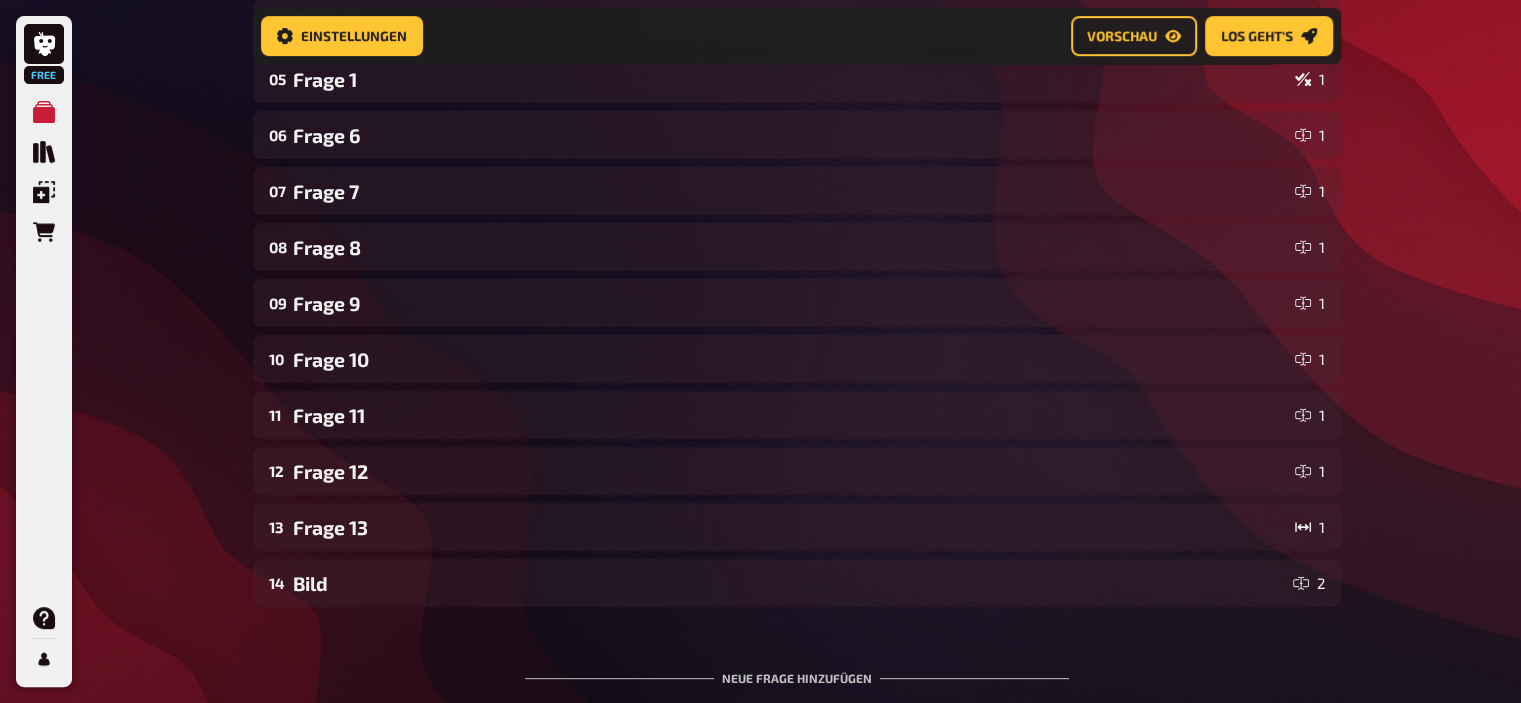scroll, scrollTop: 579, scrollLeft: 0, axis: vertical 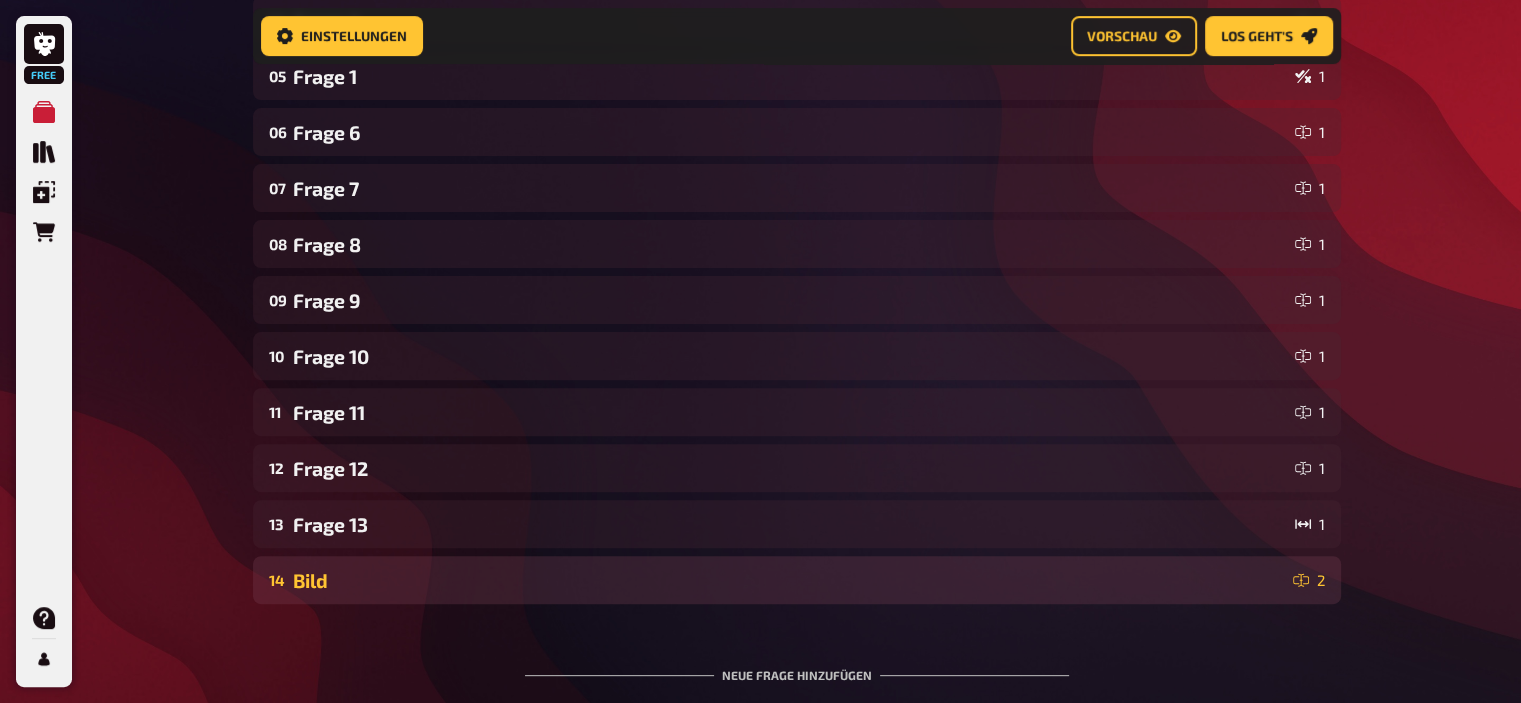 click on "Bild" at bounding box center [789, 580] 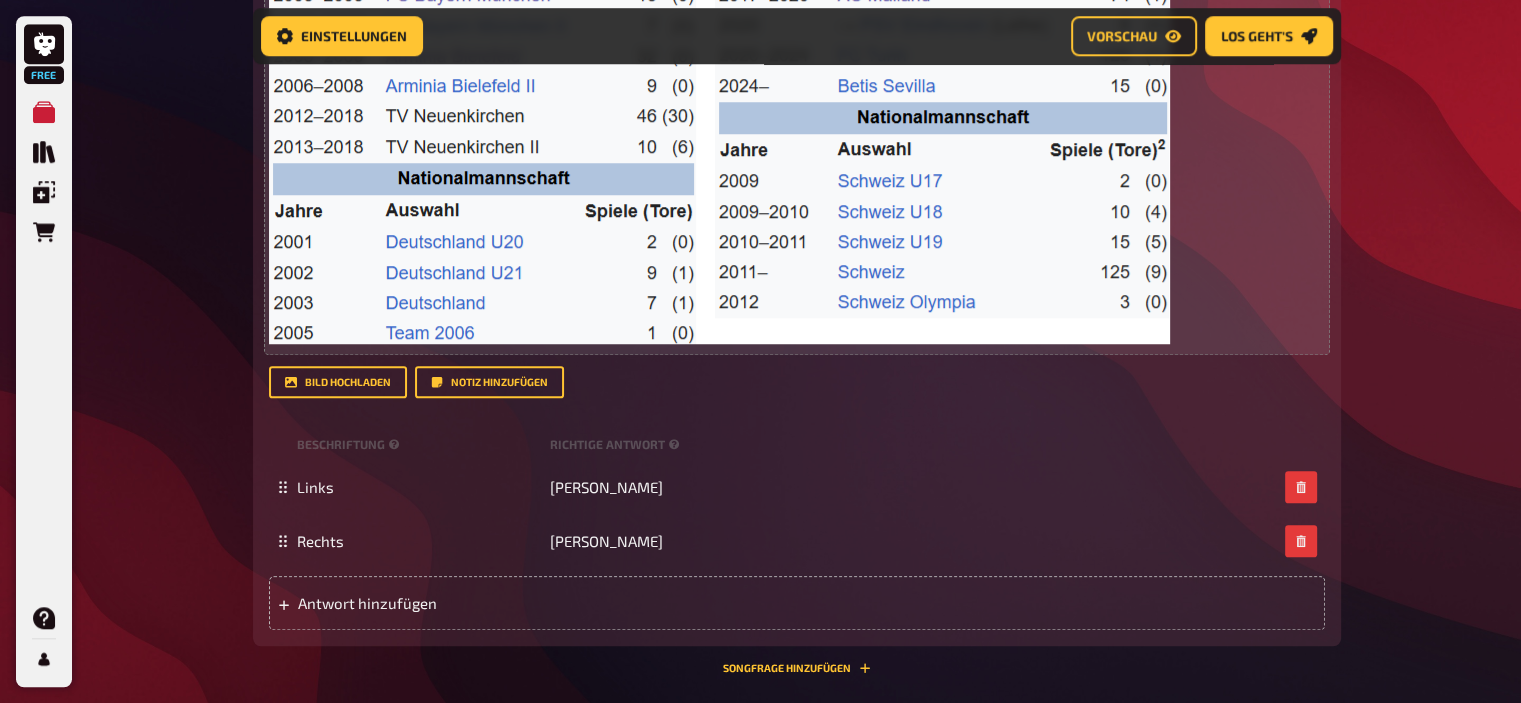 scroll, scrollTop: 1526, scrollLeft: 0, axis: vertical 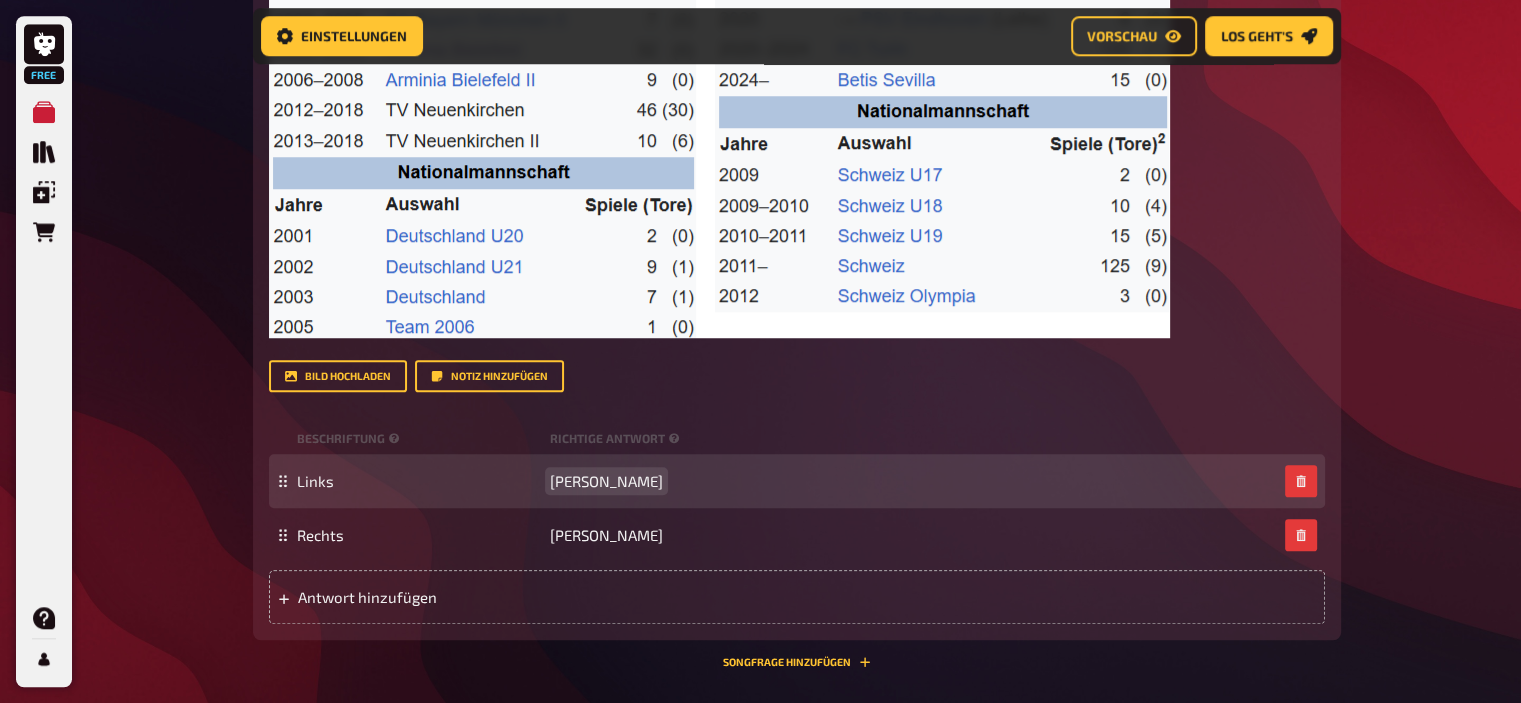 click on "Tobias Raus" at bounding box center [606, 481] 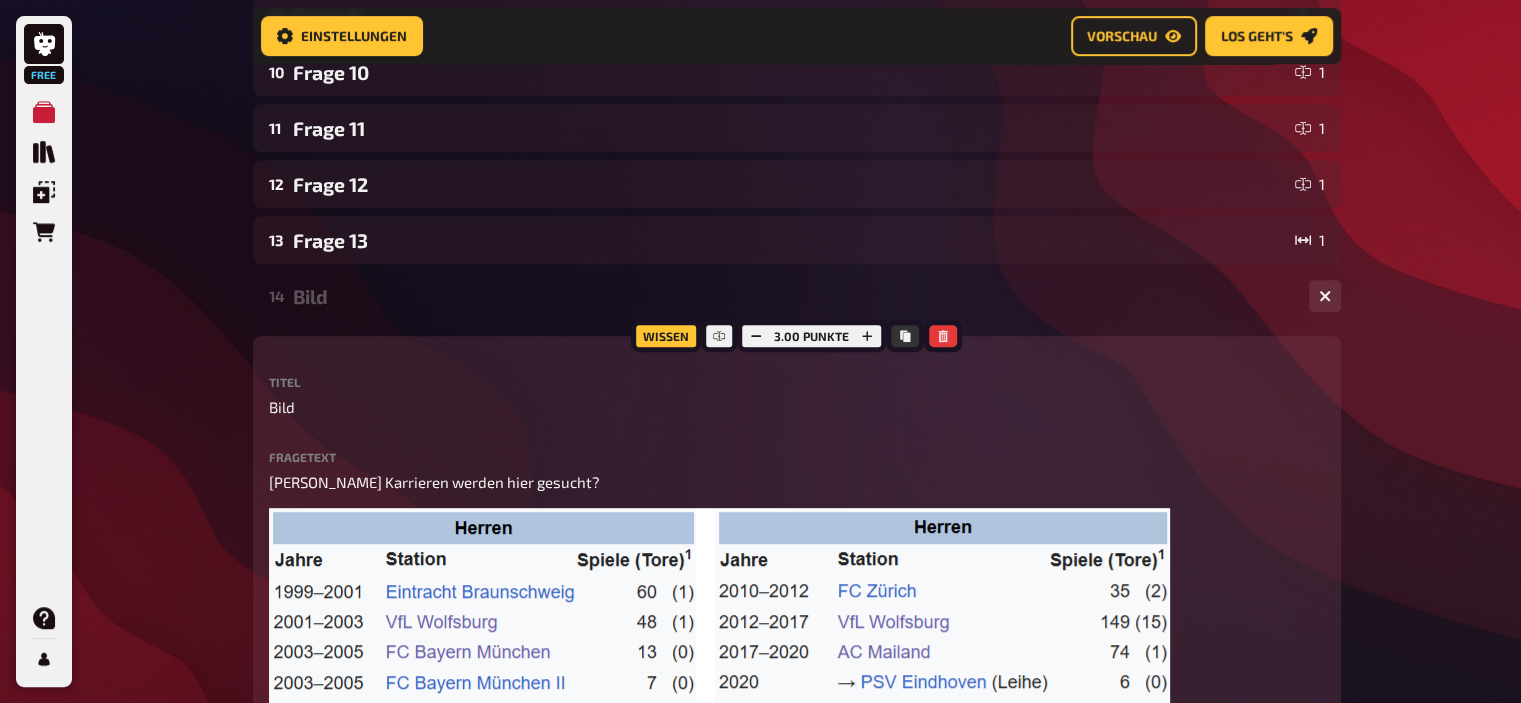 scroll, scrollTop: 860, scrollLeft: 0, axis: vertical 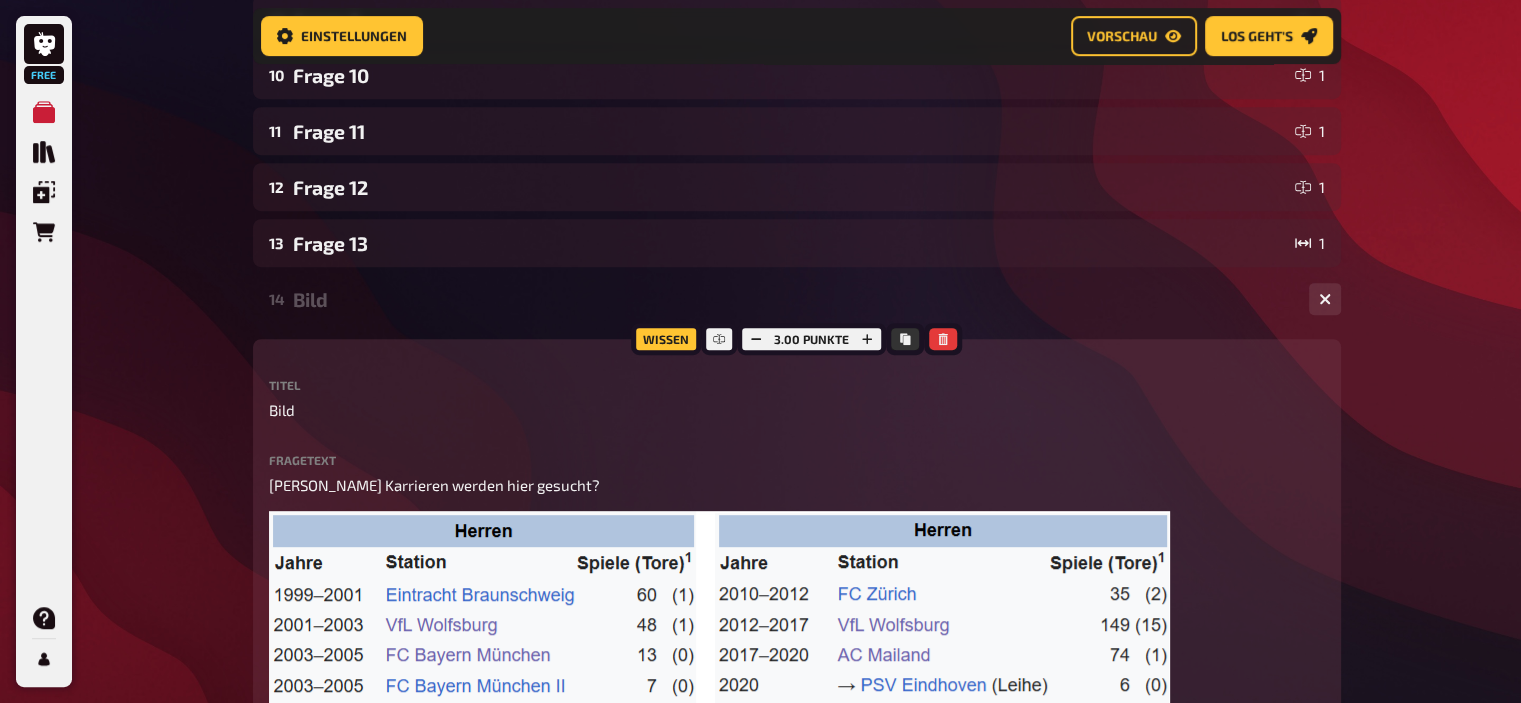 click on "Bild" at bounding box center (793, 299) 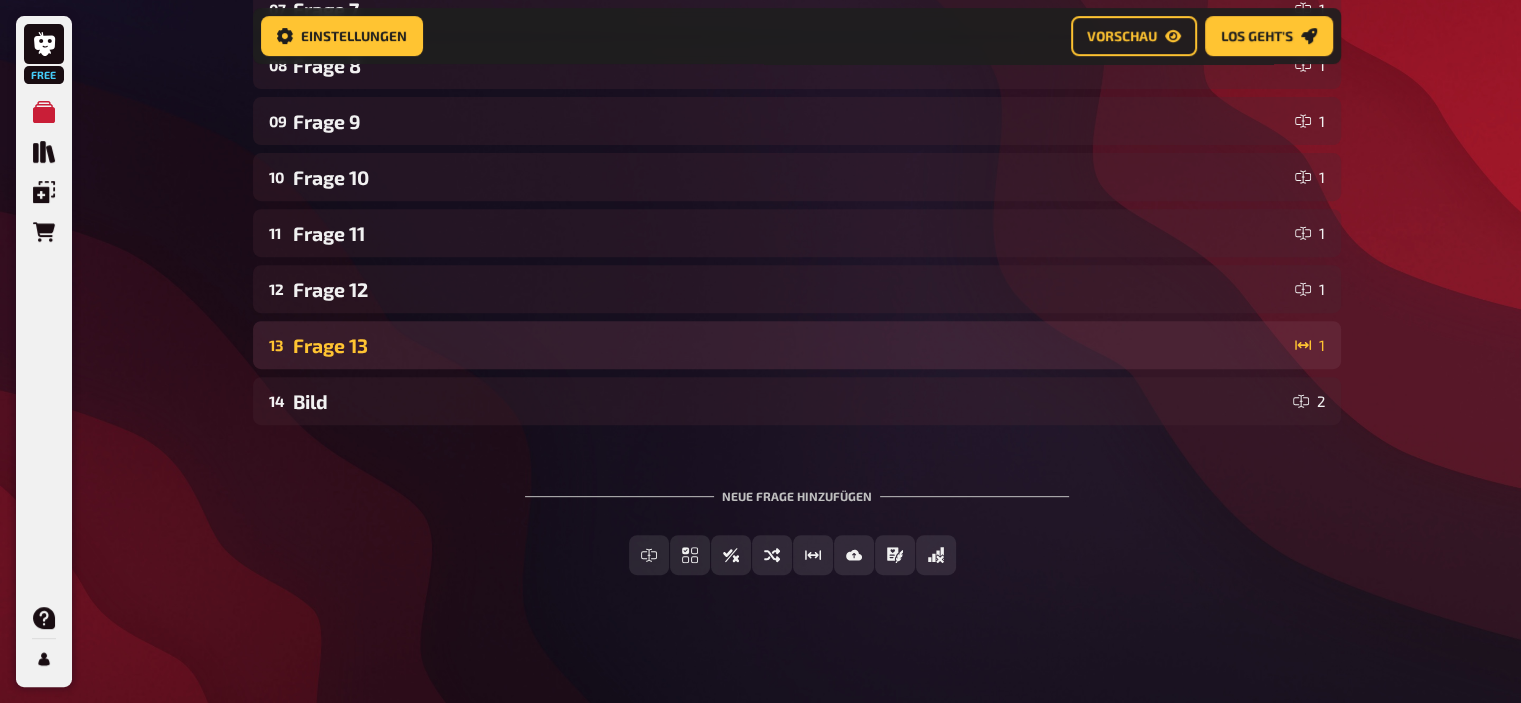 click on "Frage 13" at bounding box center (790, 345) 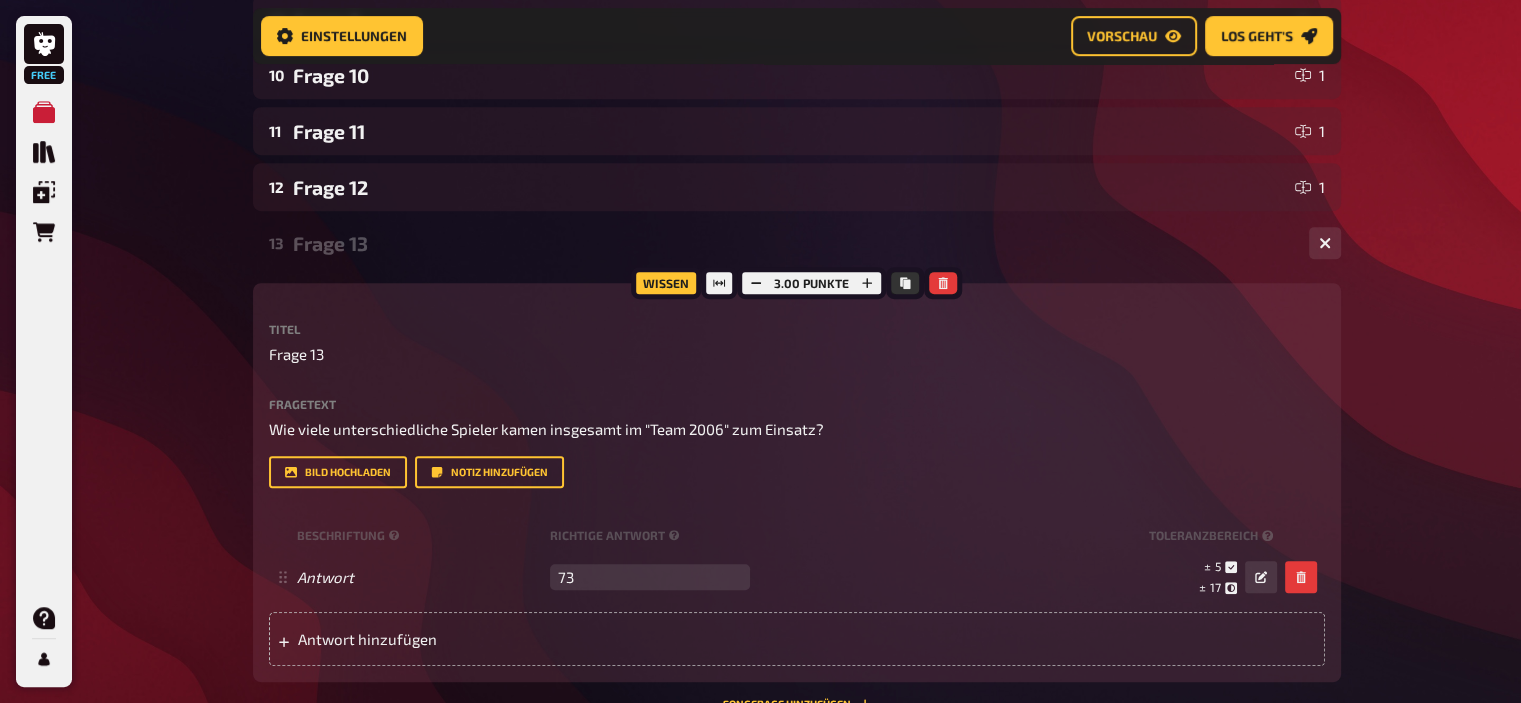 click on "Frage 13" at bounding box center [793, 243] 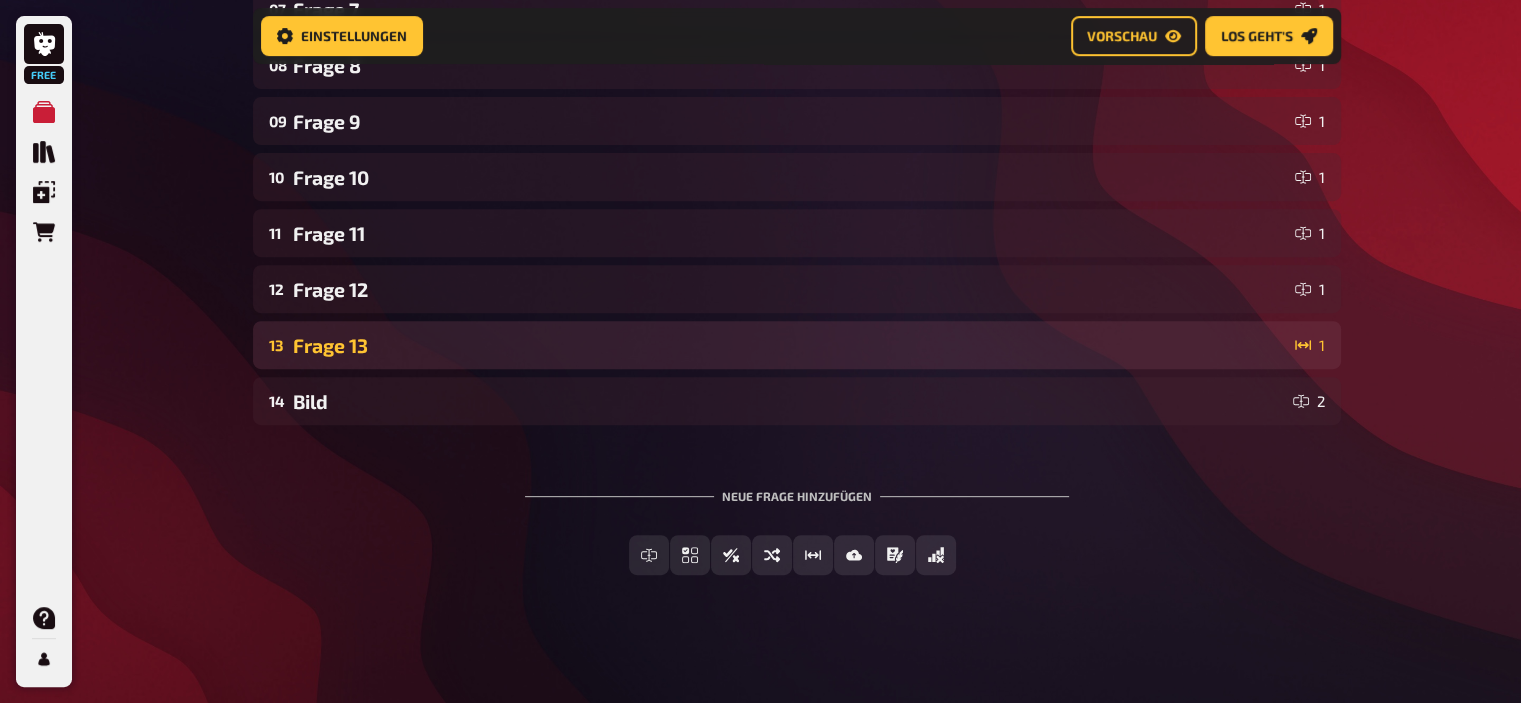 scroll, scrollTop: 759, scrollLeft: 0, axis: vertical 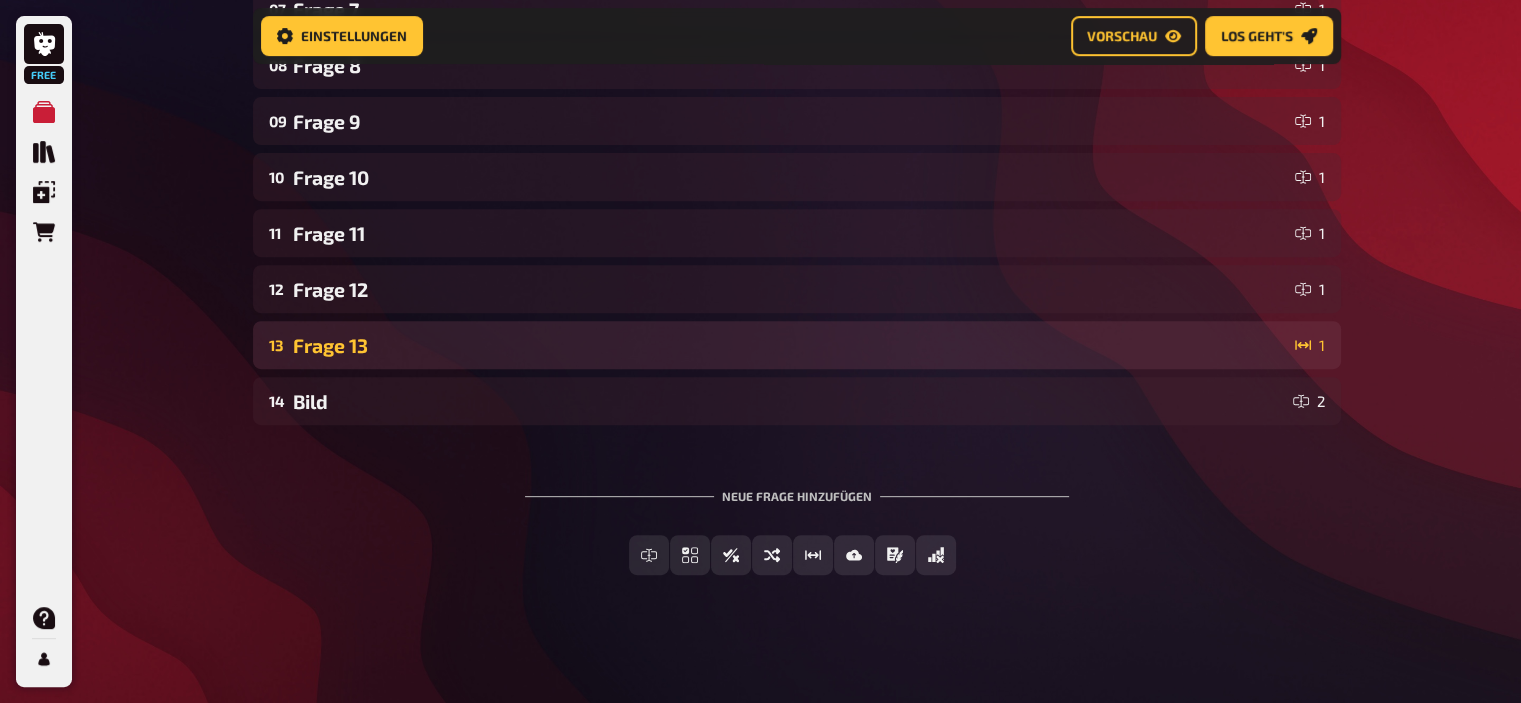 click on "Frage 13" at bounding box center [790, 345] 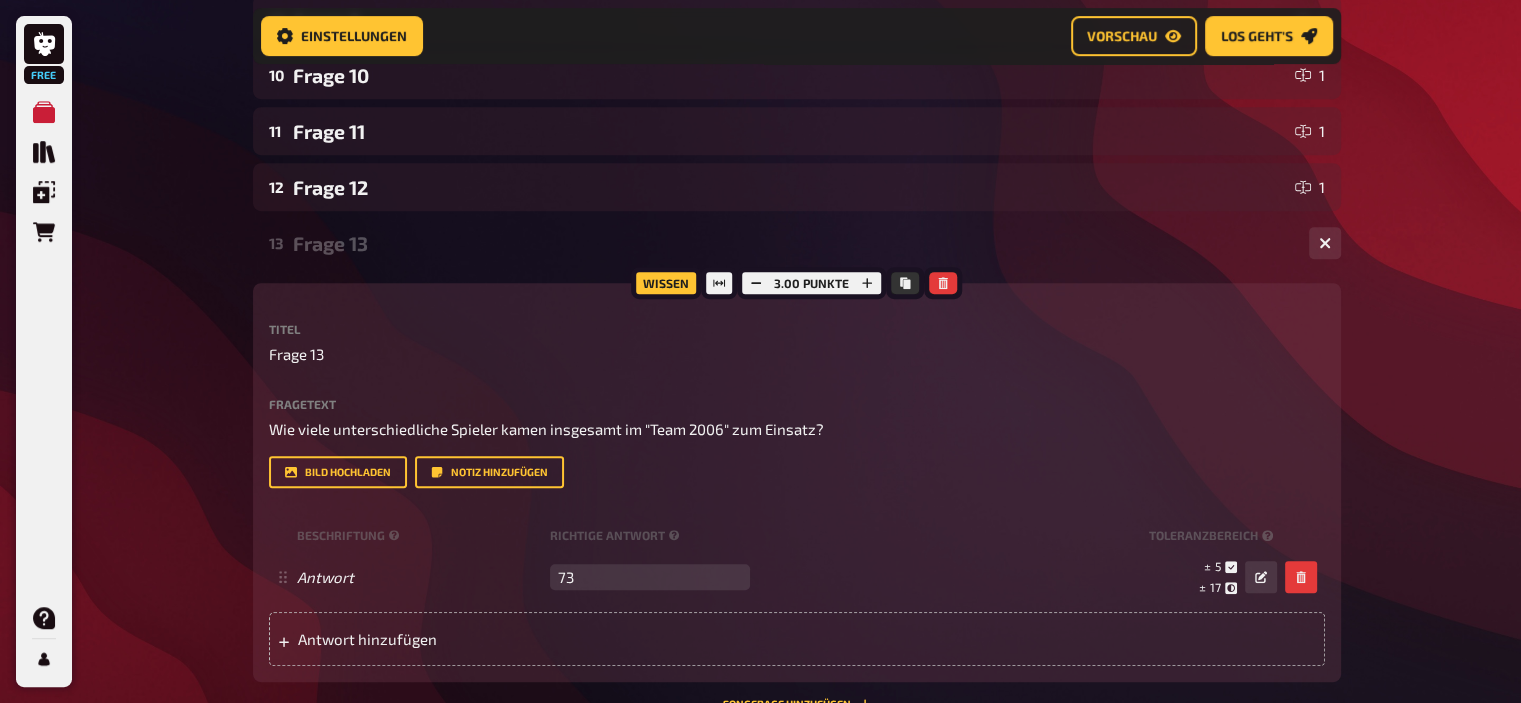 click on "Frage 13" at bounding box center (793, 243) 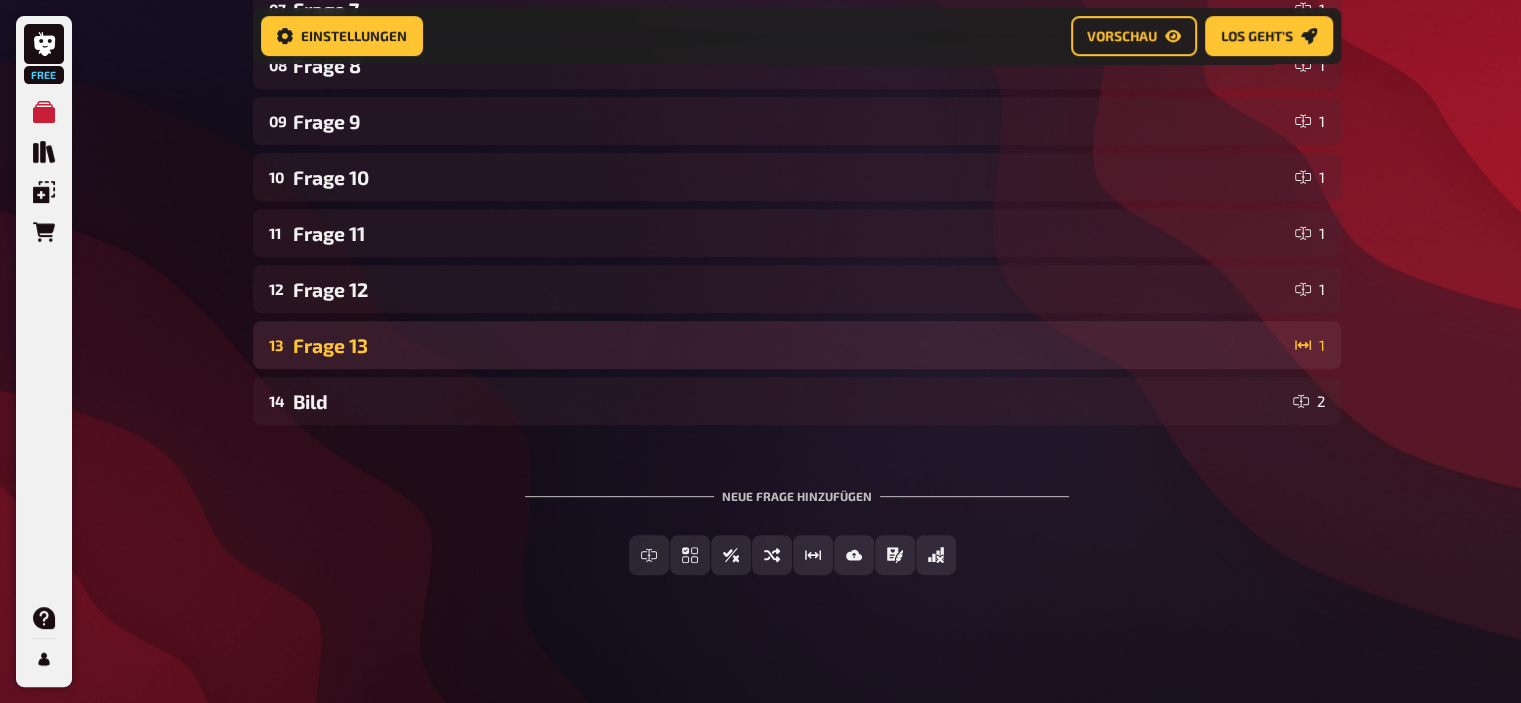 scroll, scrollTop: 759, scrollLeft: 0, axis: vertical 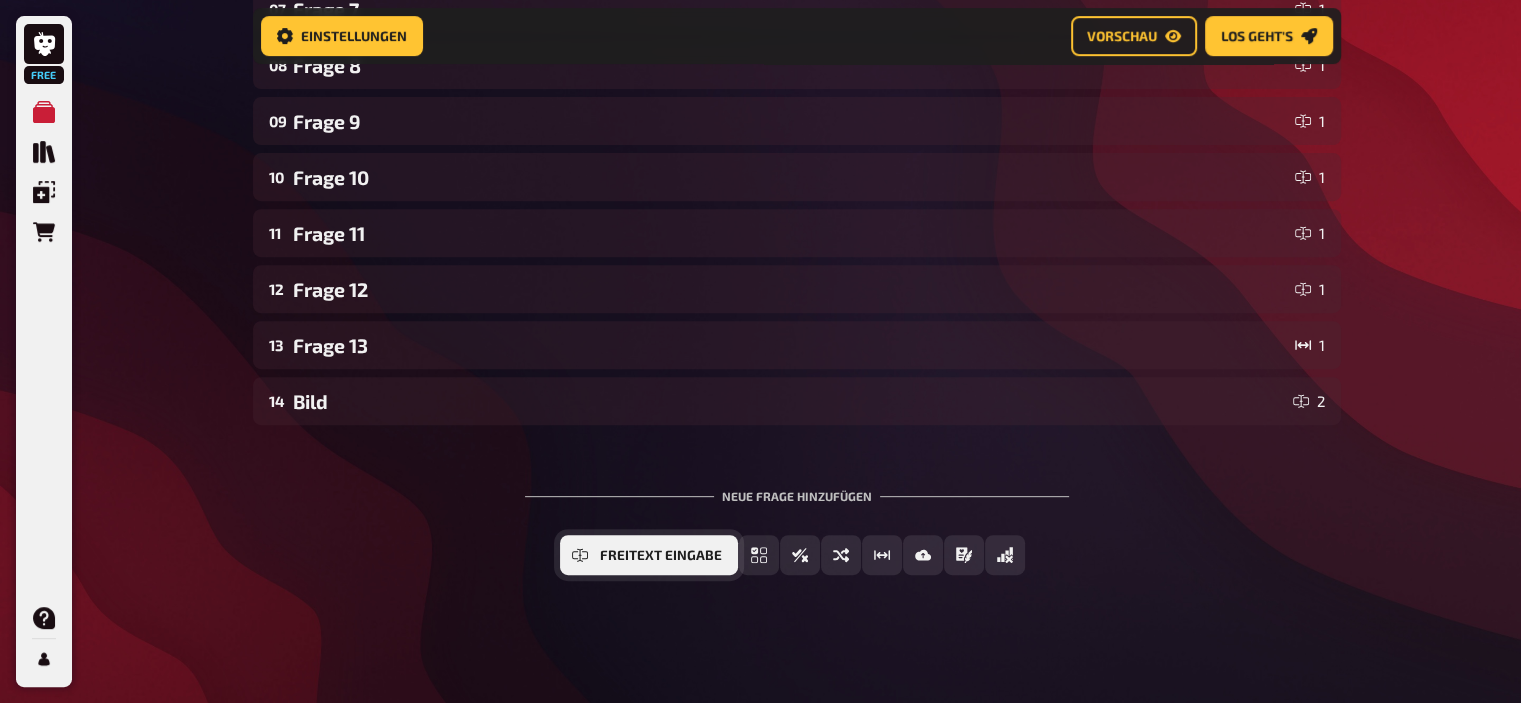 click 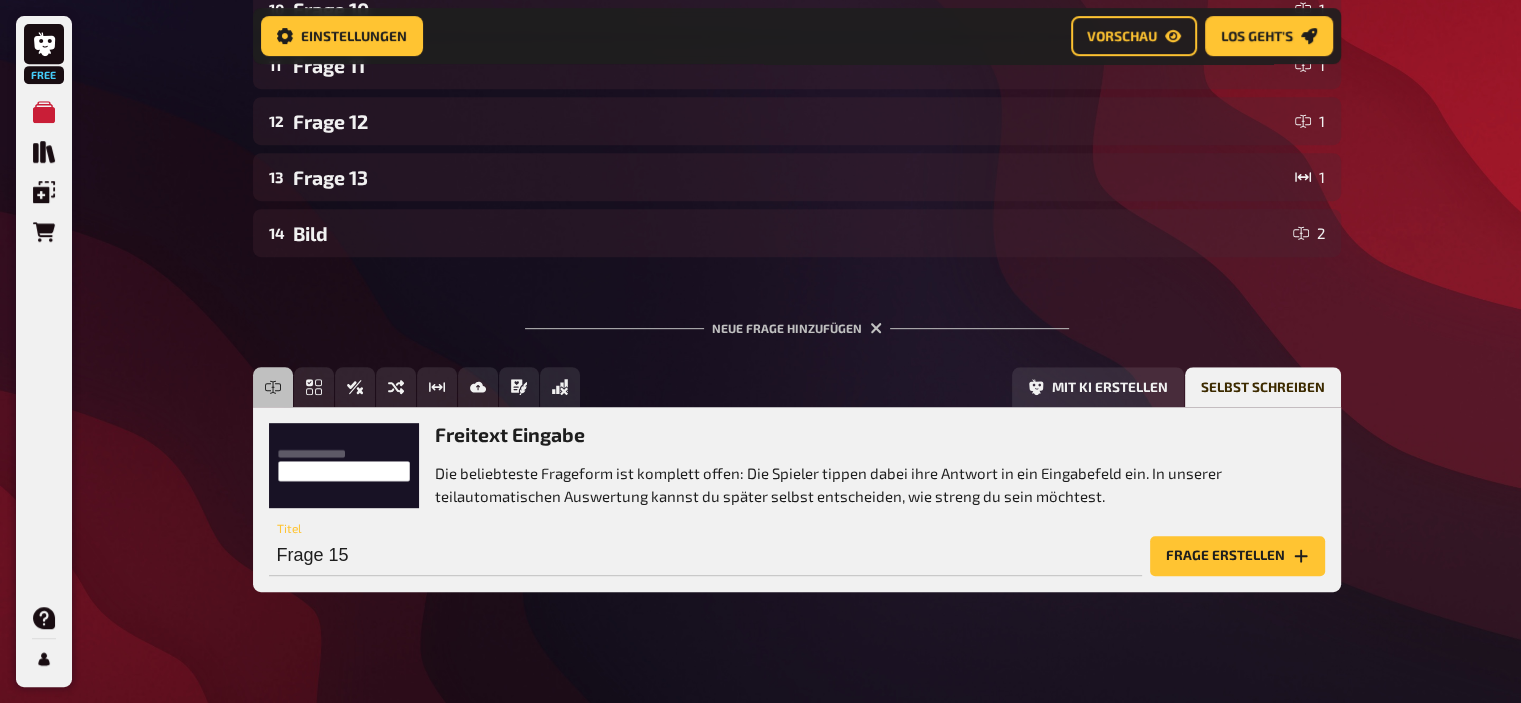 scroll, scrollTop: 943, scrollLeft: 0, axis: vertical 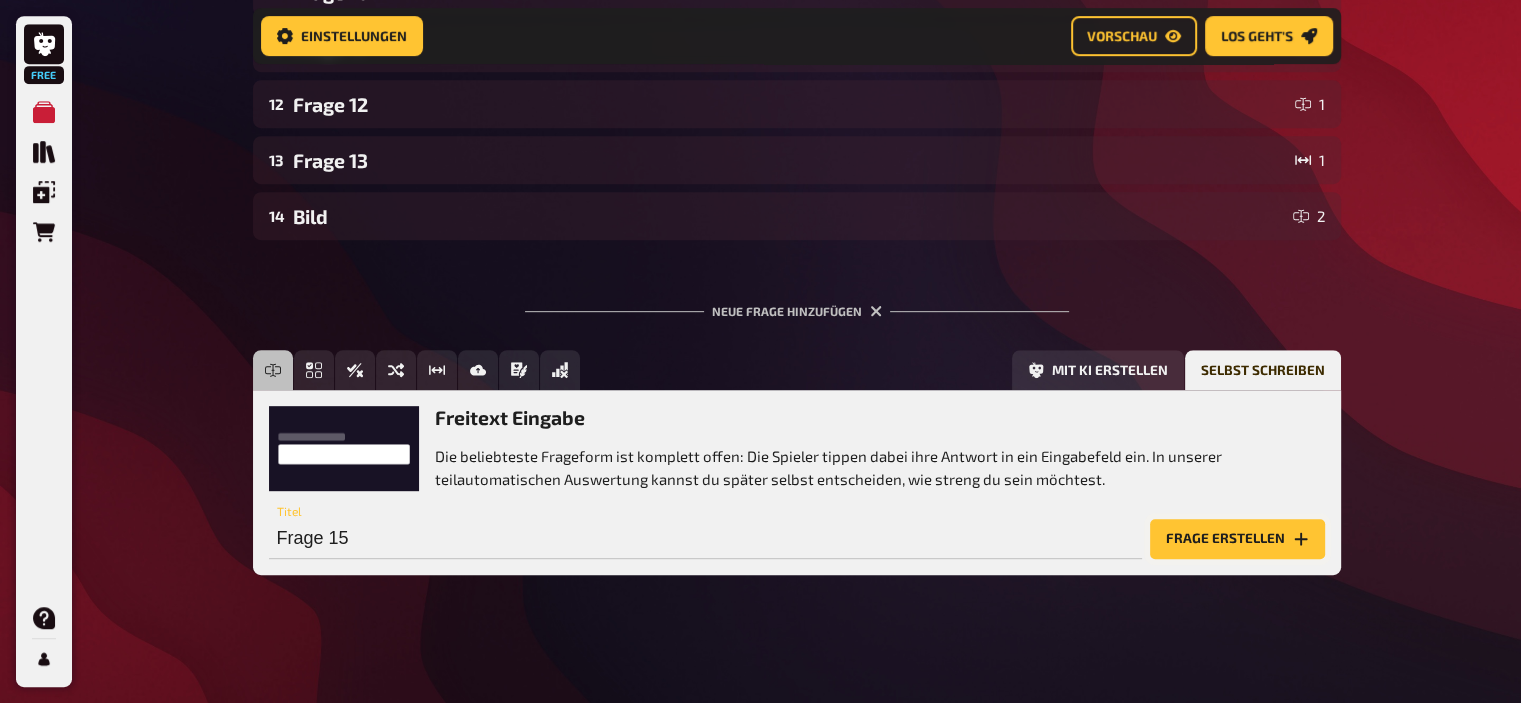 click on "Frage erstellen" at bounding box center [1237, 539] 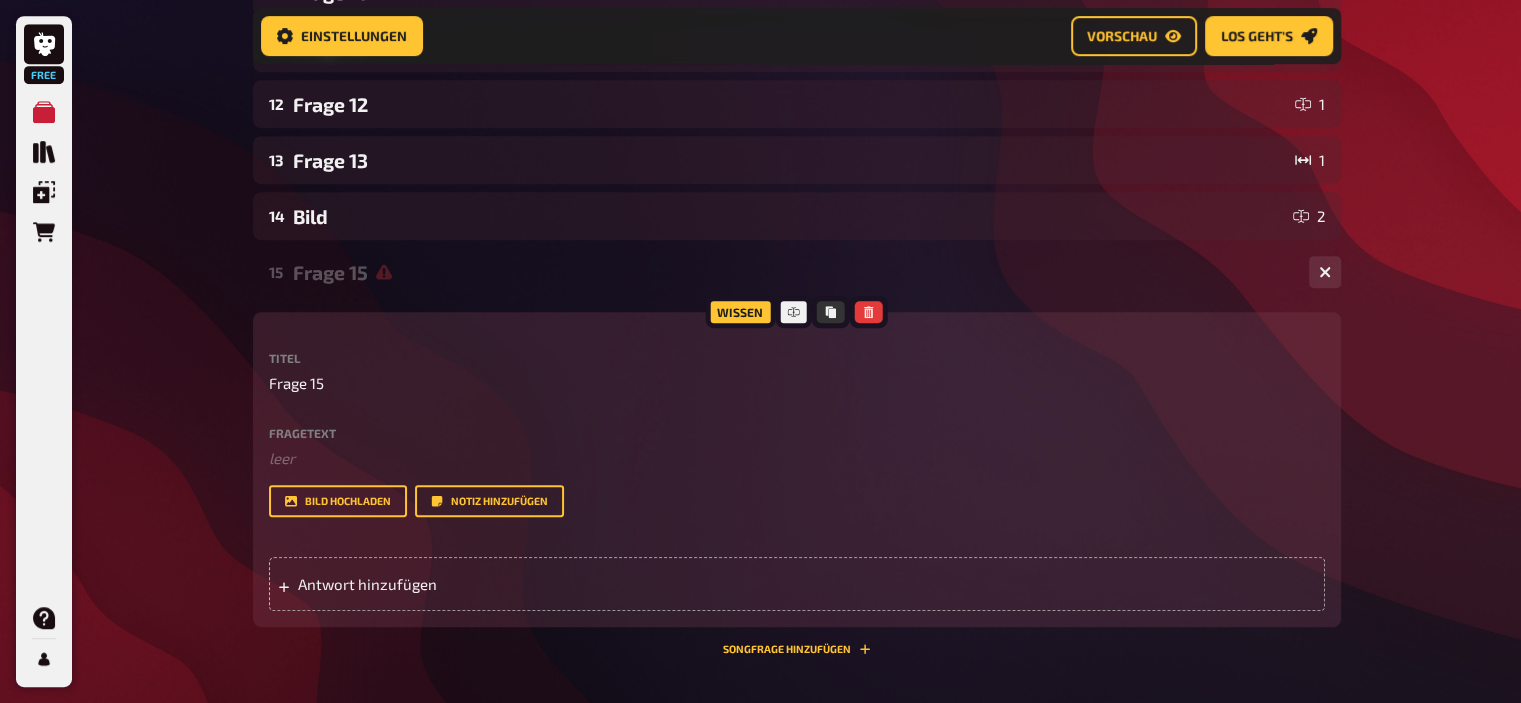 click on "Fragetext ﻿ leer Hier hinziehen für Dateiupload Bild hochladen   Notiz hinzufügen" at bounding box center [797, 472] 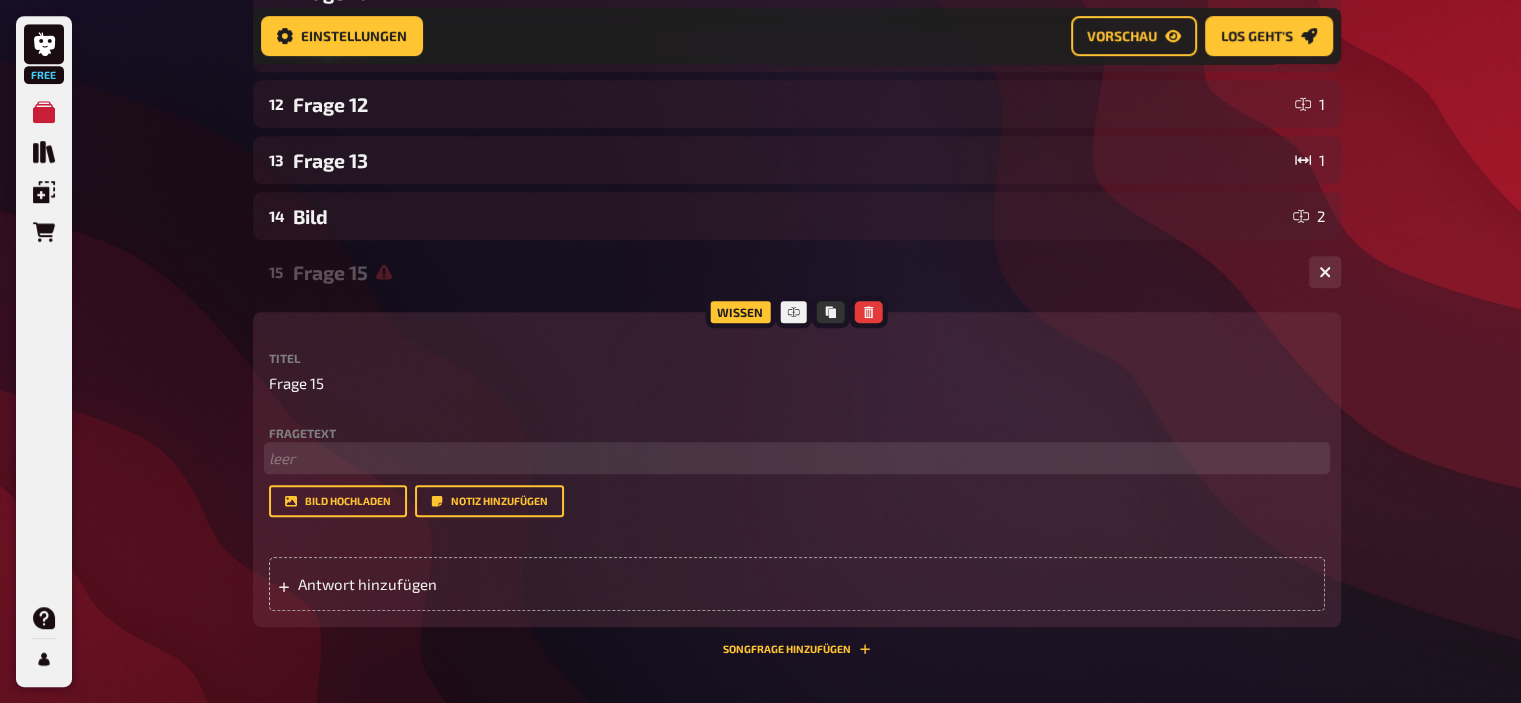 click on "﻿ leer" at bounding box center (797, 458) 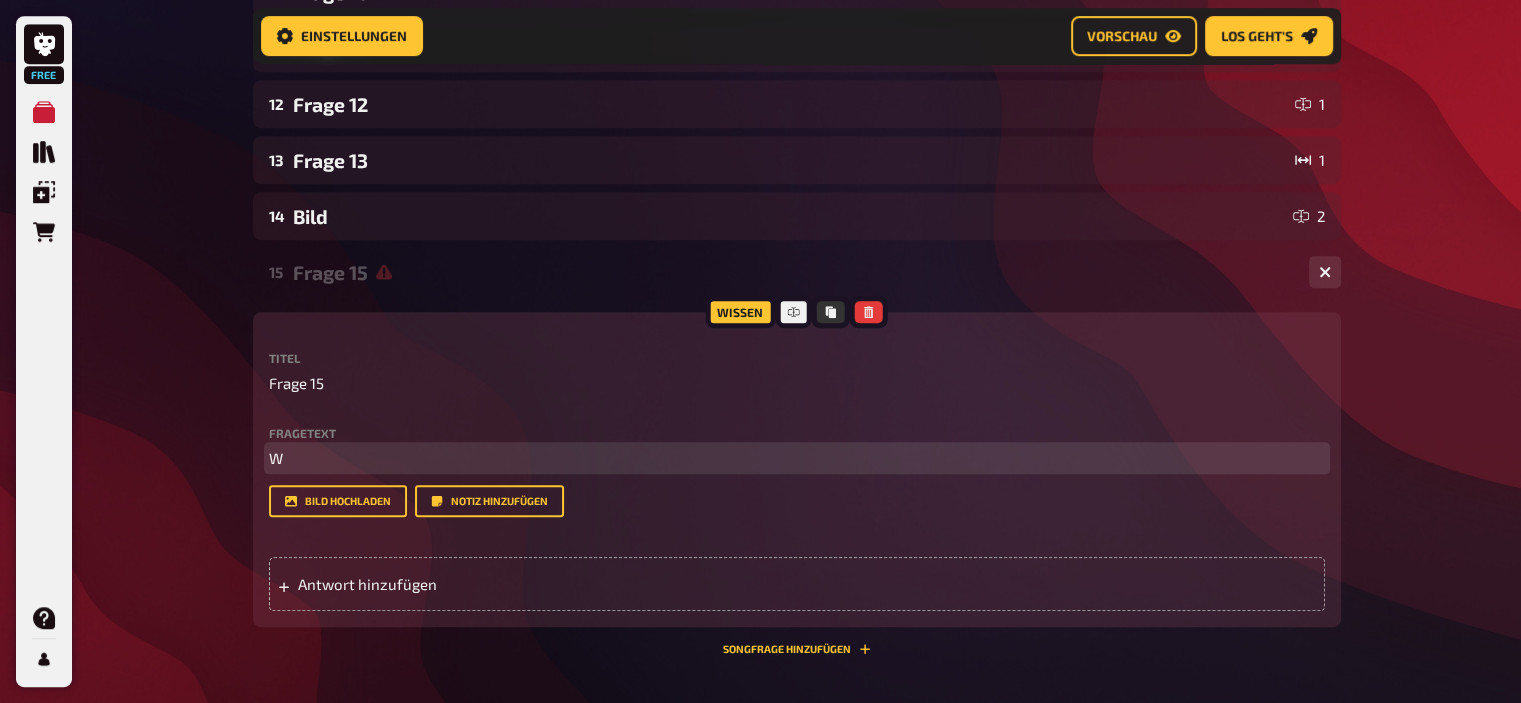 type 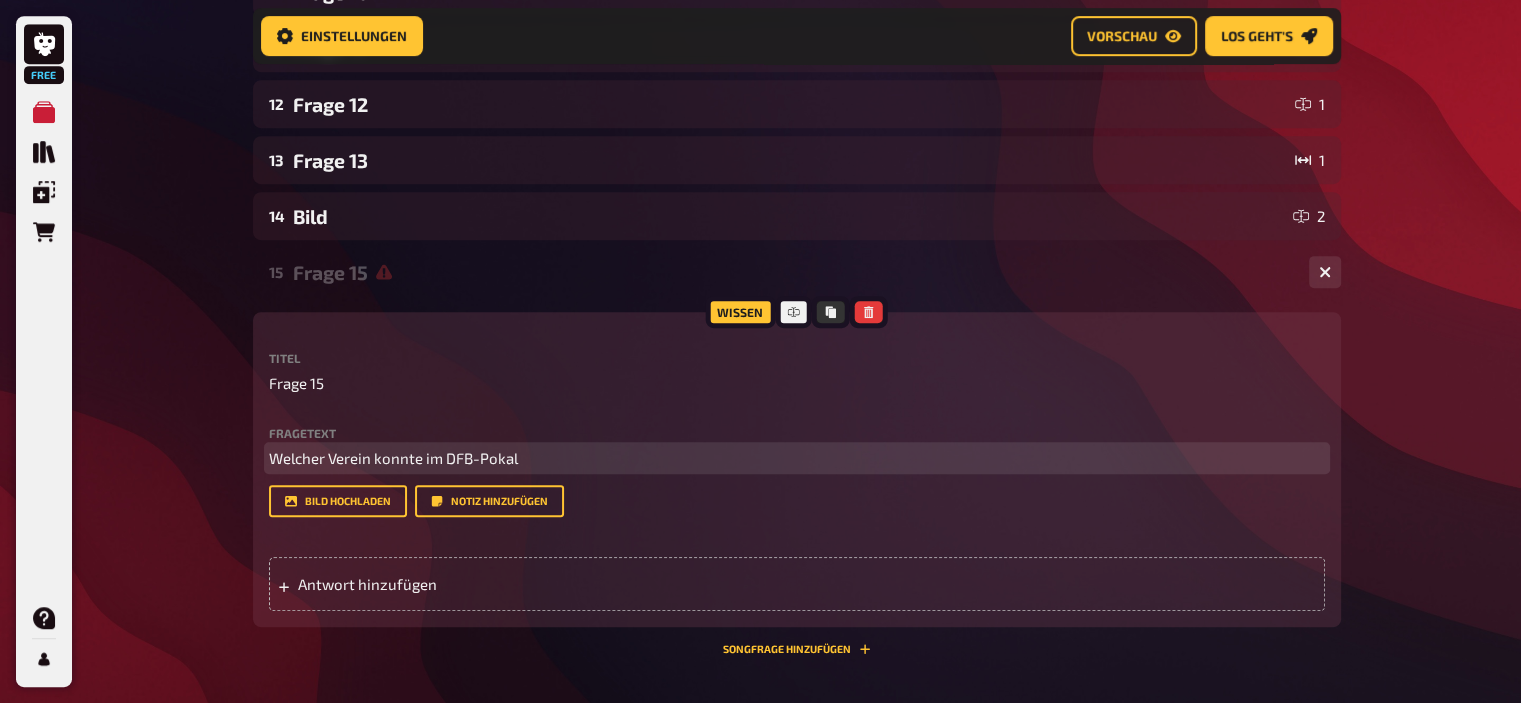 drag, startPoint x: 583, startPoint y: 459, endPoint x: 84, endPoint y: 402, distance: 502.24496 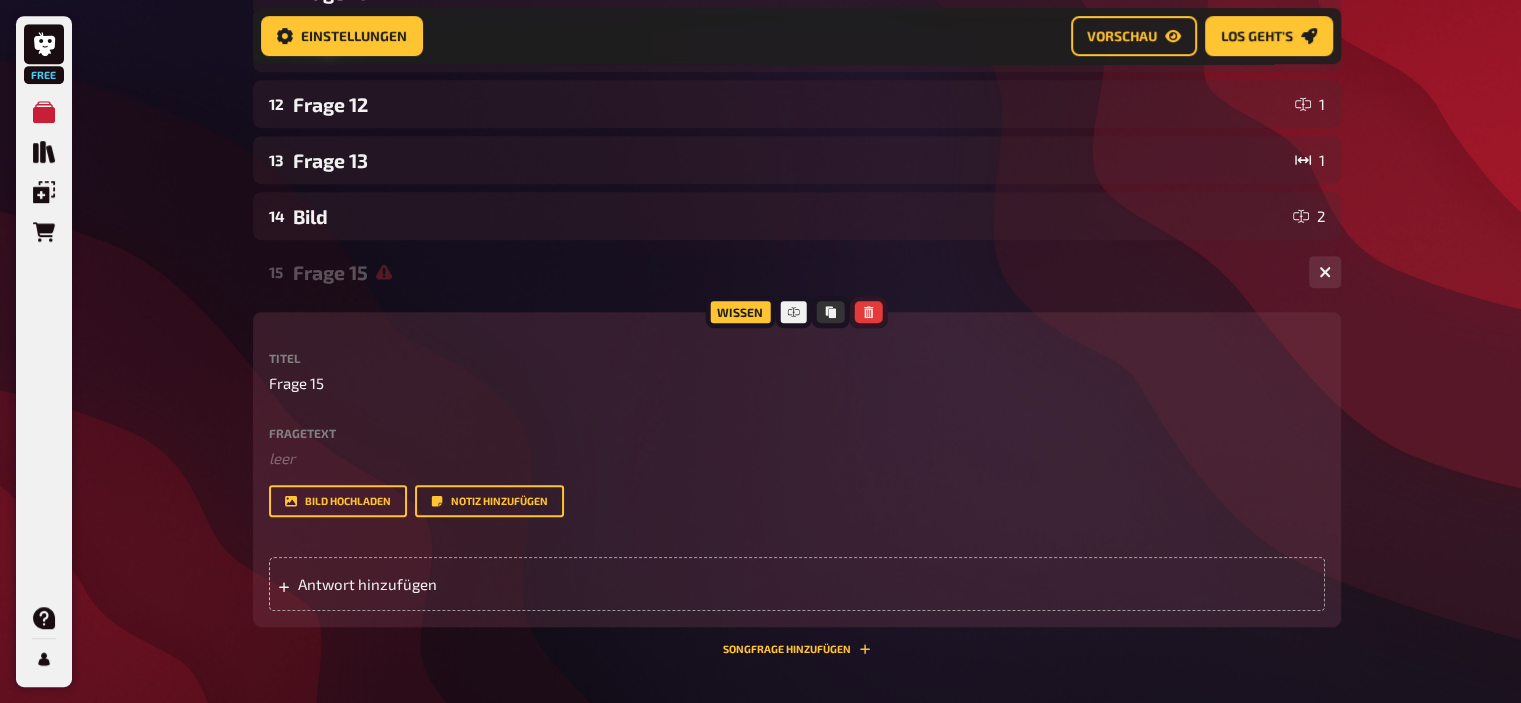 click at bounding box center (869, 312) 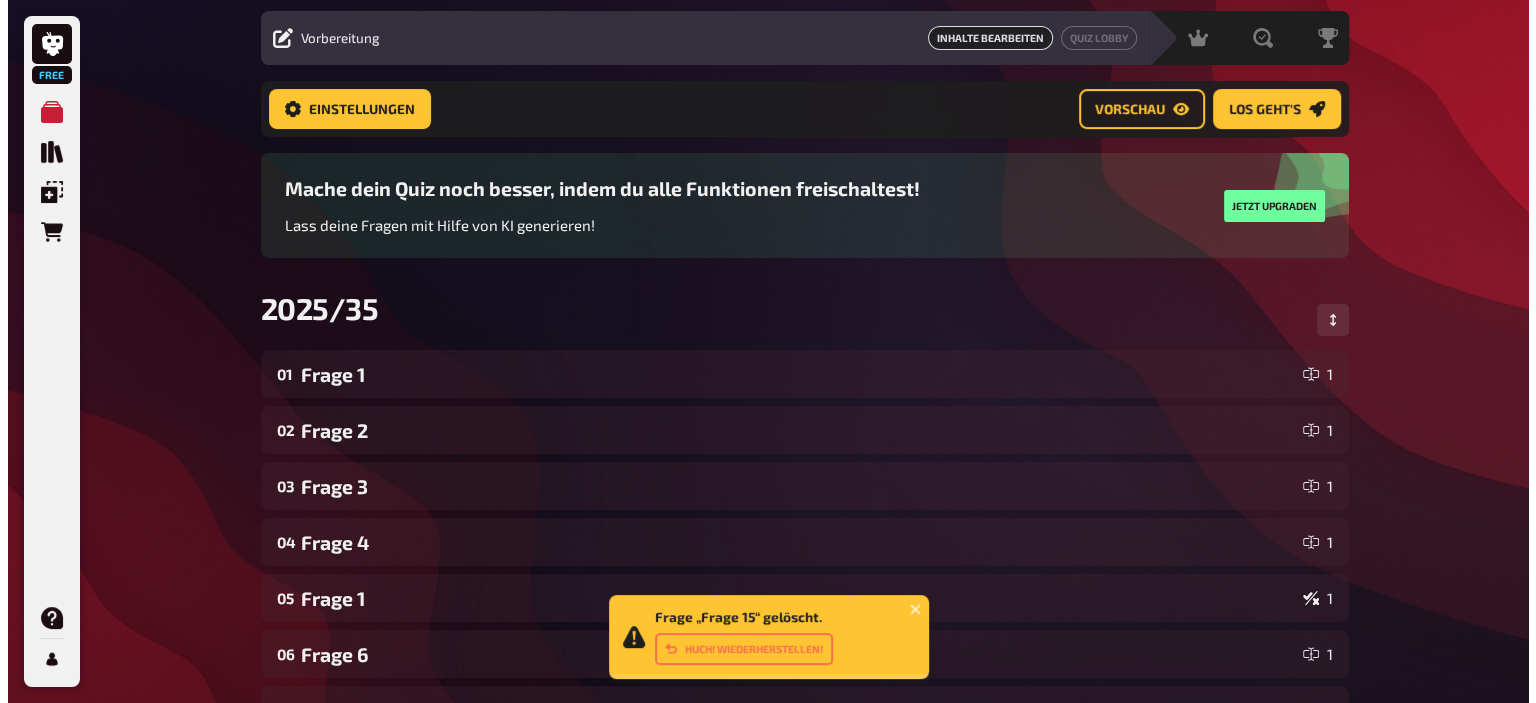 scroll, scrollTop: 0, scrollLeft: 0, axis: both 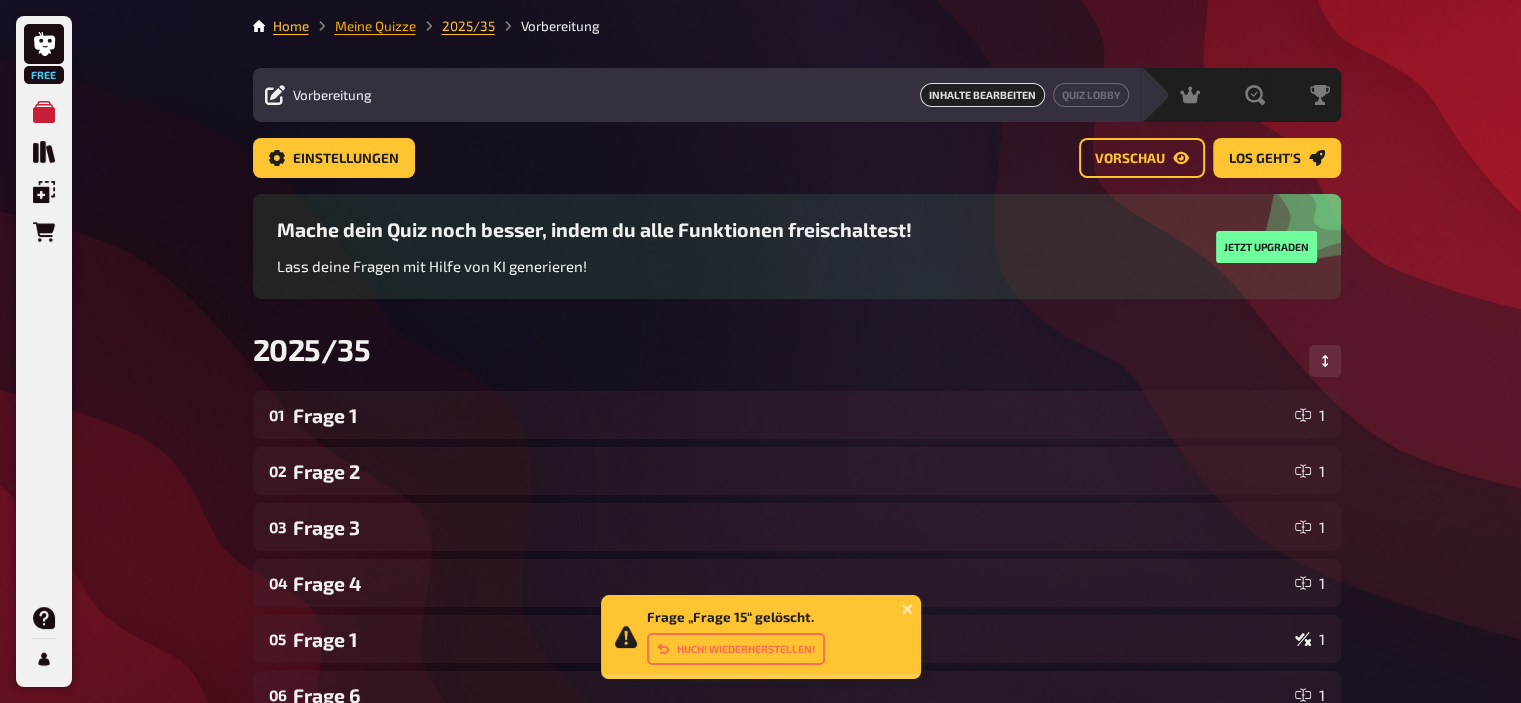 click on "Meine Quizze" at bounding box center [375, 26] 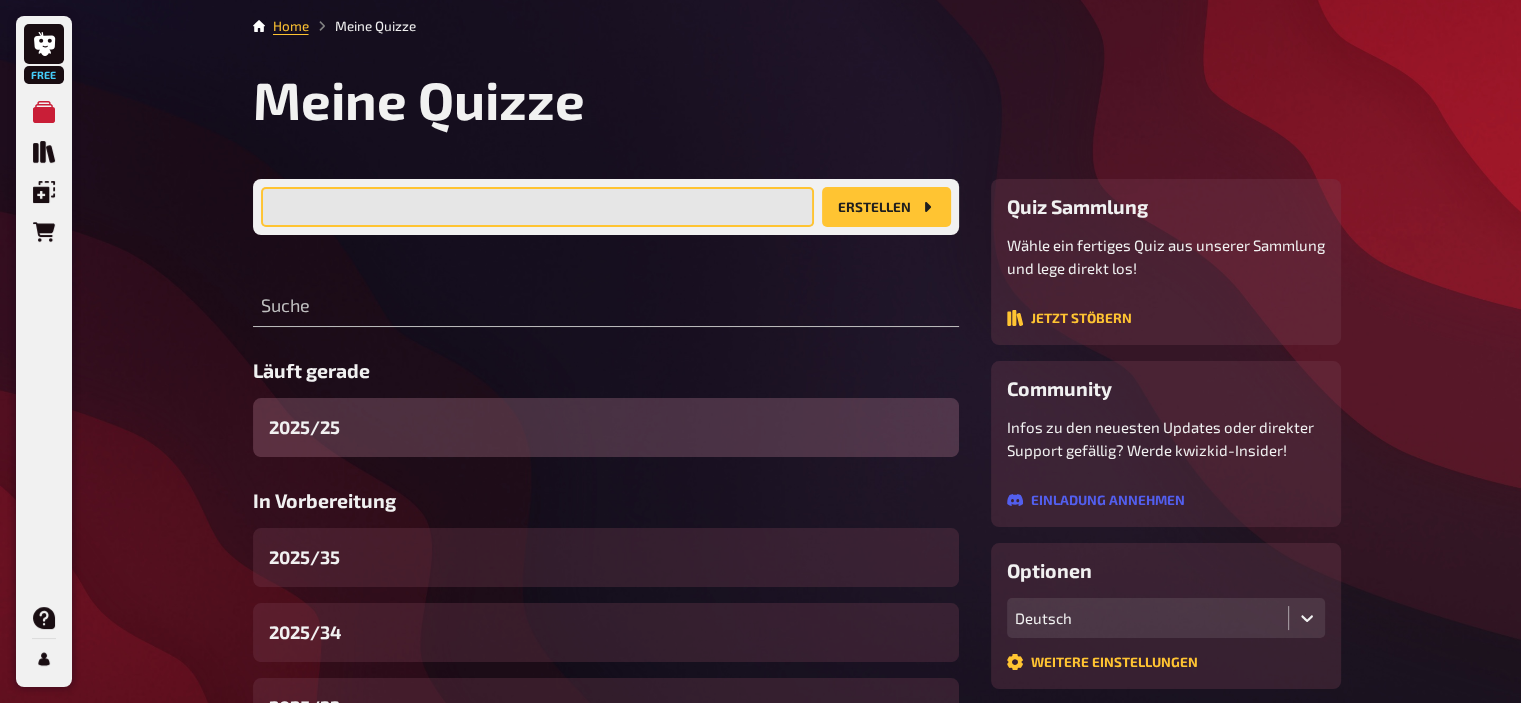 click at bounding box center (537, 207) 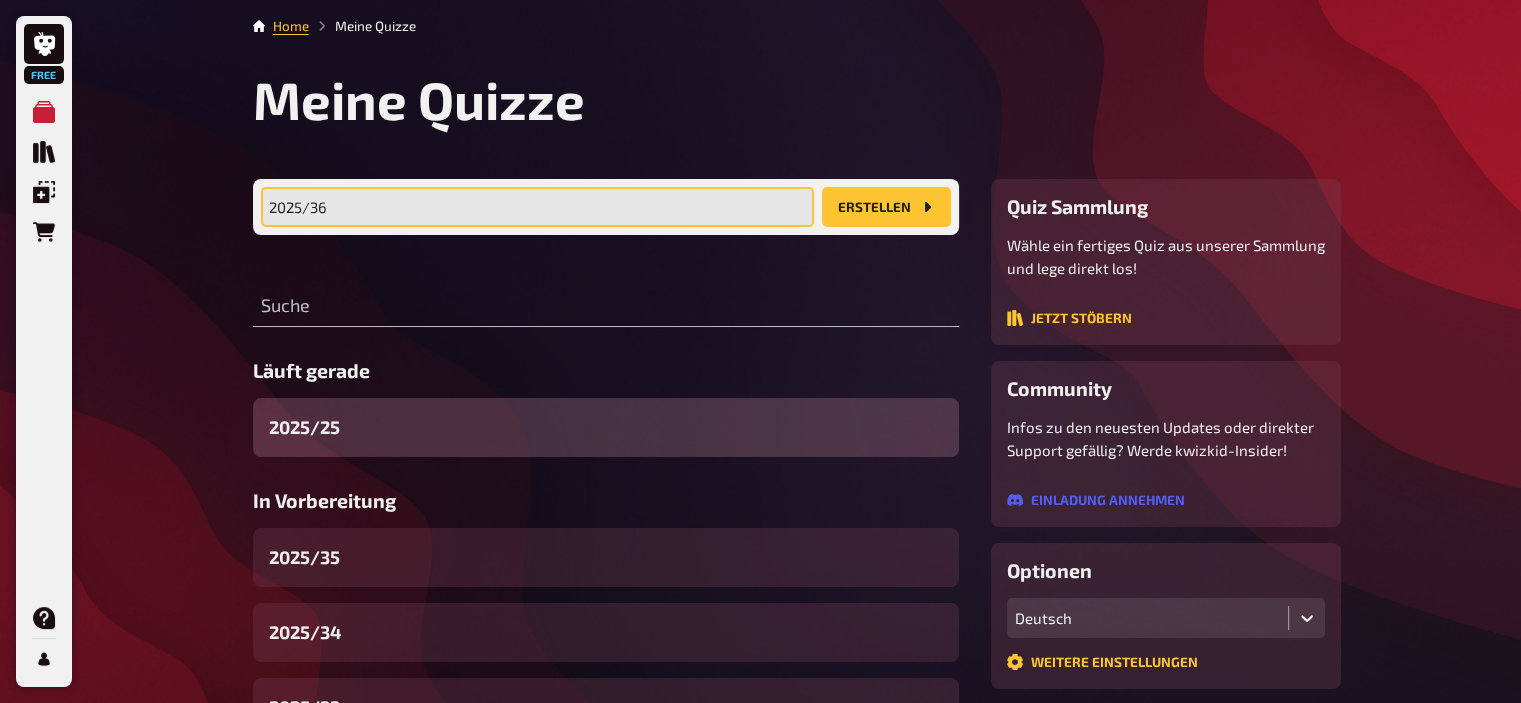 type on "2025/36" 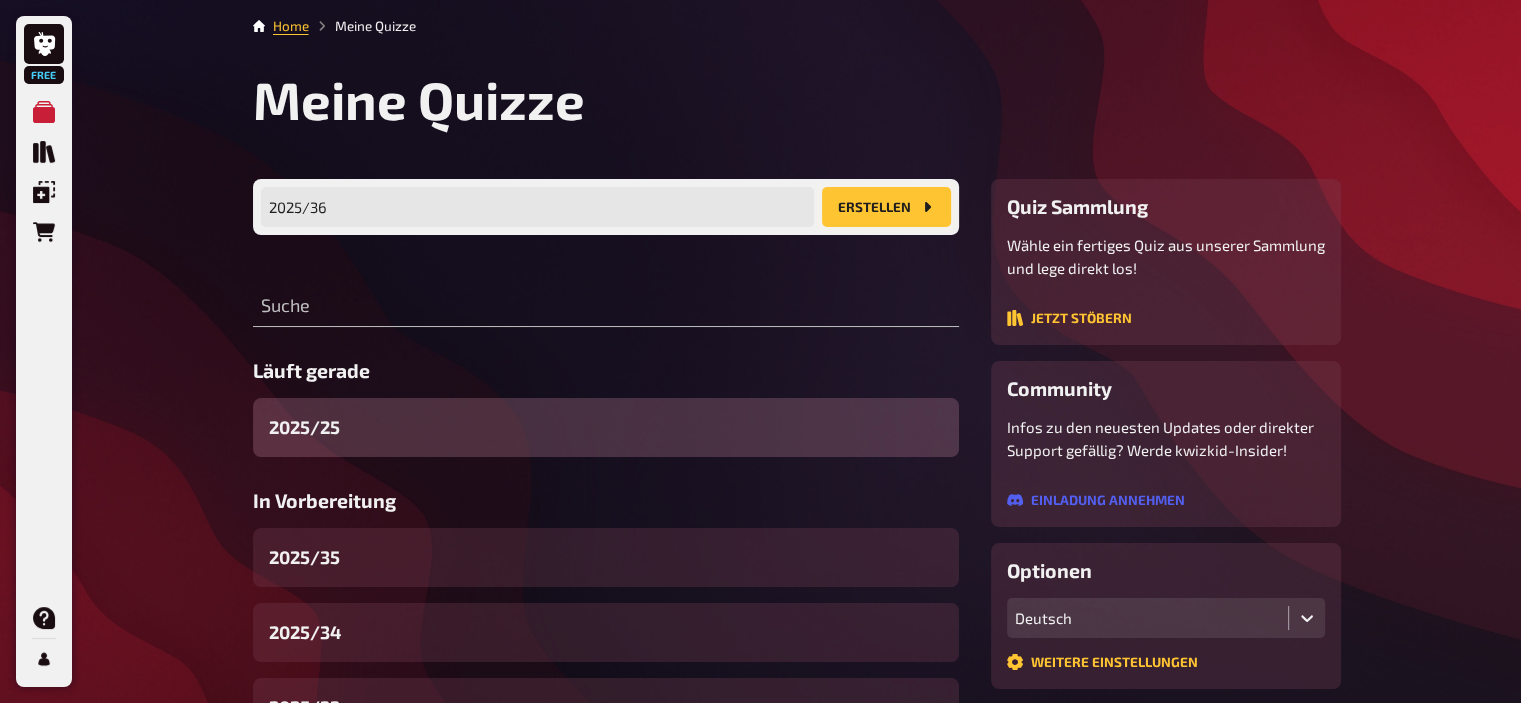 click on "Erstellen" at bounding box center (886, 207) 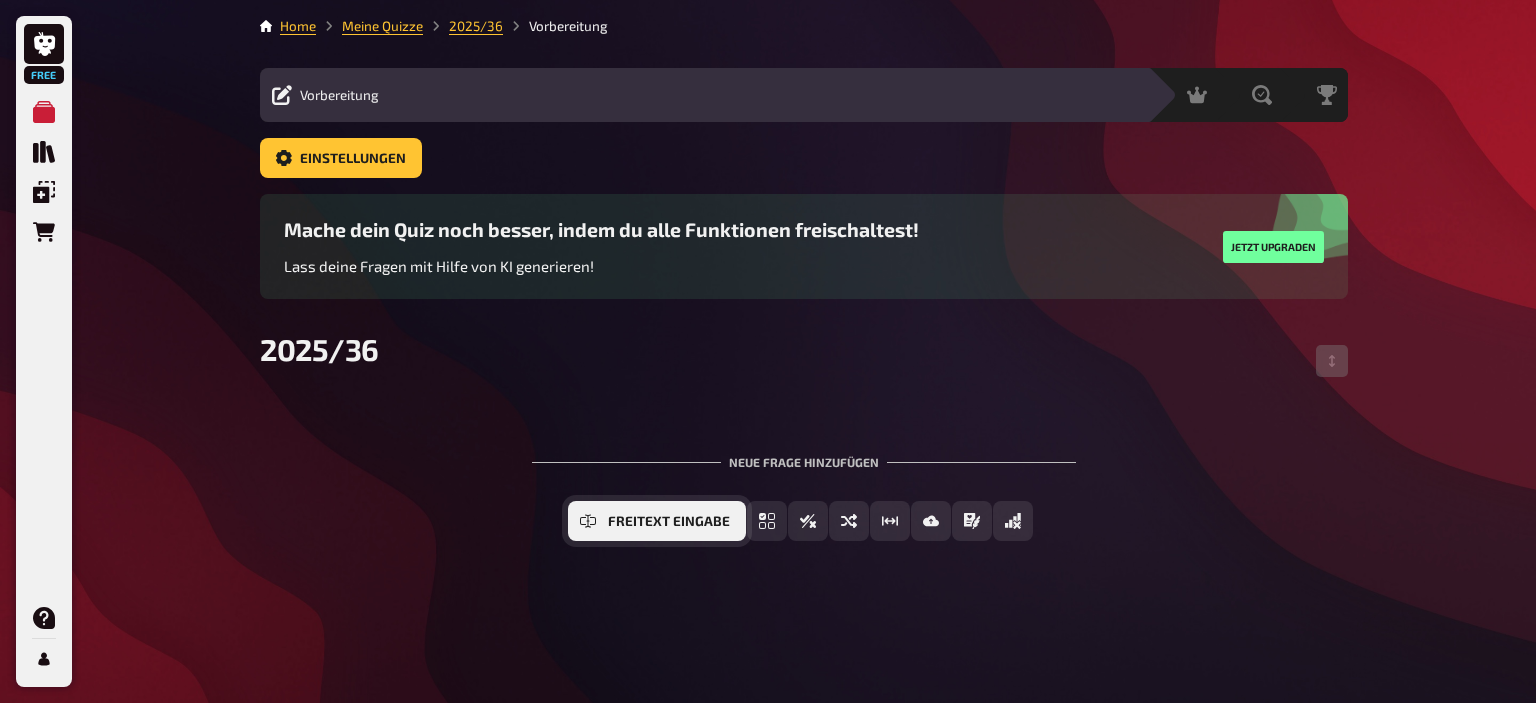 click on "Freitext Eingabe" at bounding box center (669, 522) 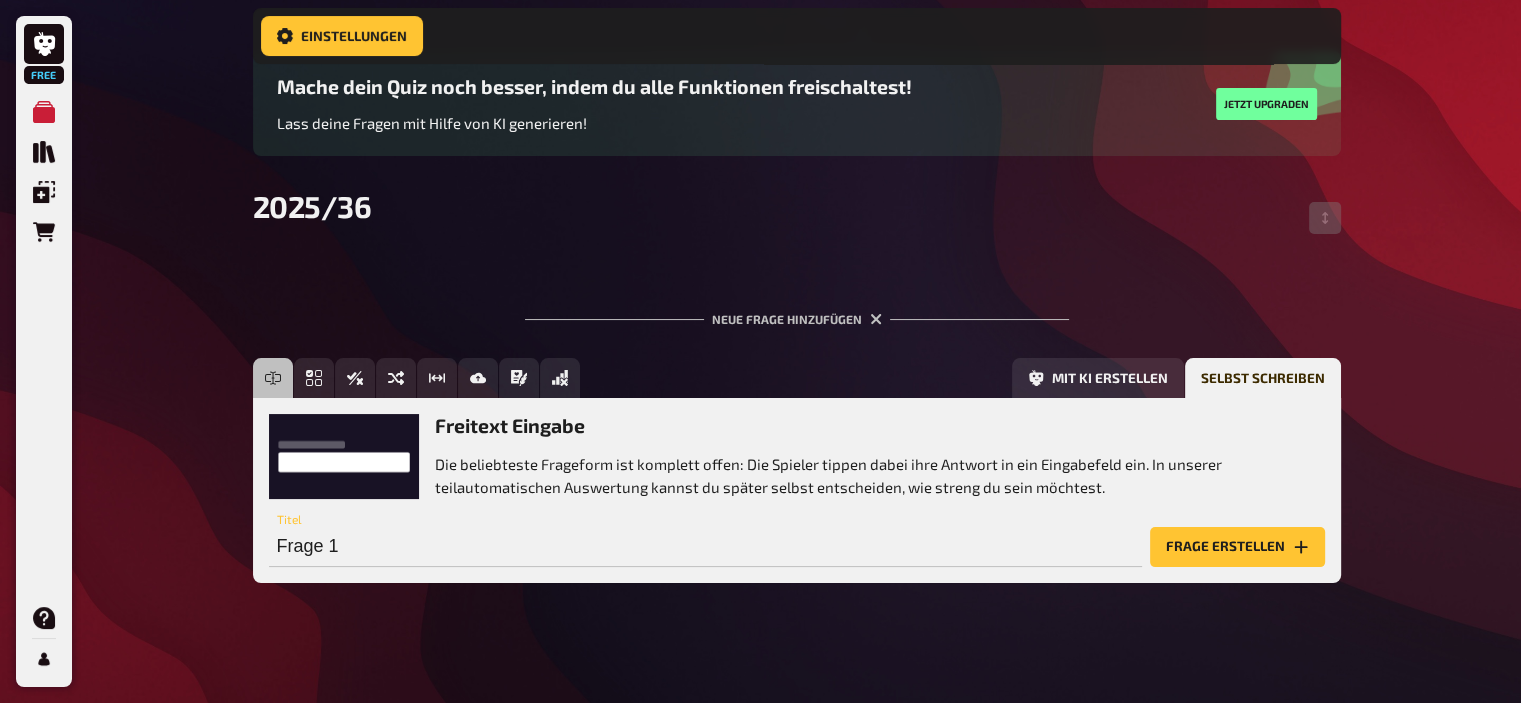 scroll, scrollTop: 167, scrollLeft: 0, axis: vertical 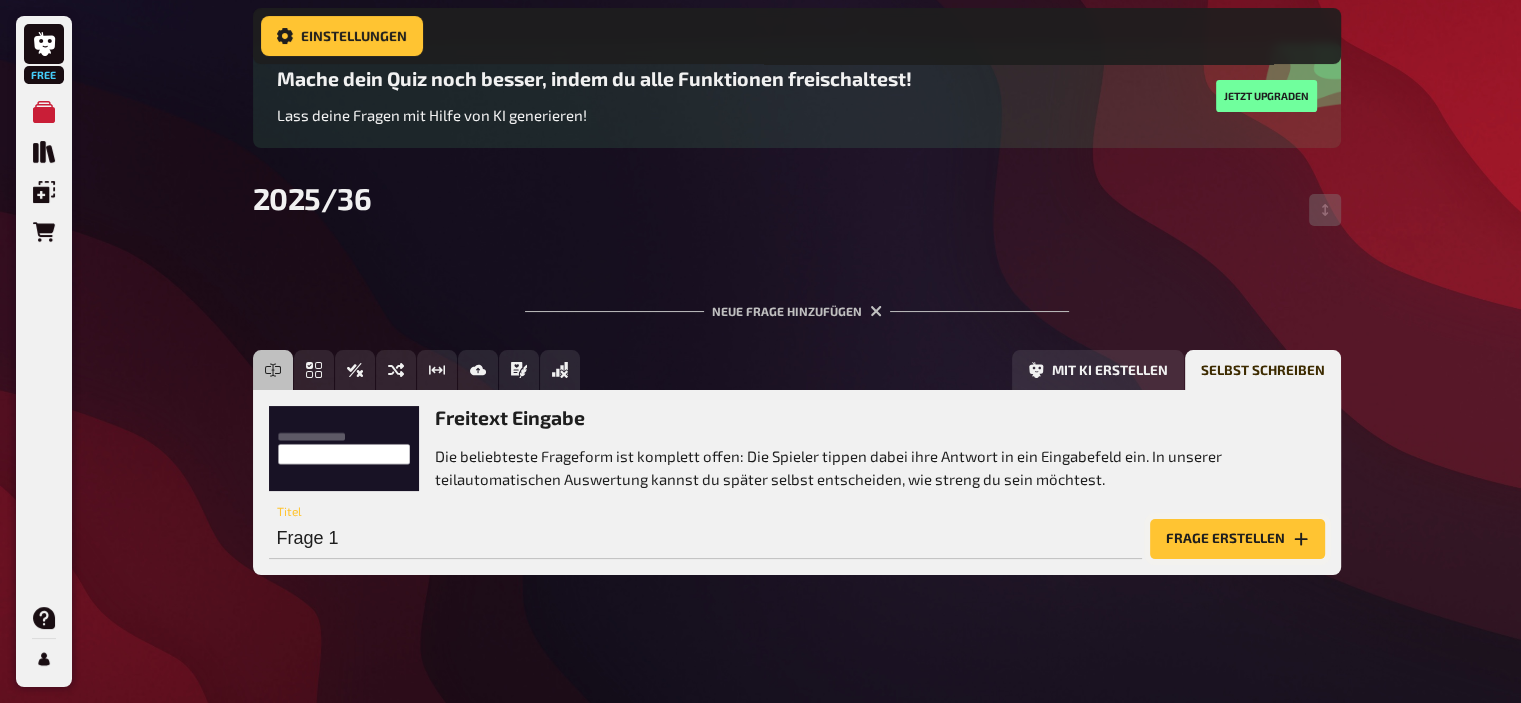click on "Frage erstellen" at bounding box center [1237, 539] 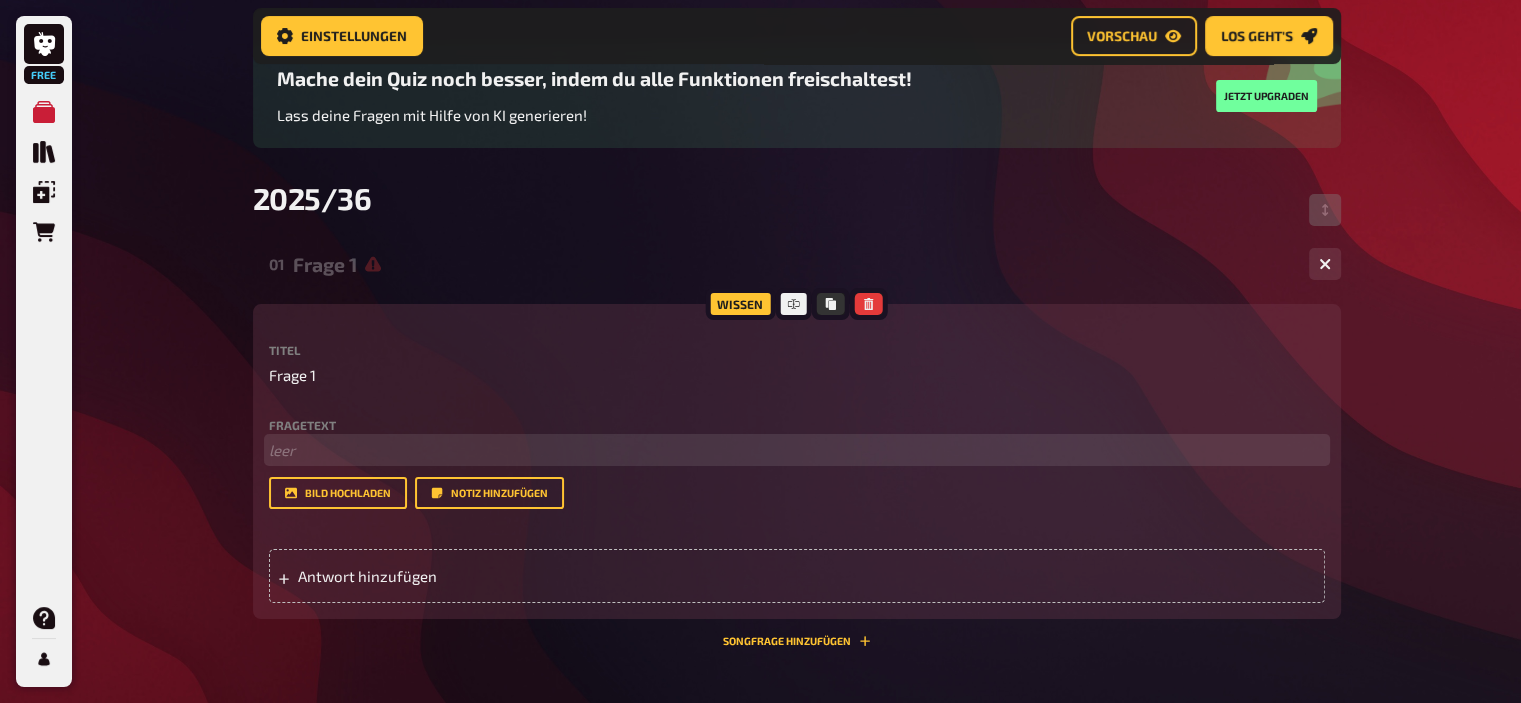 click on "﻿ leer" at bounding box center [797, 450] 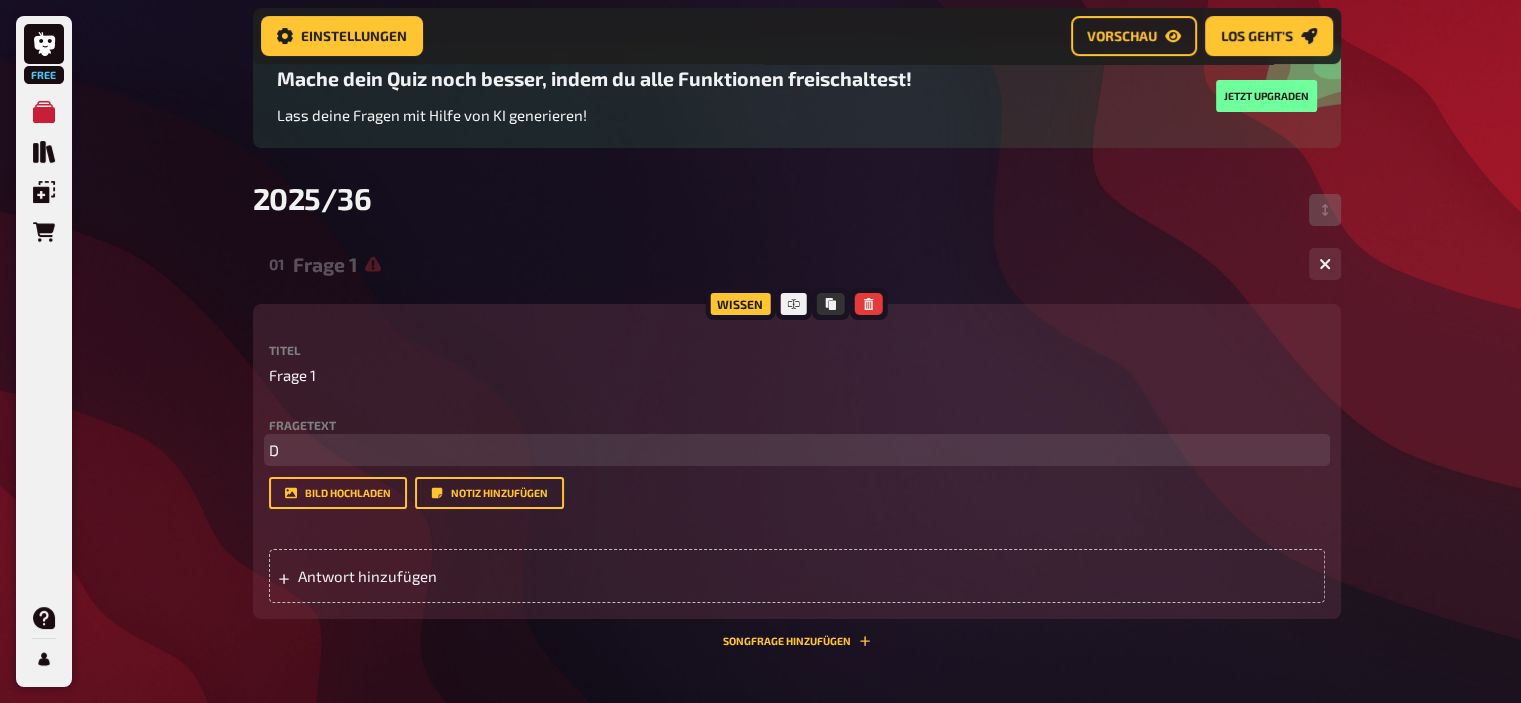 type 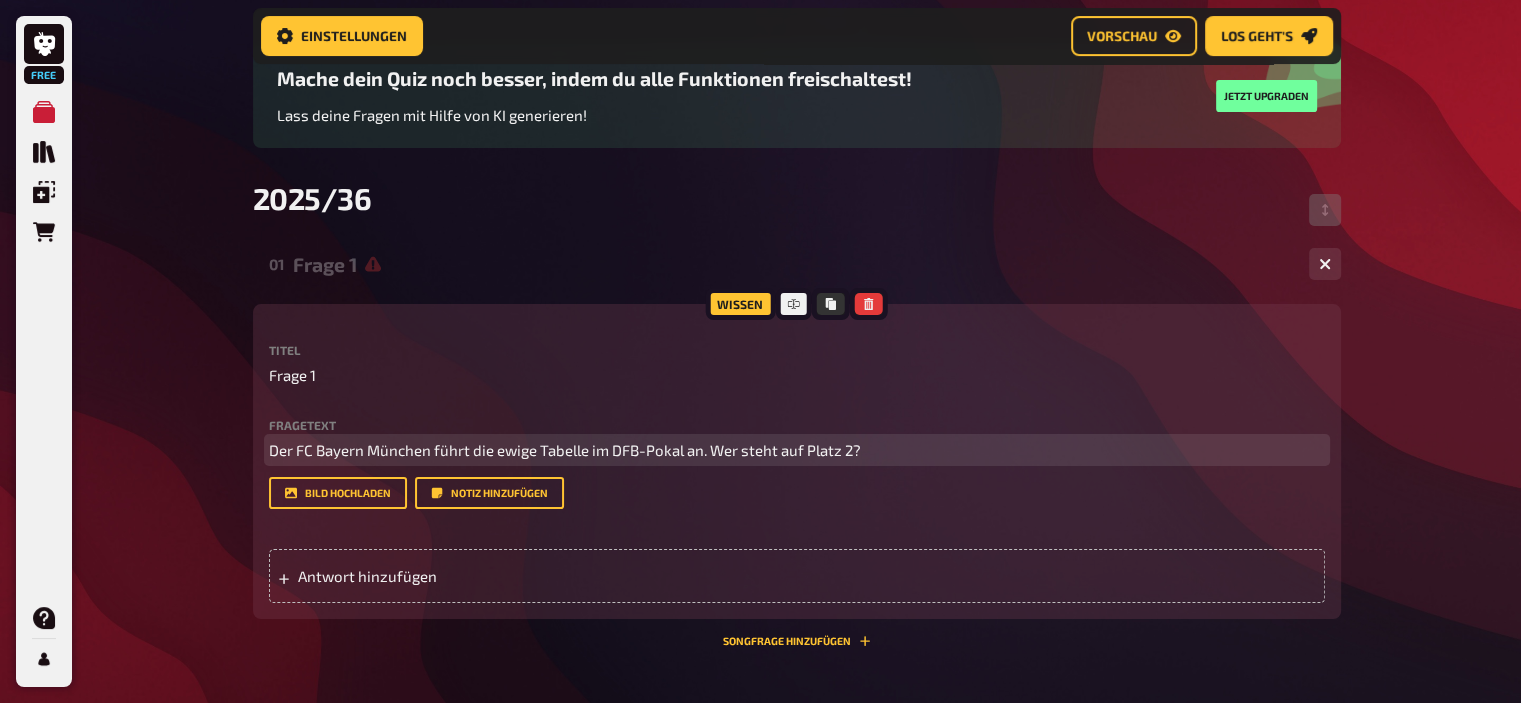 click on "Der FC Bayern München führt die ewige Tabelle im DFB-Pokal an. Wer steht auf Platz 2?" at bounding box center (565, 450) 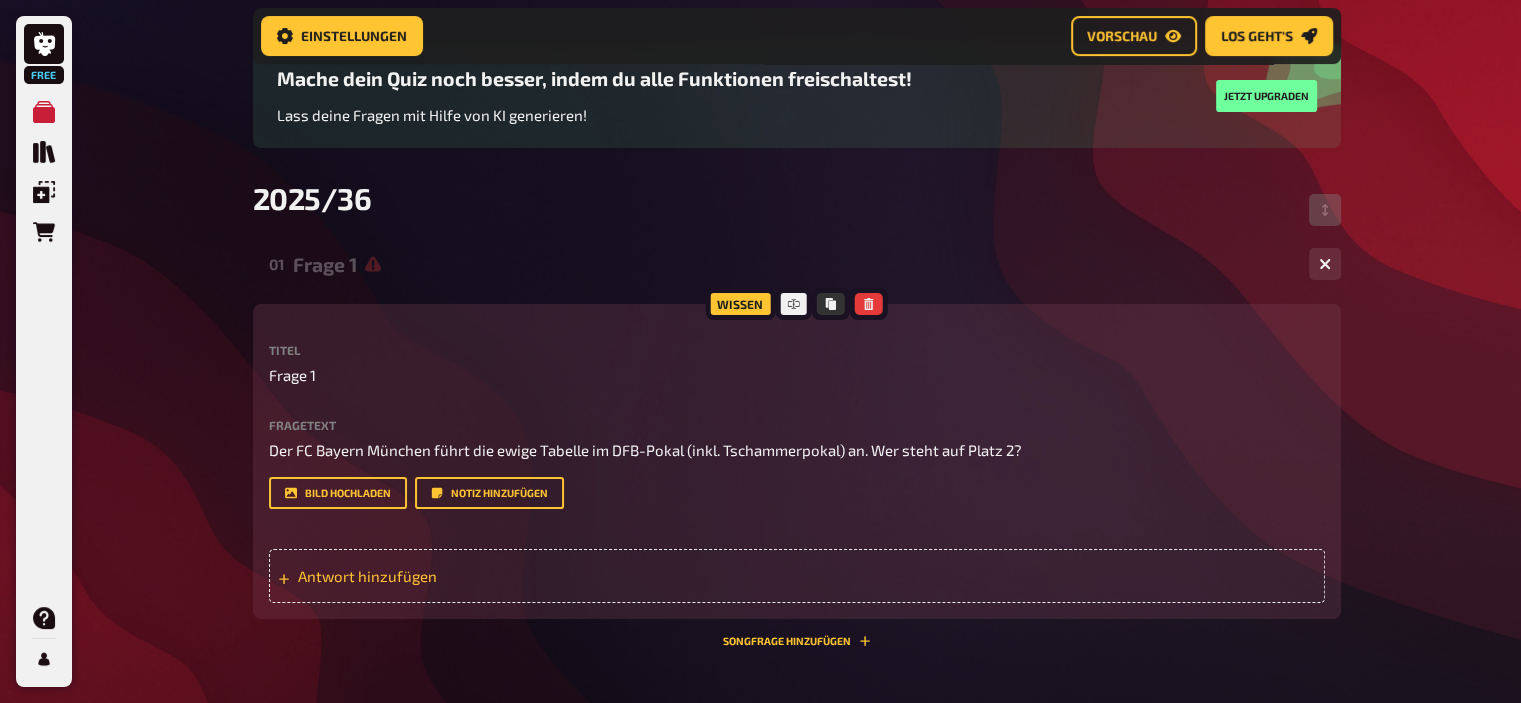 click on "Antwort hinzufügen" at bounding box center (453, 576) 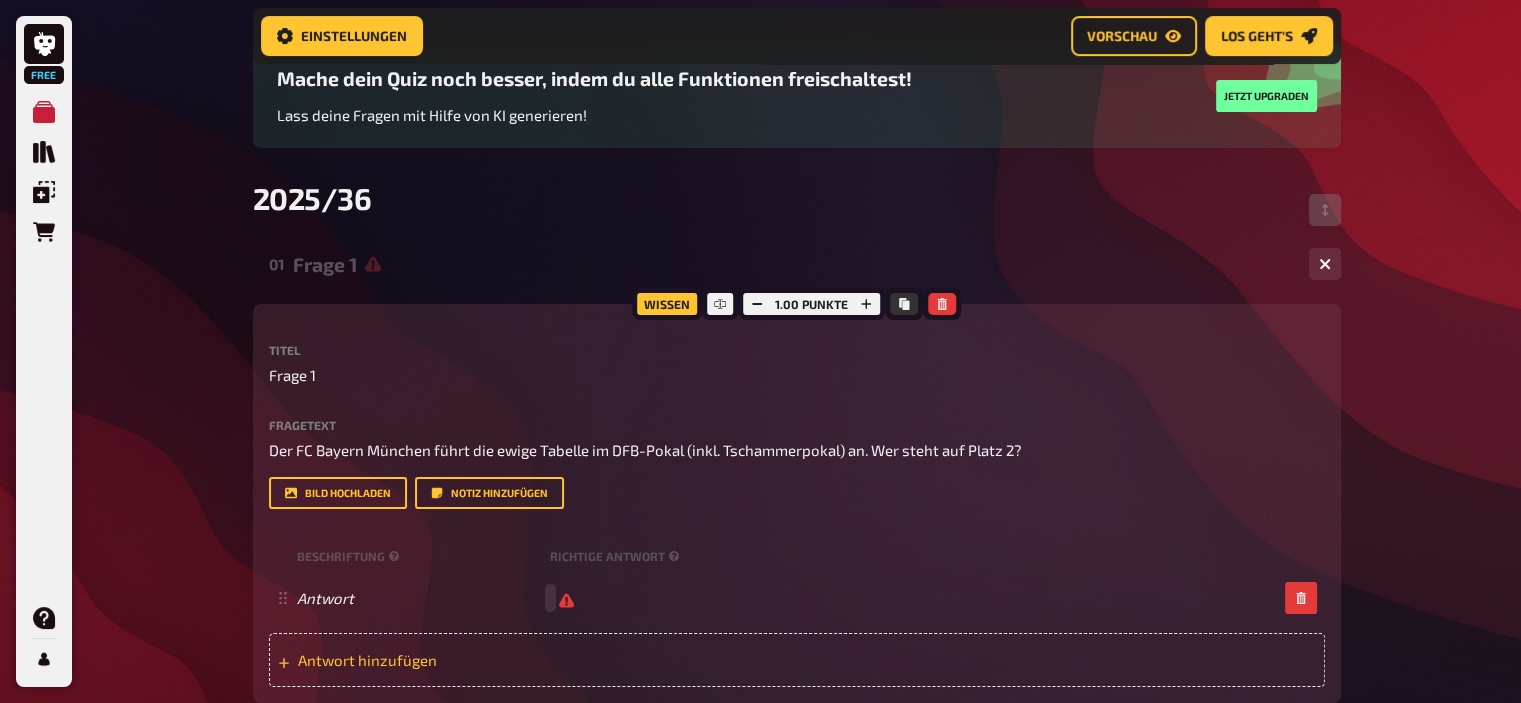 type 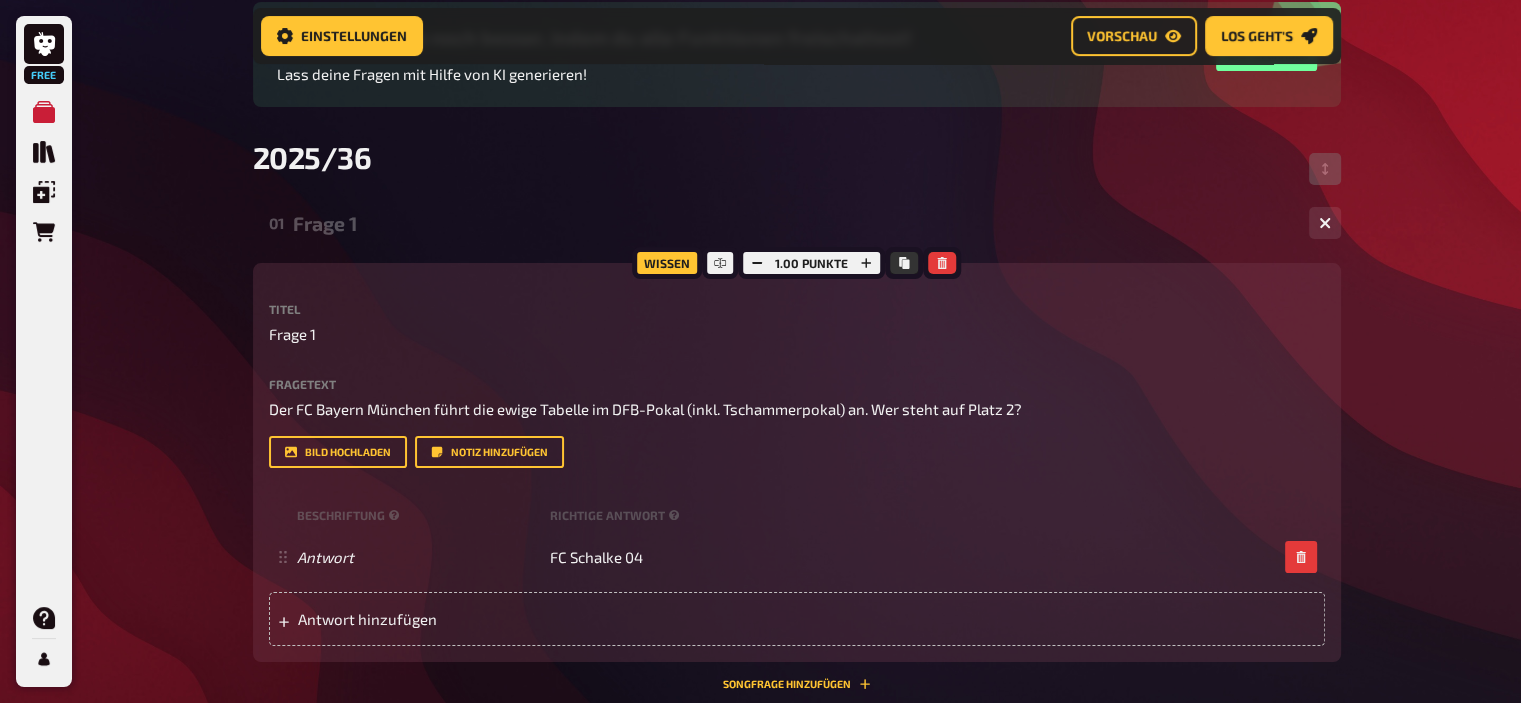 scroll, scrollTop: 207, scrollLeft: 0, axis: vertical 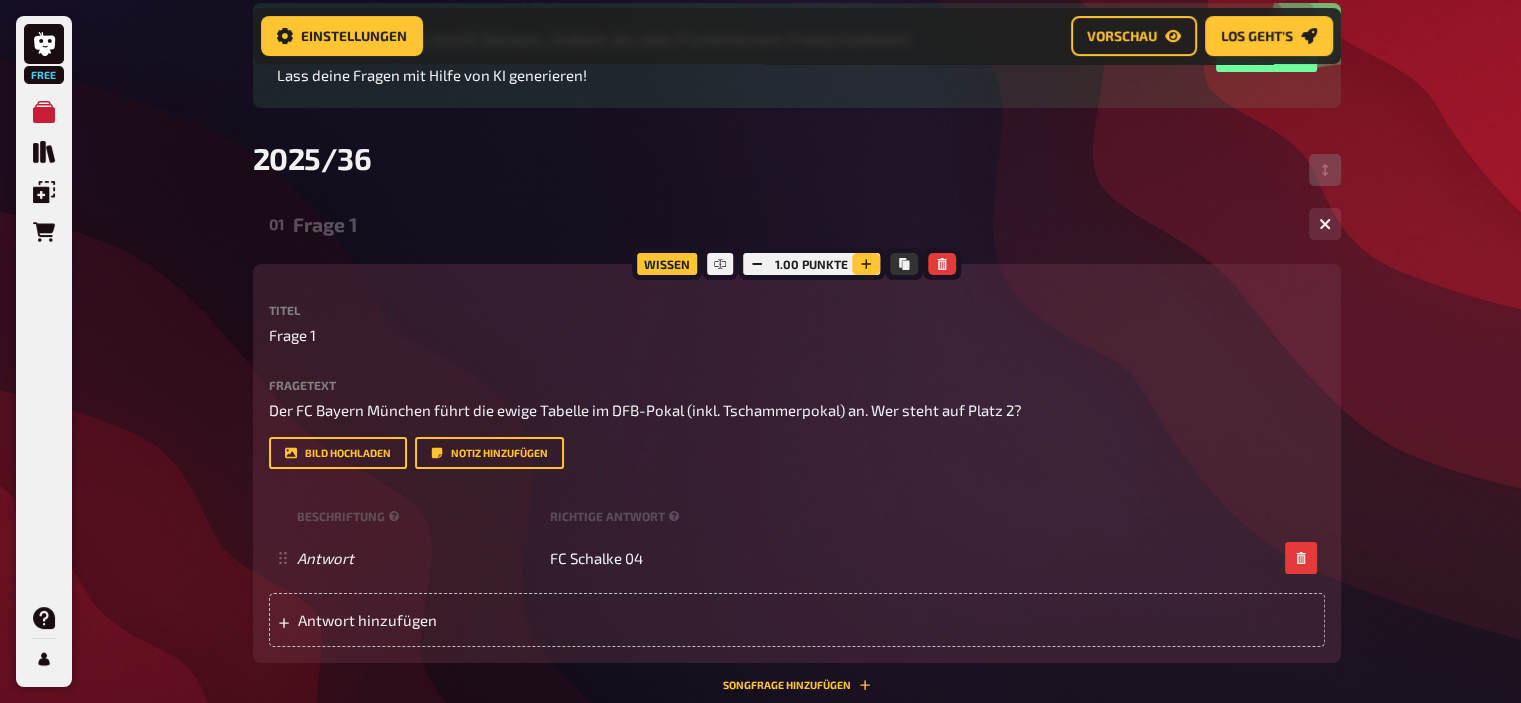 click 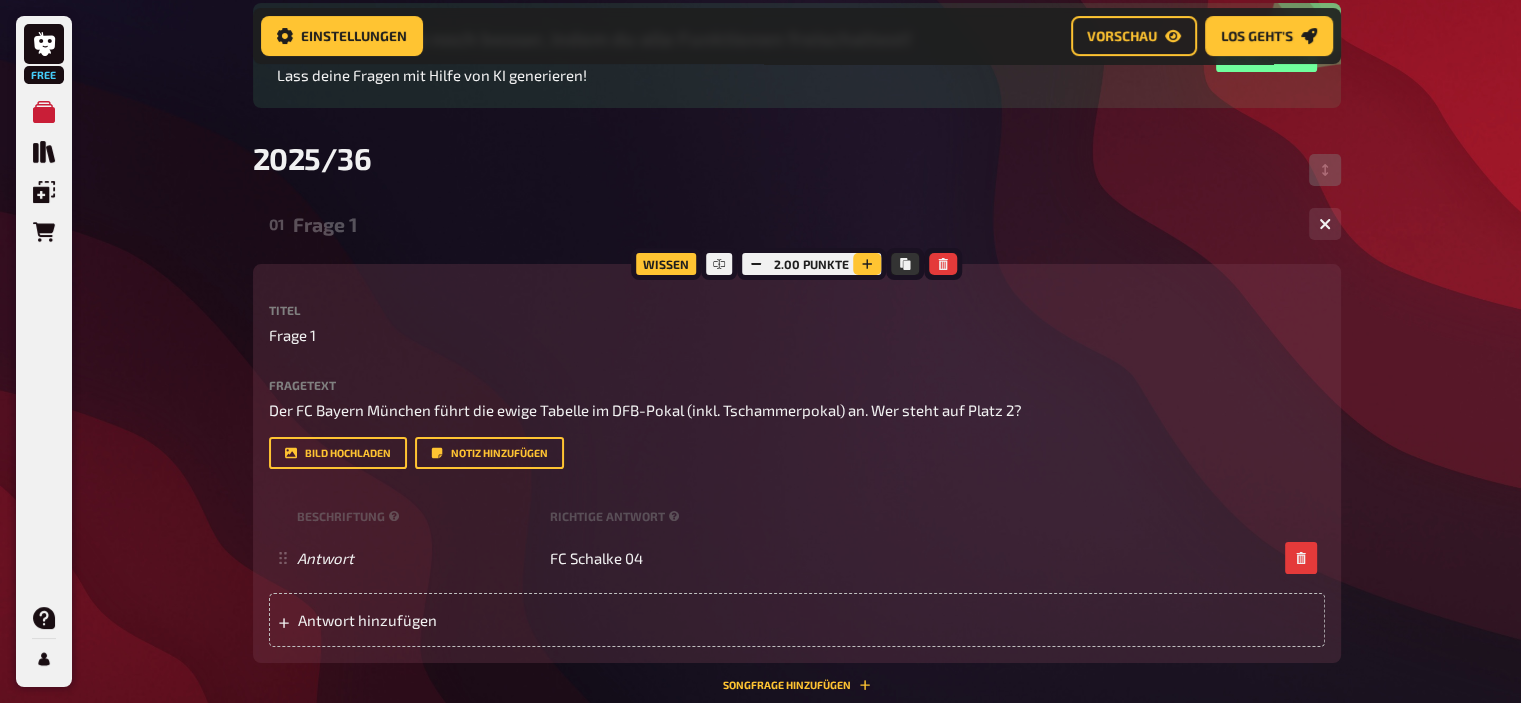 click 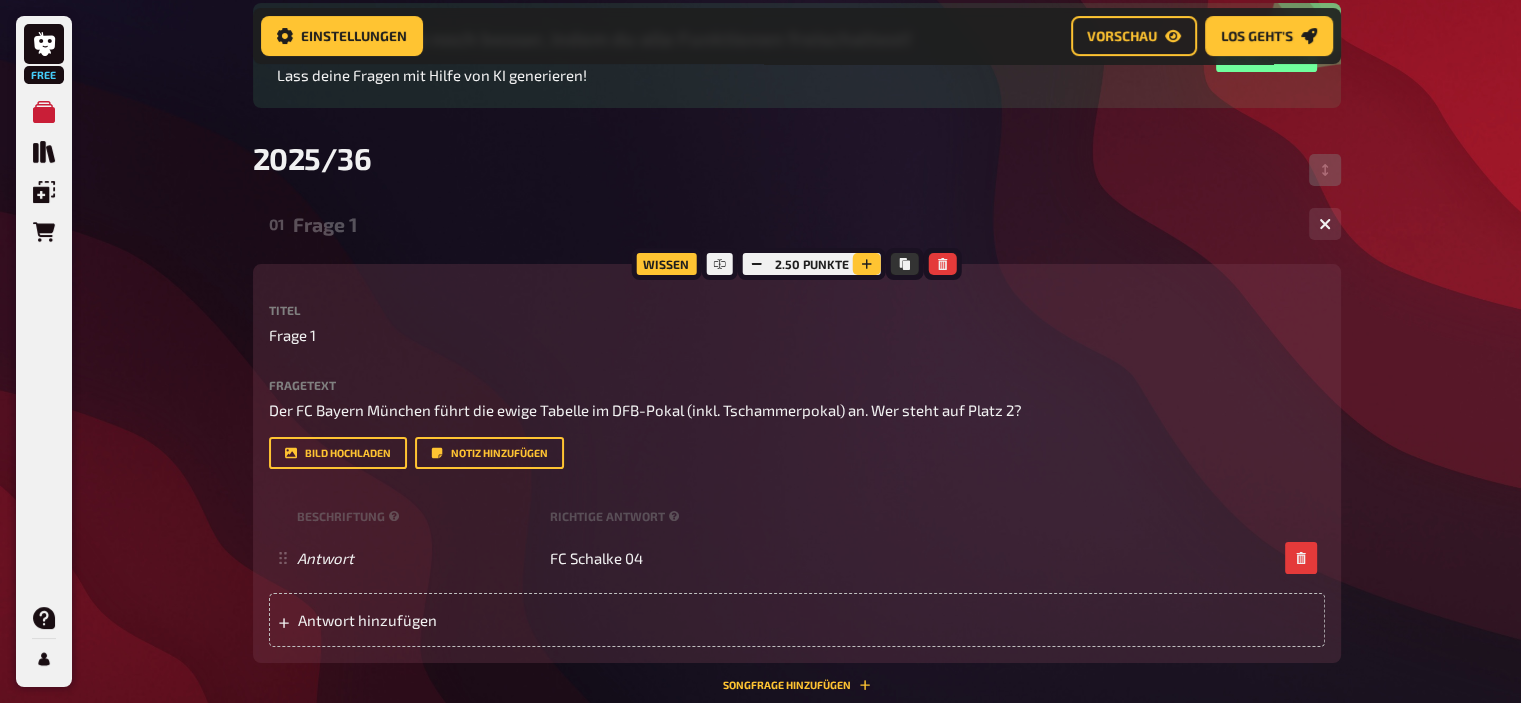 click 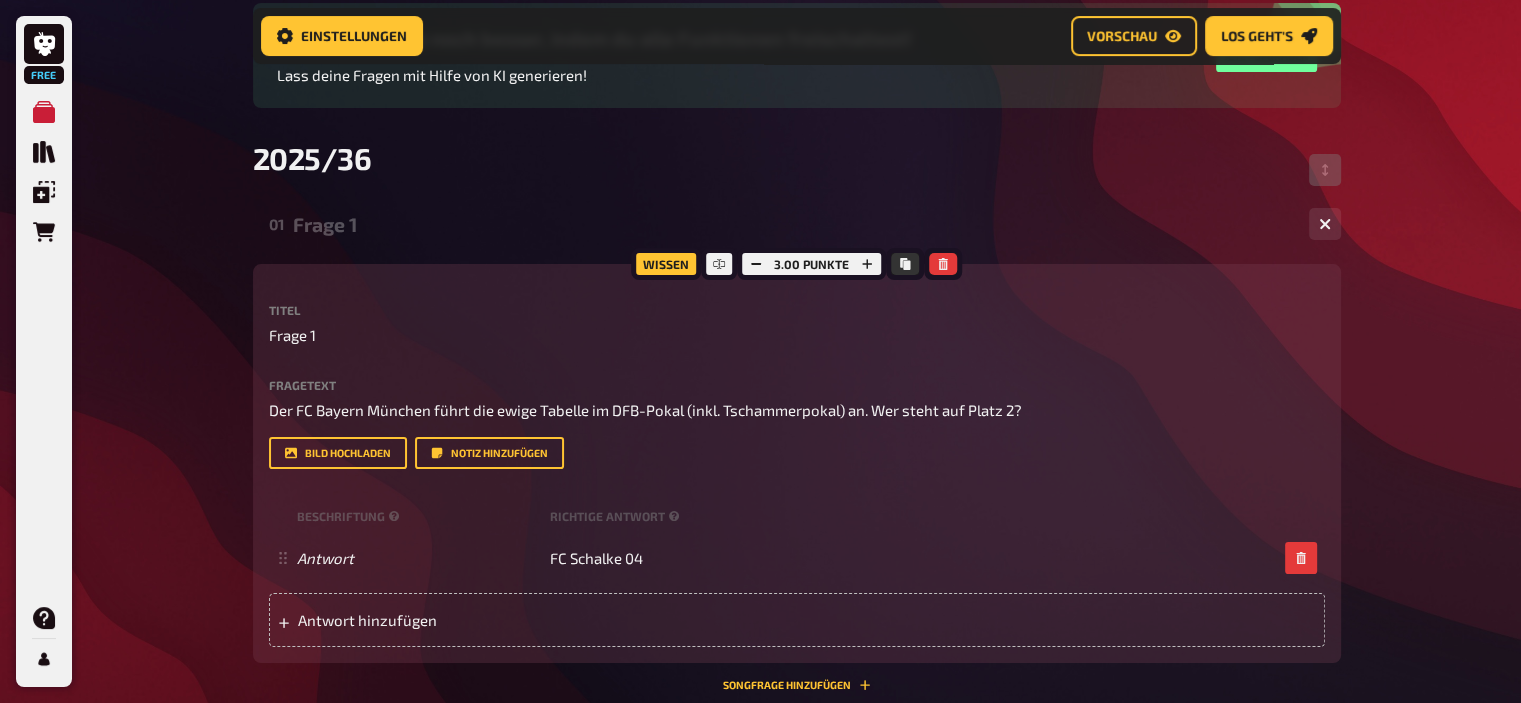 scroll, scrollTop: 490, scrollLeft: 0, axis: vertical 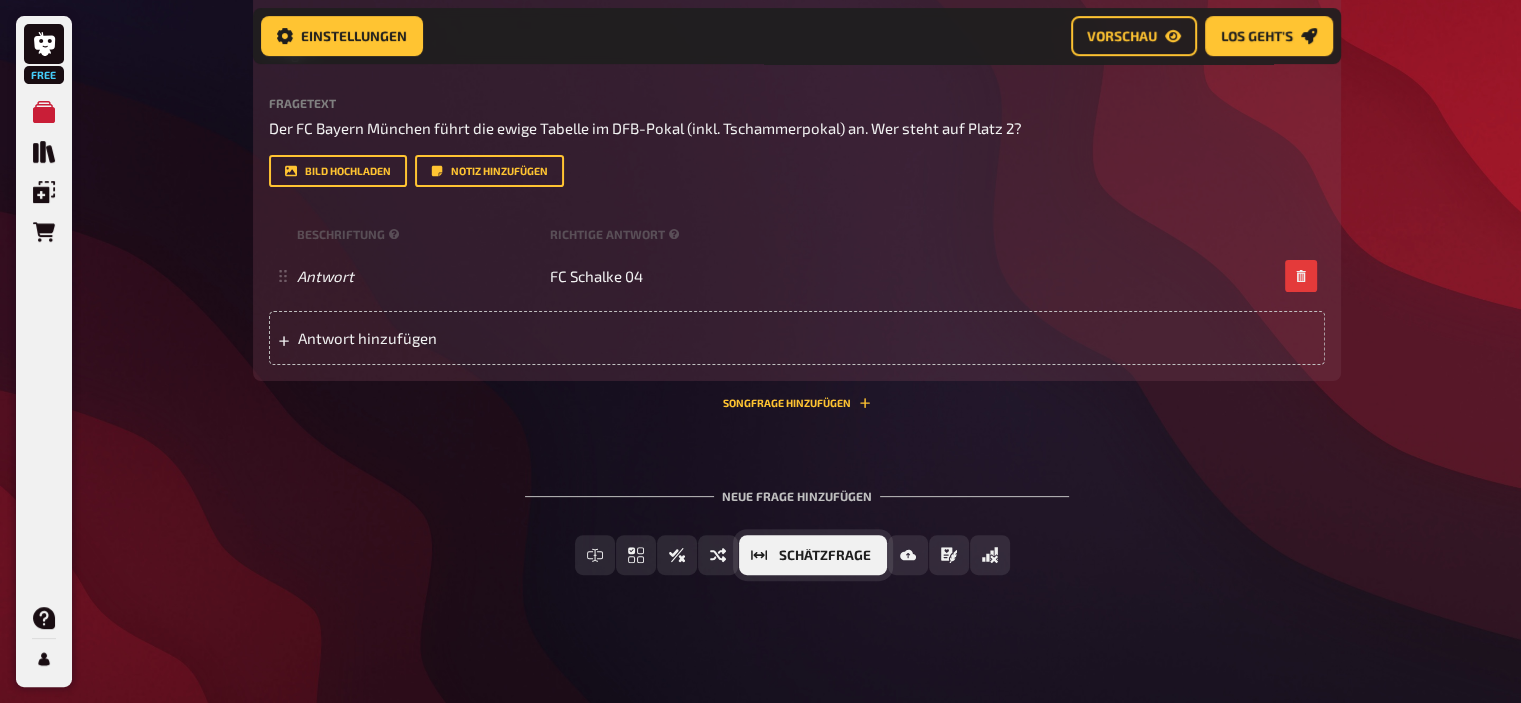 click on "Schätzfrage" at bounding box center (813, 555) 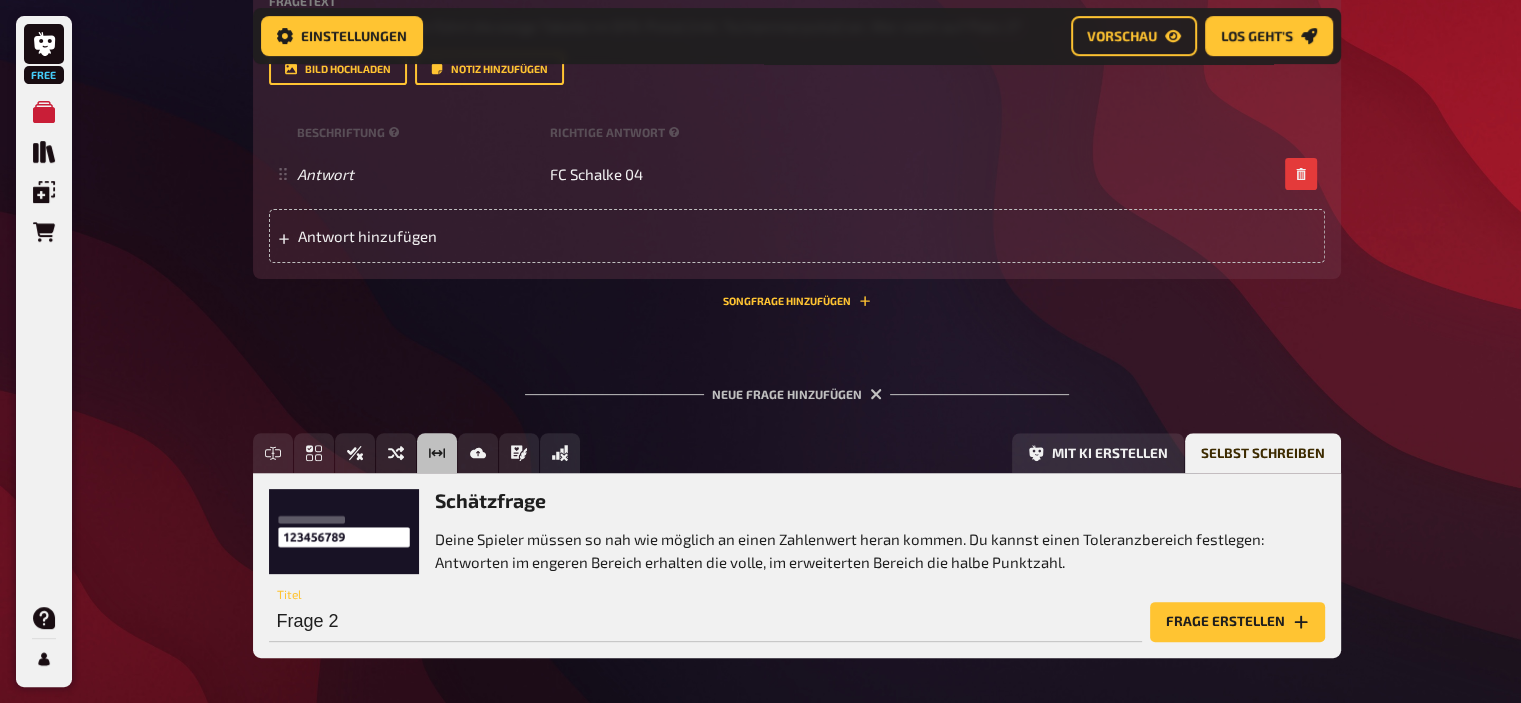scroll, scrollTop: 674, scrollLeft: 0, axis: vertical 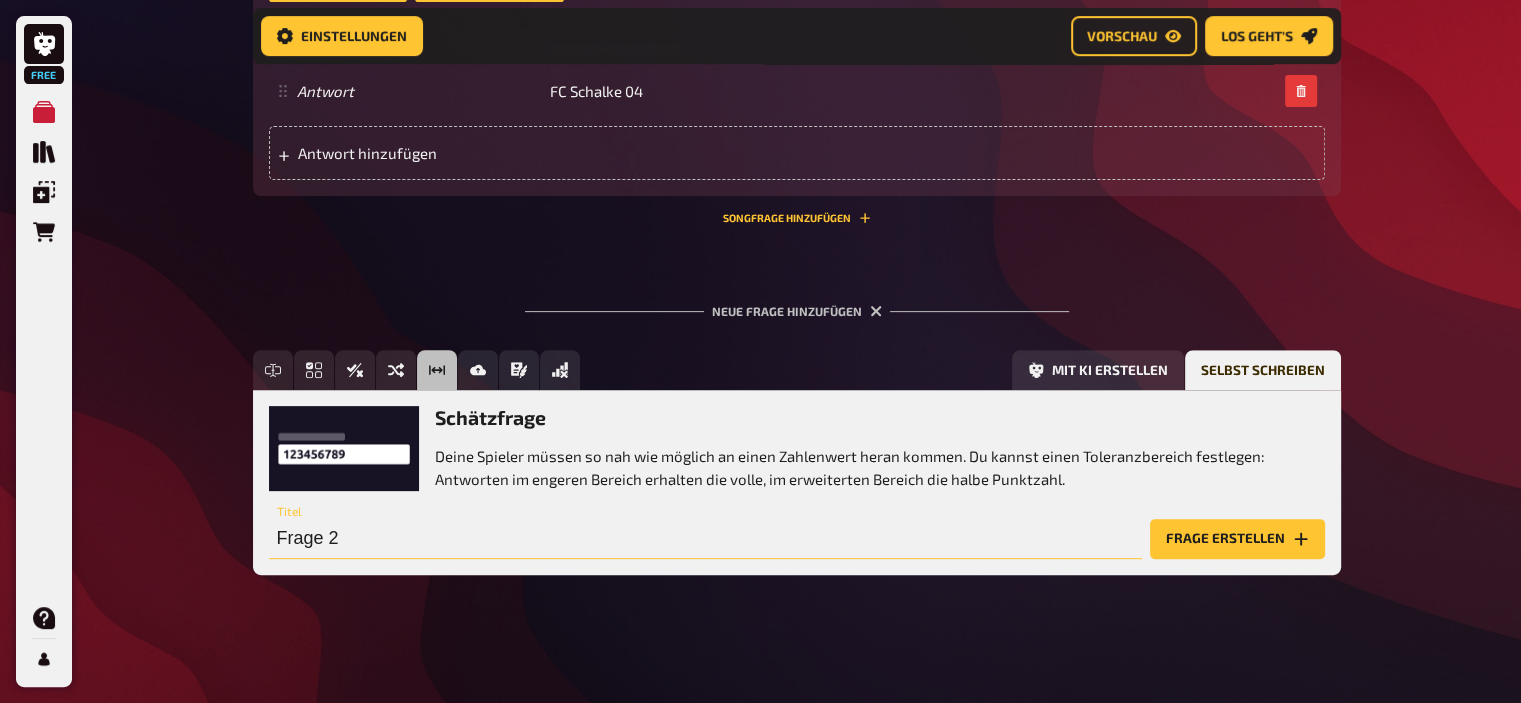 click on "Frage 2" at bounding box center (705, 539) 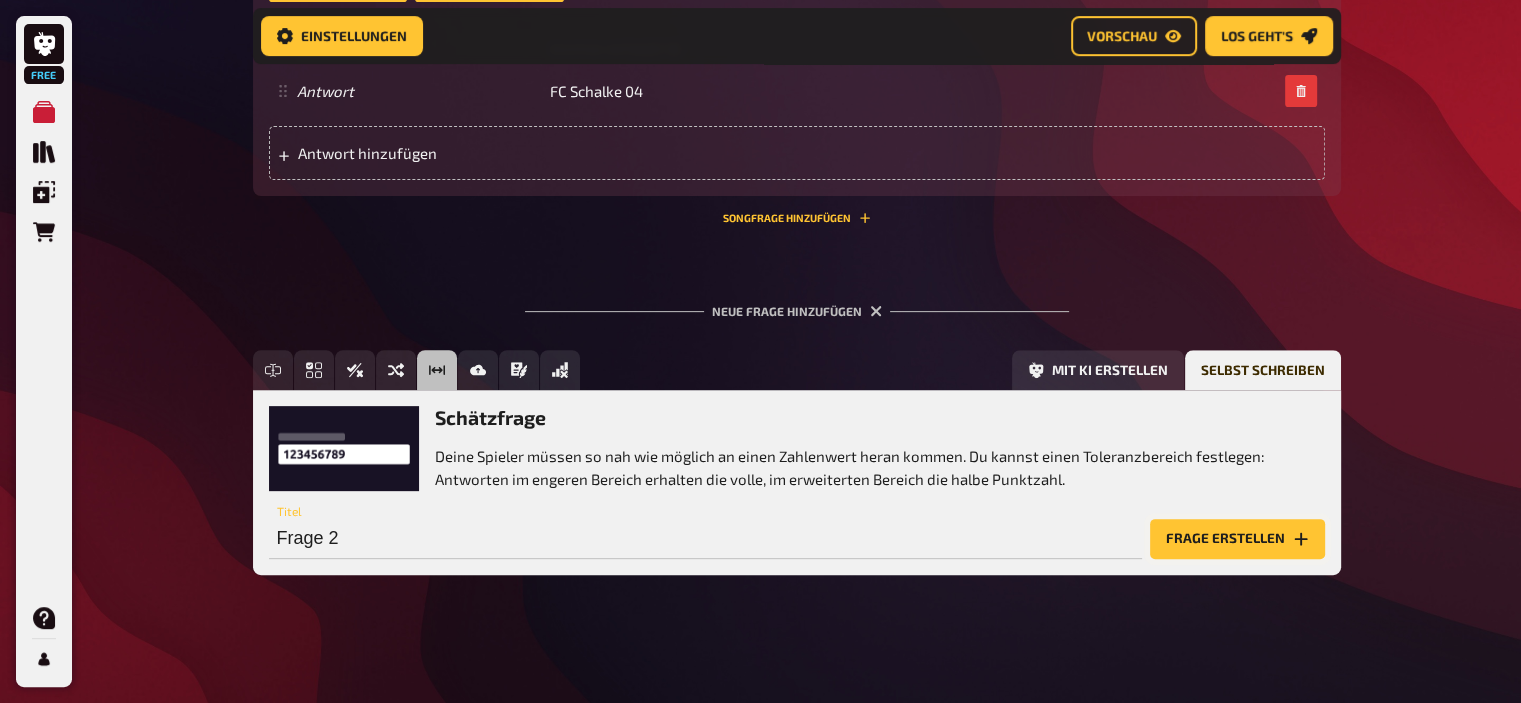 click on "Frage erstellen" at bounding box center [1237, 539] 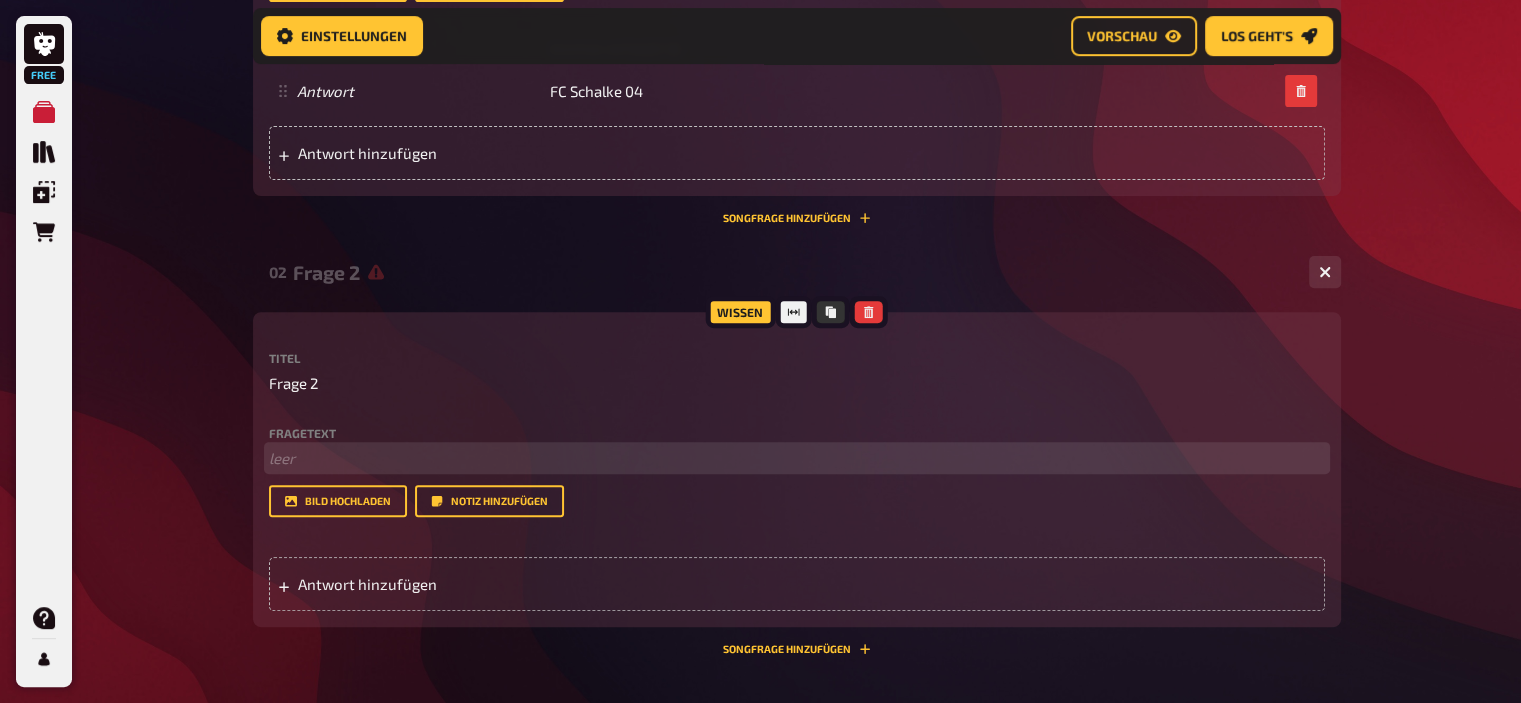 click on "﻿ leer" at bounding box center (797, 458) 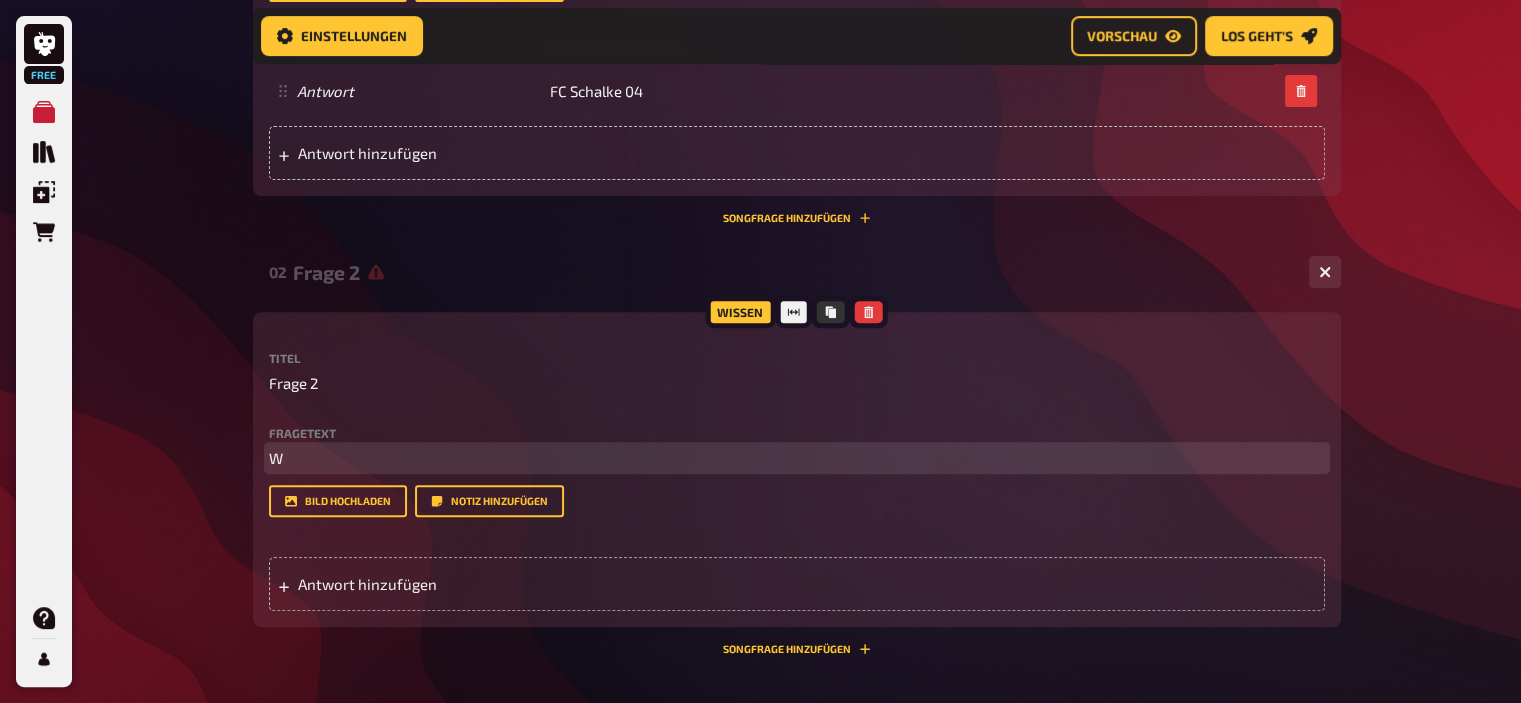 type 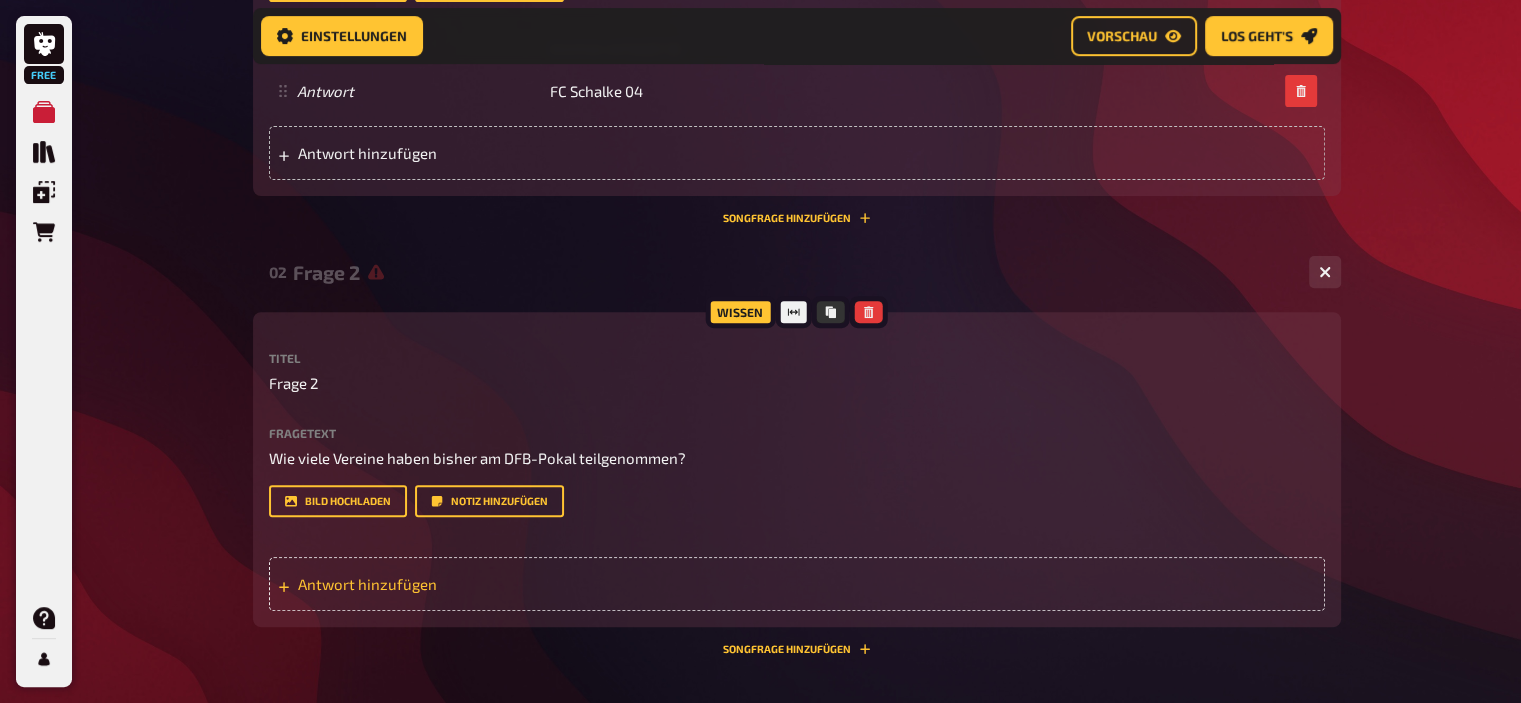 click on "Antwort hinzufügen" at bounding box center [453, 584] 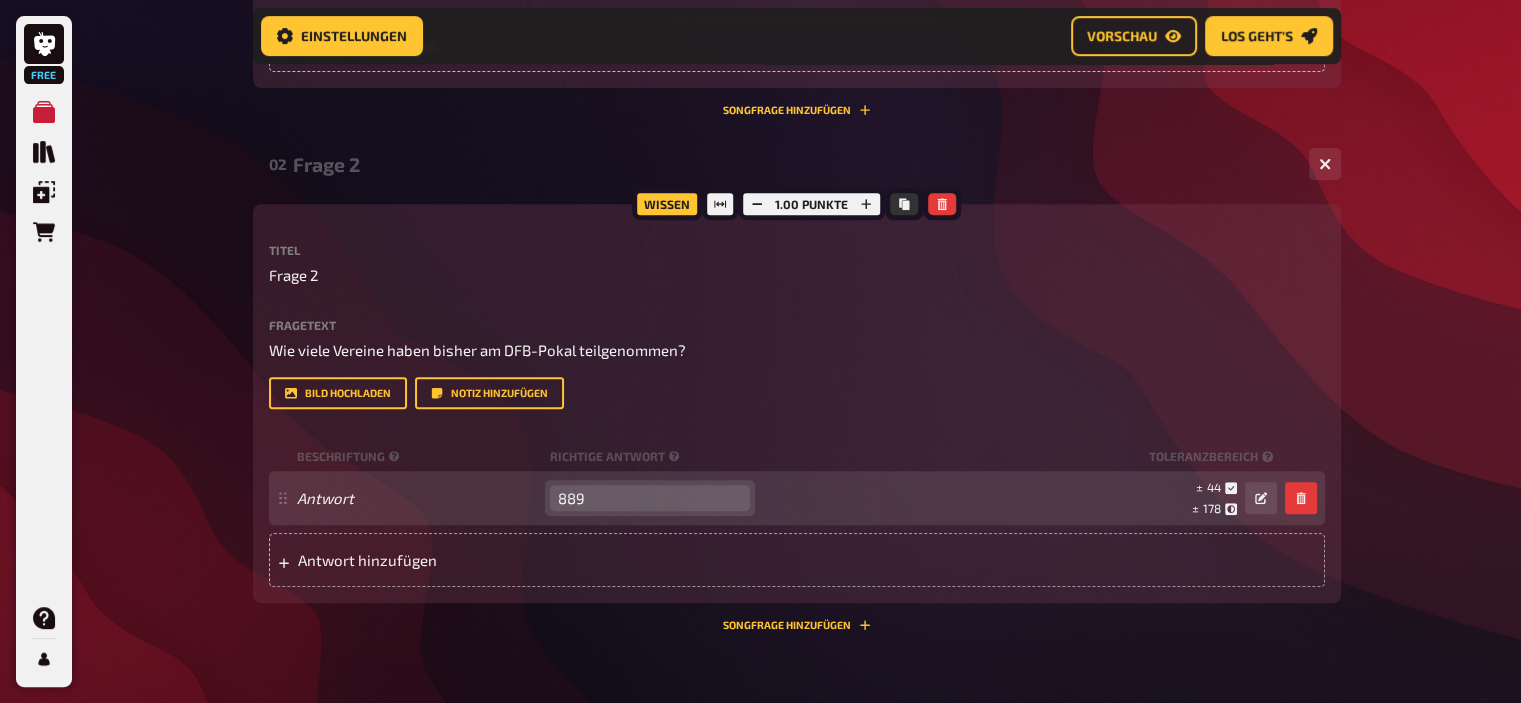 scroll, scrollTop: 823, scrollLeft: 0, axis: vertical 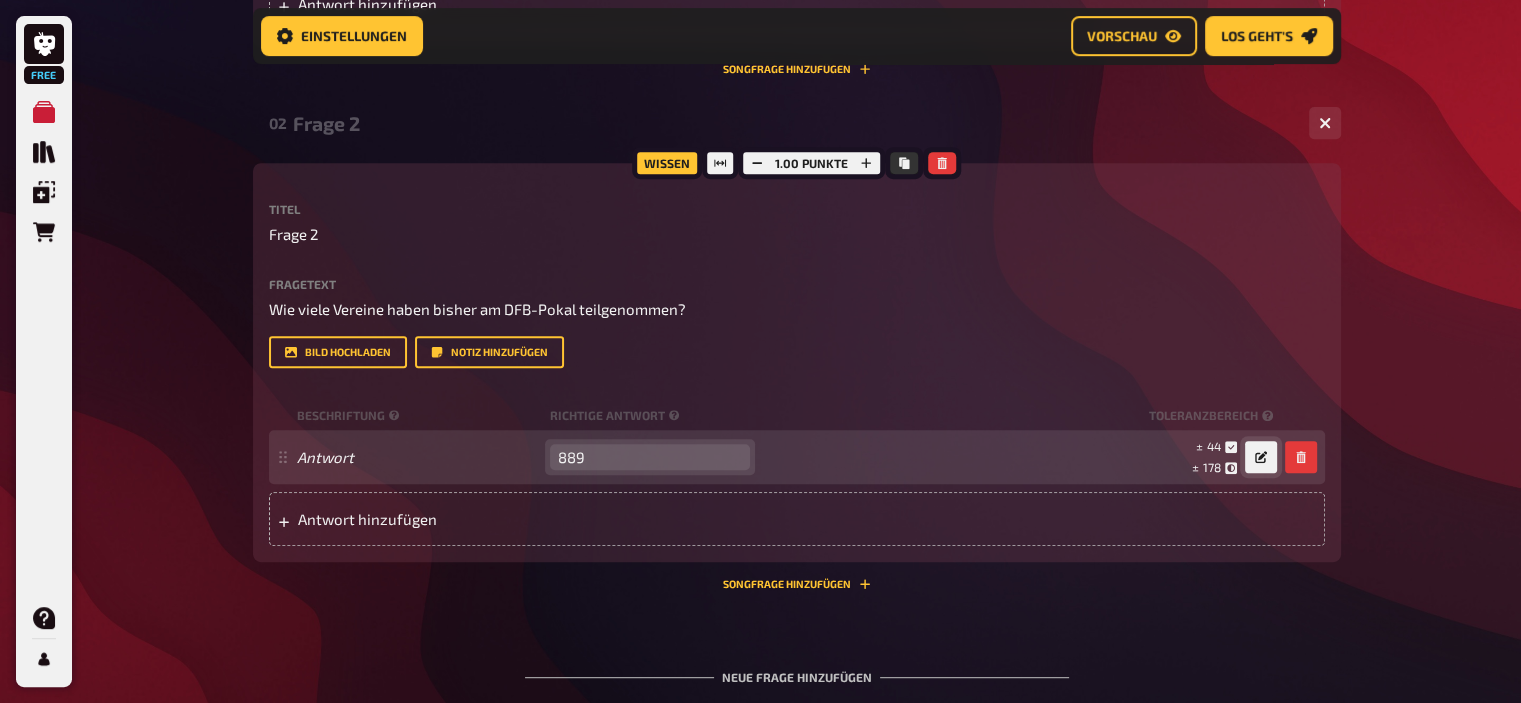 type on "889" 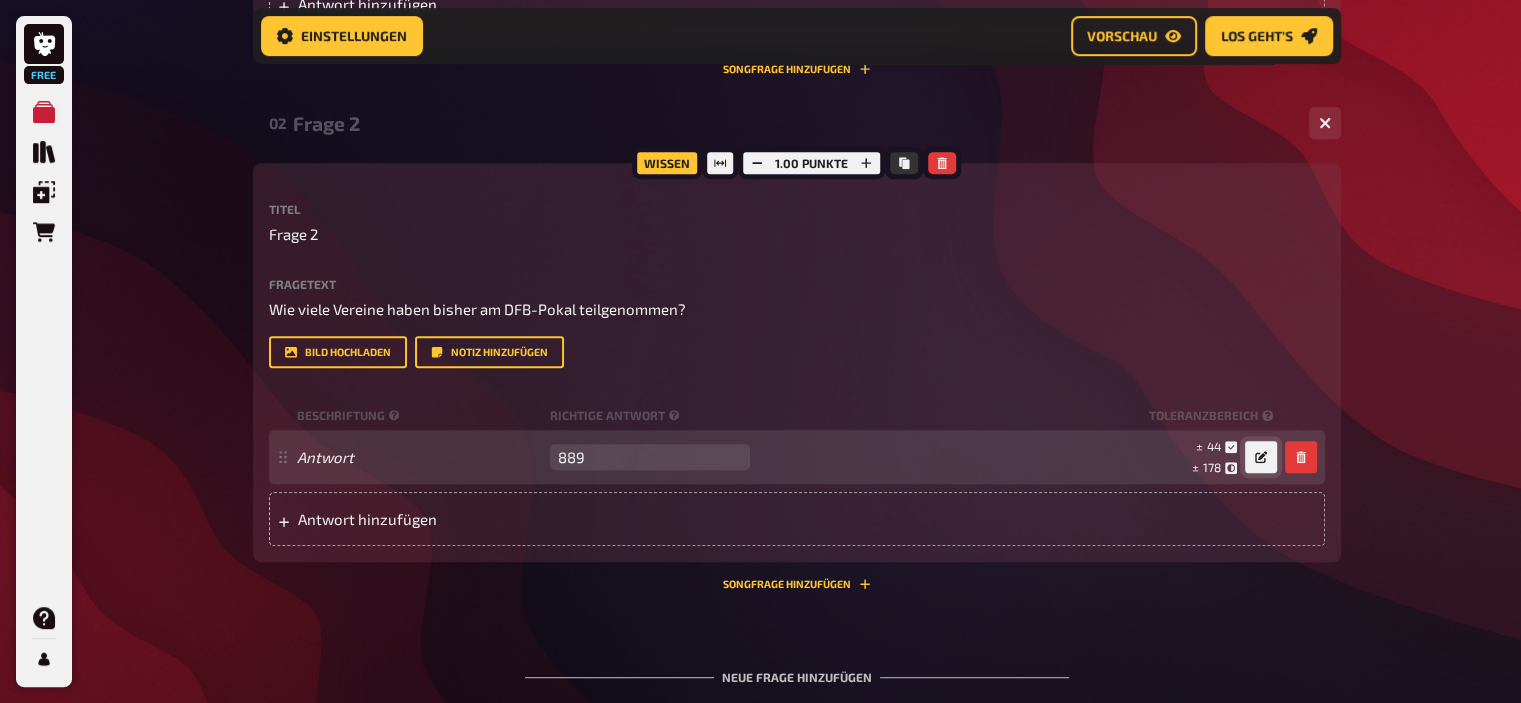 click at bounding box center (1261, 457) 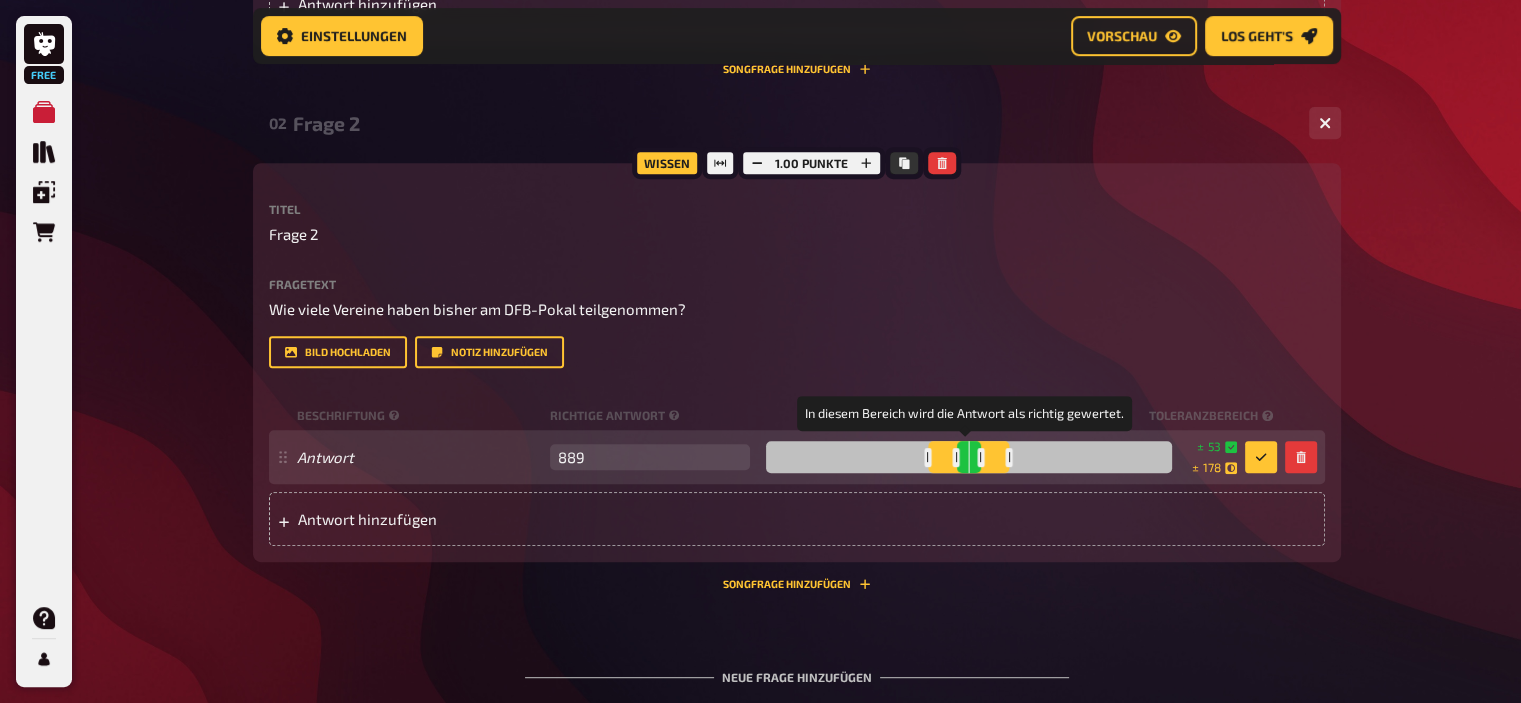 click at bounding box center (980, 457) 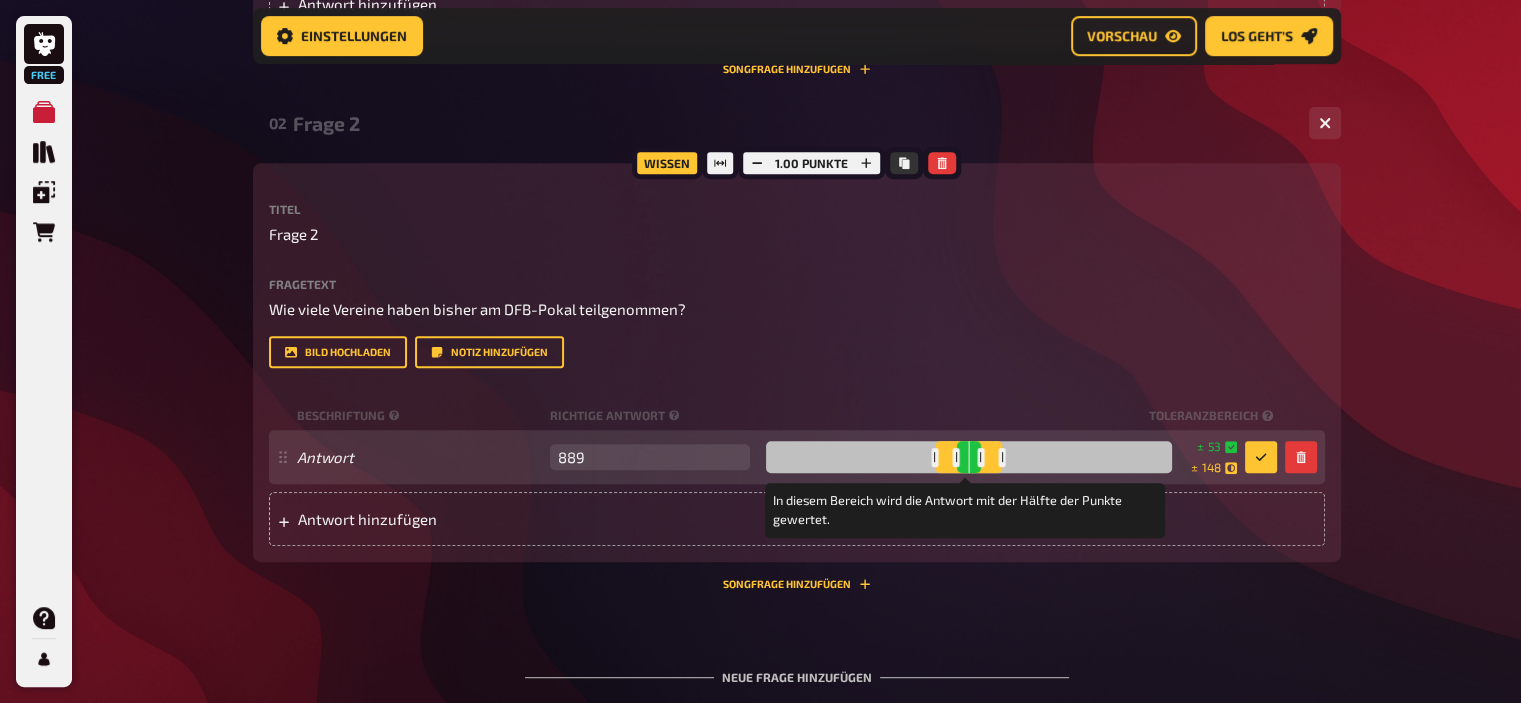 click at bounding box center (1002, 457) 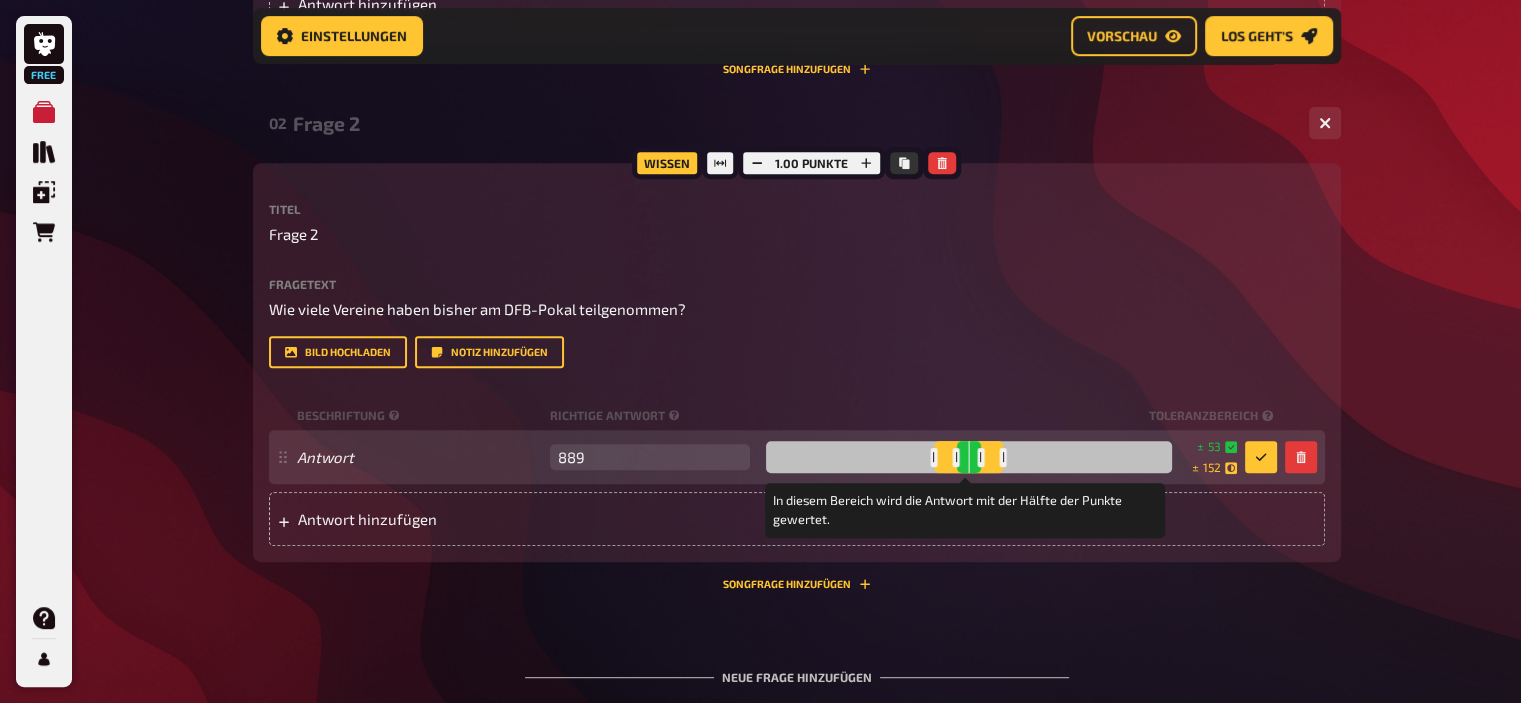 click at bounding box center (1003, 457) 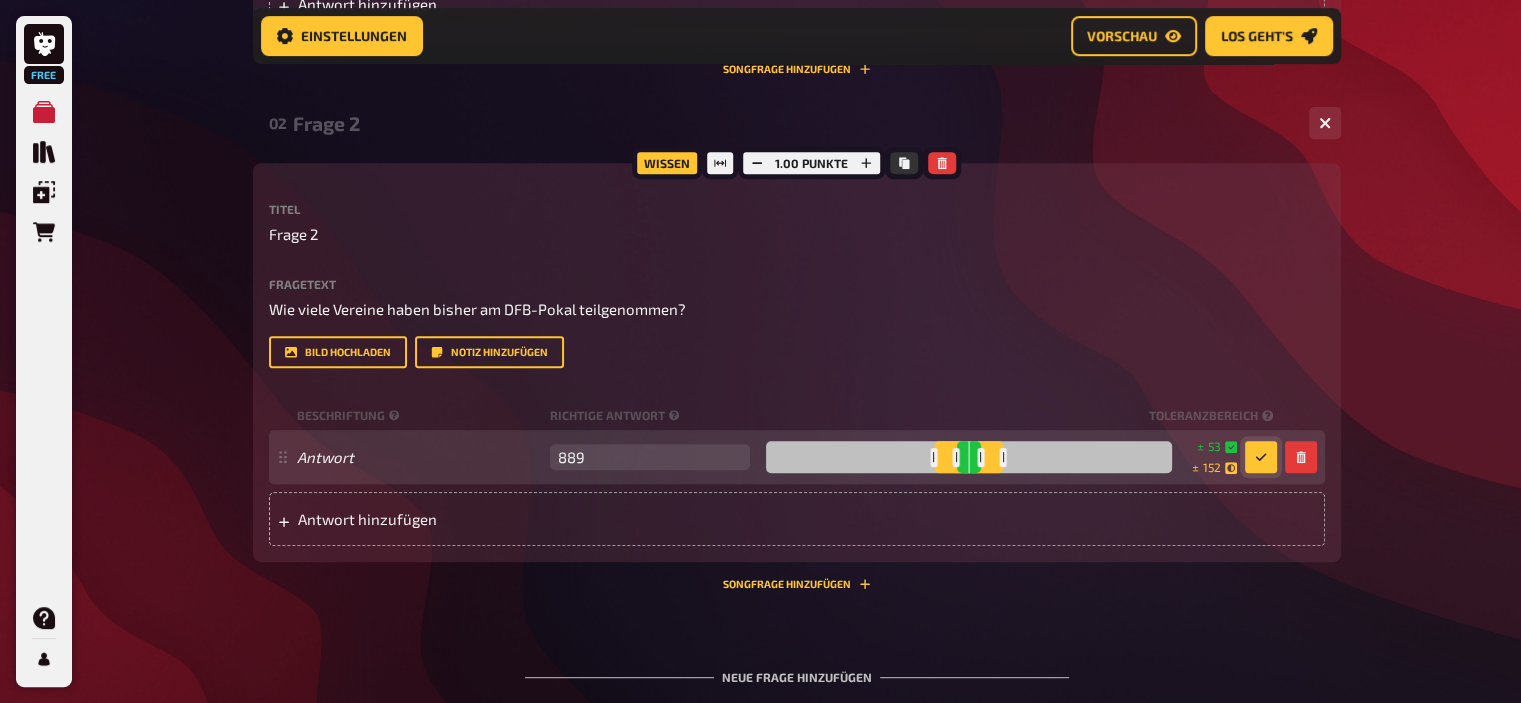 click 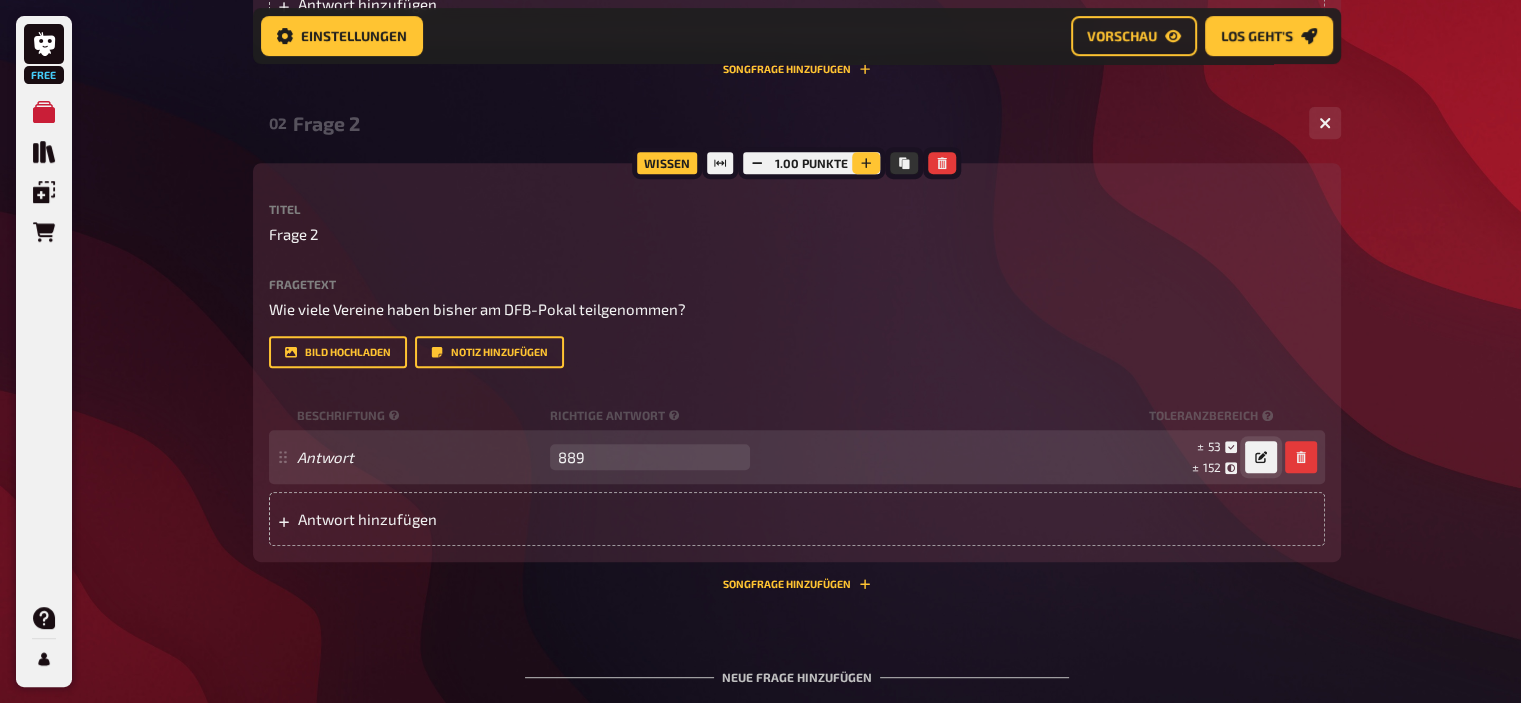 click 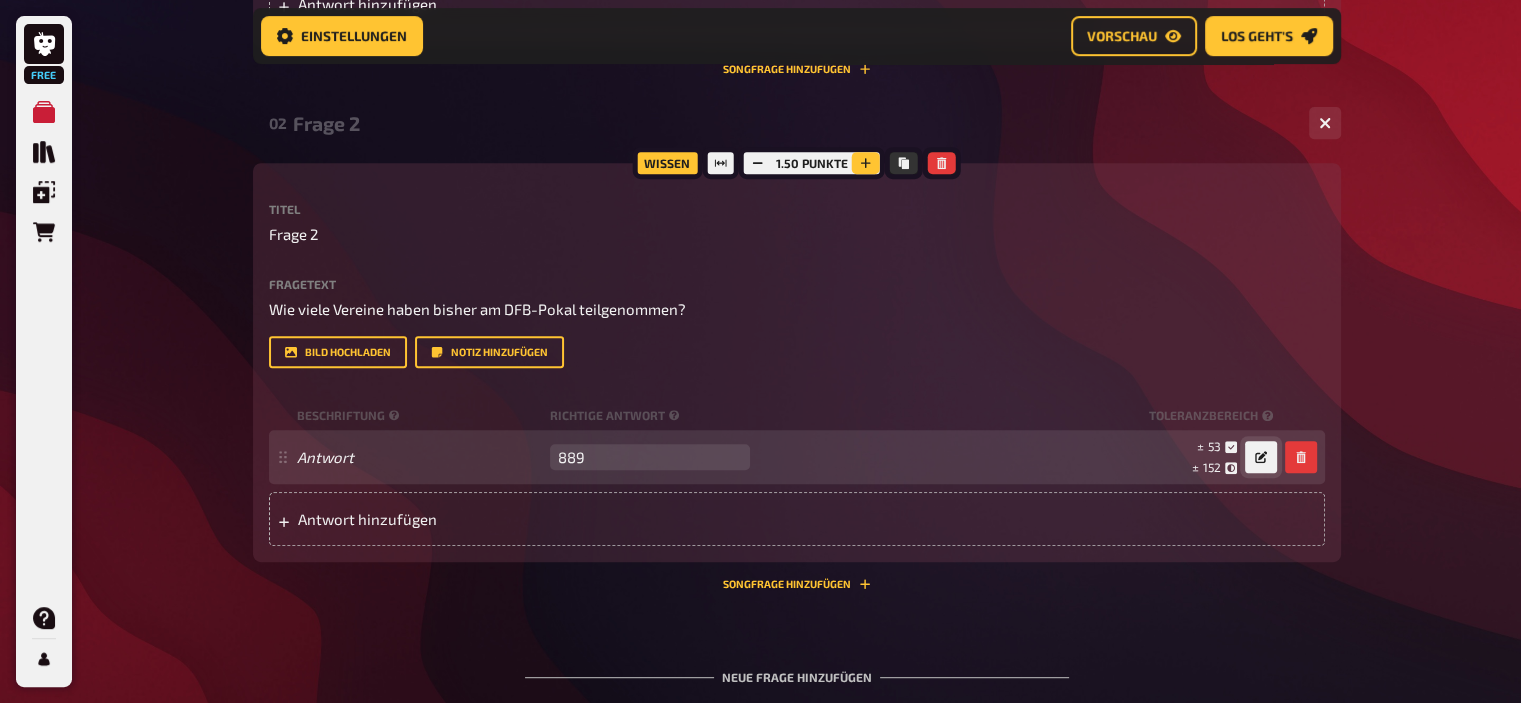 click 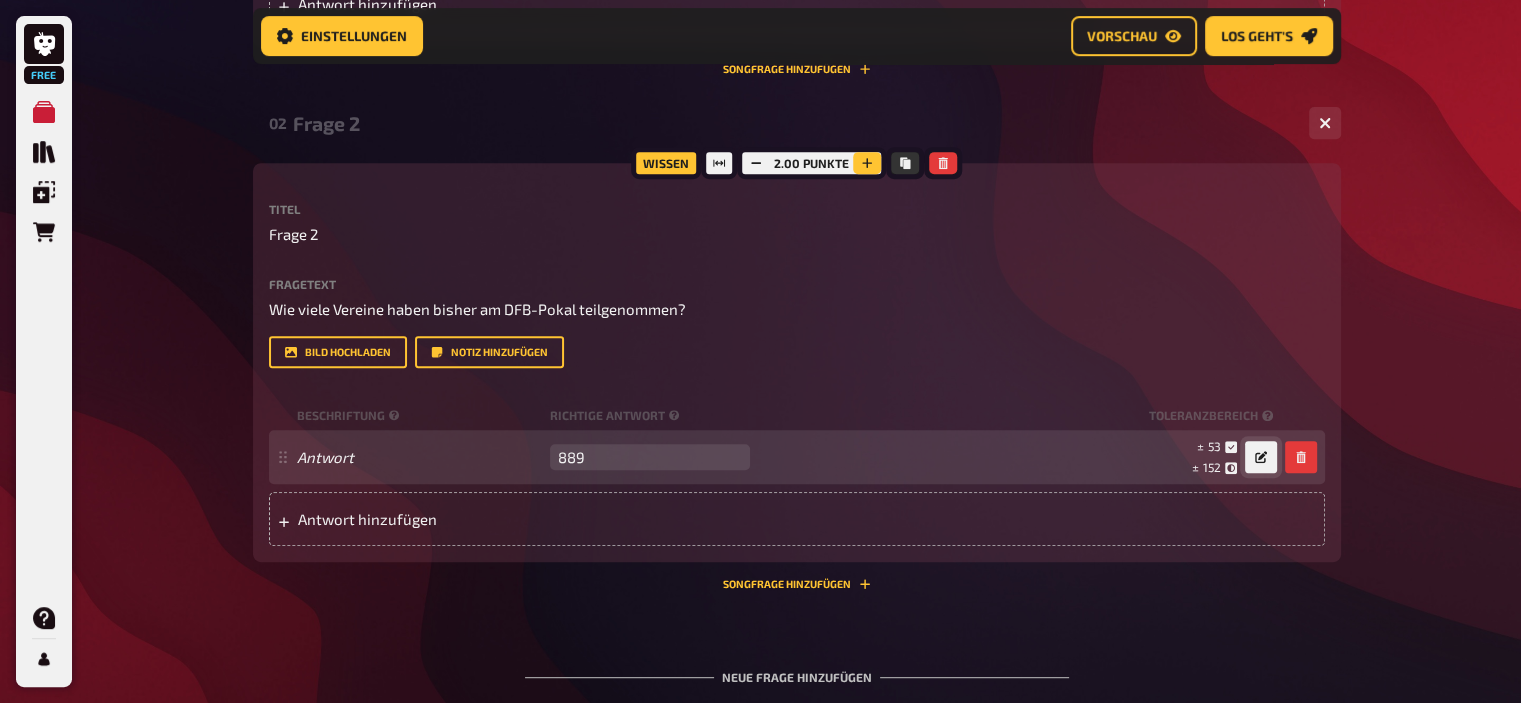 click 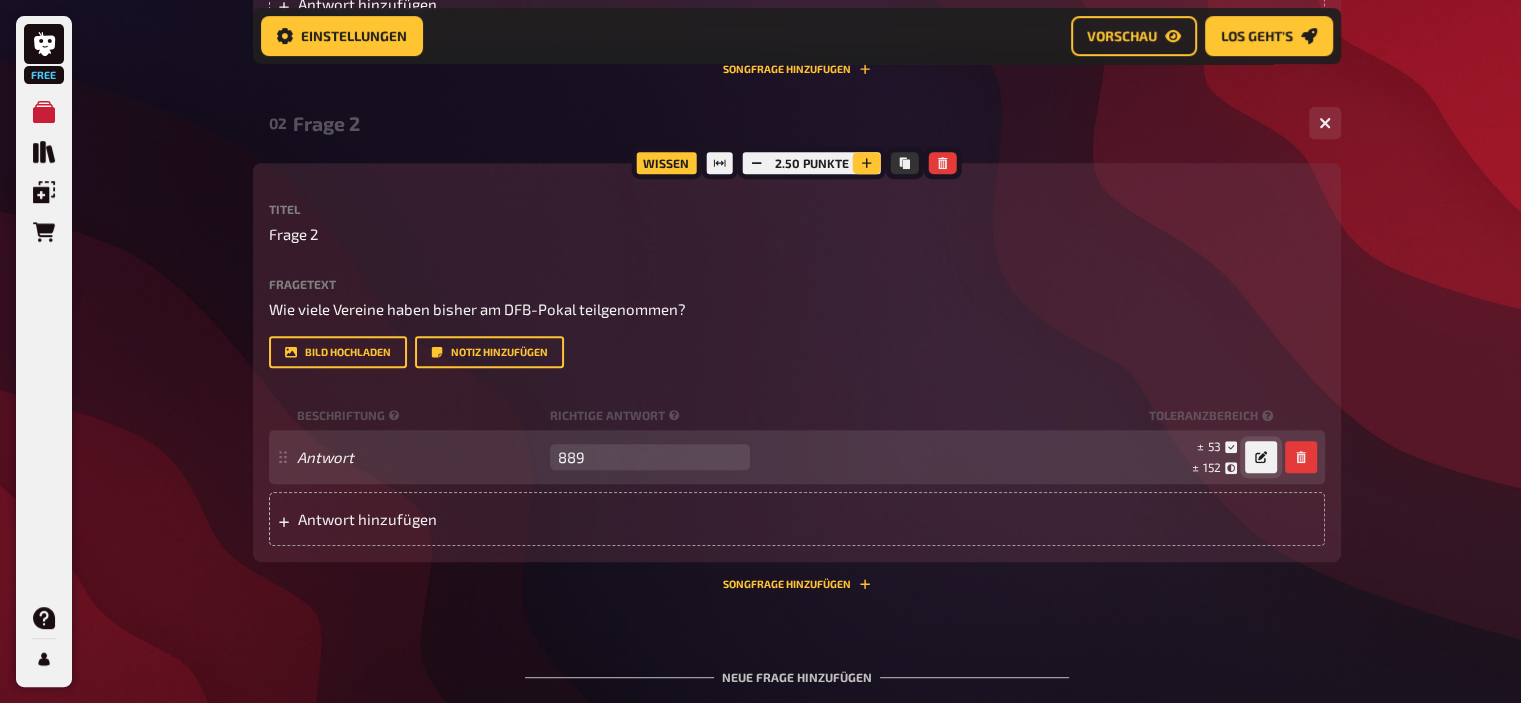 click 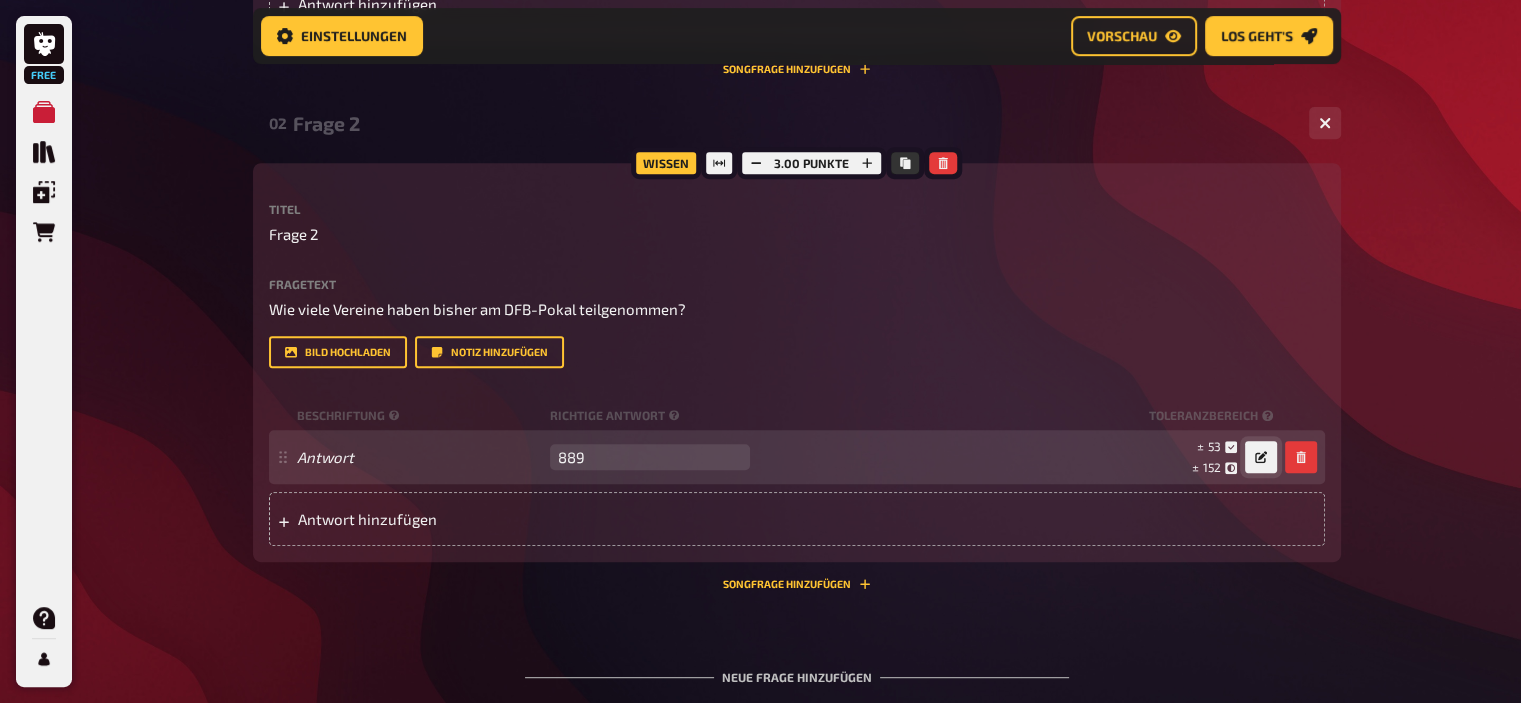 click on "Frage 2" at bounding box center (793, 123) 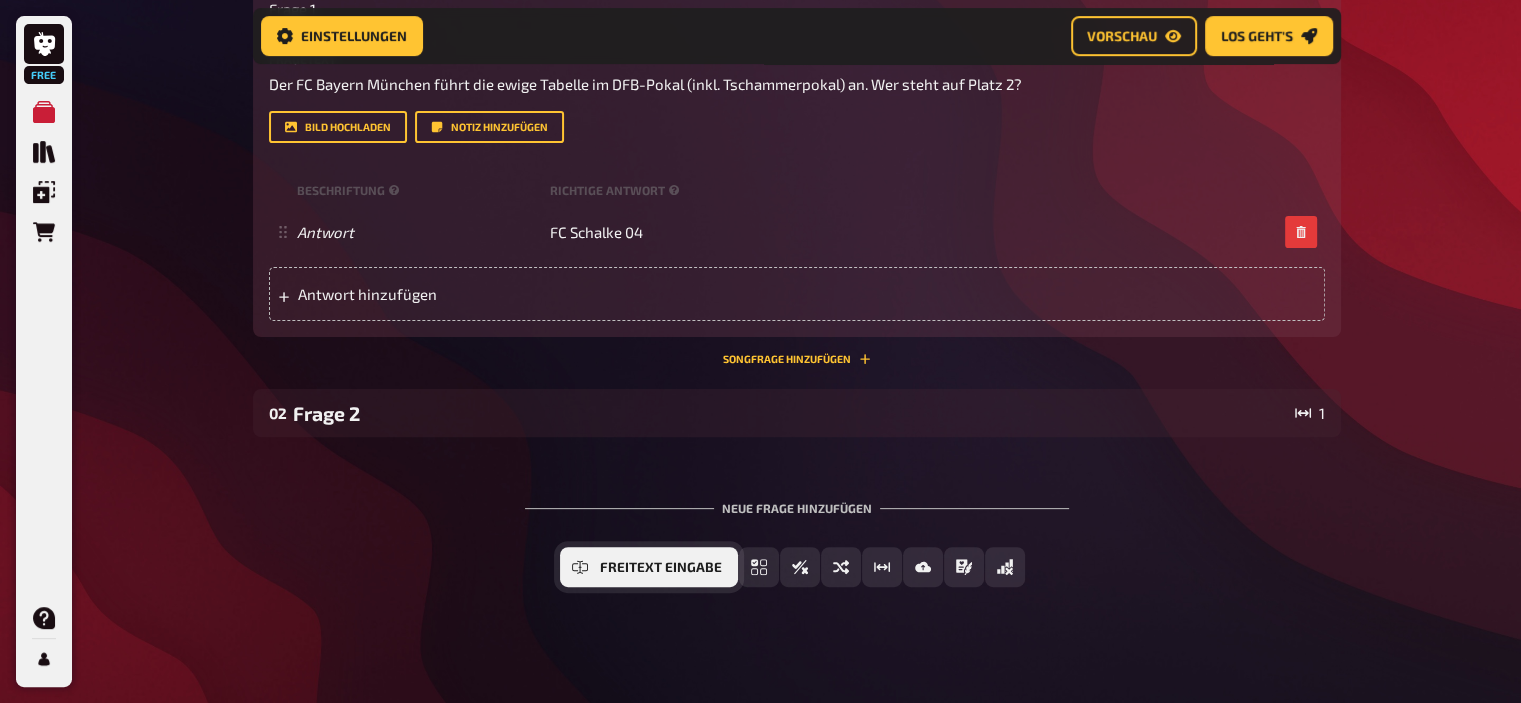 scroll, scrollTop: 537, scrollLeft: 0, axis: vertical 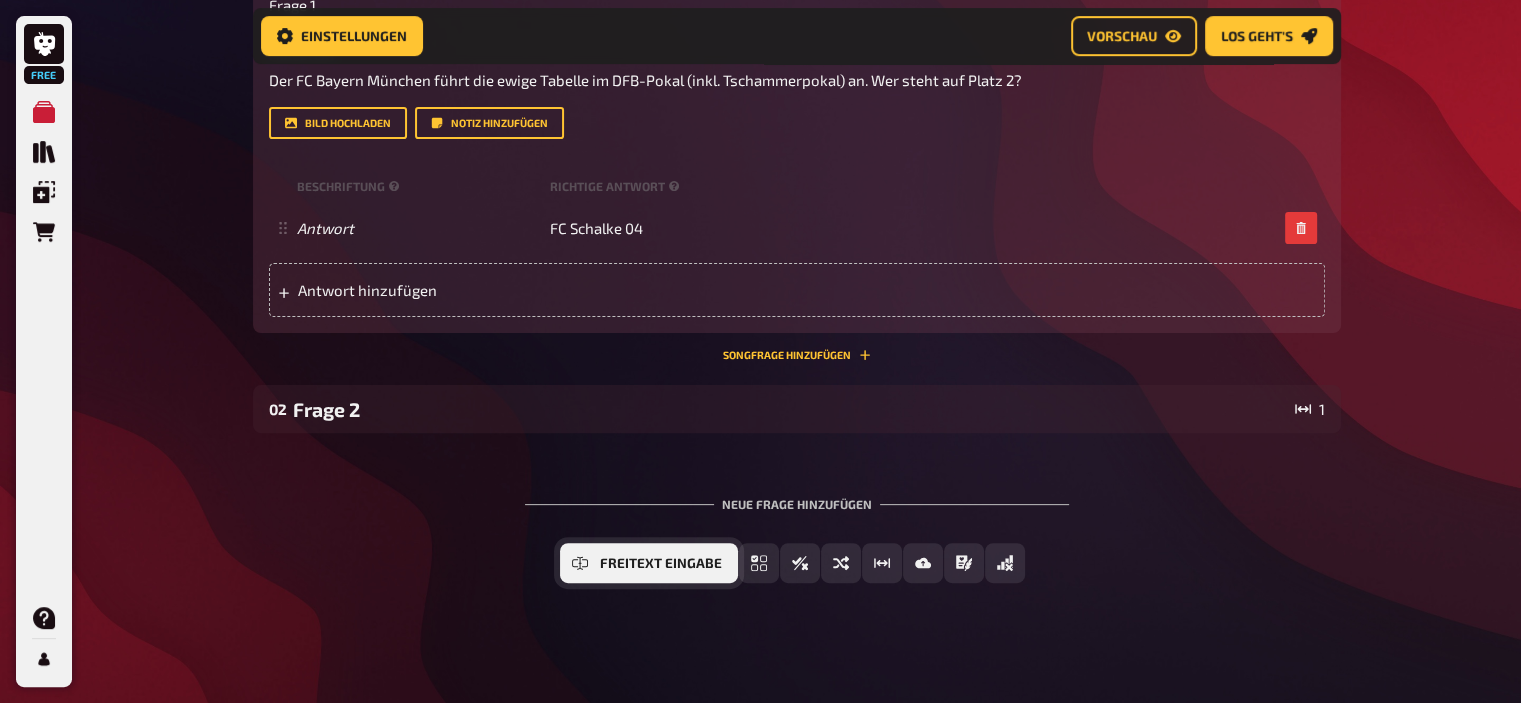 click on "Freitext Eingabe" at bounding box center [649, 563] 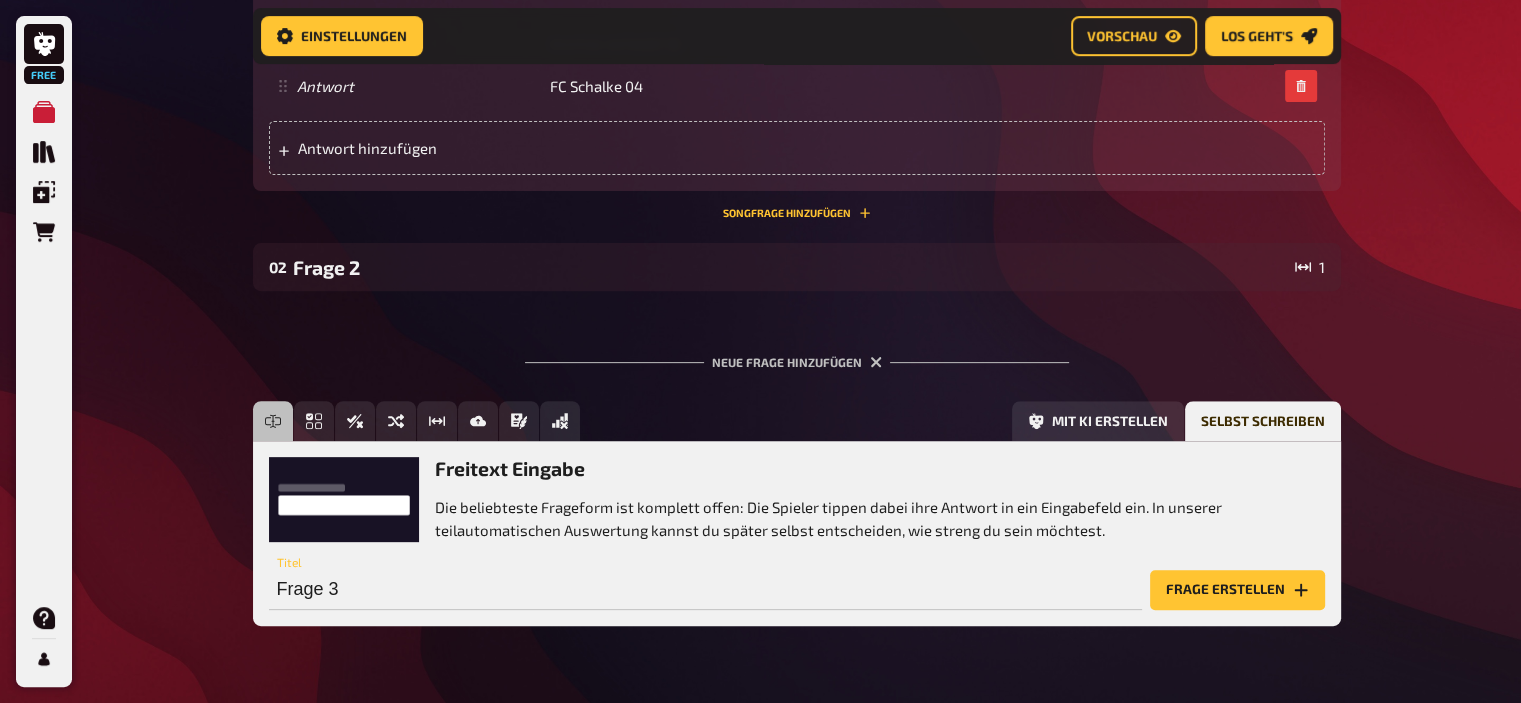 scroll, scrollTop: 730, scrollLeft: 0, axis: vertical 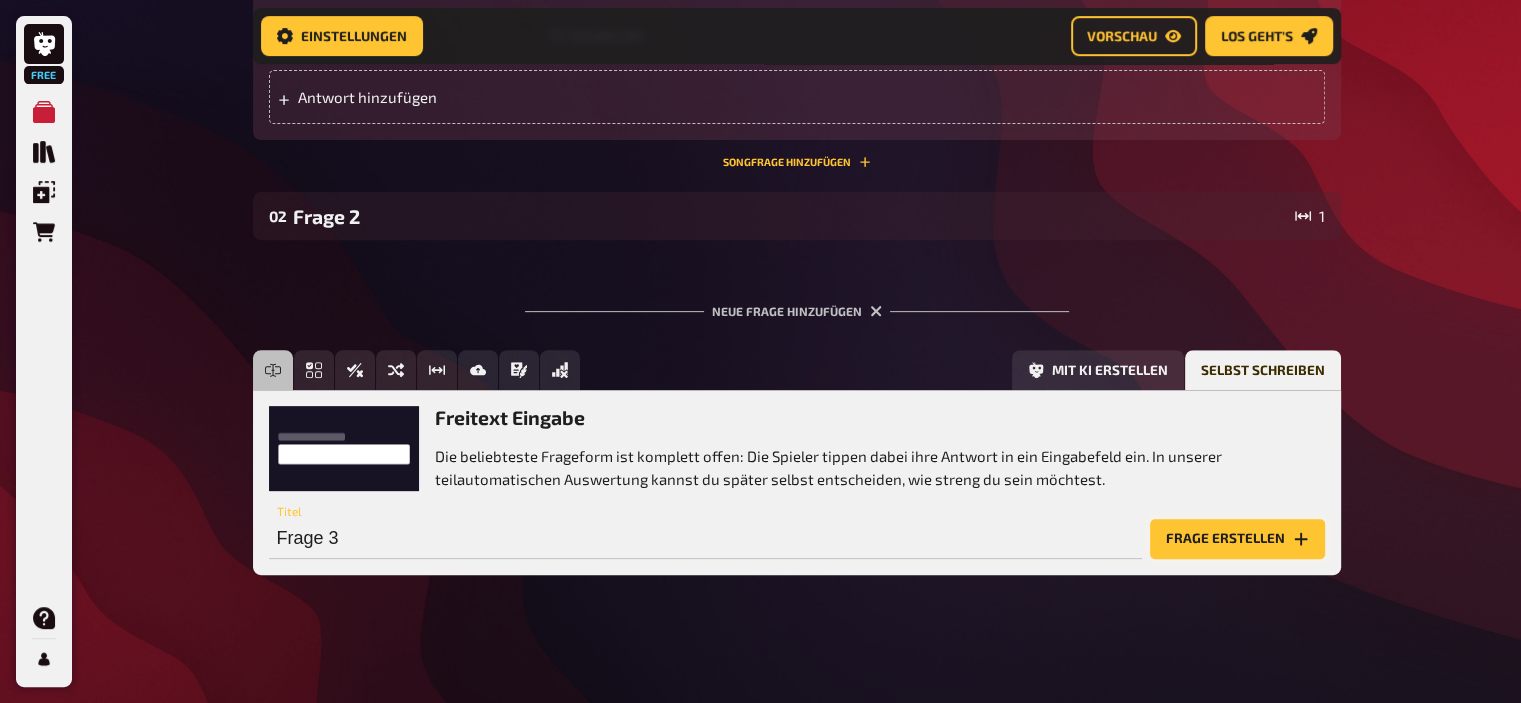 click on "Frage erstellen" at bounding box center [1237, 539] 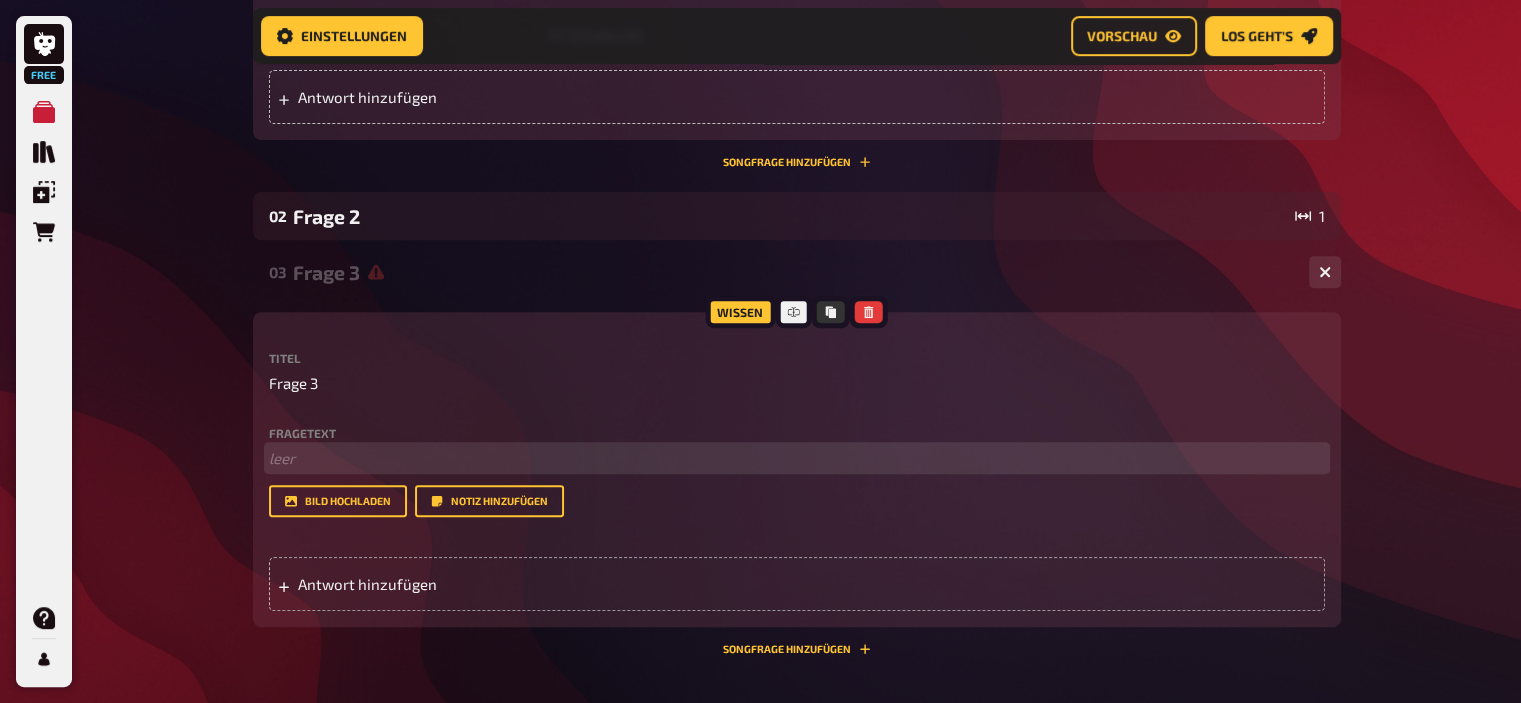 click on "﻿ leer" at bounding box center (797, 458) 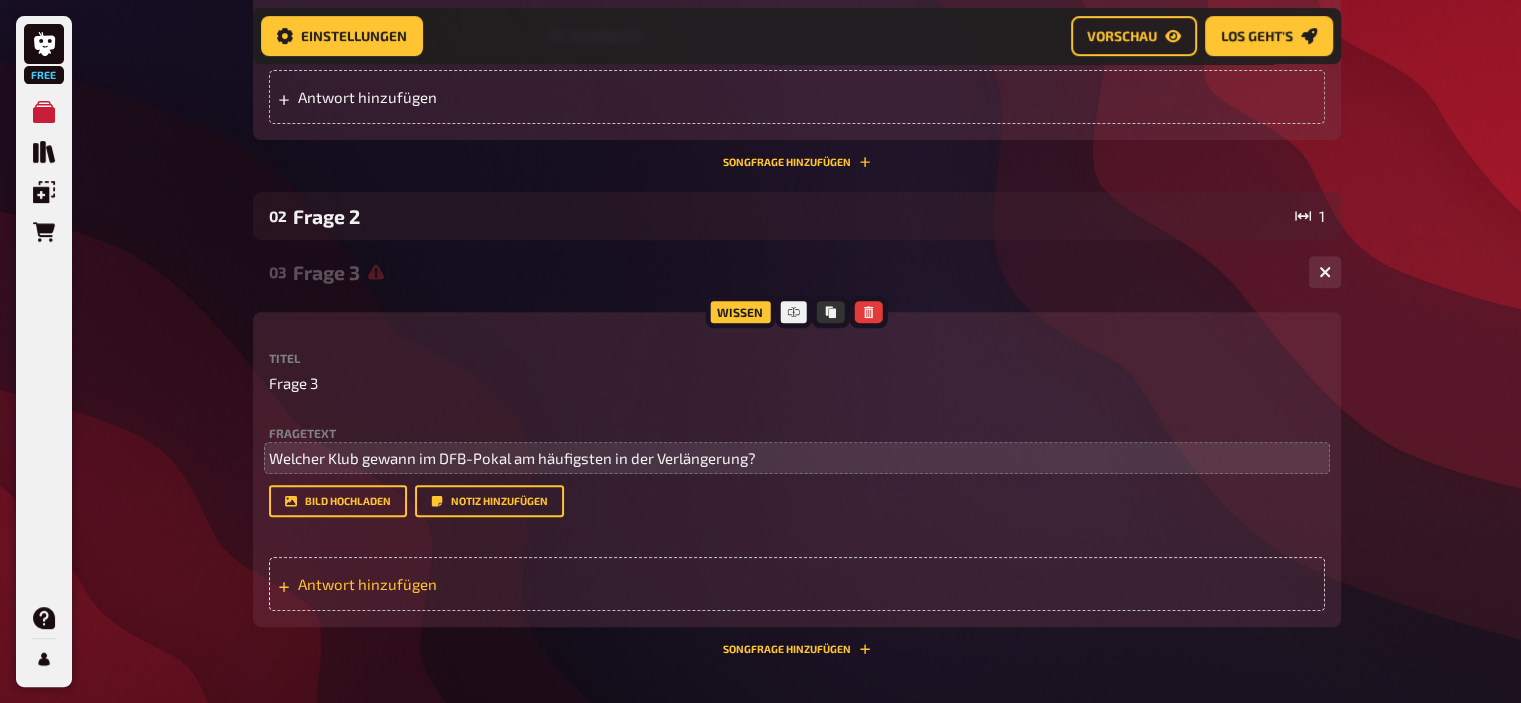 click on "Antwort hinzufügen" at bounding box center [453, 584] 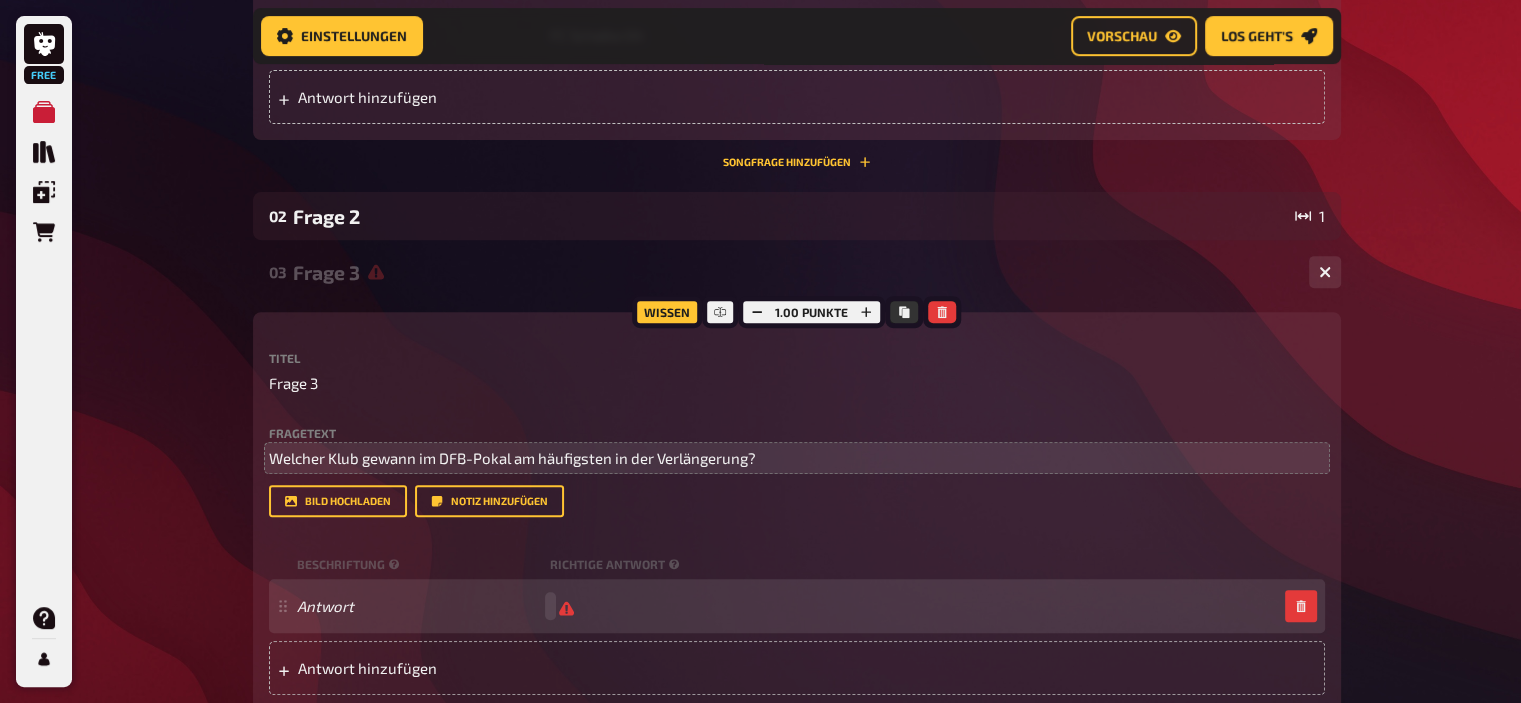 type 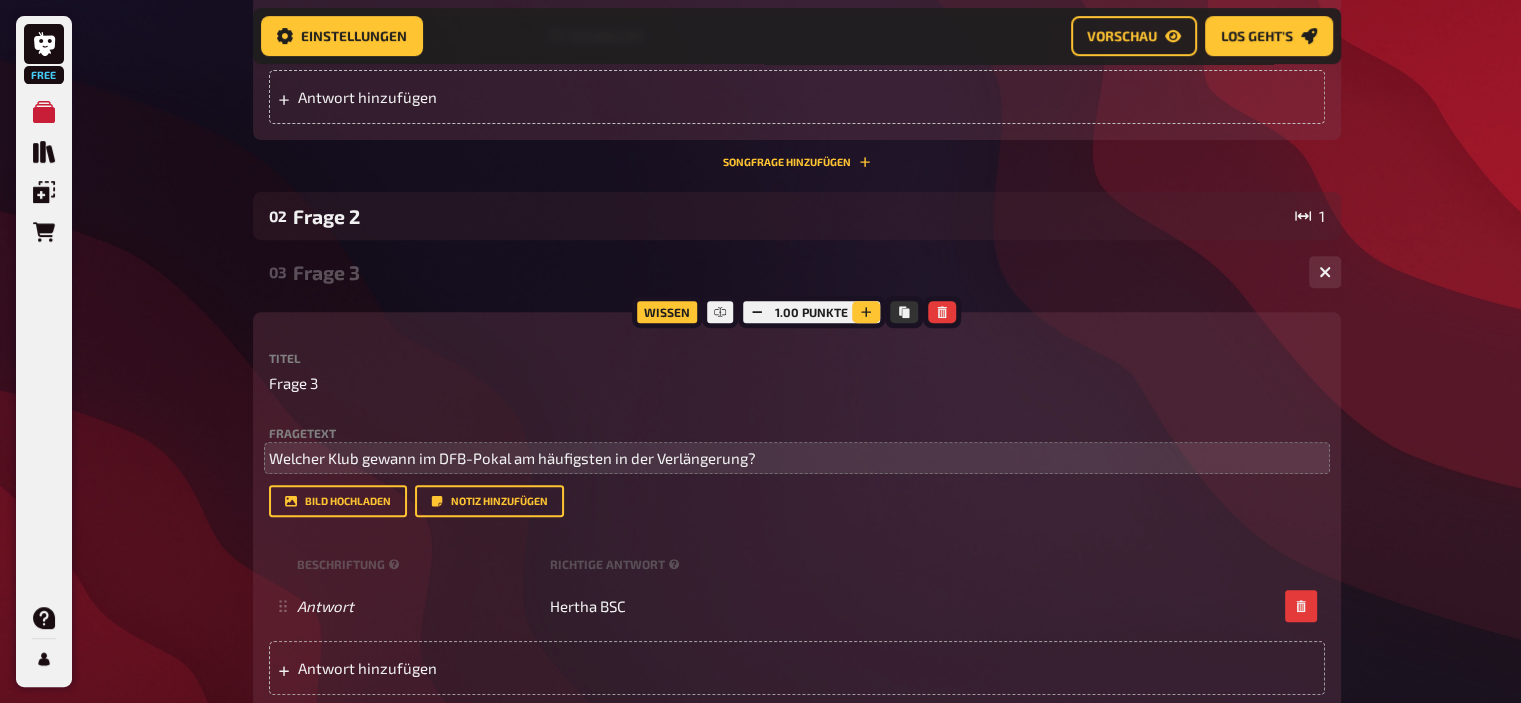 click 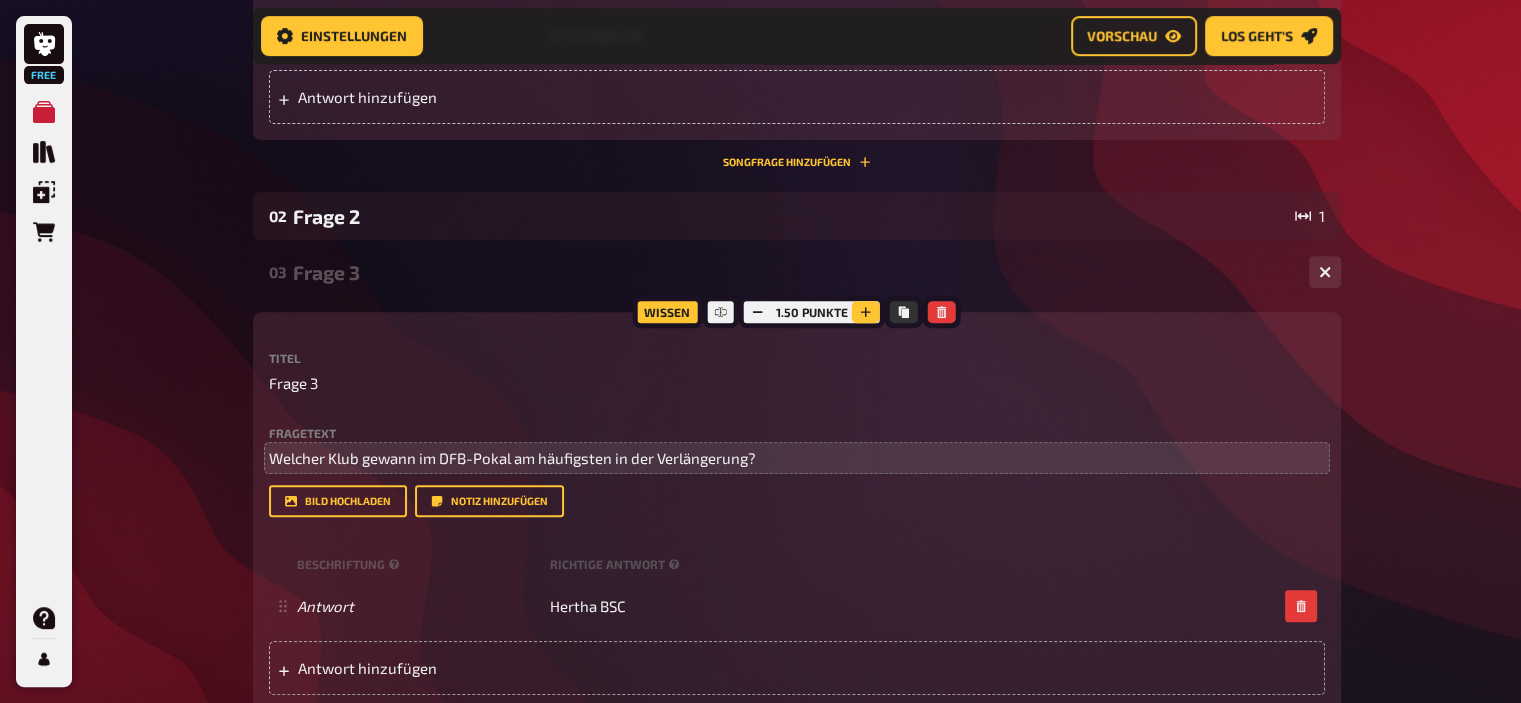 click 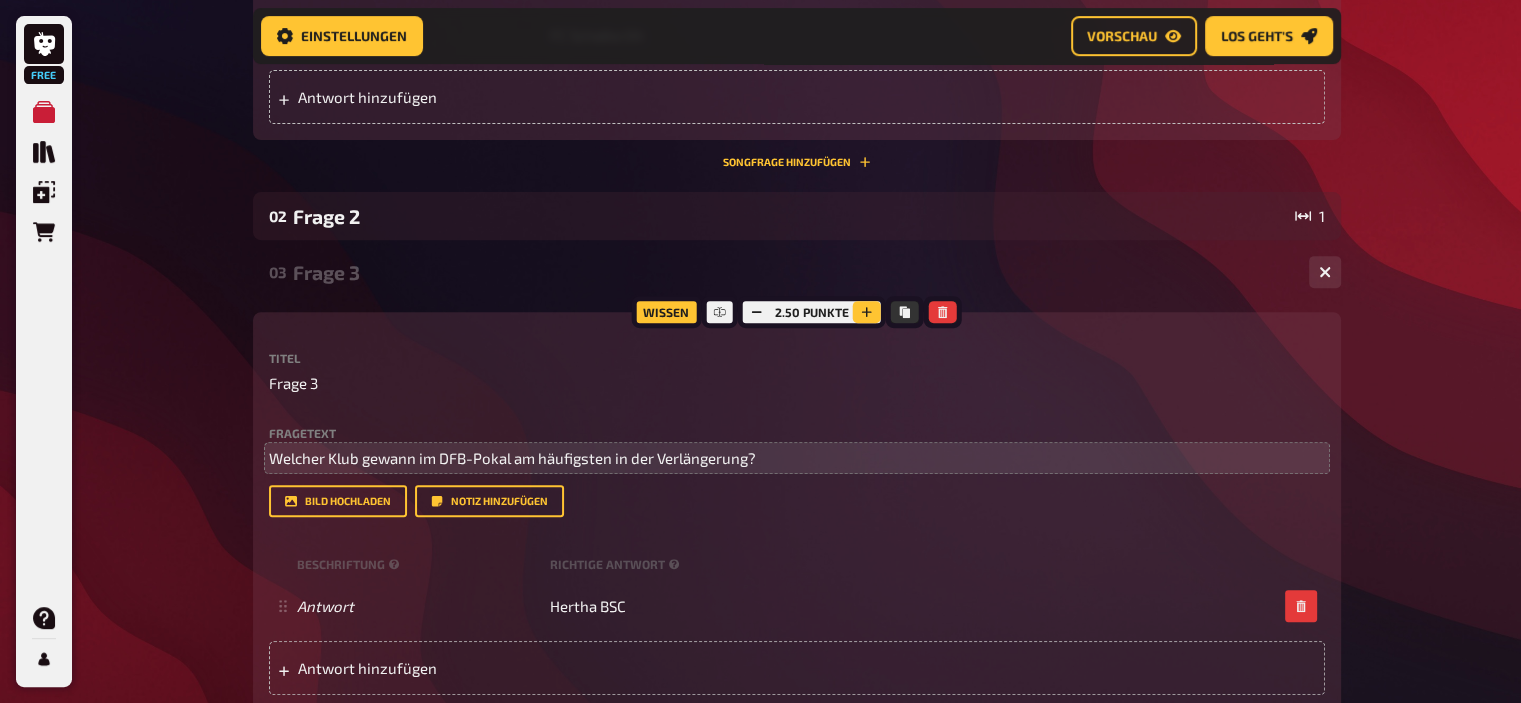 click 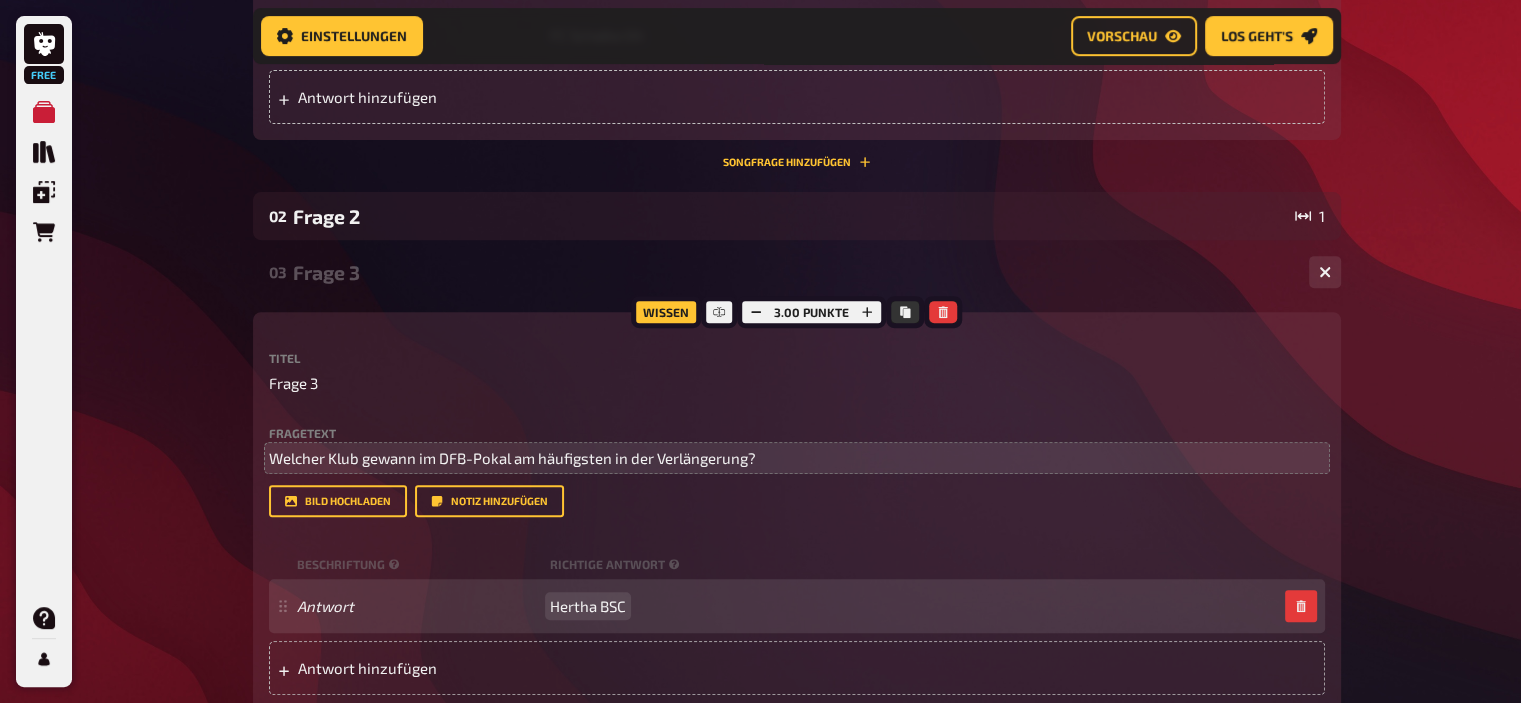 click on "Hertha BSC" at bounding box center [588, 606] 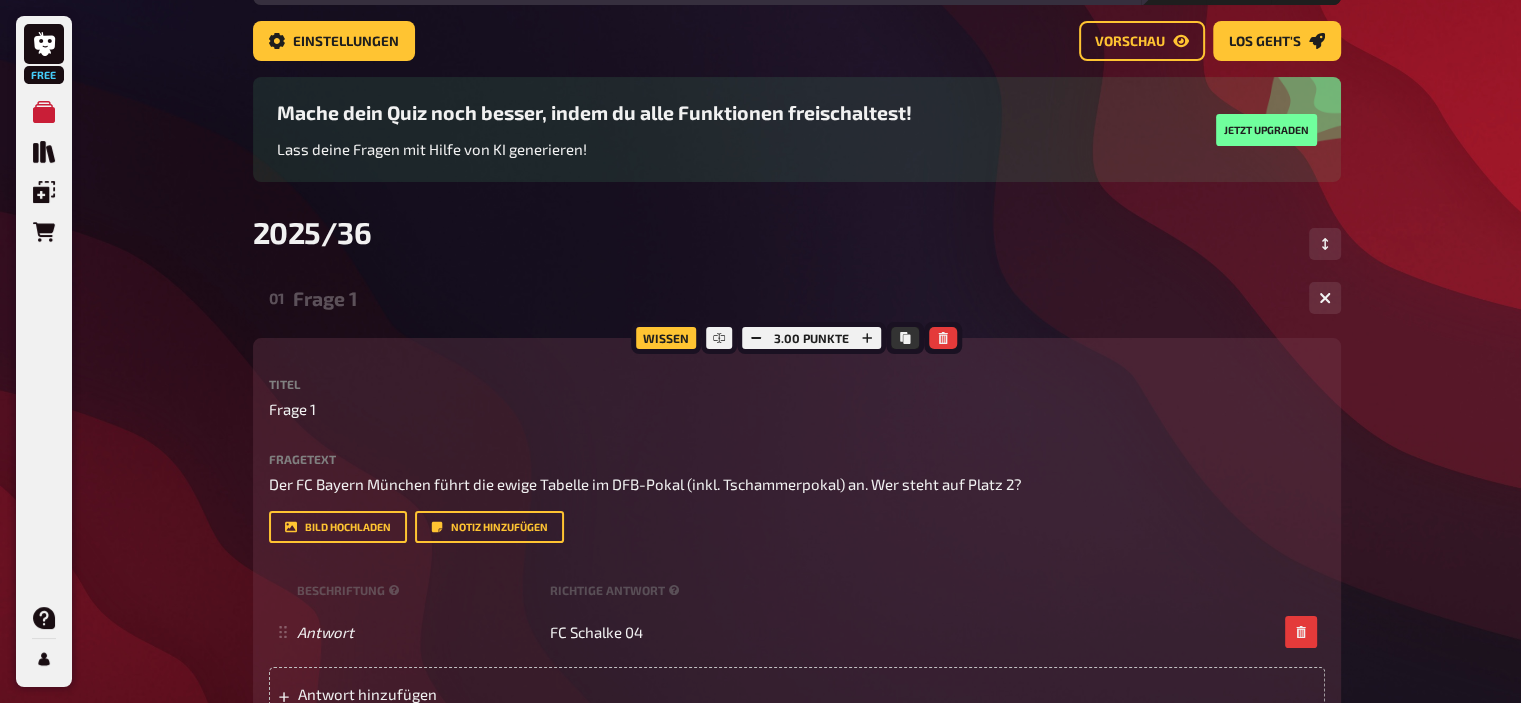 scroll, scrollTop: 109, scrollLeft: 0, axis: vertical 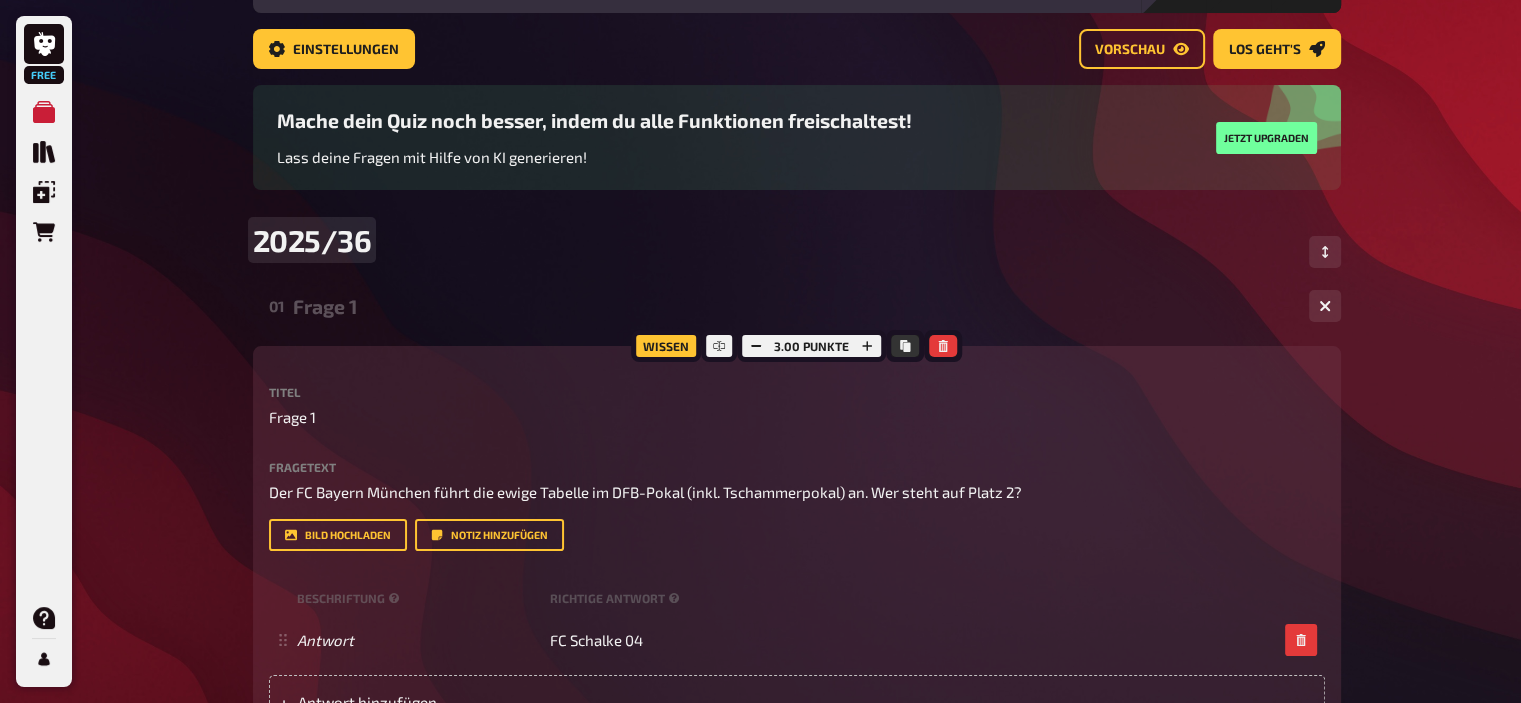 click on "2025/36" at bounding box center [312, 240] 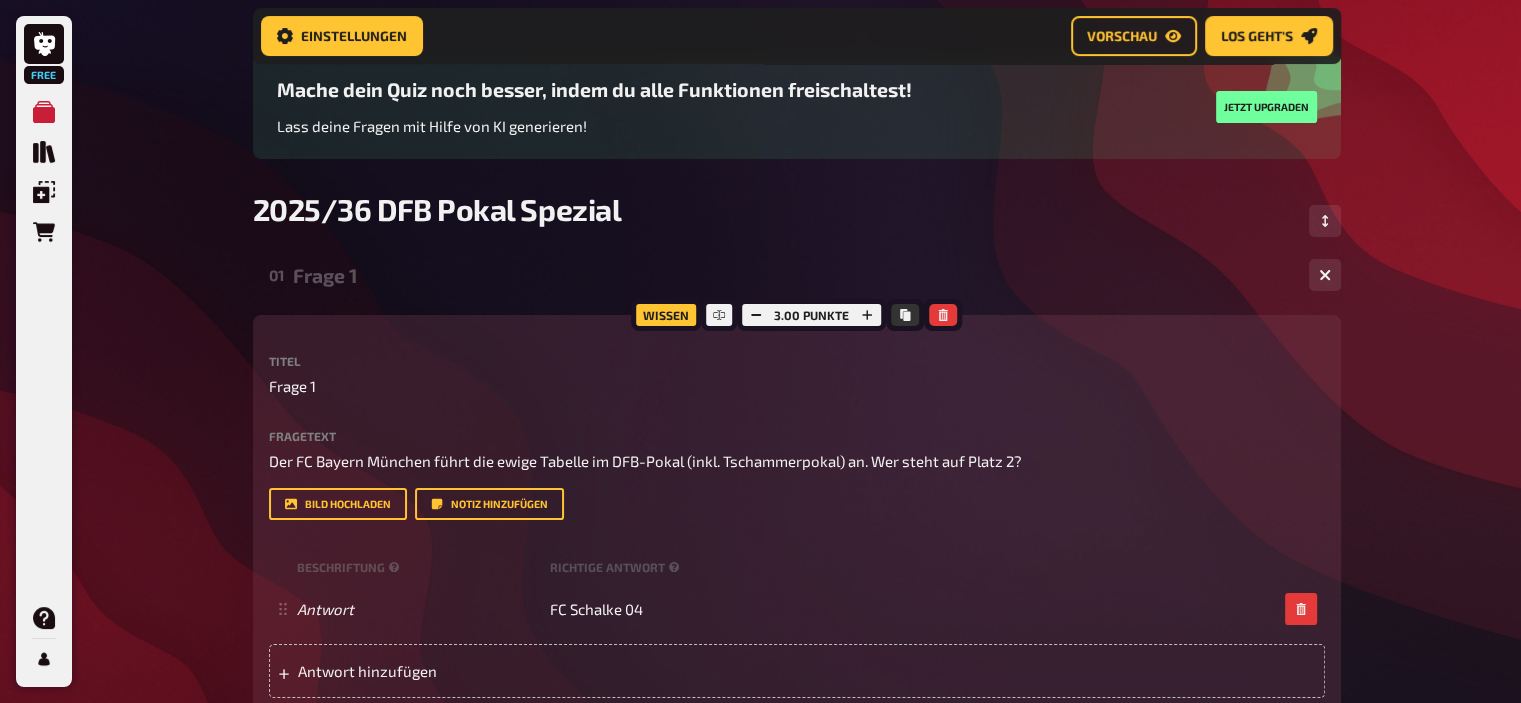 scroll, scrollTop: 0, scrollLeft: 0, axis: both 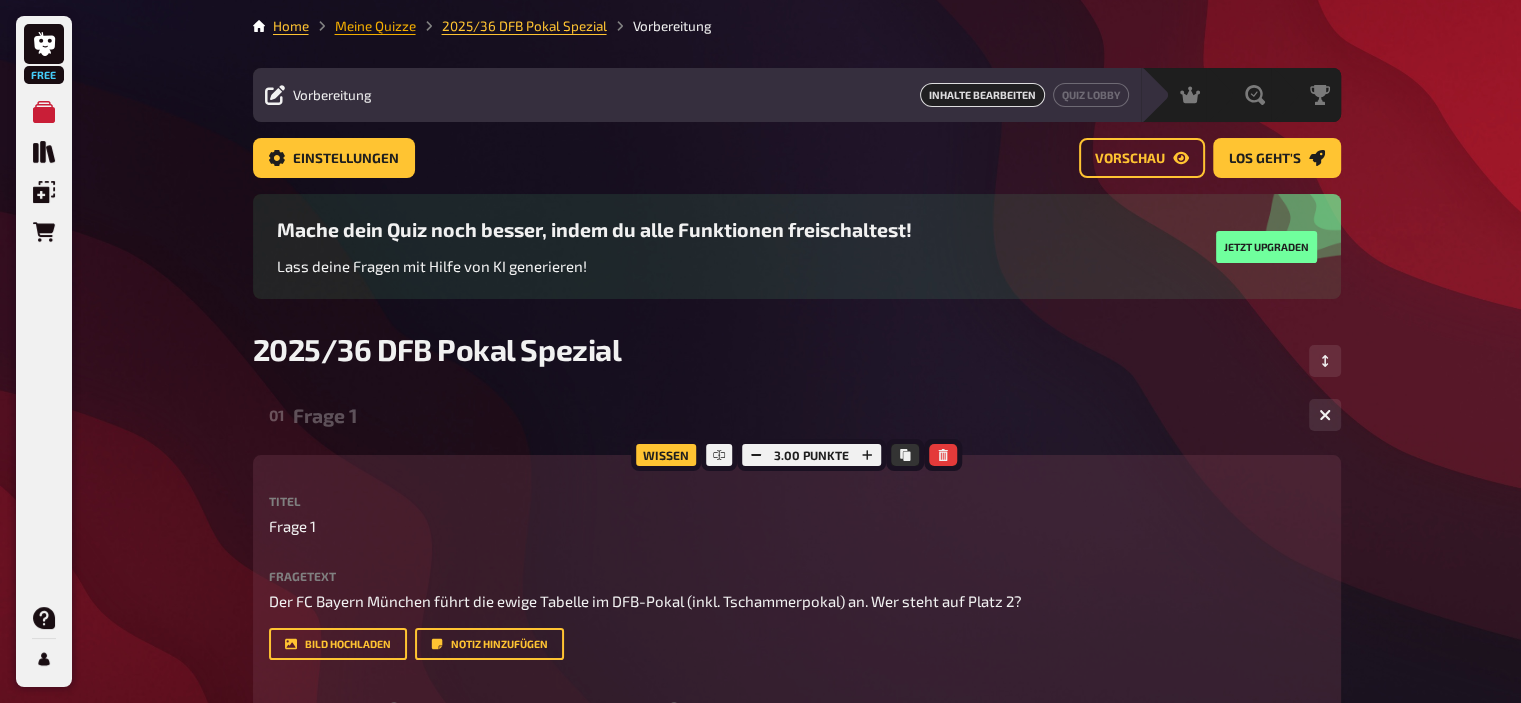 click on "Meine Quizze" at bounding box center (375, 26) 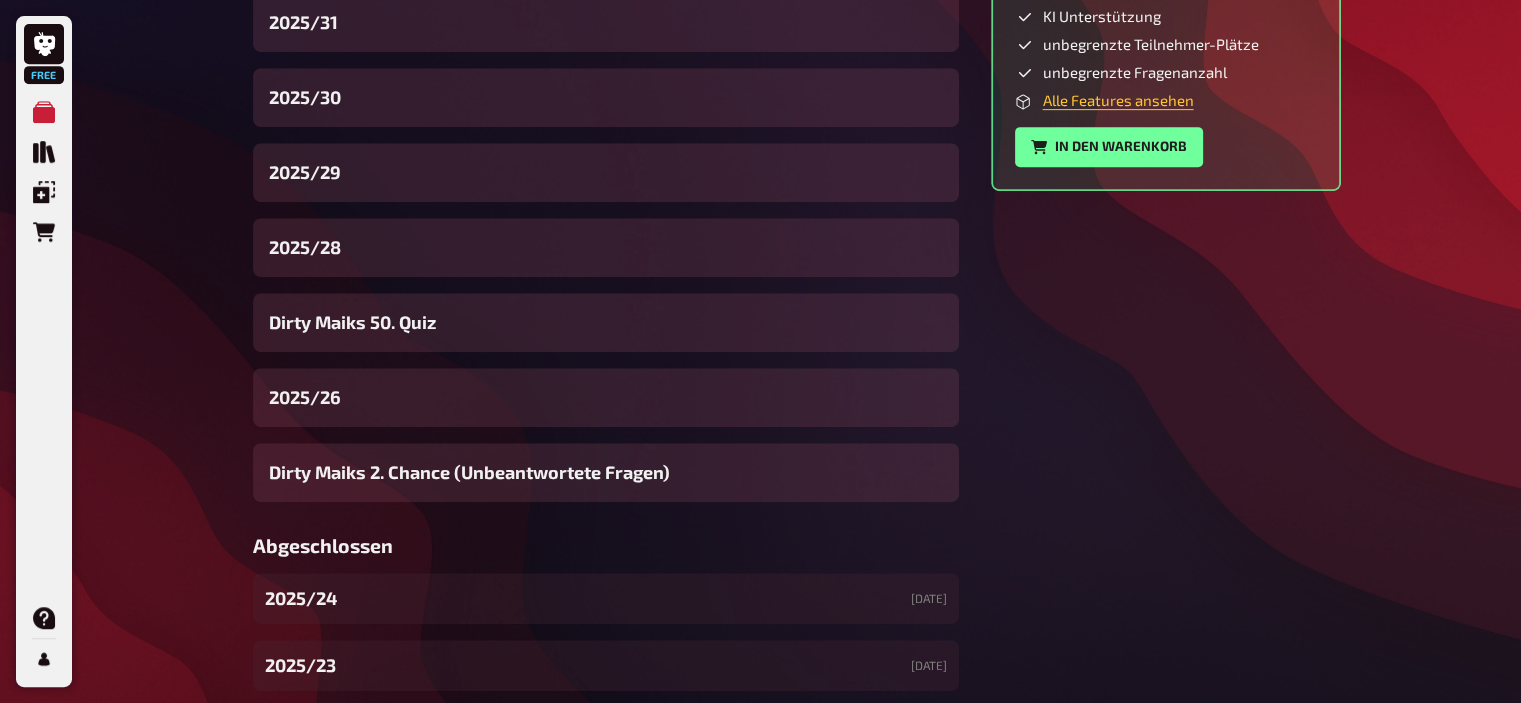 scroll, scrollTop: 900, scrollLeft: 0, axis: vertical 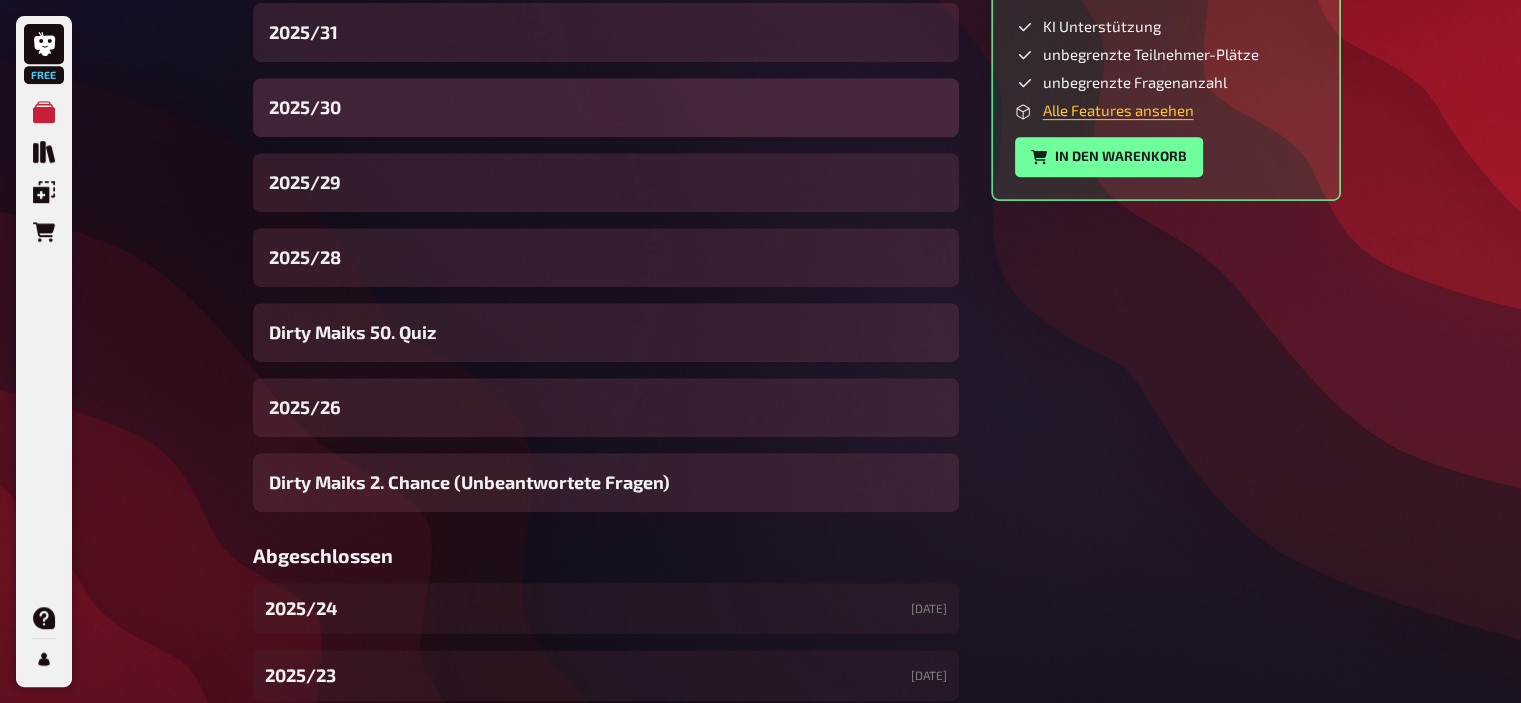 click on "2025/30" at bounding box center (606, 107) 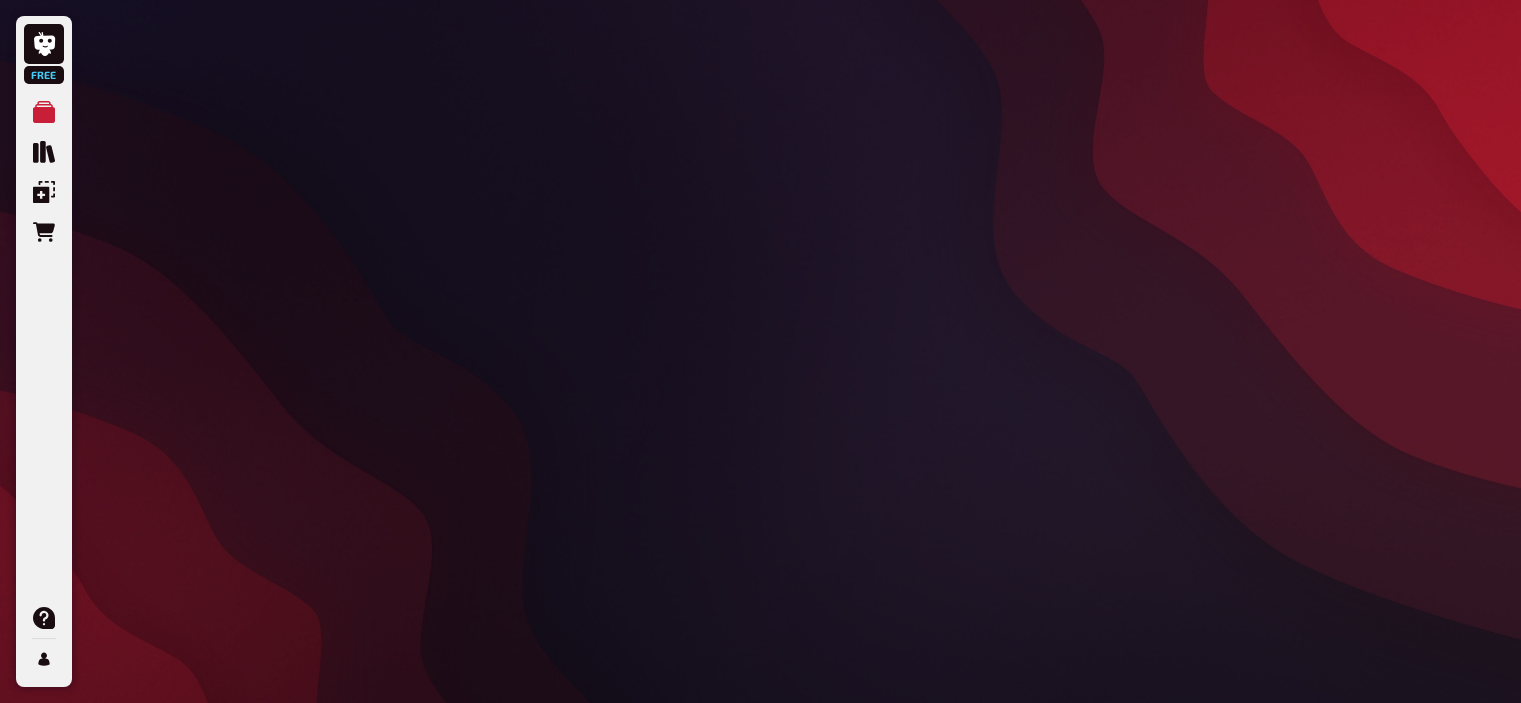 scroll, scrollTop: 0, scrollLeft: 0, axis: both 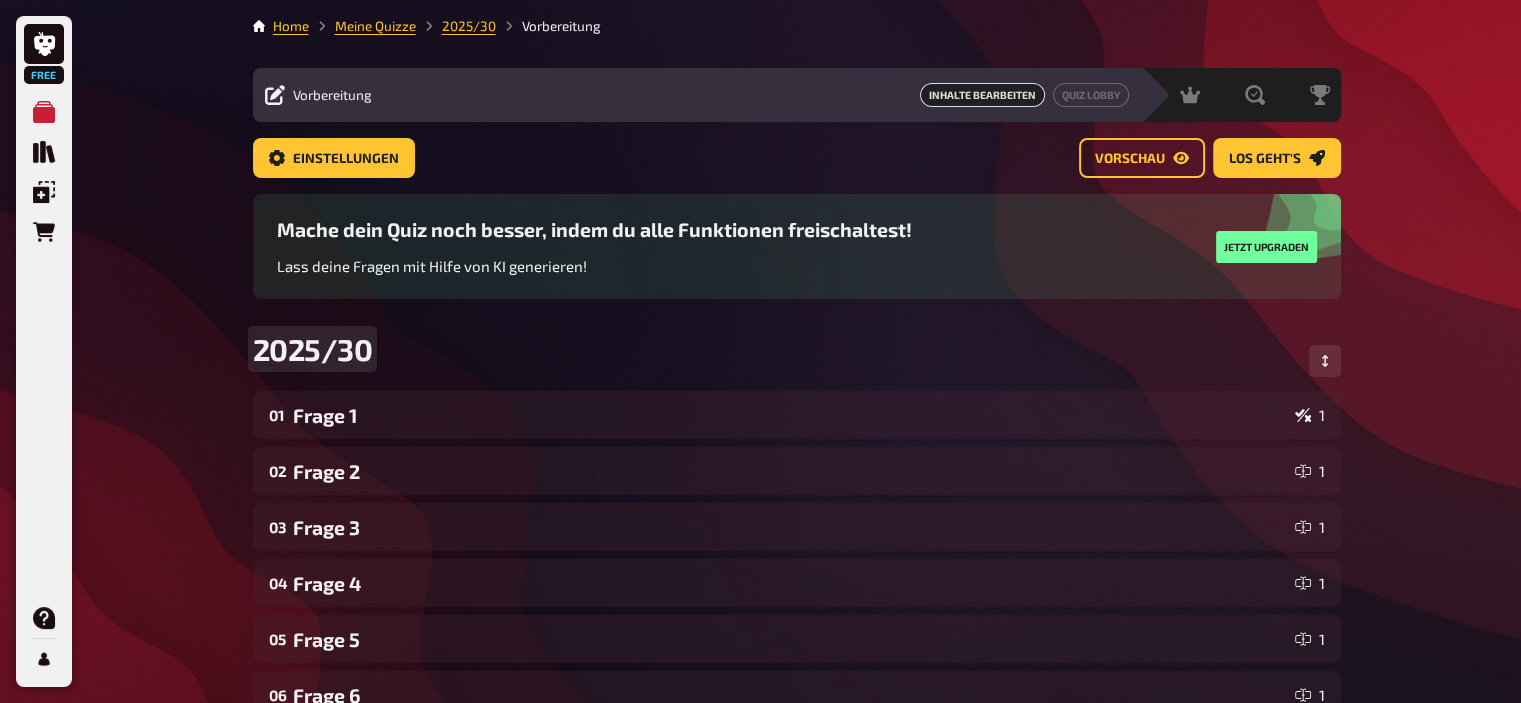 click on "2025/30" at bounding box center (313, 349) 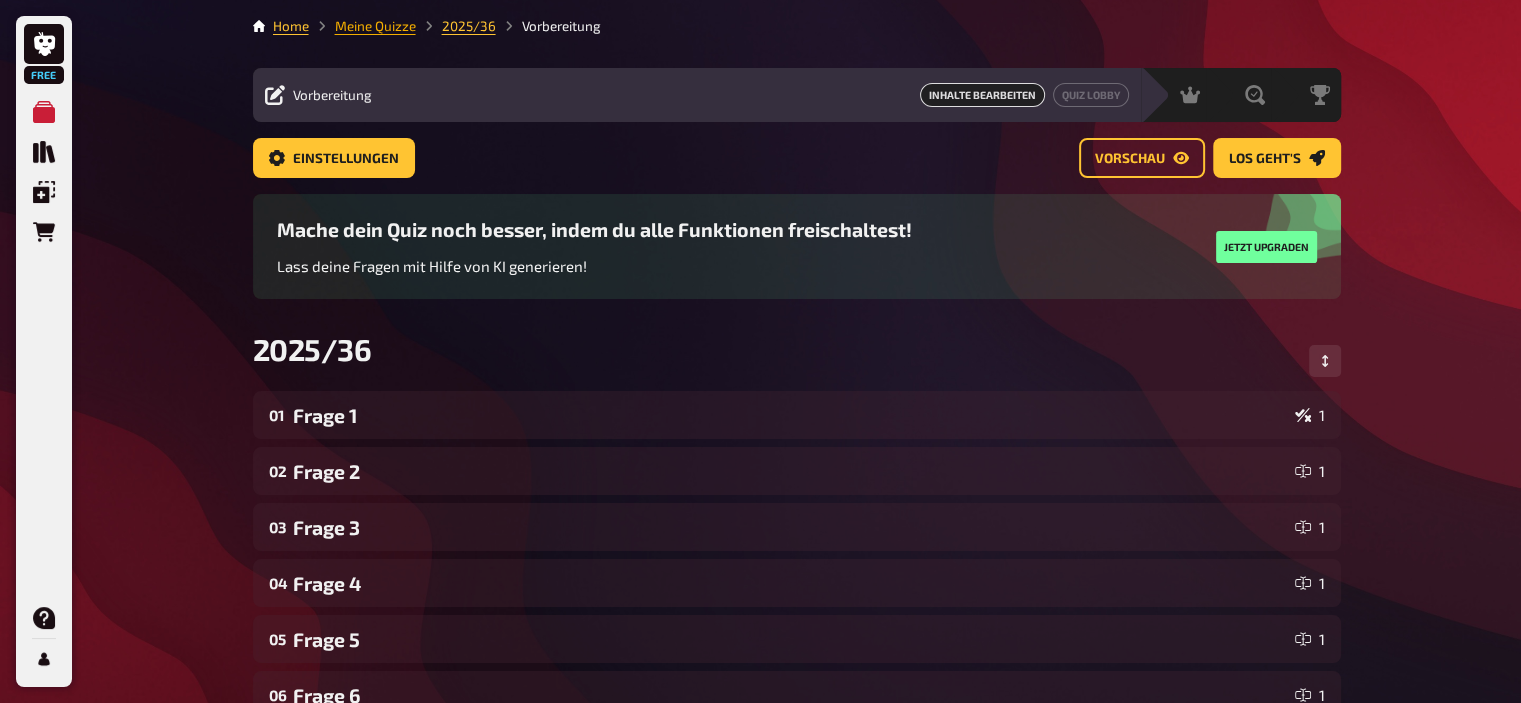 click on "Meine Quizze" at bounding box center [375, 26] 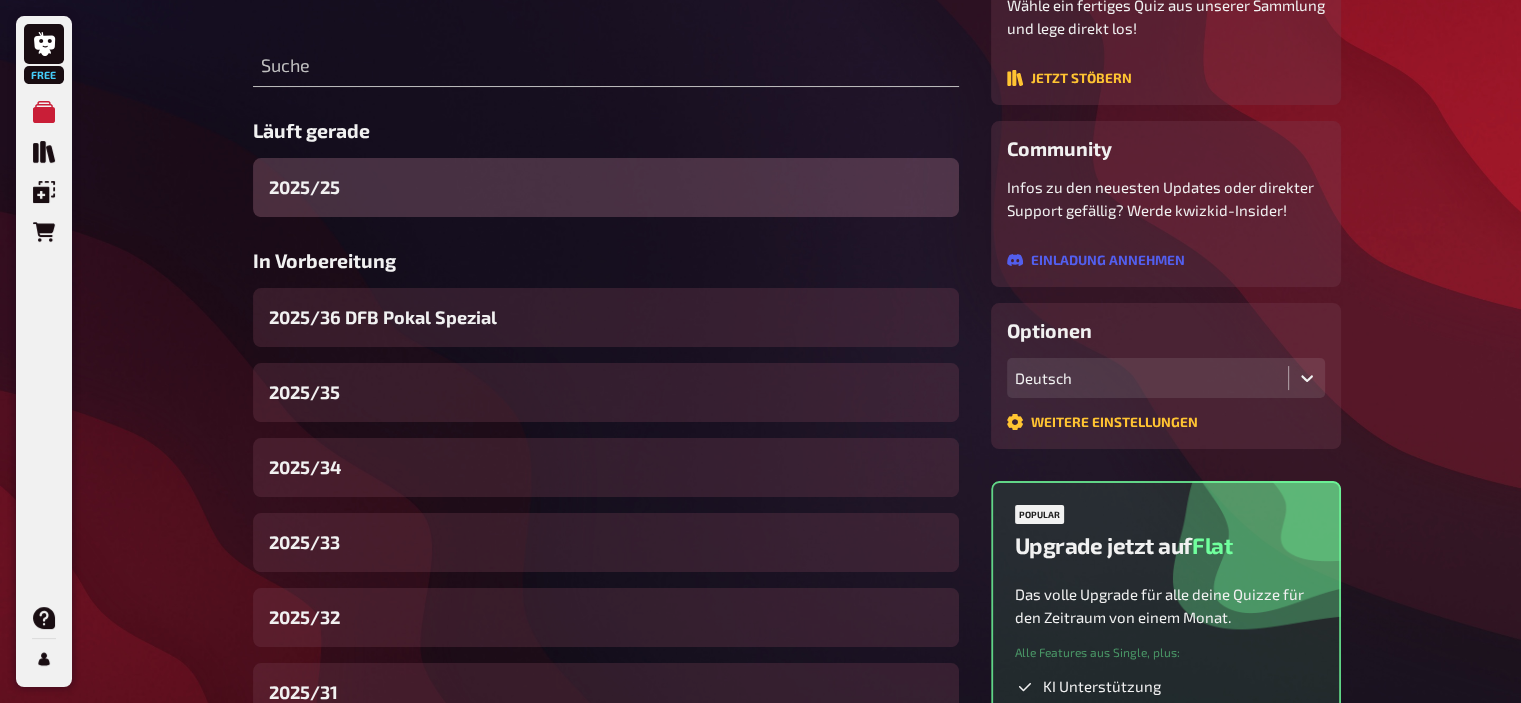 scroll, scrollTop: 268, scrollLeft: 0, axis: vertical 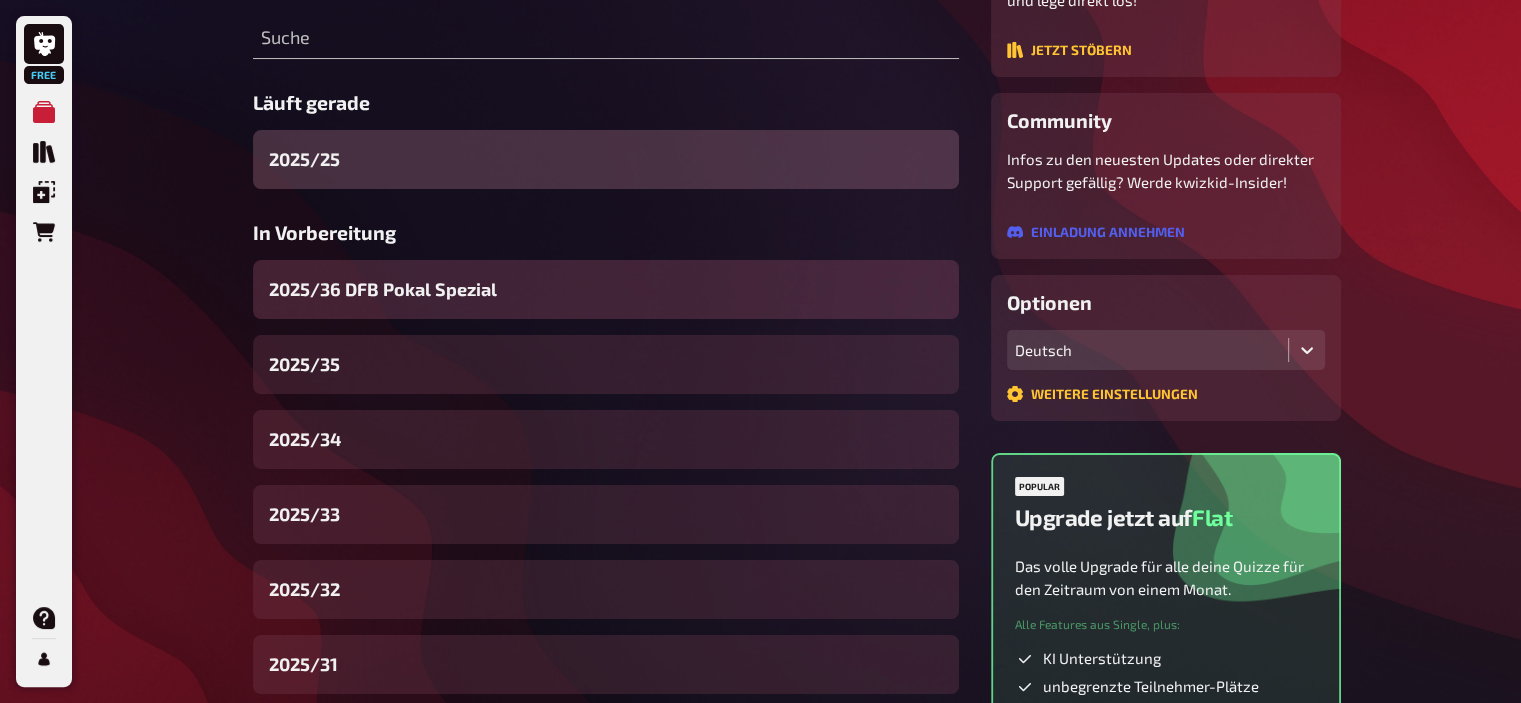 click on "2025/36 DFB Pokal Spezial" at bounding box center [383, 289] 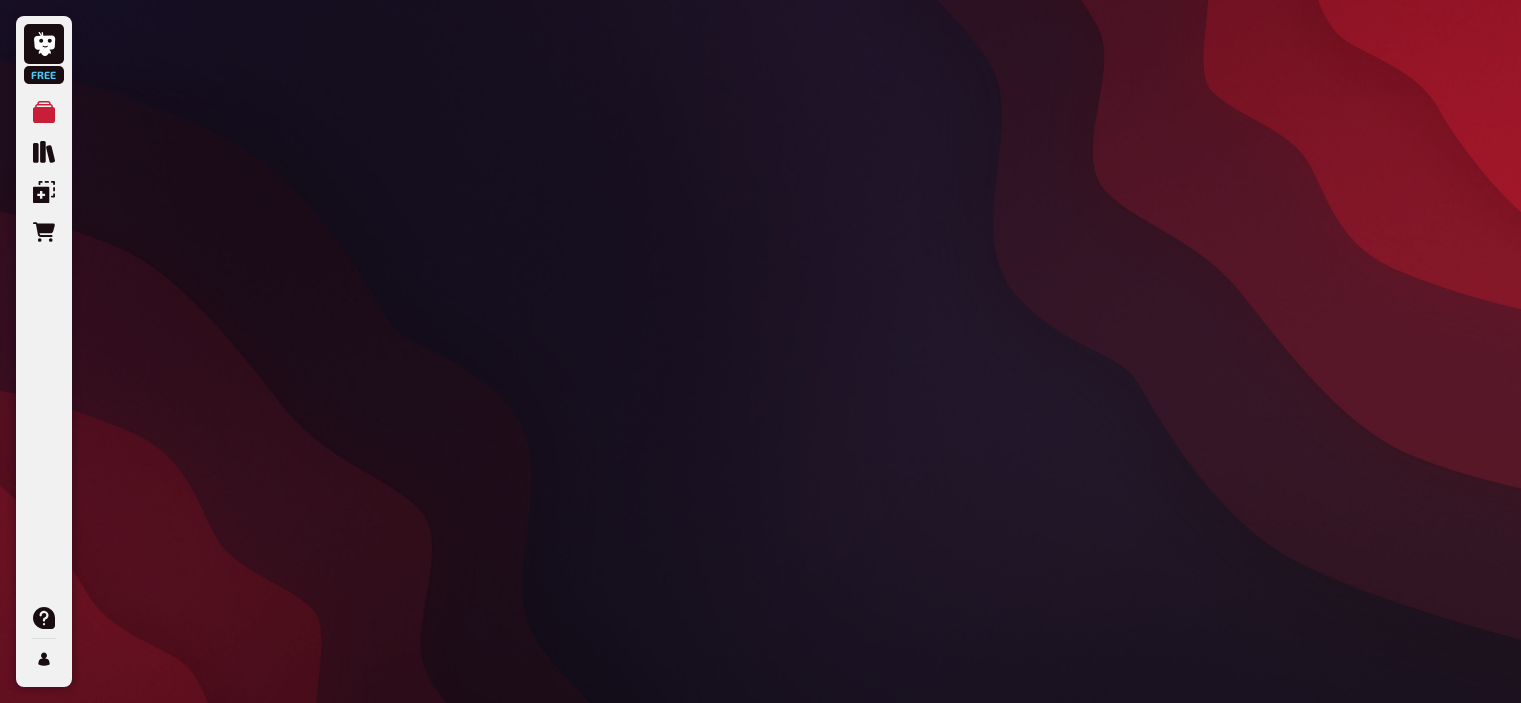 scroll, scrollTop: 0, scrollLeft: 0, axis: both 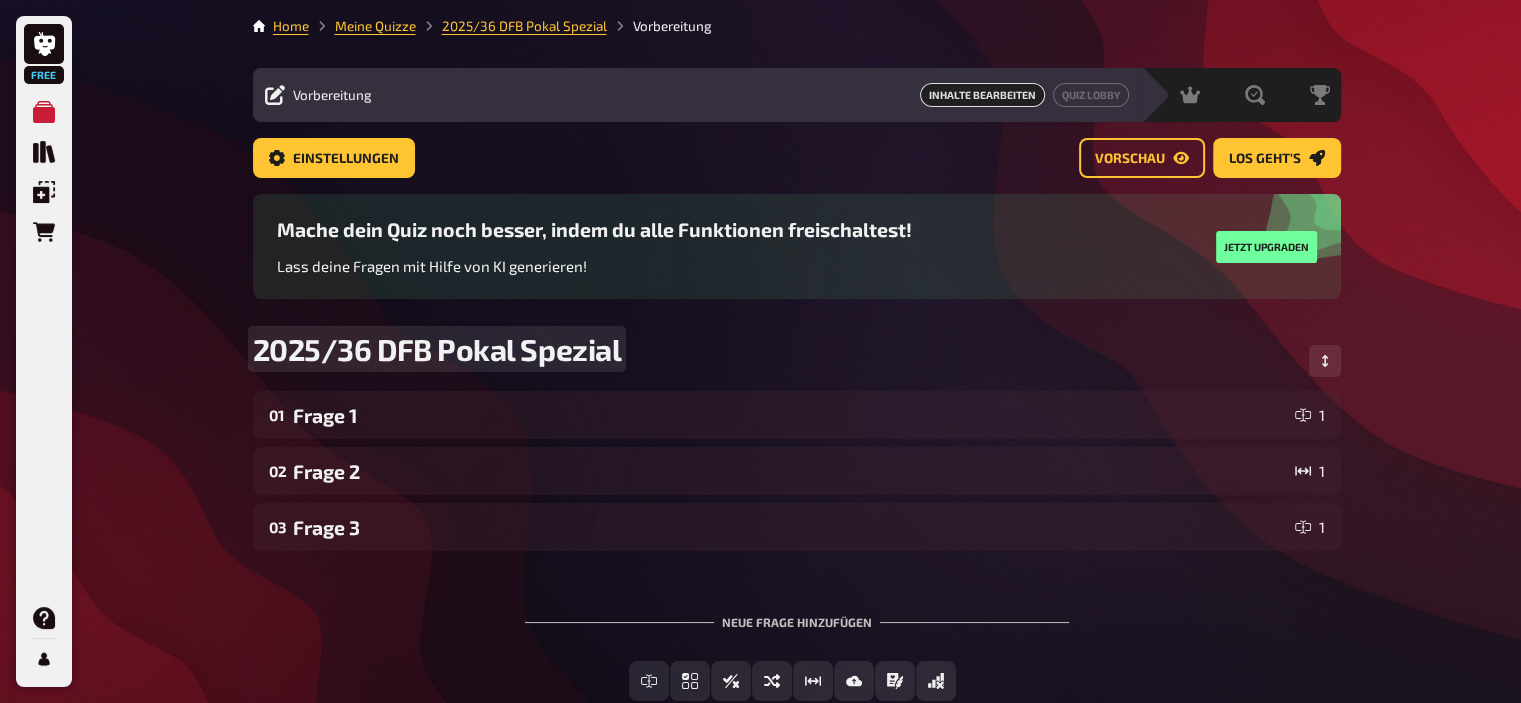 click on "2025/36 DFB Pokal Spezial" at bounding box center (437, 349) 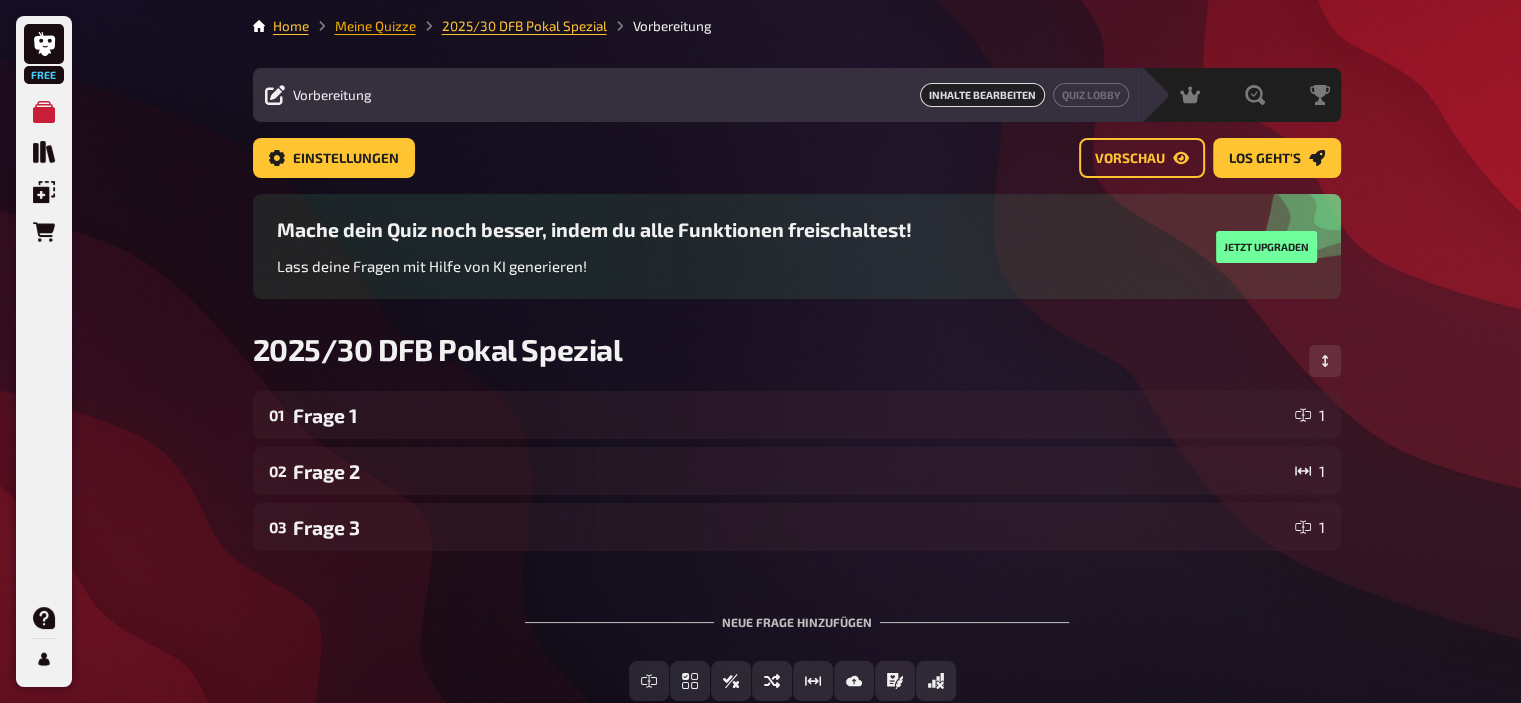 click on "Meine Quizze" at bounding box center [375, 26] 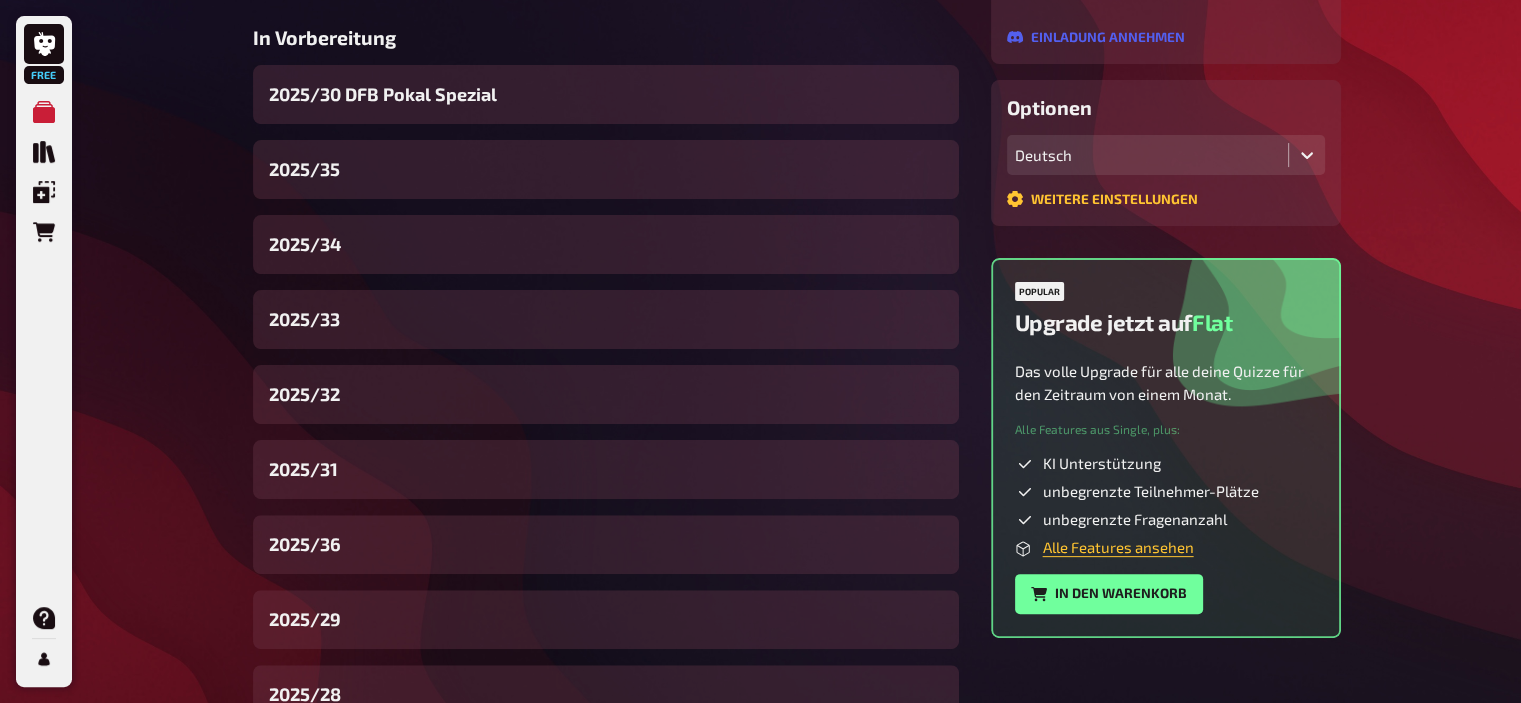 scroll, scrollTop: 472, scrollLeft: 0, axis: vertical 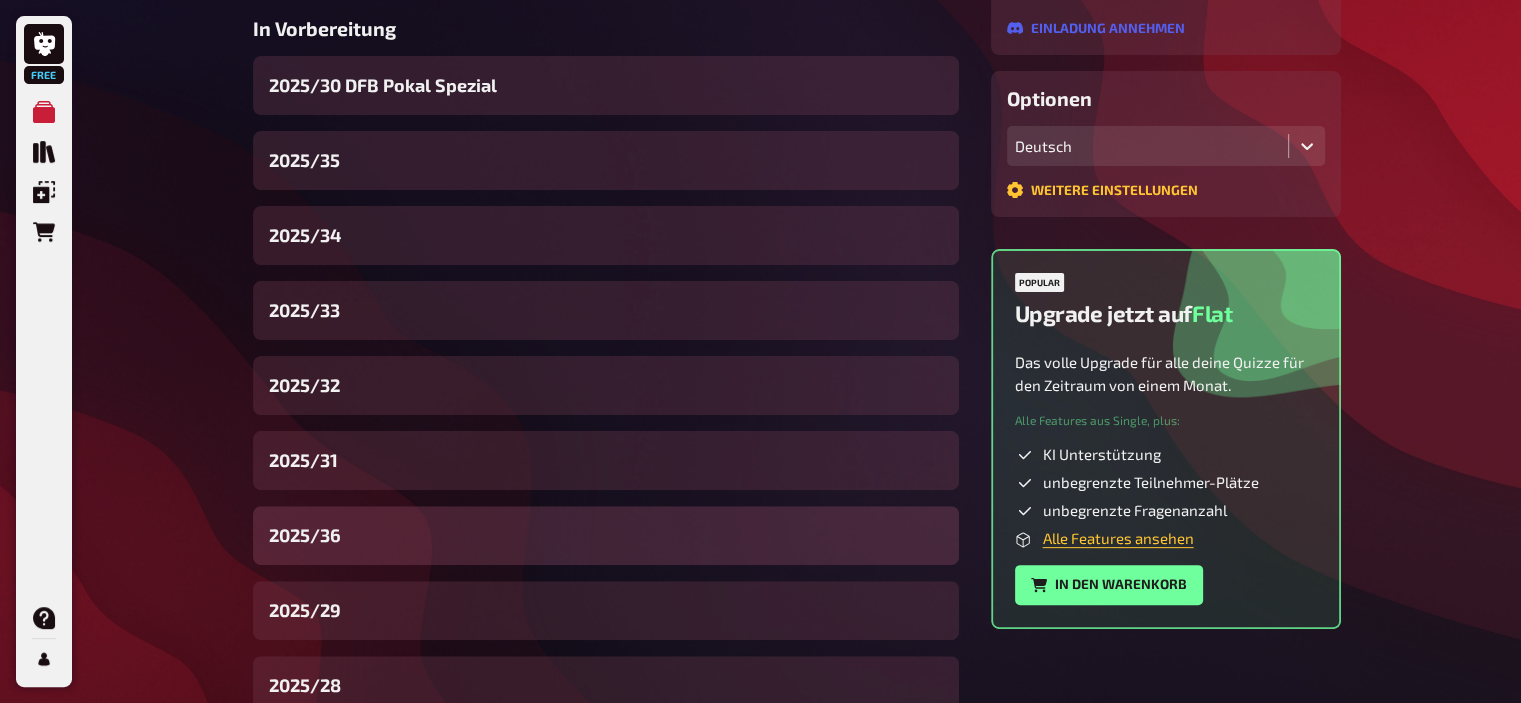 click on "2025/36" at bounding box center [606, 535] 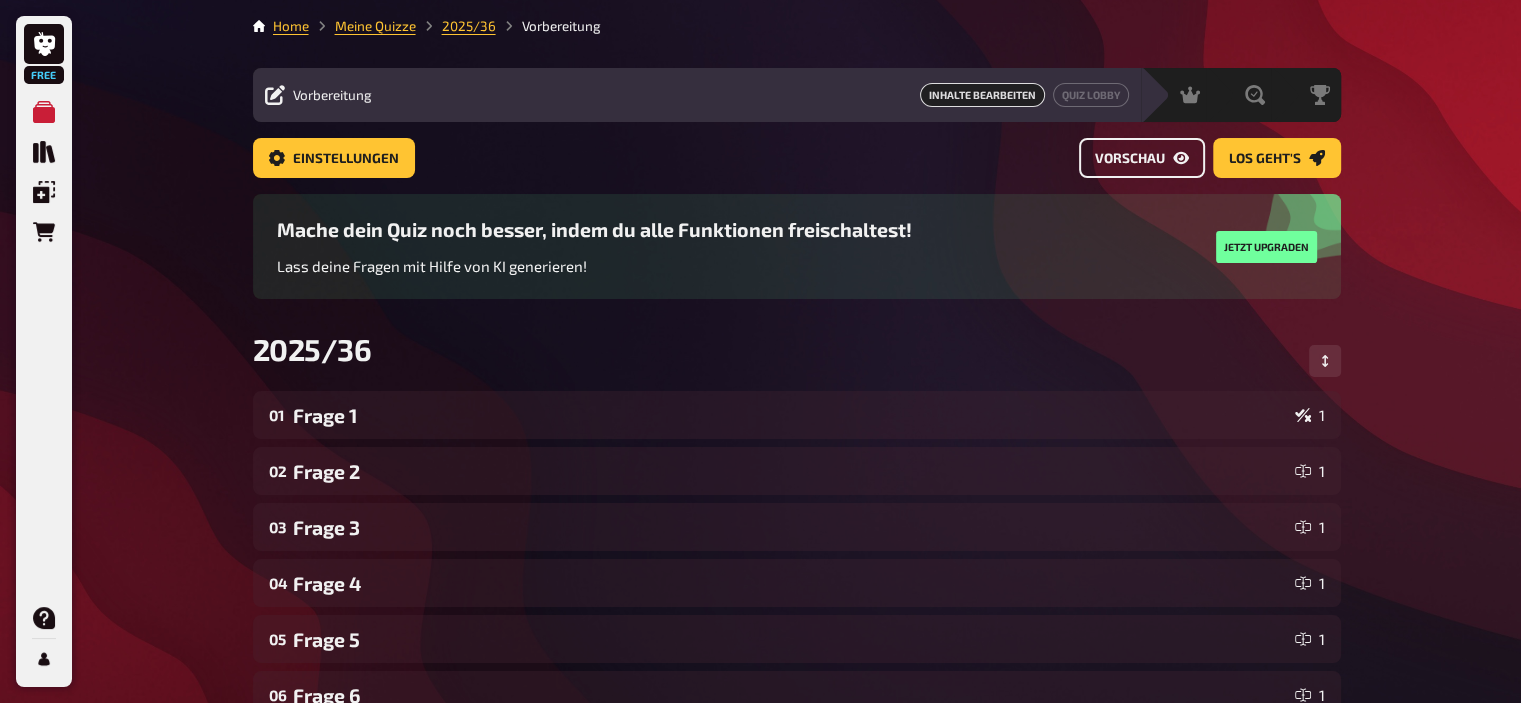 click on "Vorschau" at bounding box center (1130, 159) 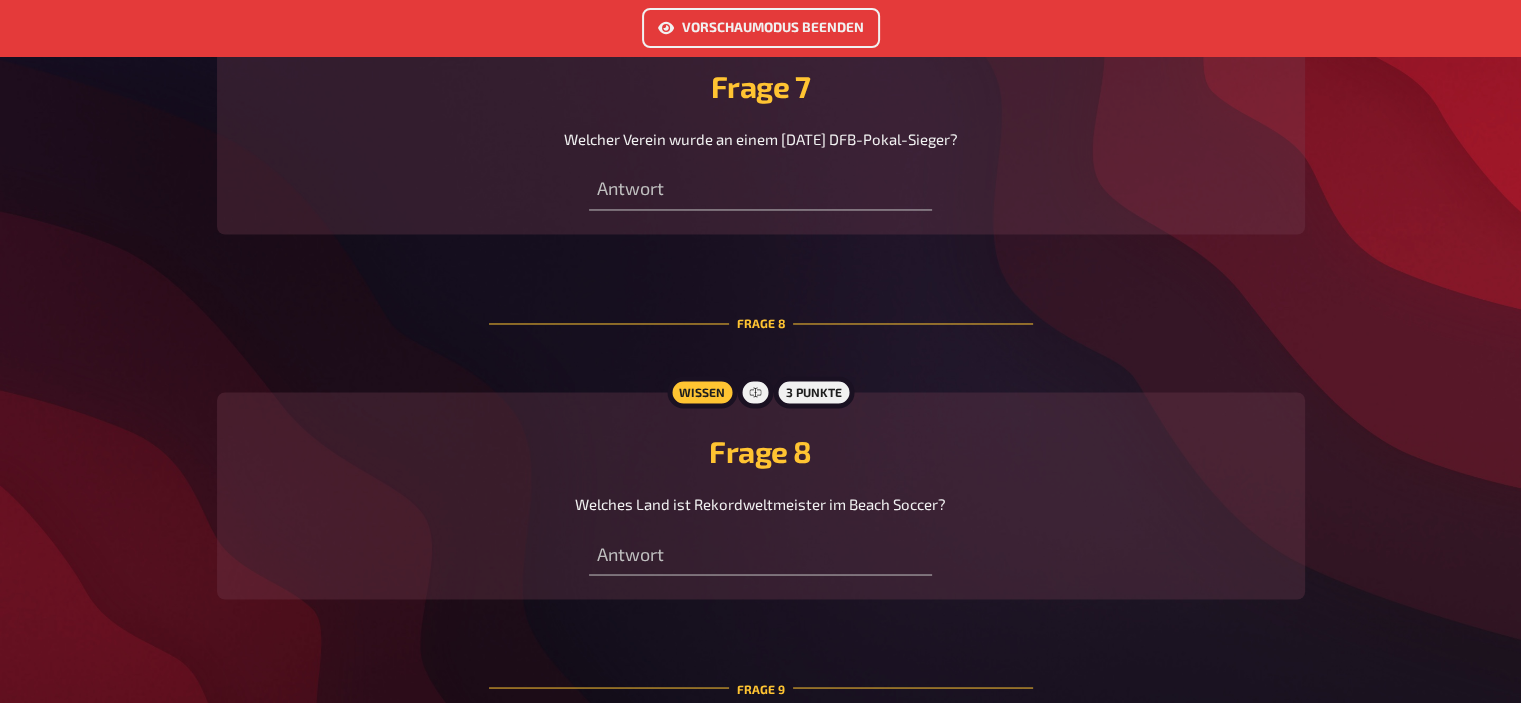 scroll, scrollTop: 3384, scrollLeft: 0, axis: vertical 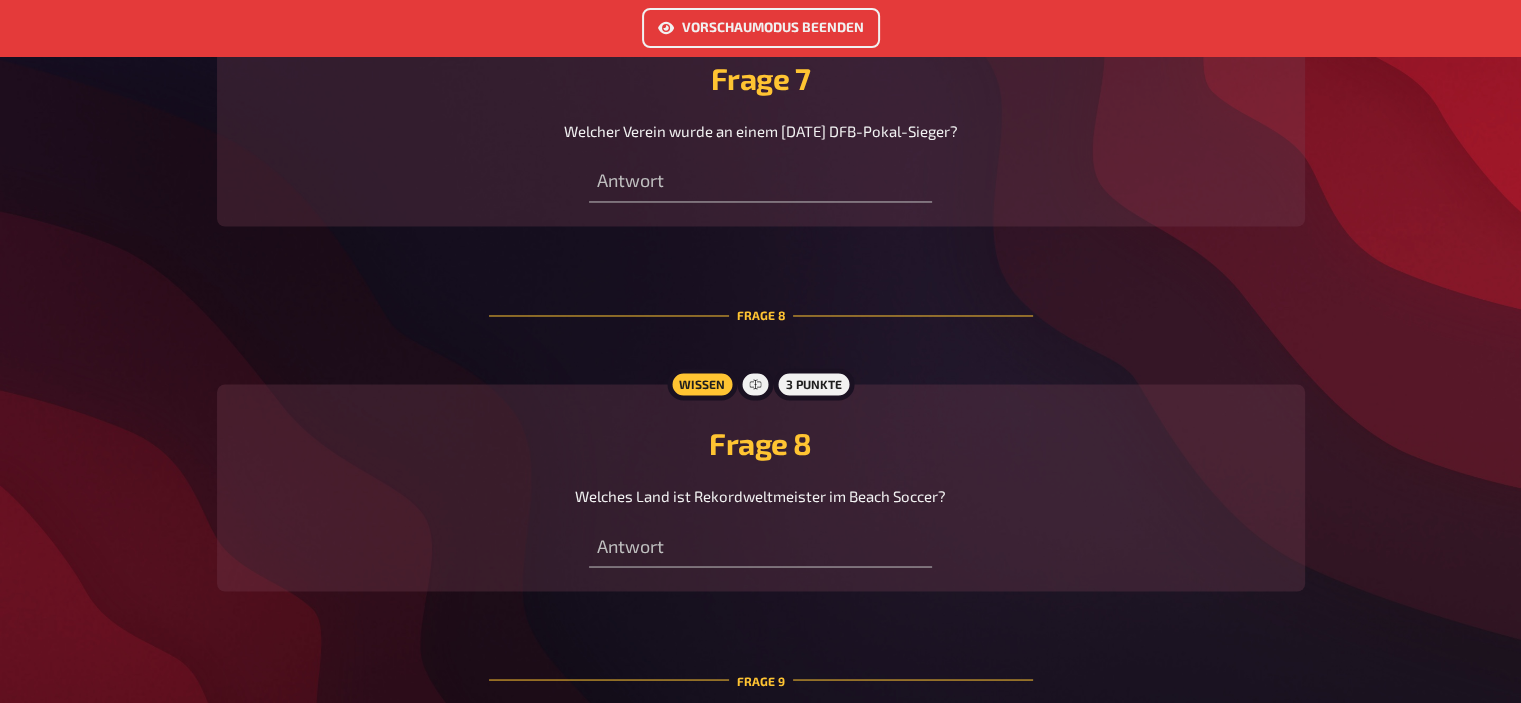 click on "Vorschaumodus beenden" at bounding box center [761, 28] 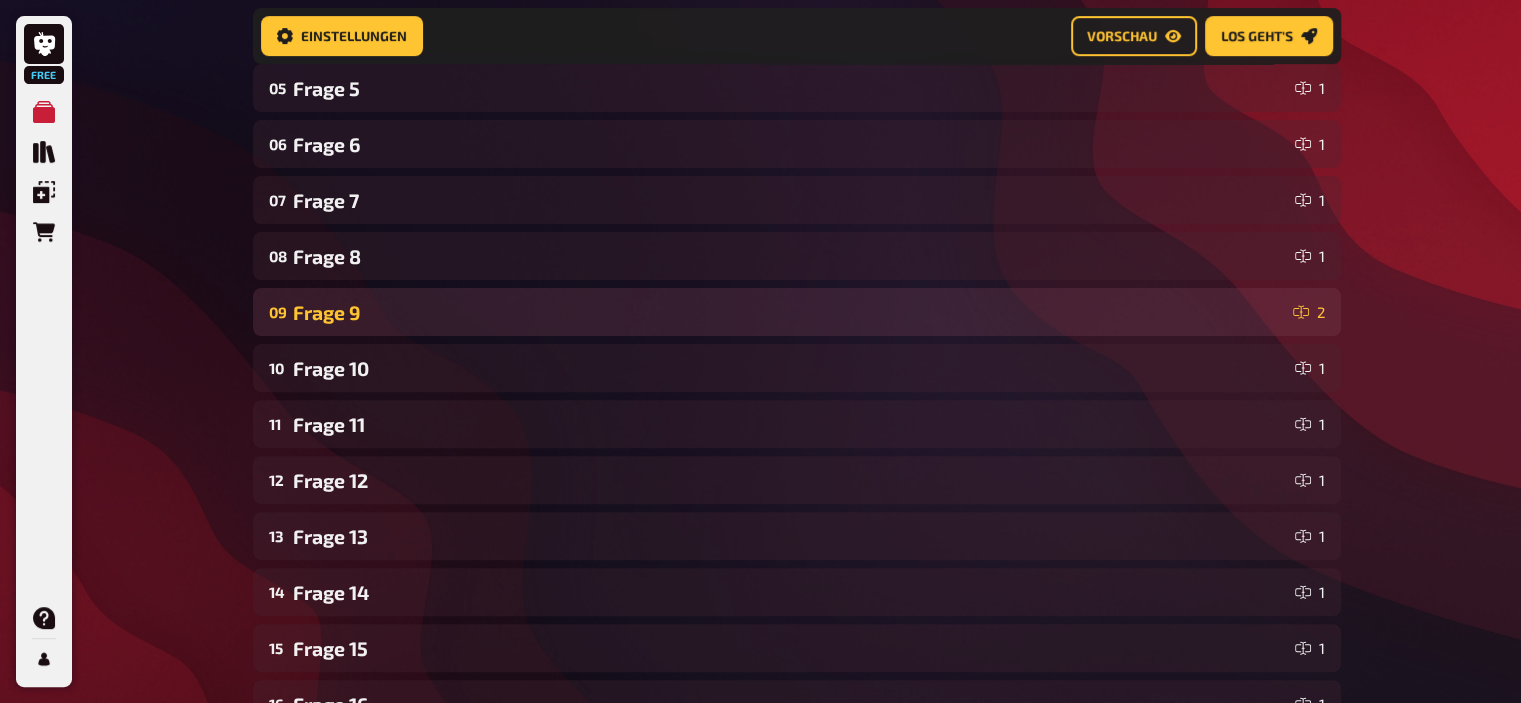 scroll, scrollTop: 576, scrollLeft: 0, axis: vertical 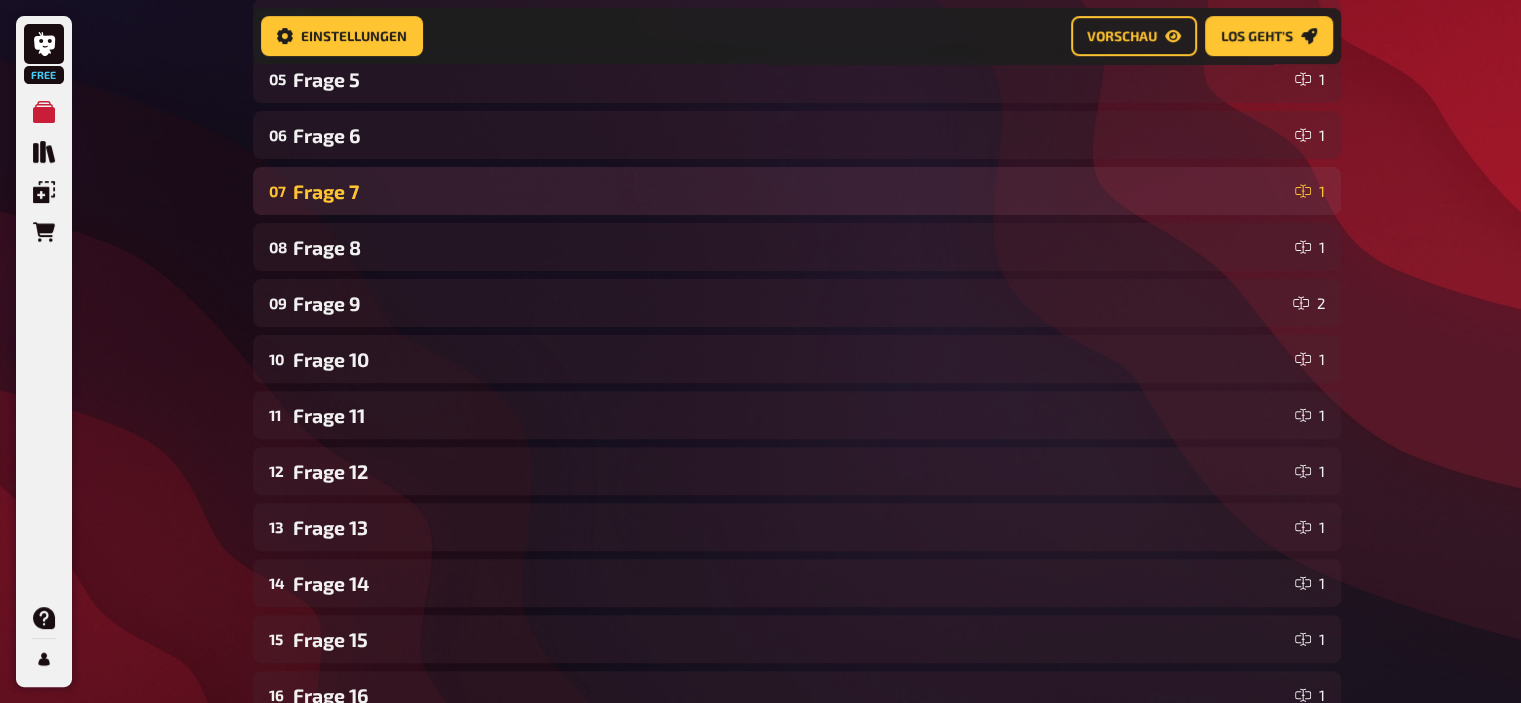 click on "Frage 7" at bounding box center [790, 191] 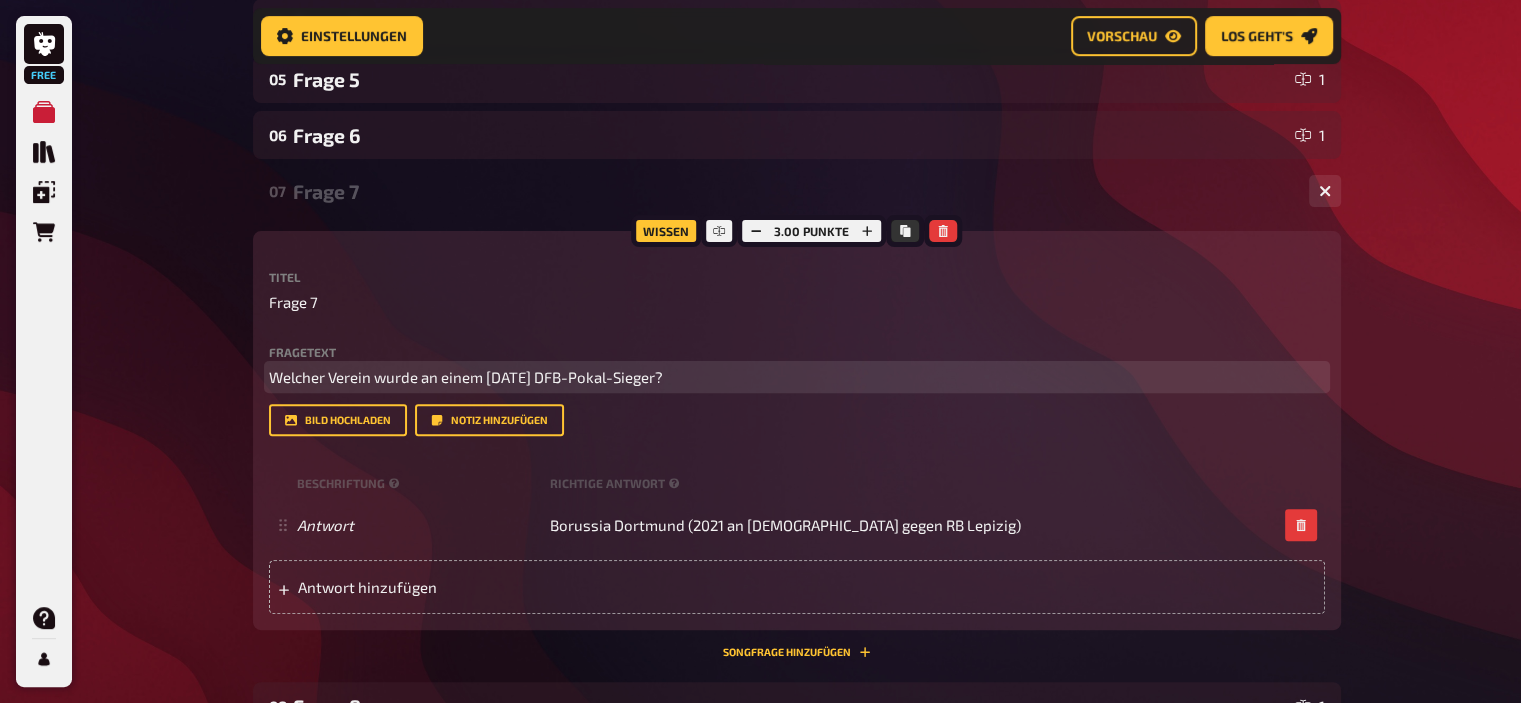 click on "[PERSON_NAME] Verein wurde an einem Donnerstag DFB-Pokal-[PERSON_NAME]?" at bounding box center [466, 377] 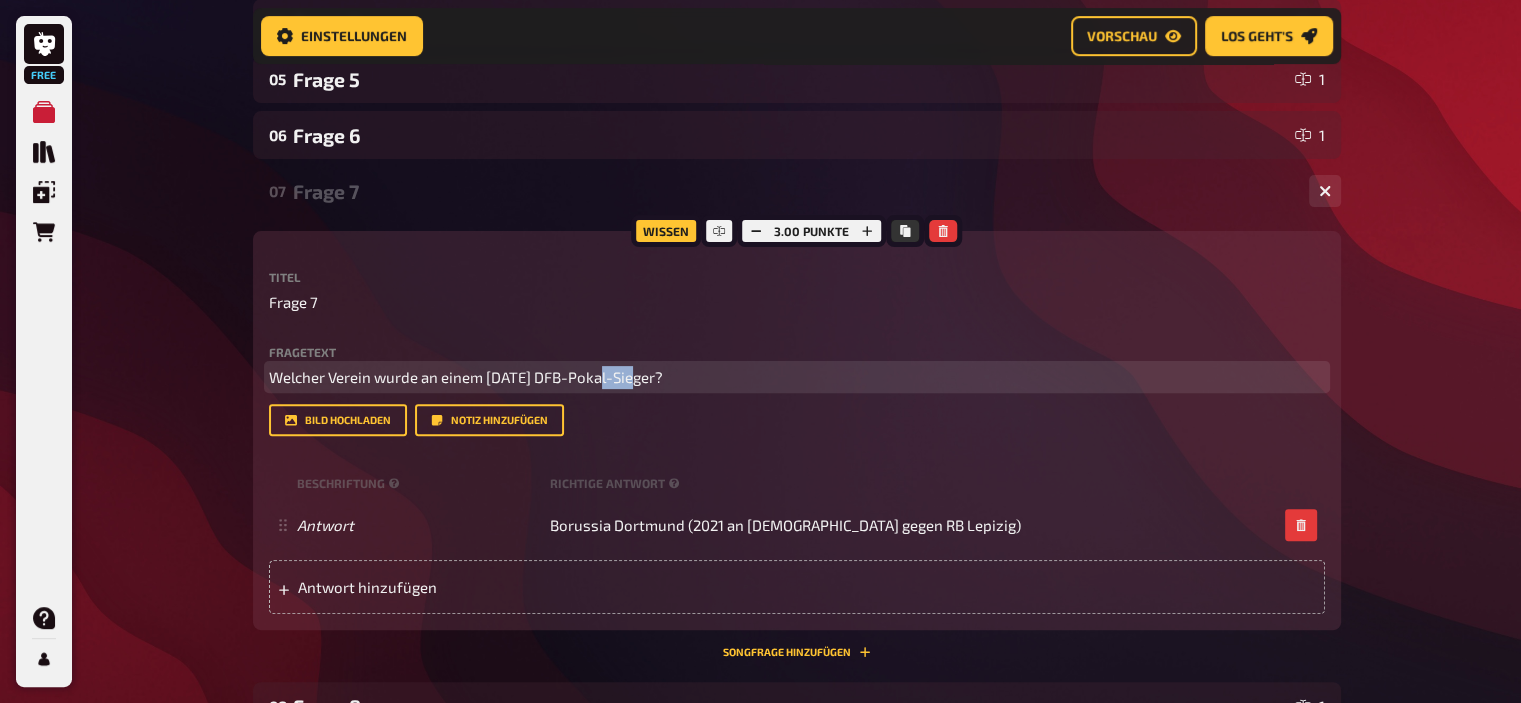 click on "[PERSON_NAME] Verein wurde an einem Donnerstag DFB-Pokal-[PERSON_NAME]?" at bounding box center (466, 377) 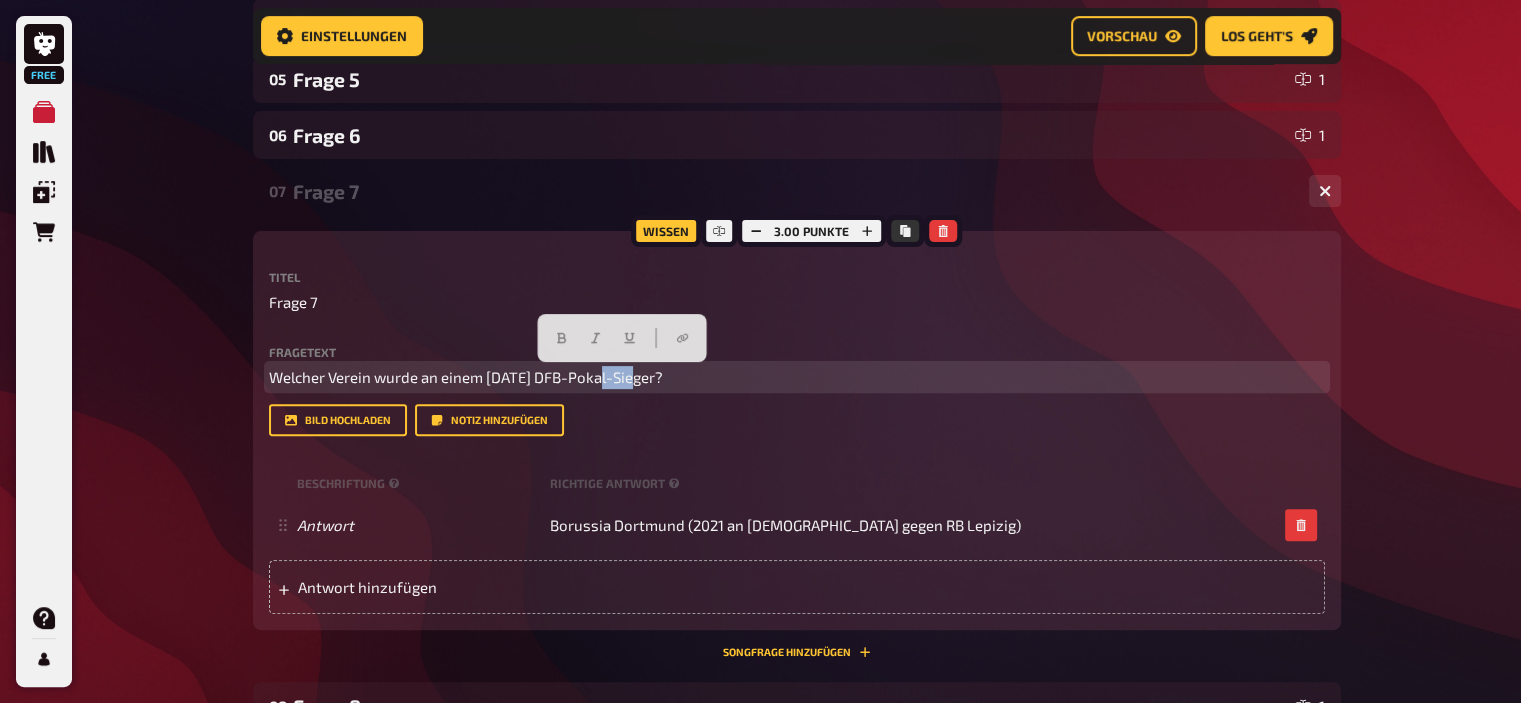 click on "[PERSON_NAME] Verein wurde an einem Donnerstag DFB-Pokal-[PERSON_NAME]?" at bounding box center (466, 377) 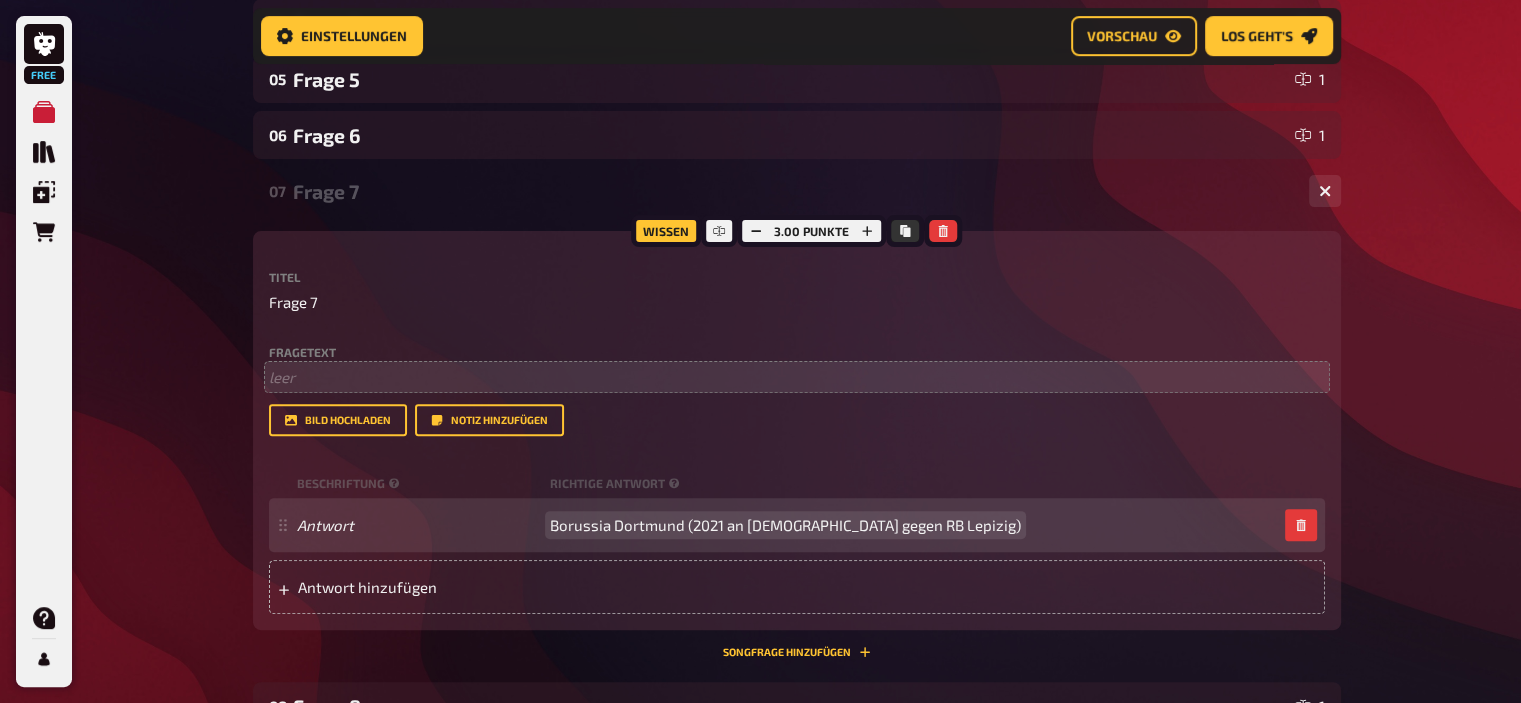 click on "Borussia Dortmund (2021 an [DEMOGRAPHIC_DATA] gegen RB Lepizig)" at bounding box center [785, 525] 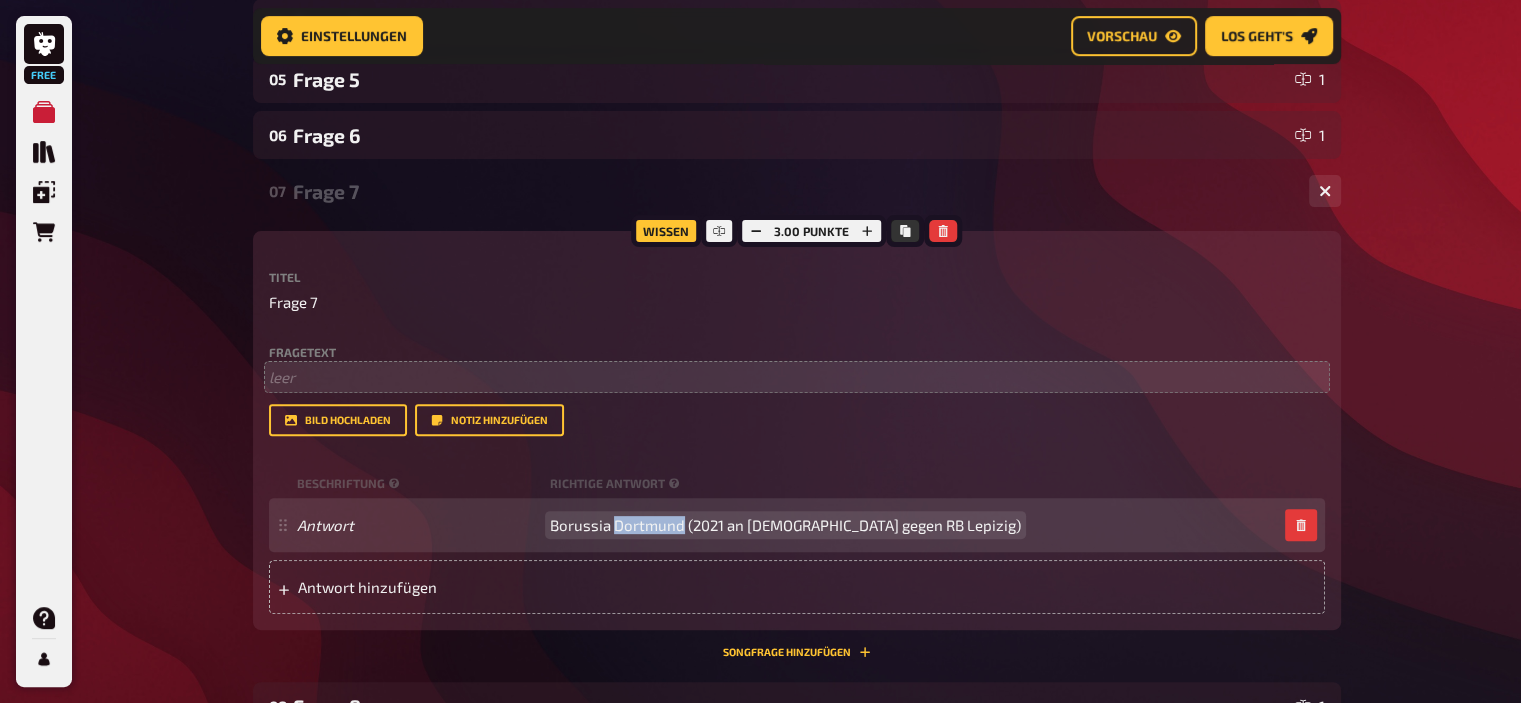 click on "Borussia Dortmund (2021 an [DEMOGRAPHIC_DATA] gegen RB Lepizig)" at bounding box center [785, 525] 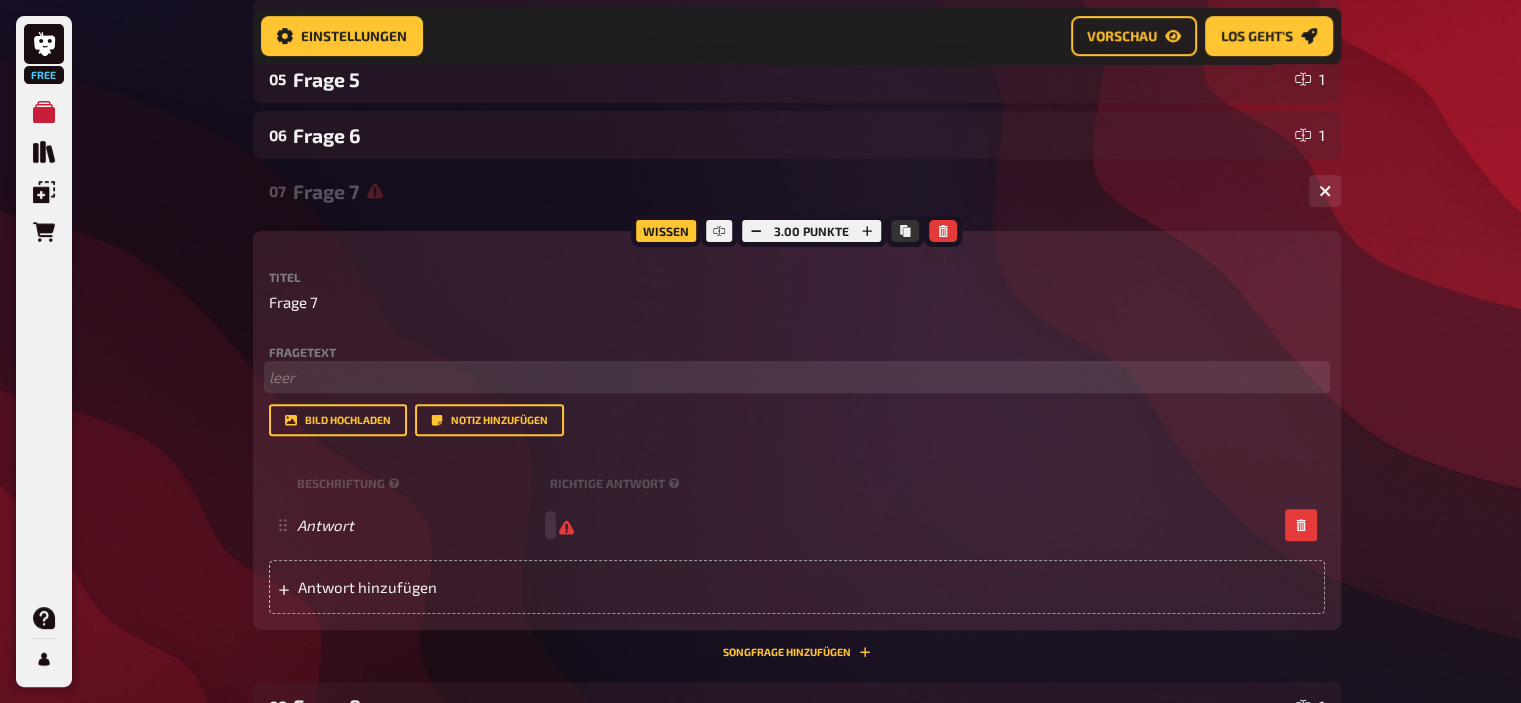 scroll, scrollTop: 576, scrollLeft: 0, axis: vertical 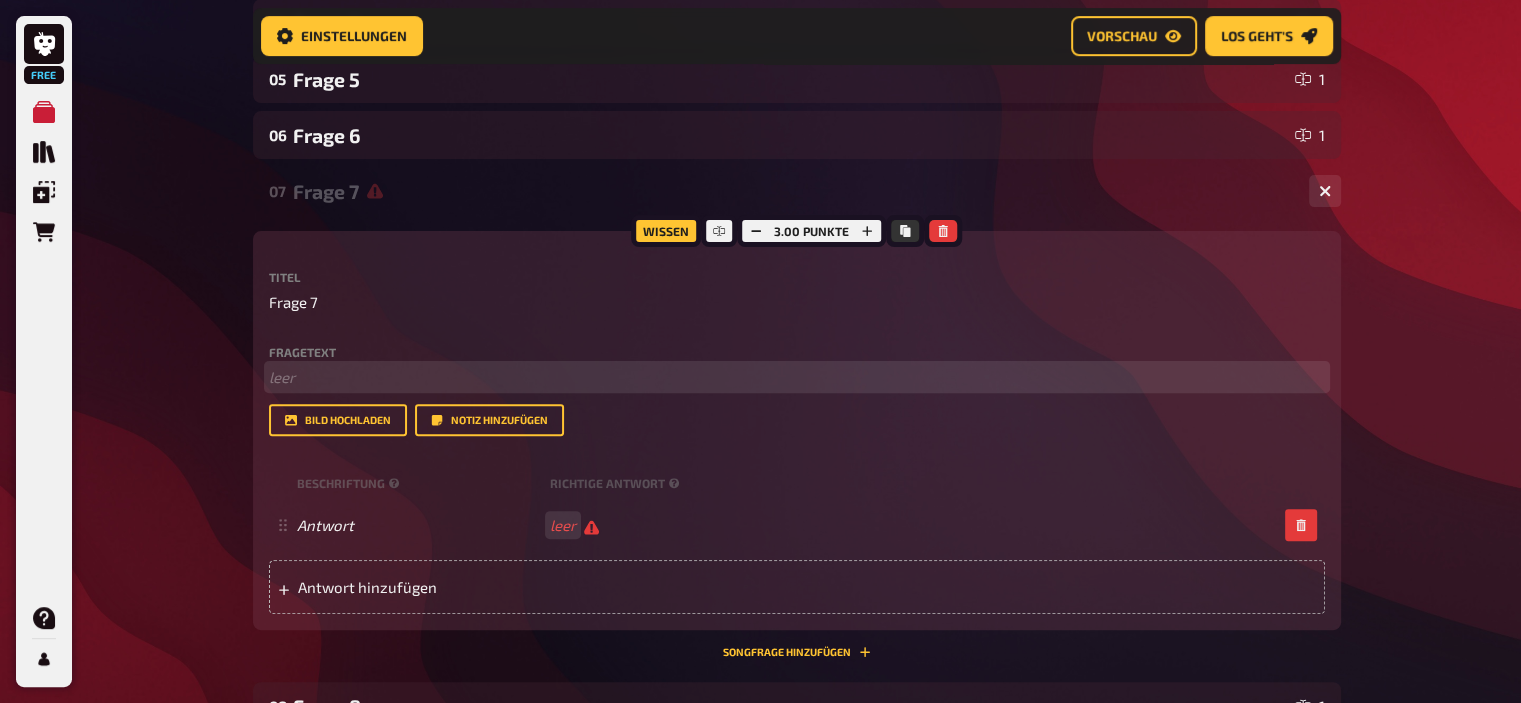 click on "﻿ leer" at bounding box center [797, 377] 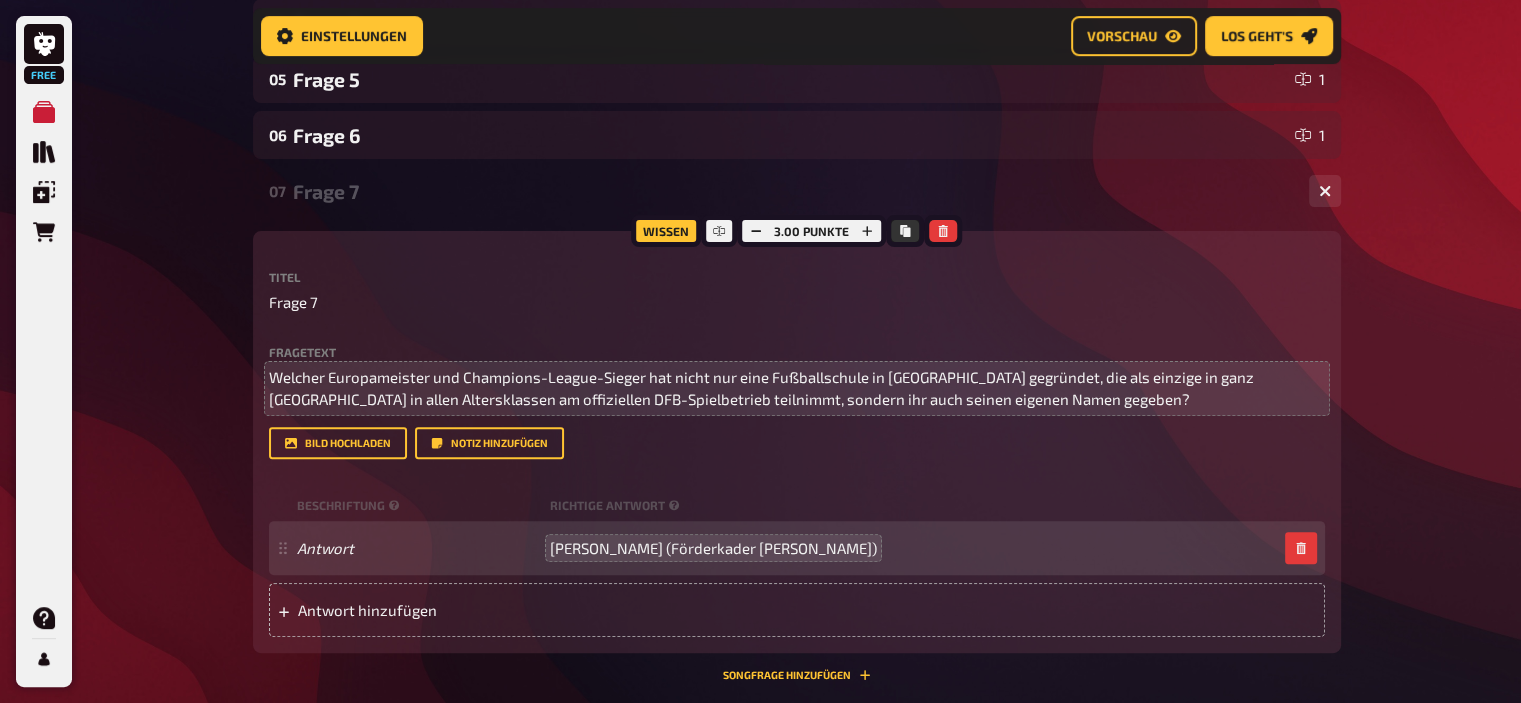 click on "Frage 7" at bounding box center (793, 191) 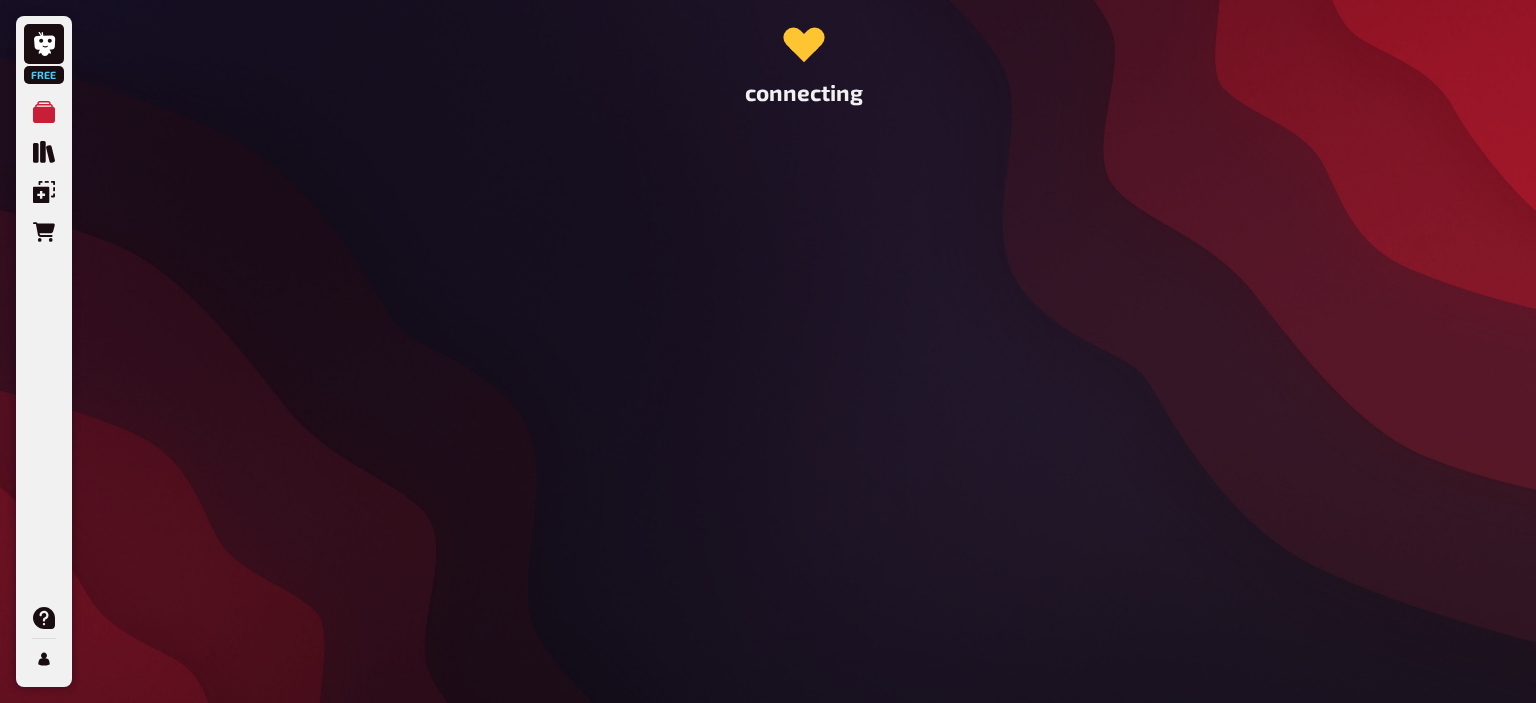 scroll, scrollTop: 0, scrollLeft: 0, axis: both 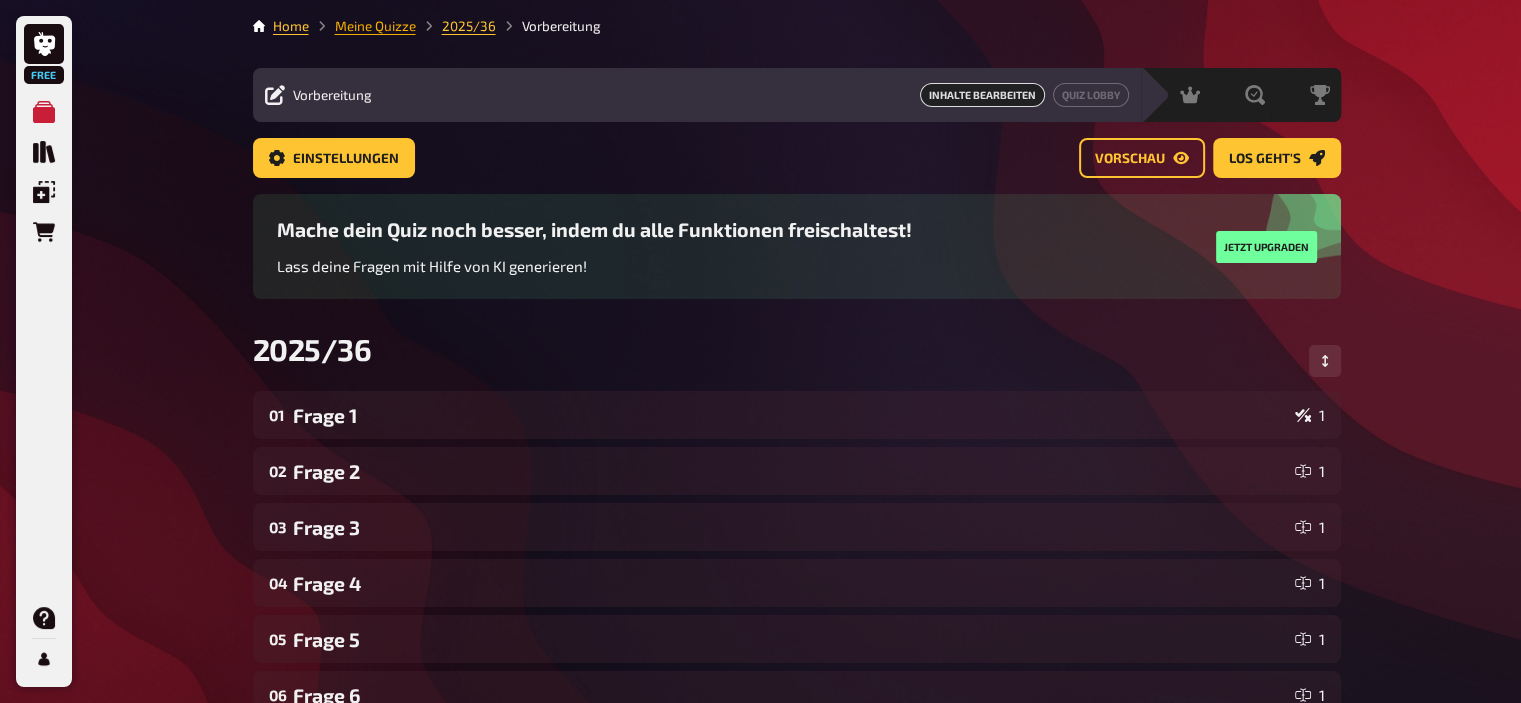 click on "Meine Quizze" at bounding box center [375, 26] 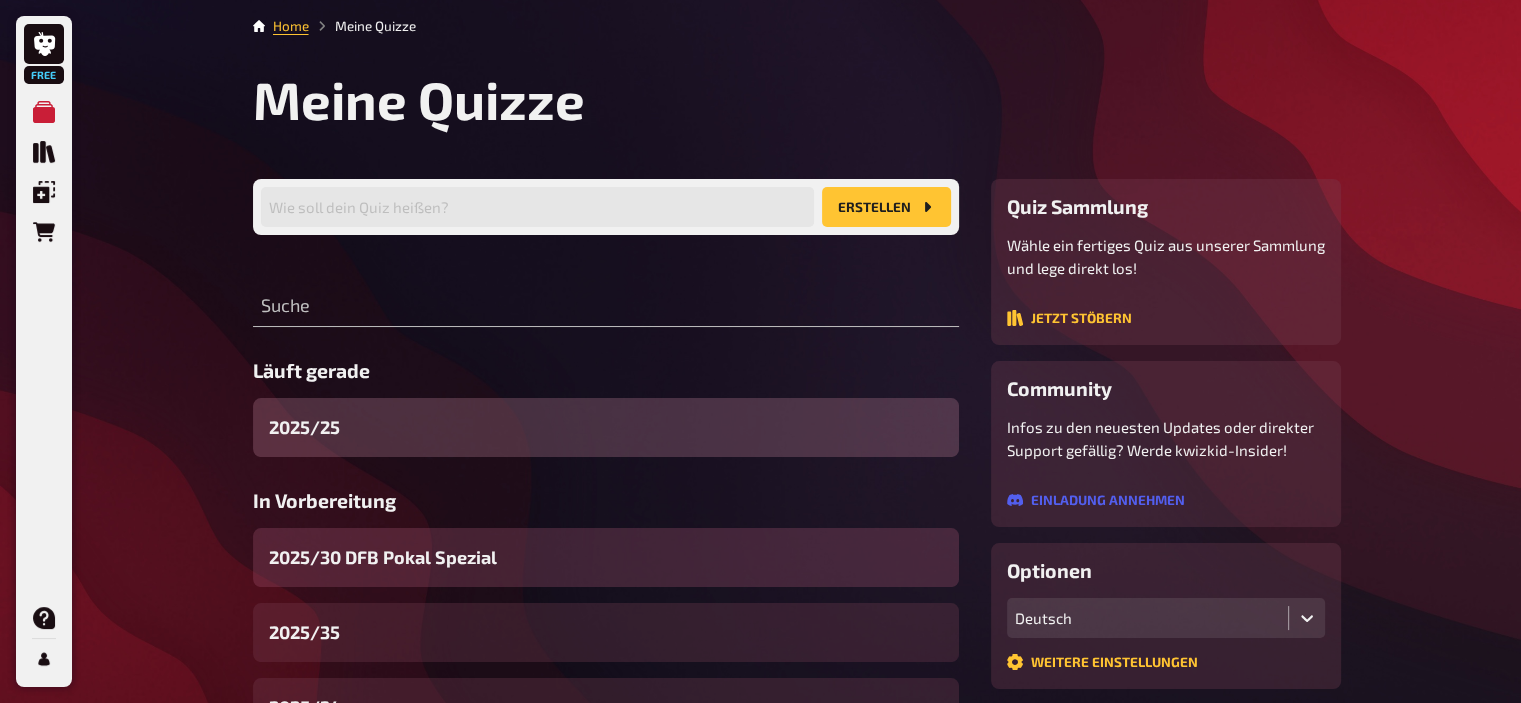 scroll, scrollTop: 250, scrollLeft: 0, axis: vertical 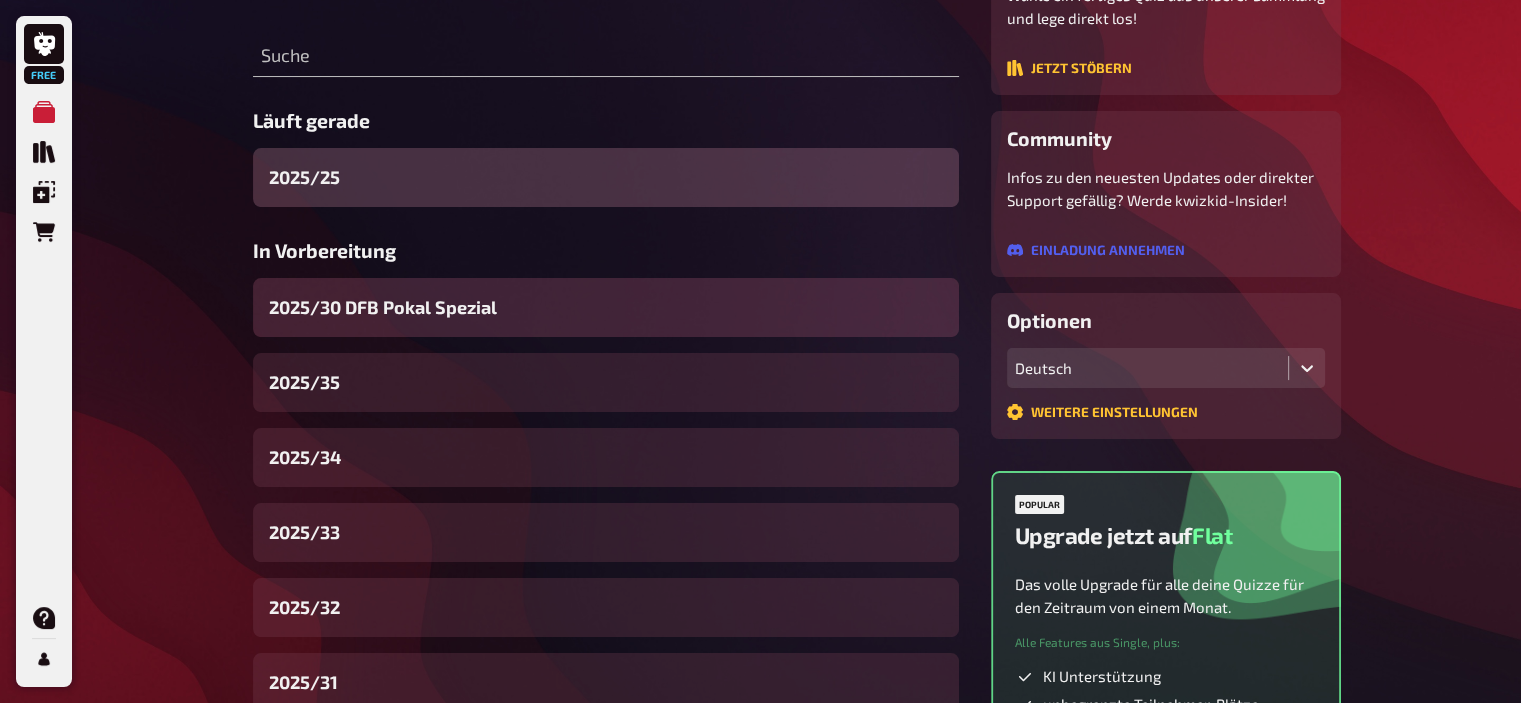 click on "2025/30 DFB Pokal Spezial" at bounding box center (383, 307) 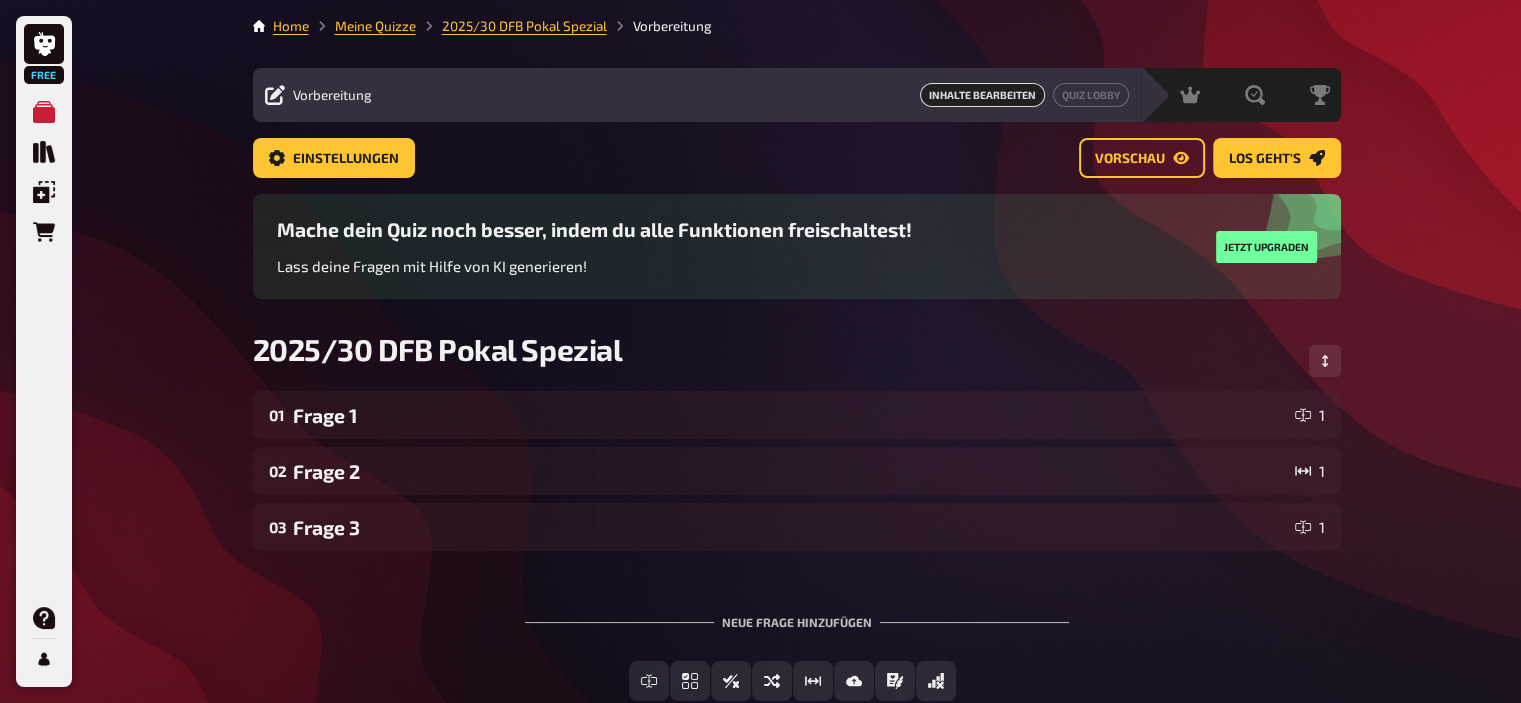 scroll, scrollTop: 127, scrollLeft: 0, axis: vertical 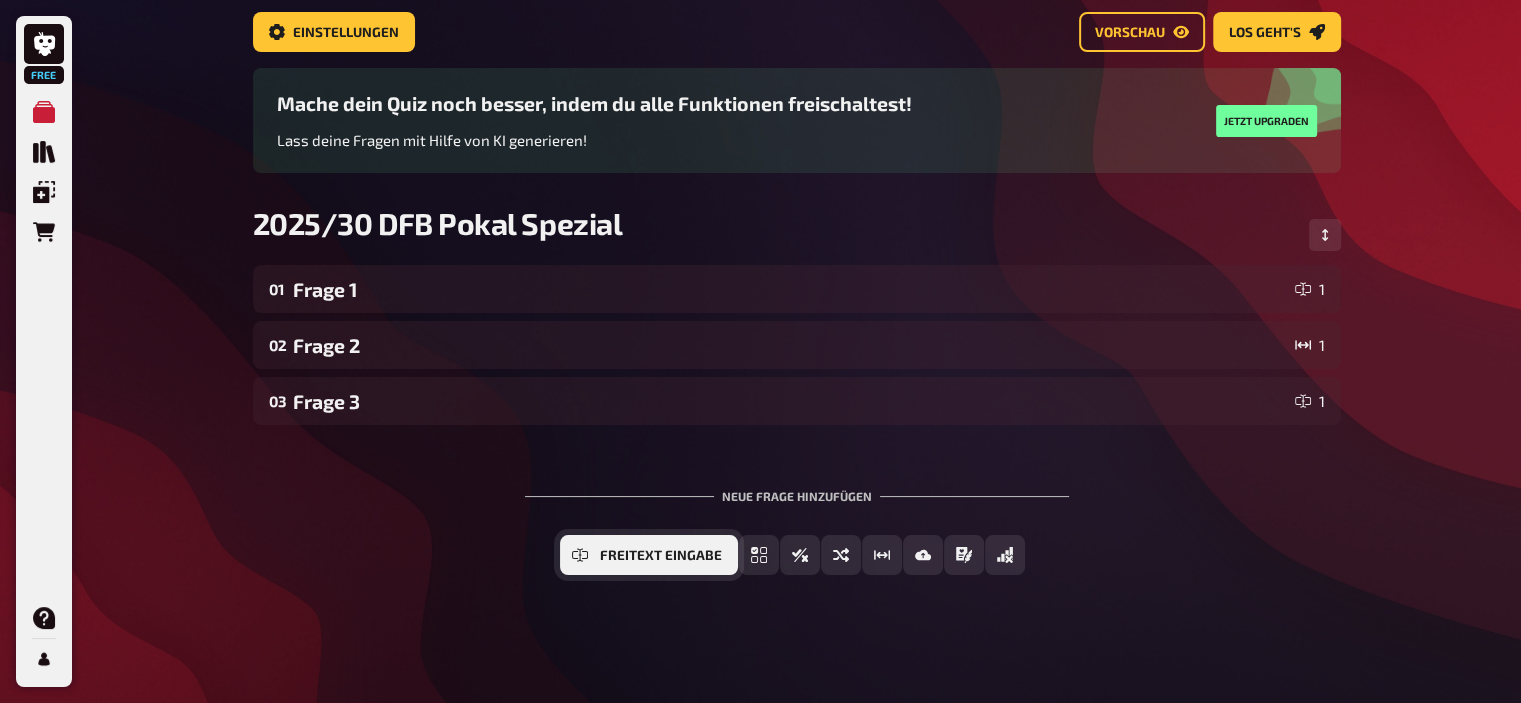 click on "Freitext Eingabe" at bounding box center [649, 555] 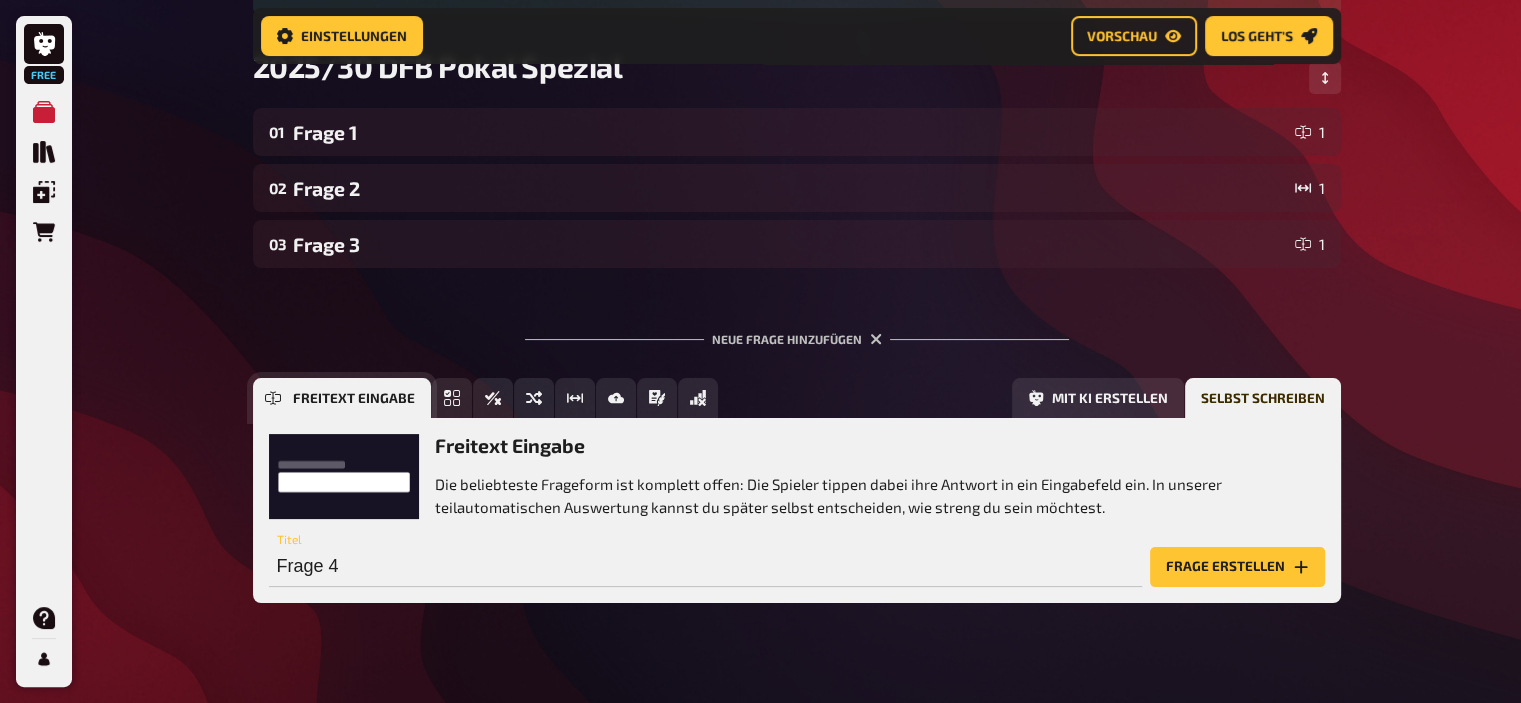 scroll, scrollTop: 315, scrollLeft: 0, axis: vertical 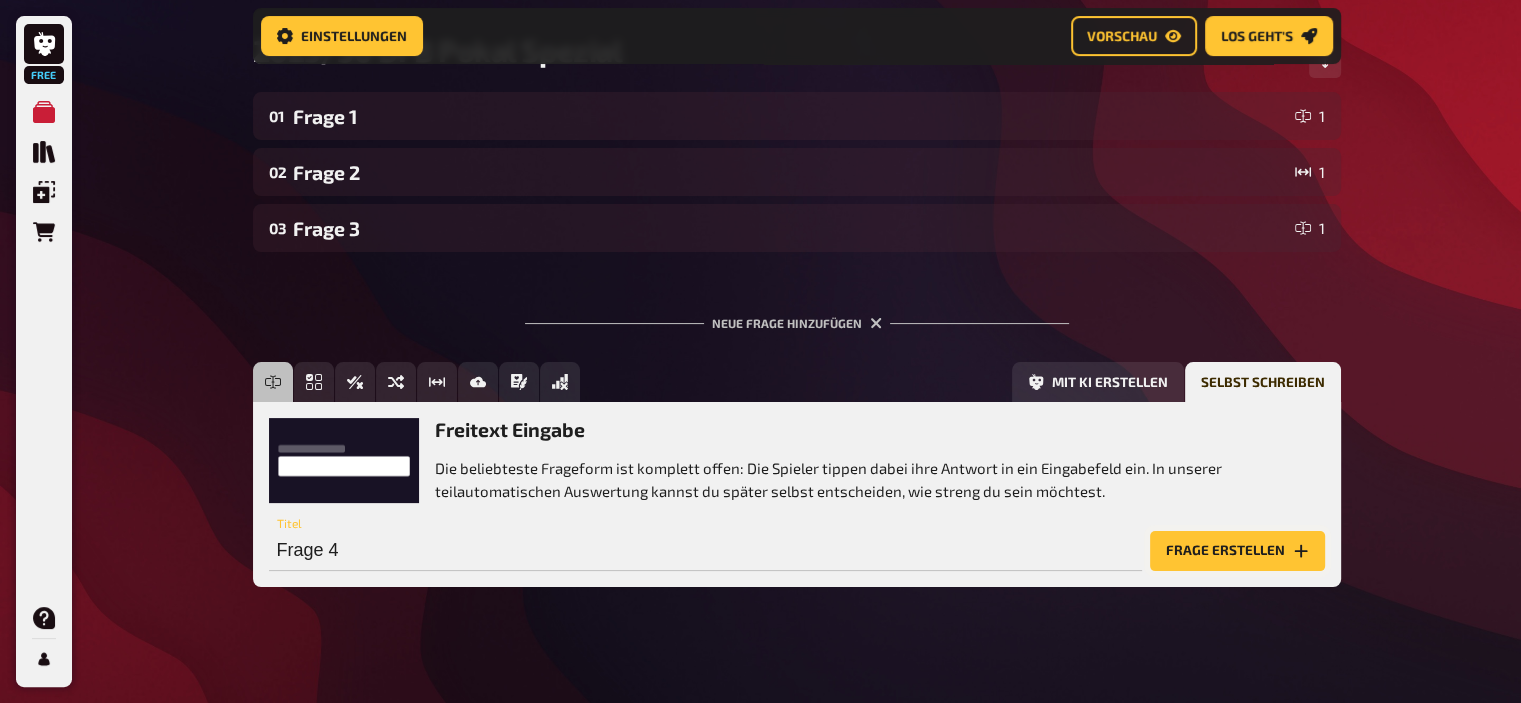click on "Frage erstellen" at bounding box center (1237, 551) 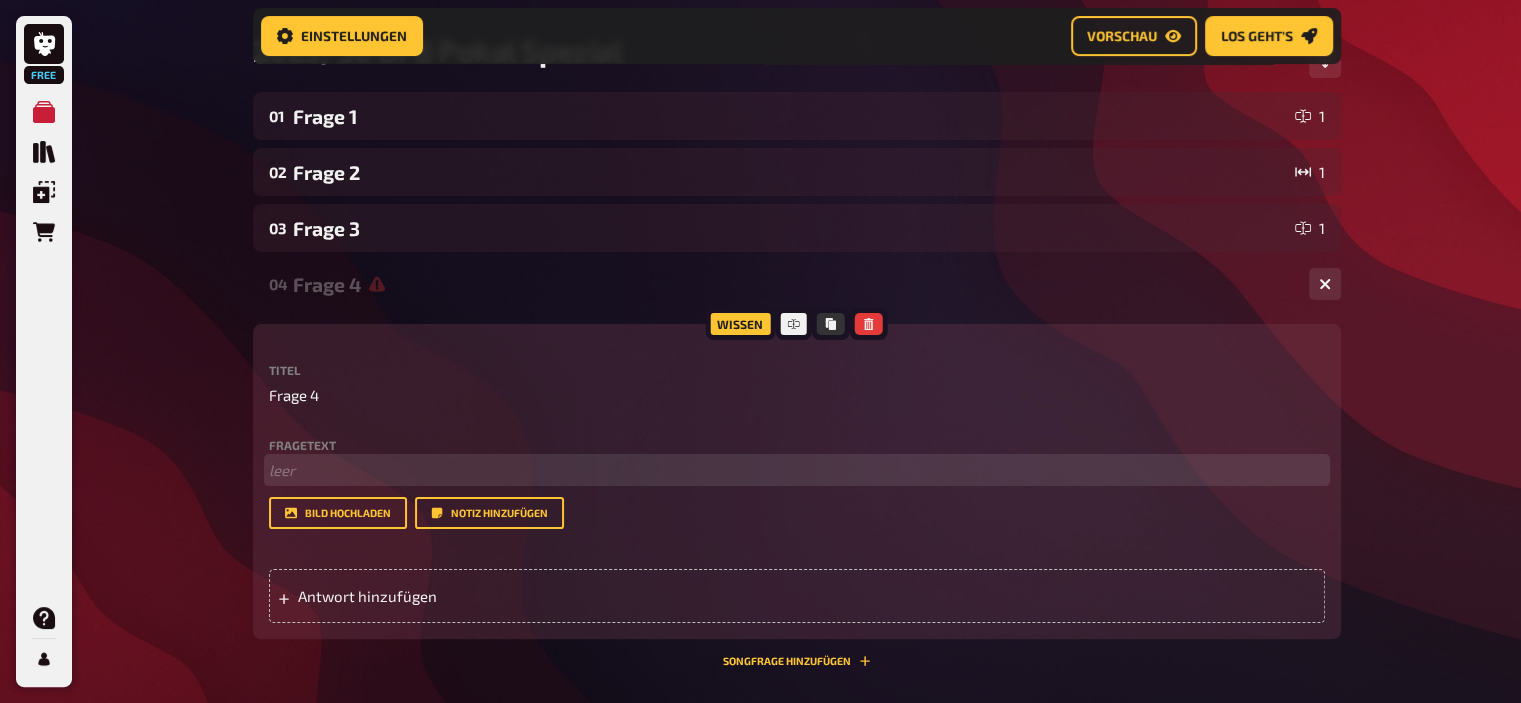 click on "﻿ leer" at bounding box center (797, 470) 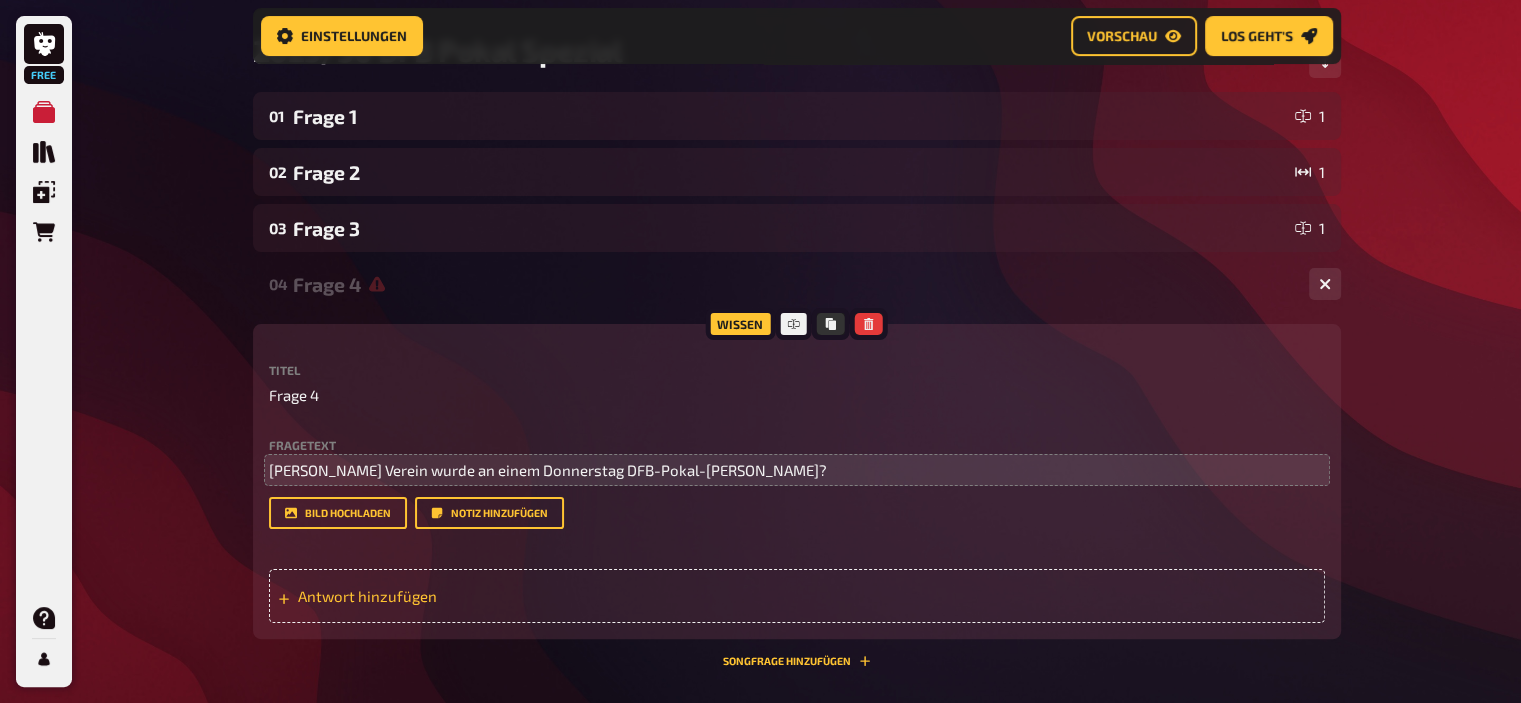 click on "Antwort hinzufügen" at bounding box center (453, 596) 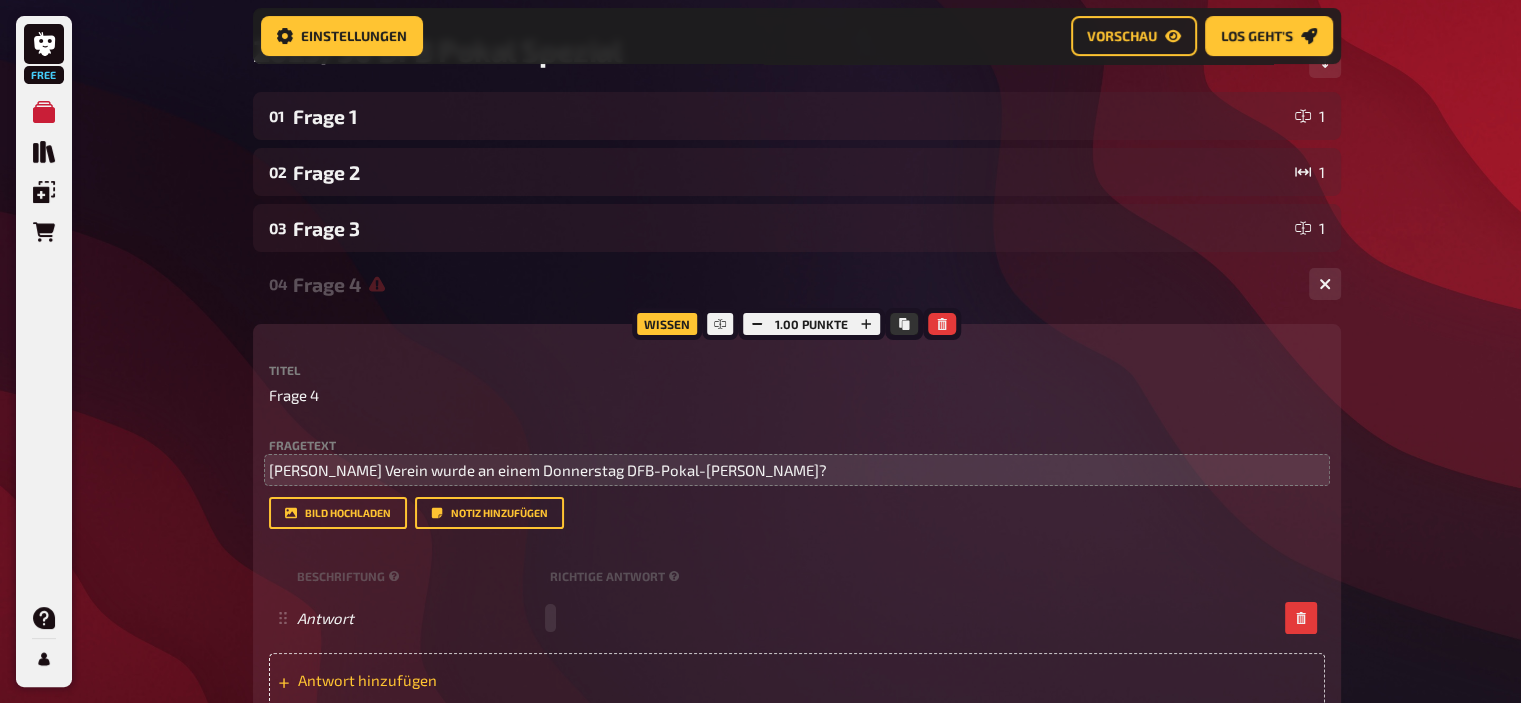 paste 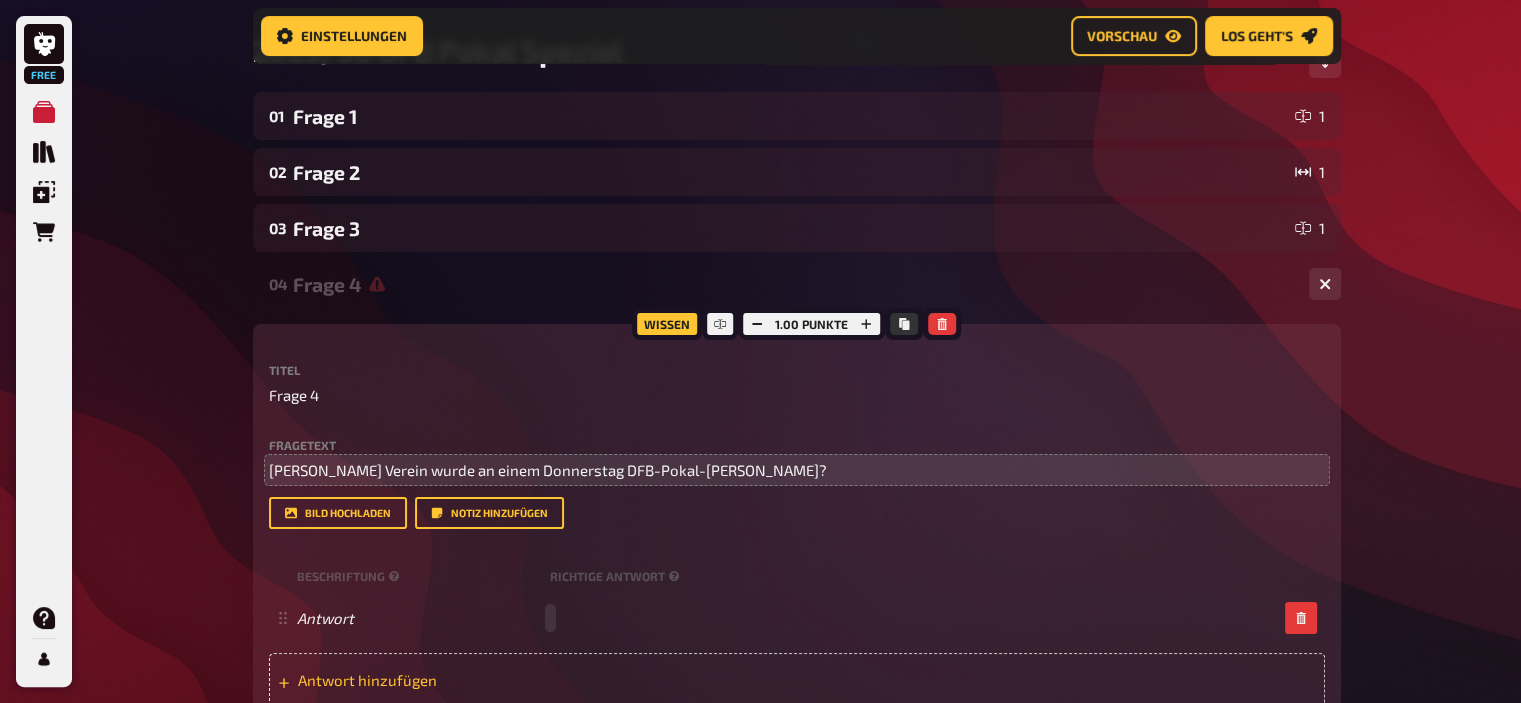 type 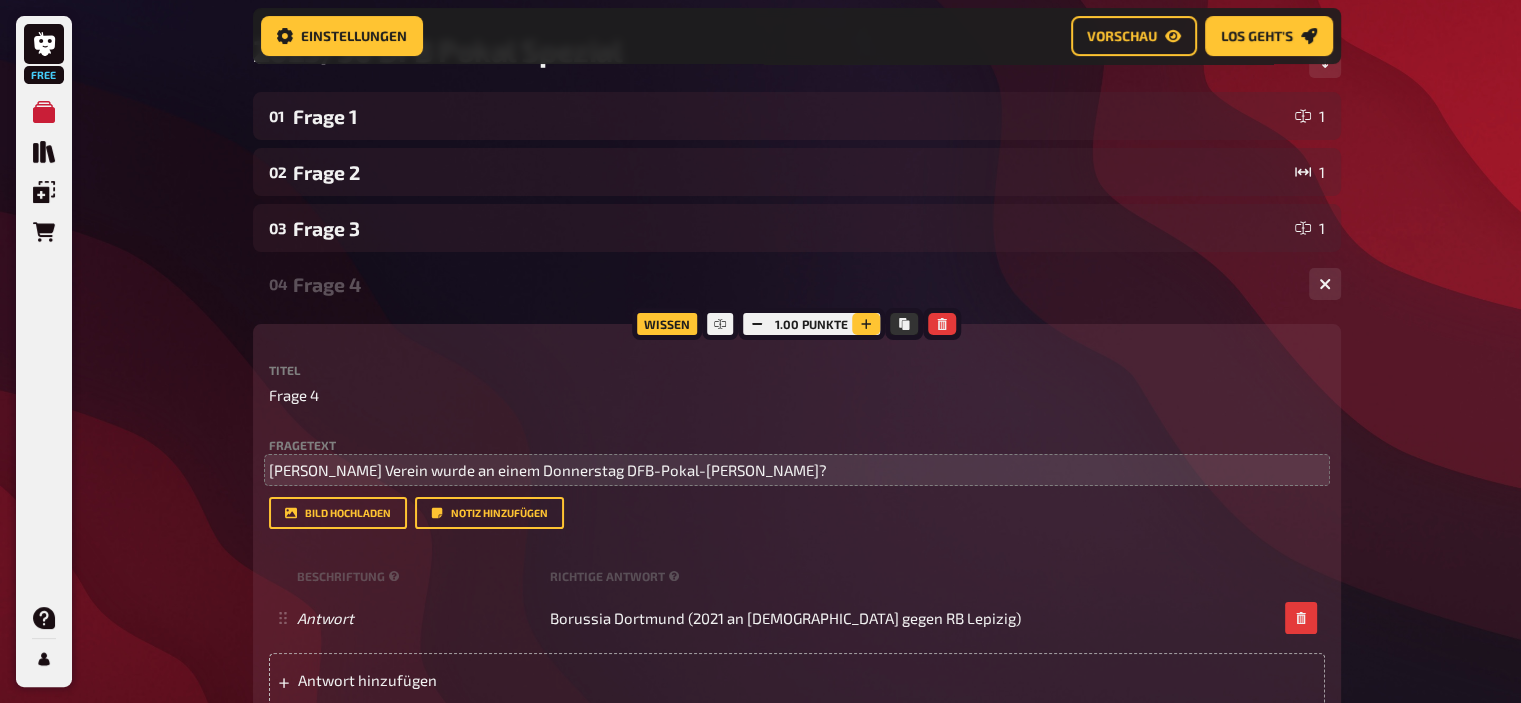 click at bounding box center (866, 324) 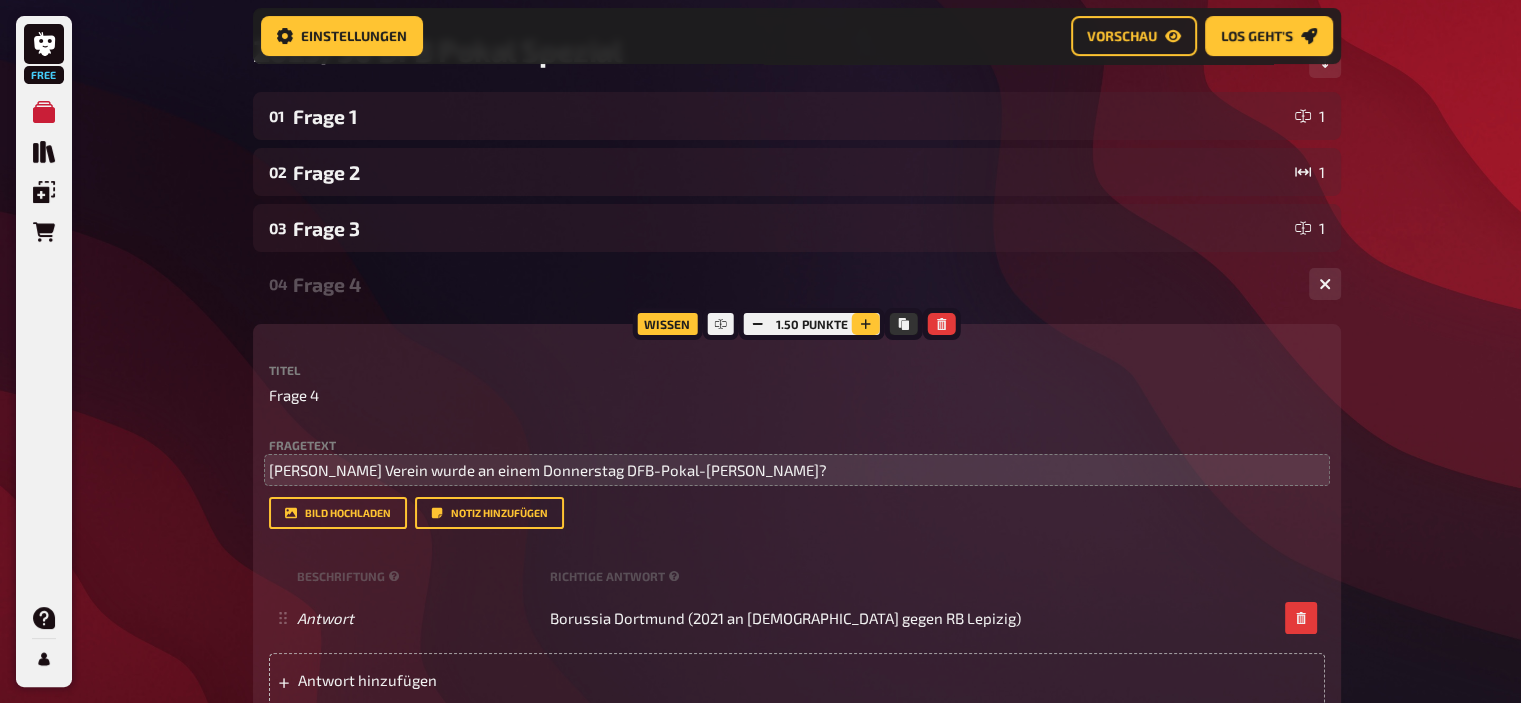 click at bounding box center [866, 324] 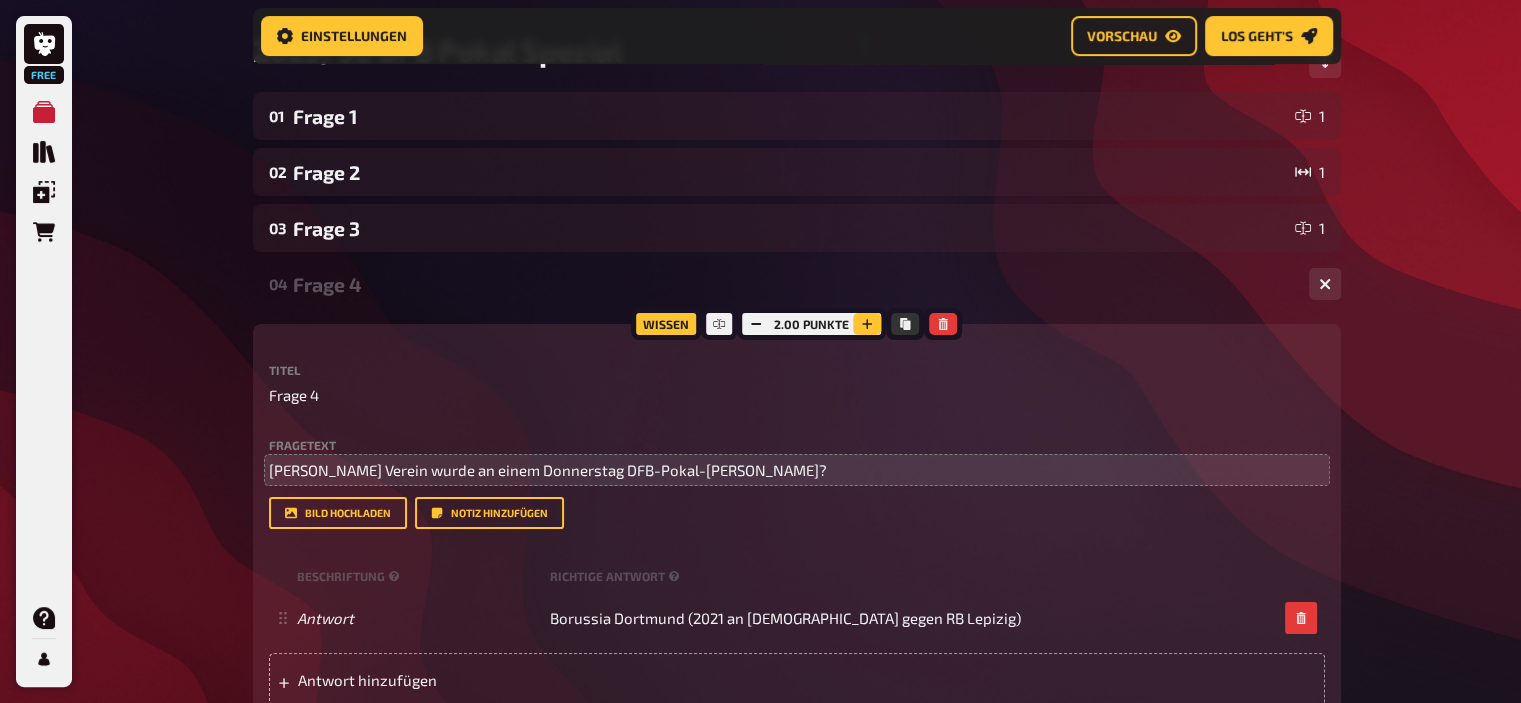 click at bounding box center [867, 324] 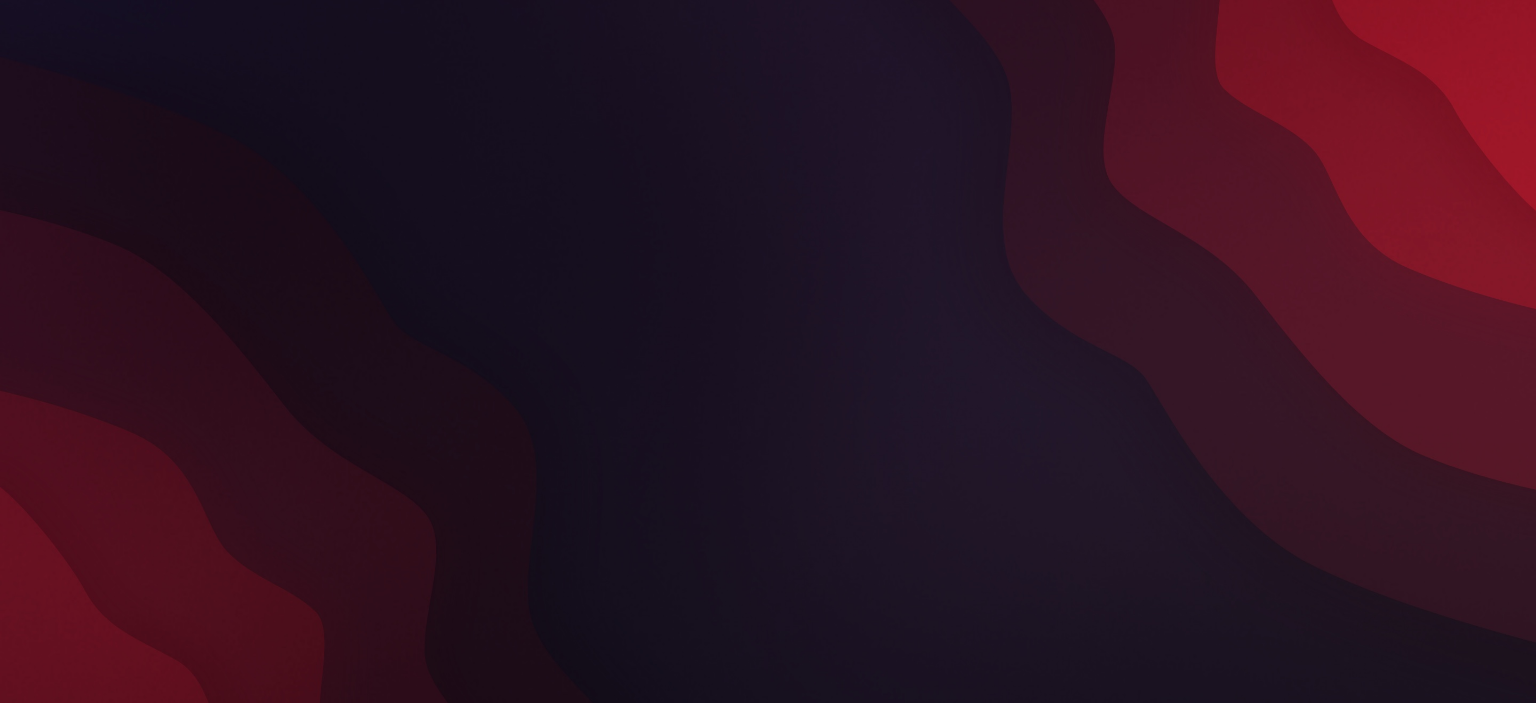 scroll, scrollTop: 0, scrollLeft: 0, axis: both 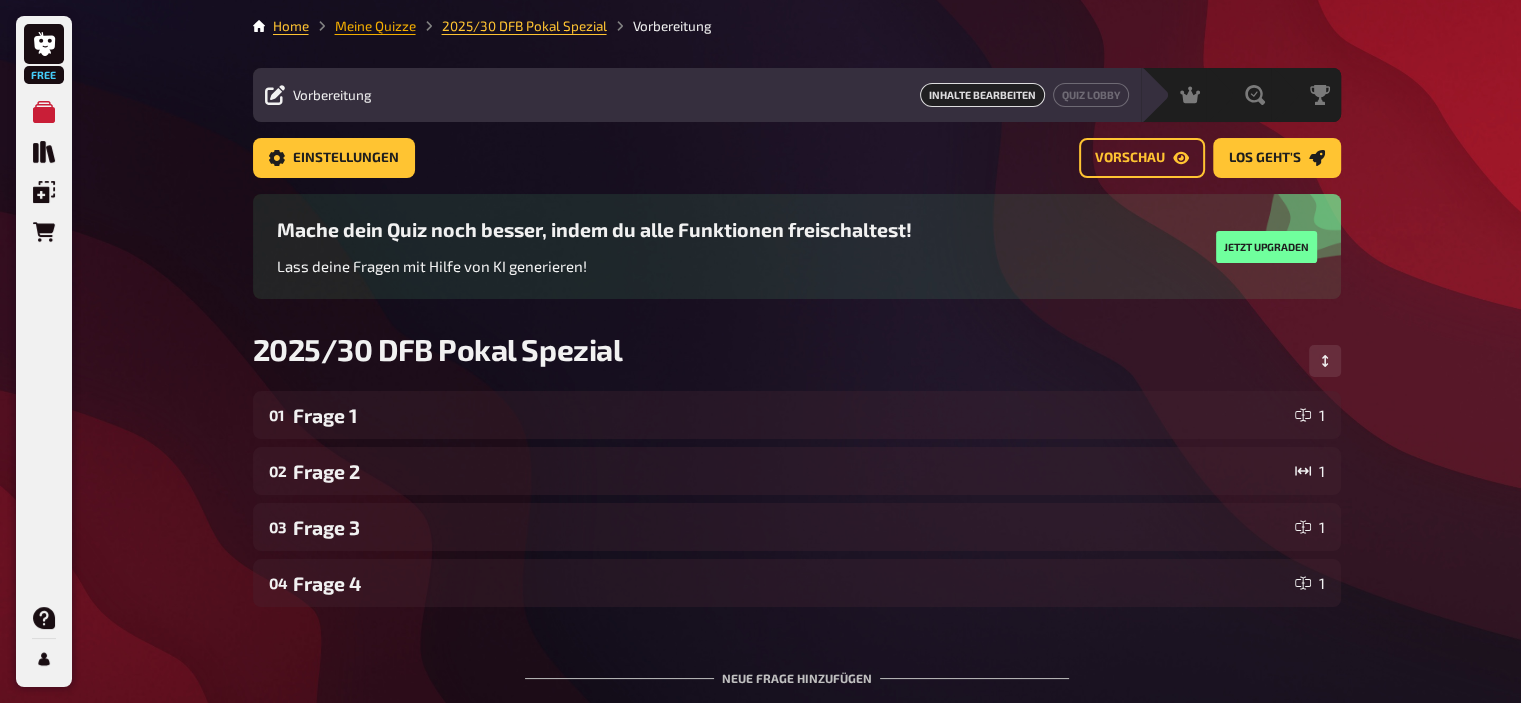 click on "Meine Quizze" at bounding box center [375, 26] 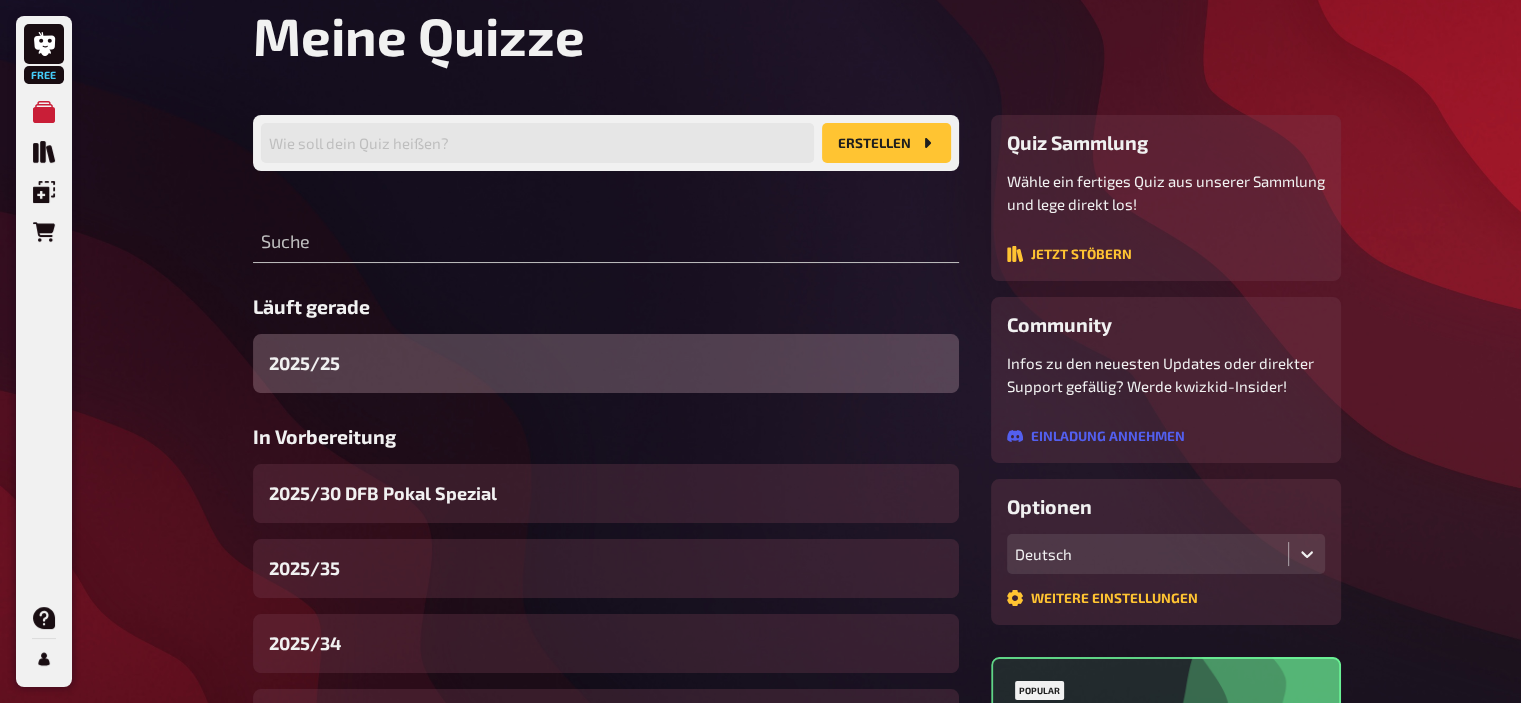 scroll, scrollTop: 206, scrollLeft: 0, axis: vertical 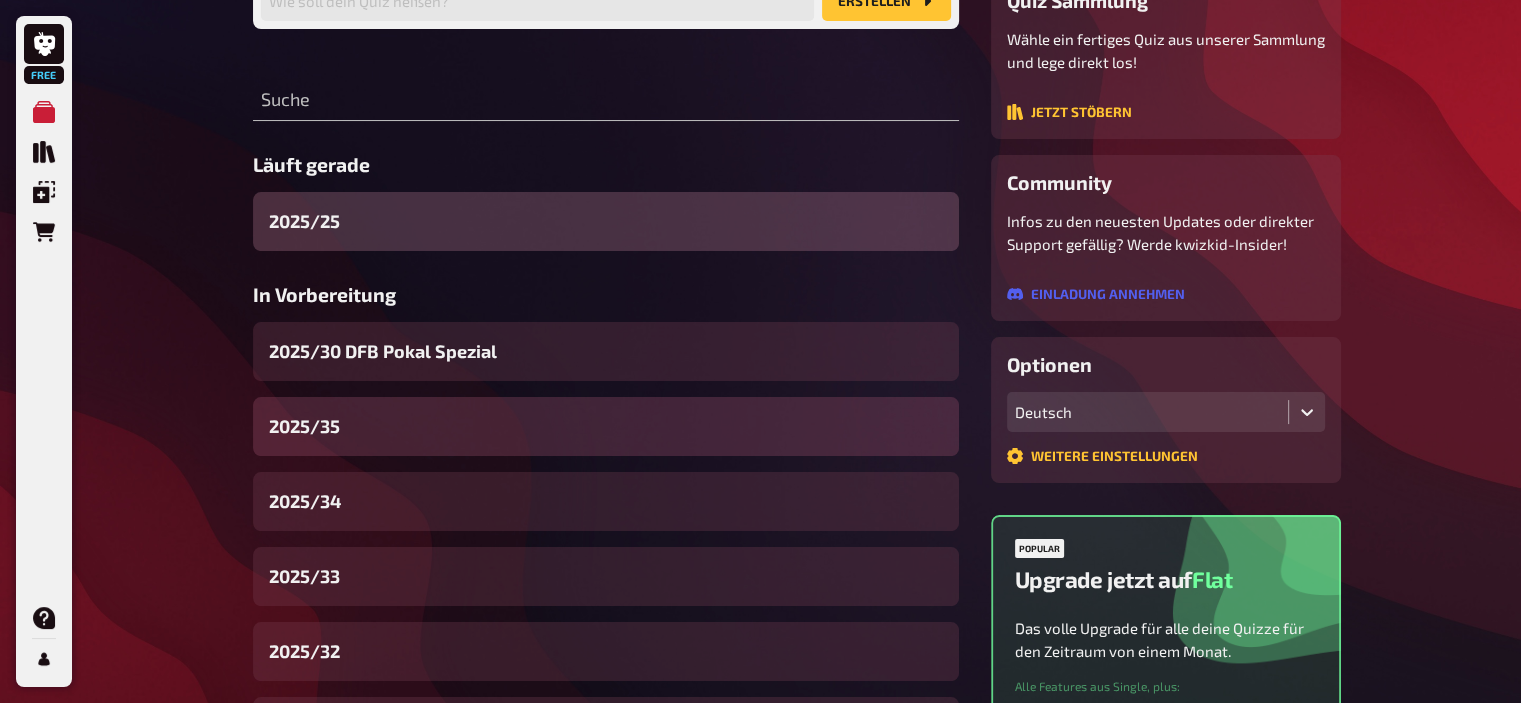 click on "2025/35" at bounding box center [606, 426] 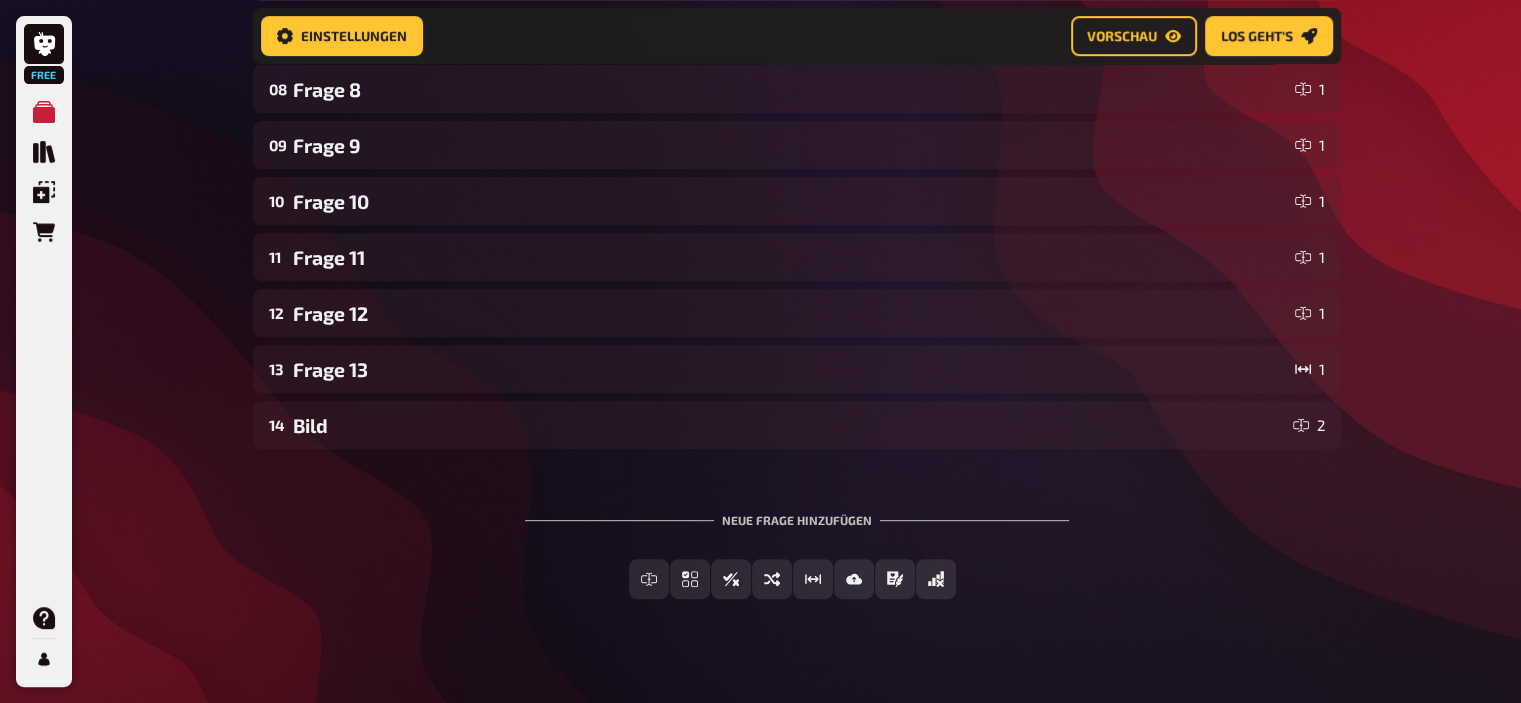 scroll, scrollTop: 759, scrollLeft: 0, axis: vertical 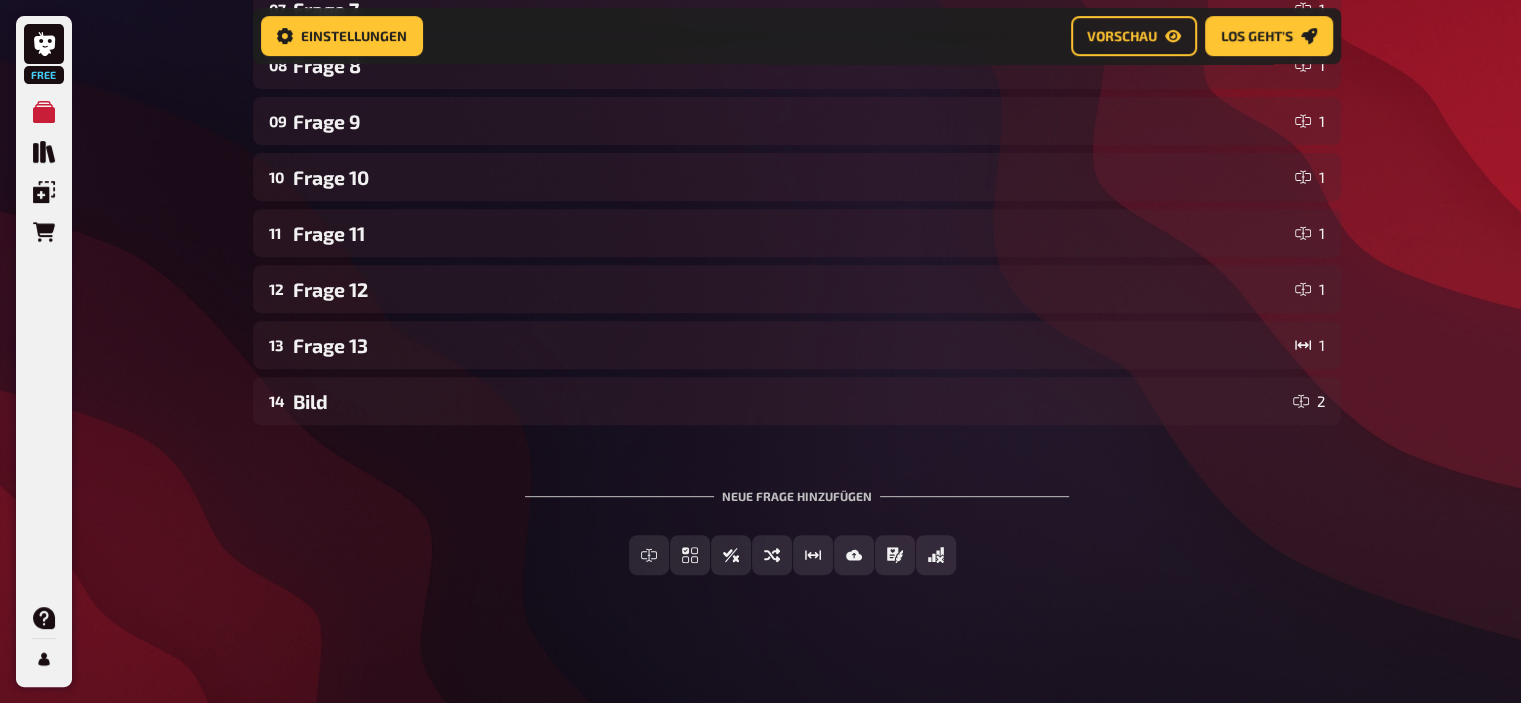 click on "01 Frage 1 1 02 Frage 2 1 03 Frage 3 1 04 Frage 4 1 05 Frage 1 1 06 Frage 6 1 07 Frage 7 1 08 Frage 8 1 09 Frage 9 1 10 Frage 10 1 11 Frage 11 1 12 Frage 12 1 13 Frage 13 1 14 Bild 2
To pick up a draggable item, press the space bar.
While dragging, use the arrow keys to move the item.
Press space again to drop the item in its new position, or press escape to cancel." at bounding box center (797, 37) 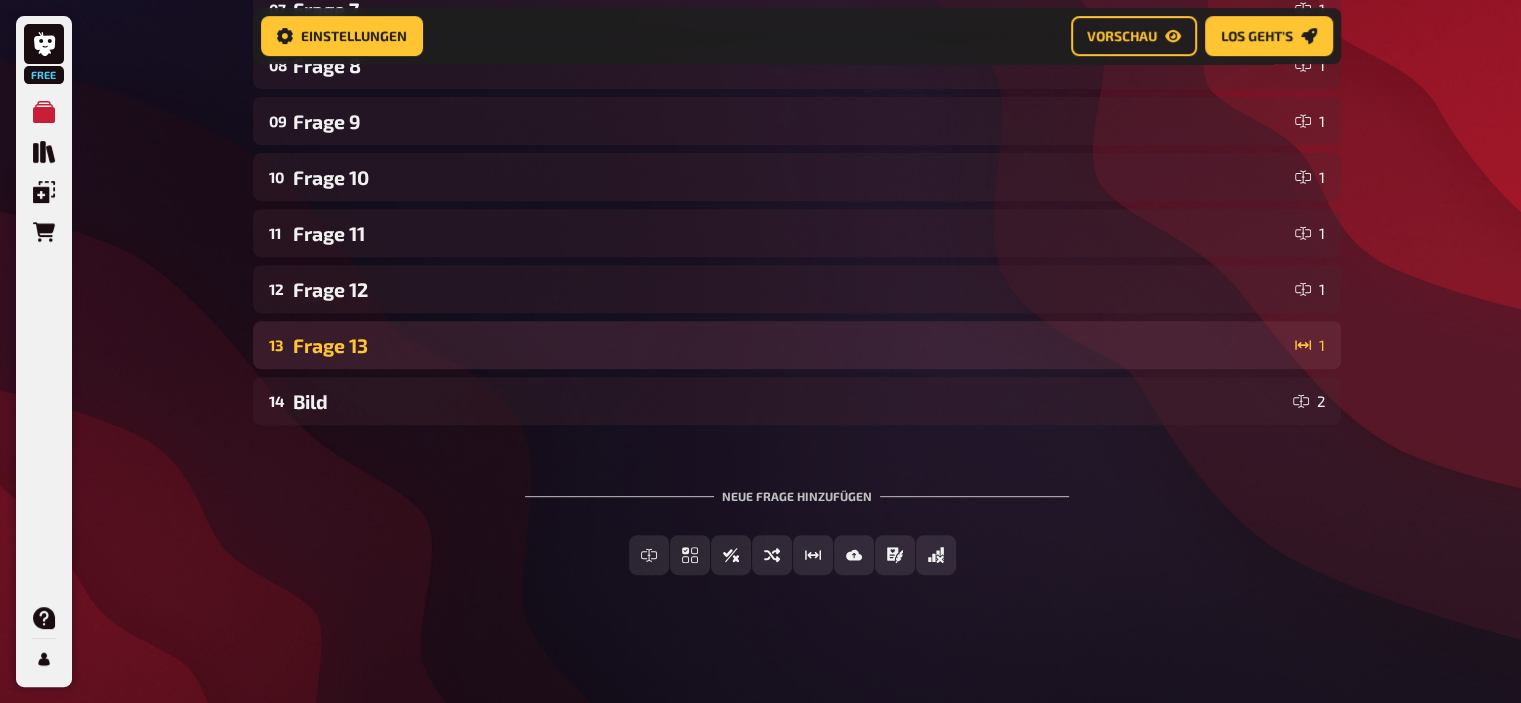 click on "Frage 13" at bounding box center (790, 345) 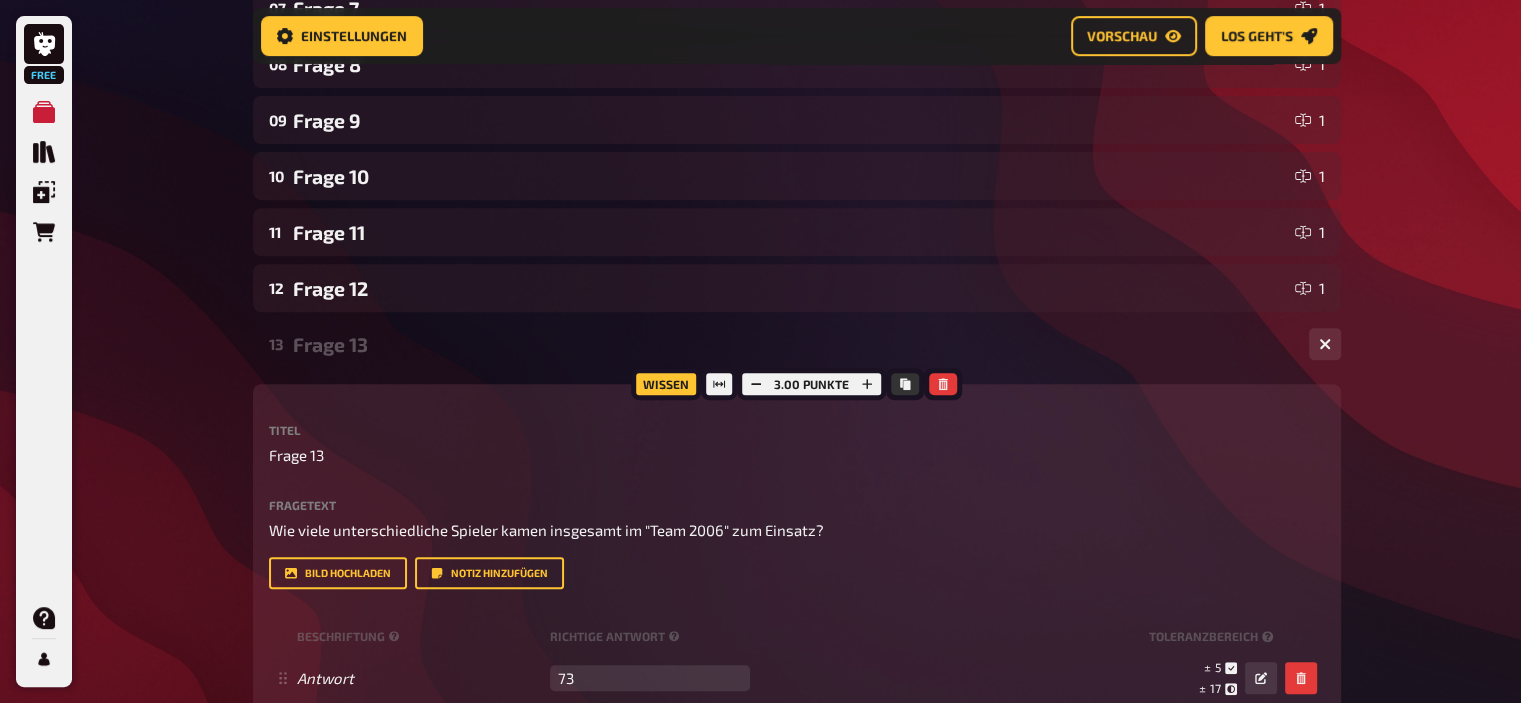click on "Frage 13" at bounding box center (793, 344) 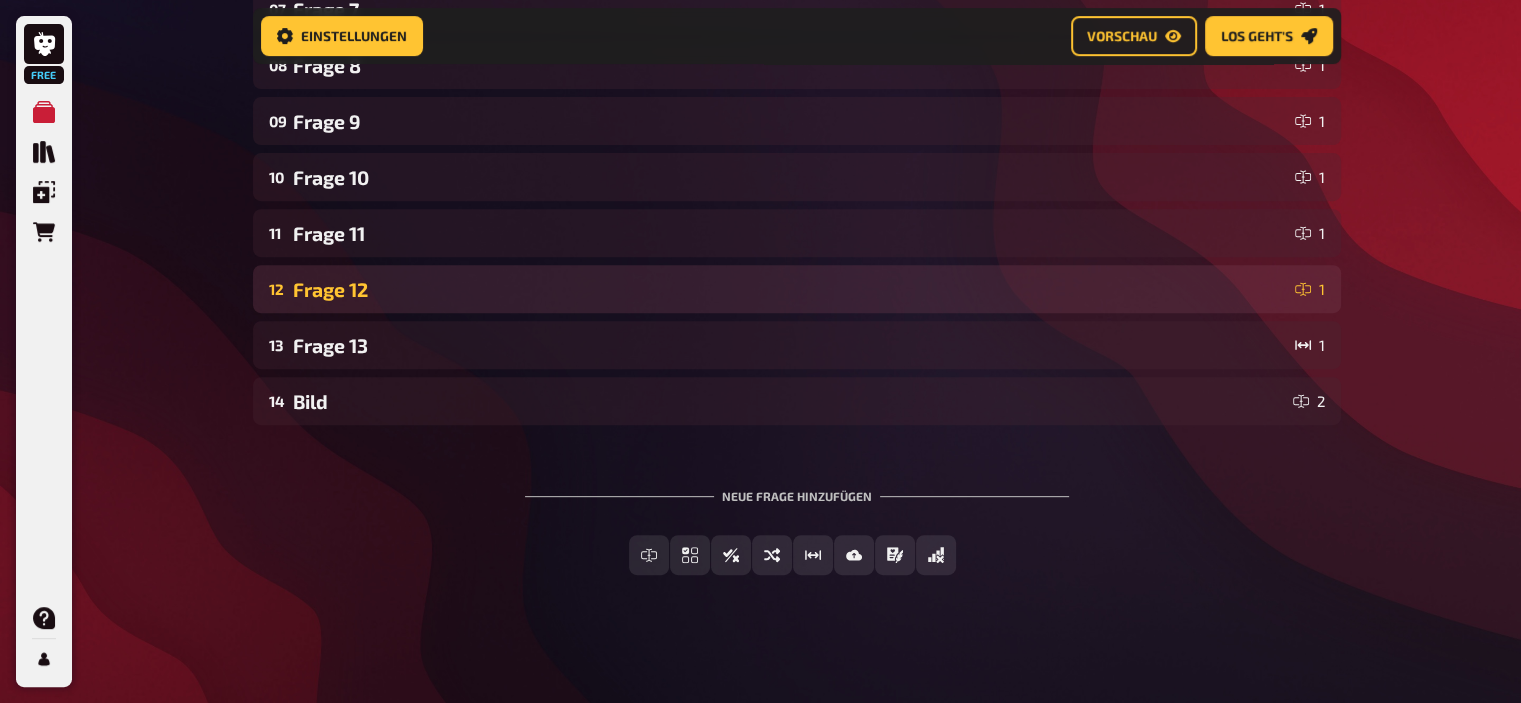 click on "Frage 12" at bounding box center (790, 289) 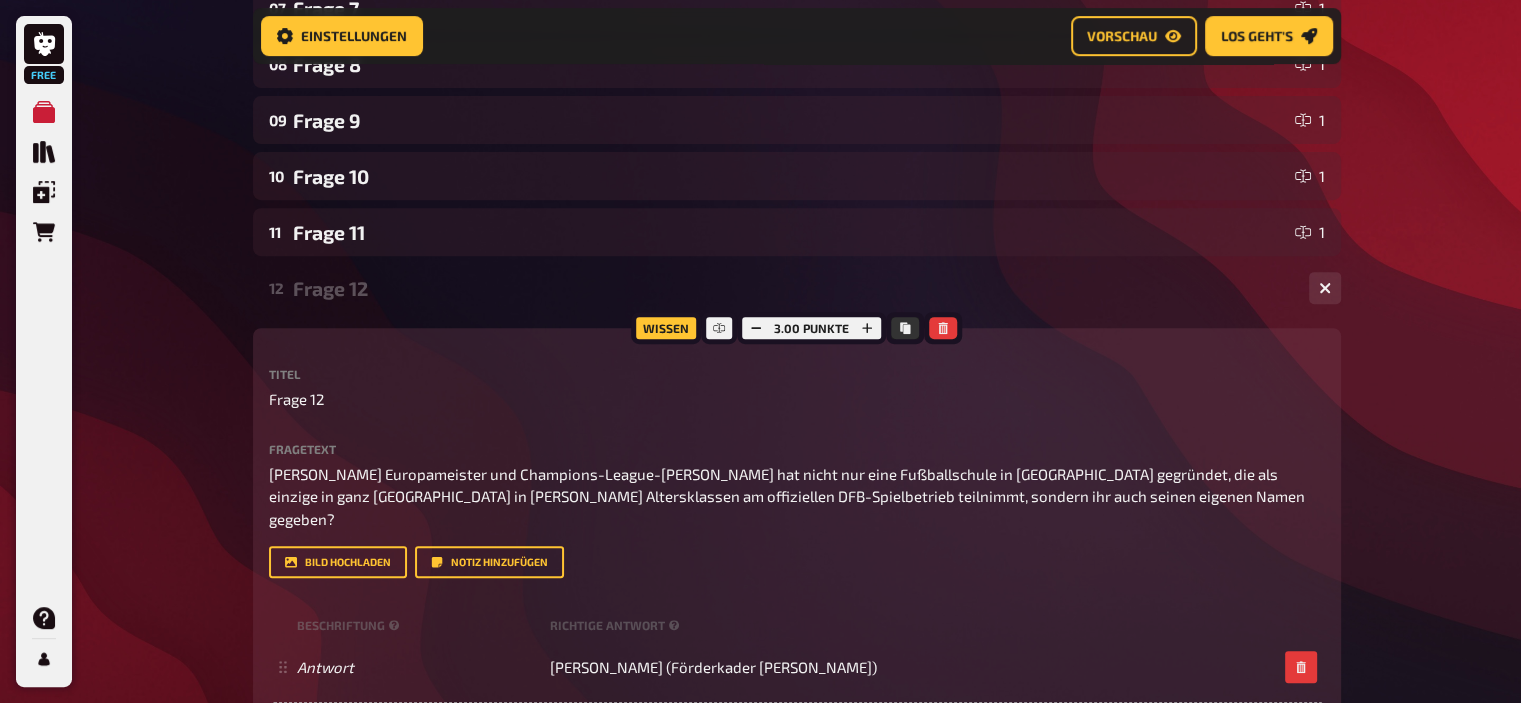 click on "Frage 12" at bounding box center [793, 288] 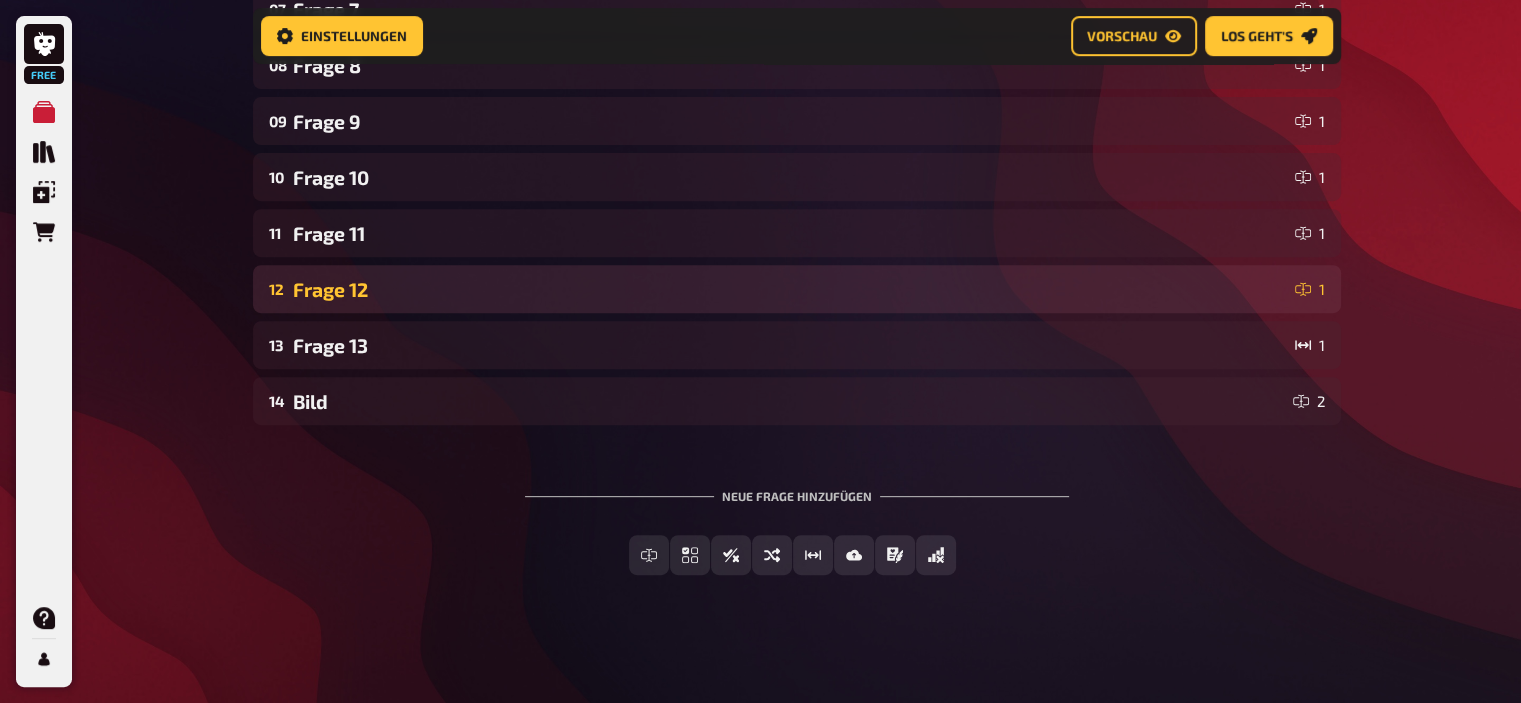 click on "Frage 12" at bounding box center (790, 289) 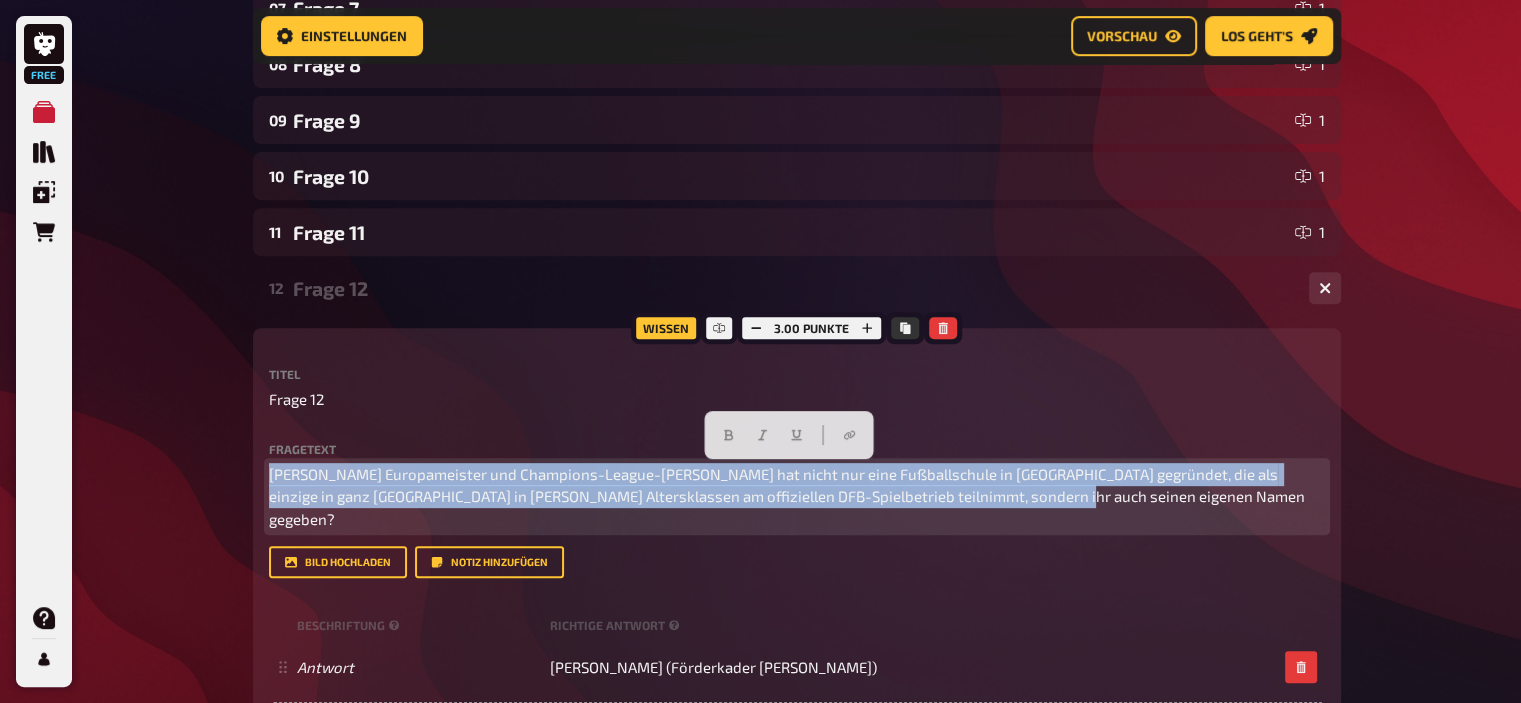 drag, startPoint x: 1000, startPoint y: 497, endPoint x: 147, endPoint y: 375, distance: 861.68036 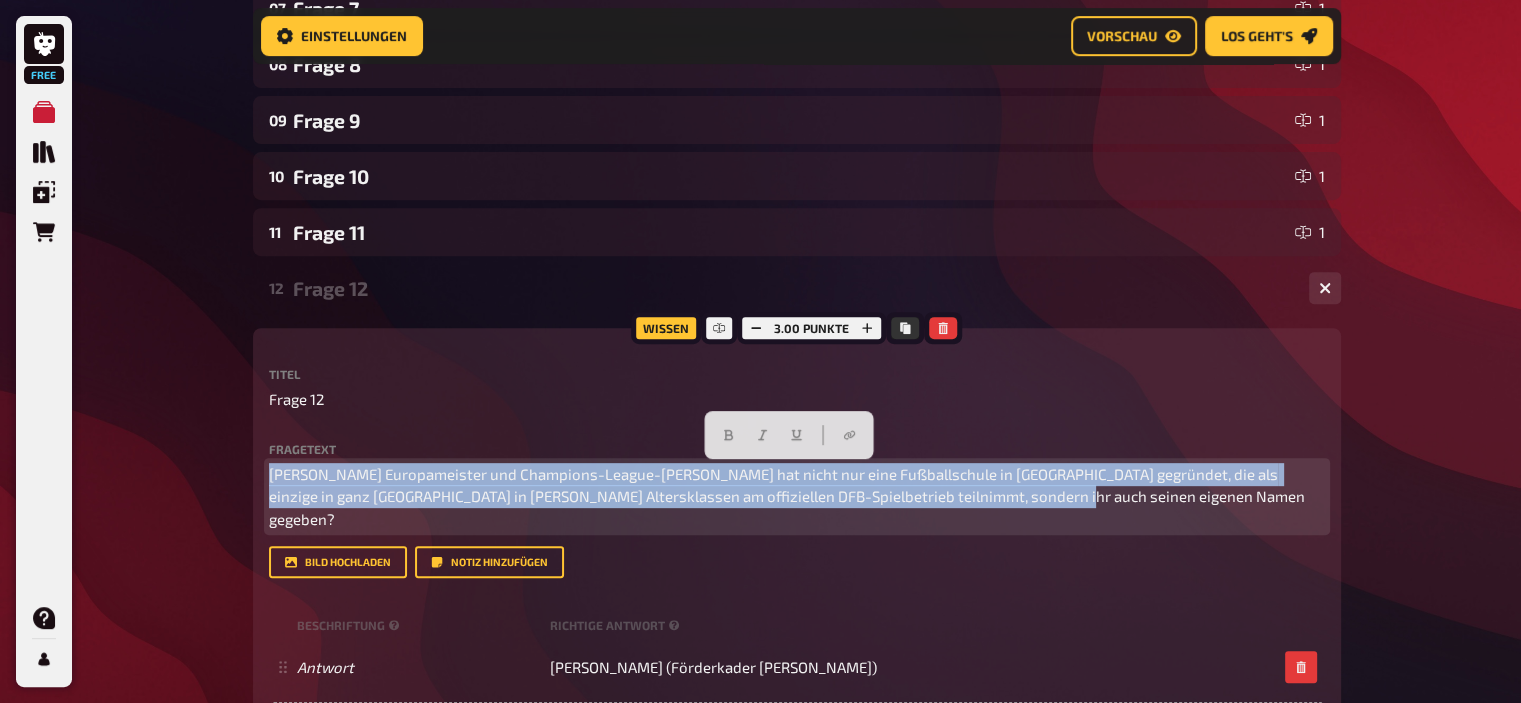 click on "Free Meine Quizze Quiz Sammlung Einblendungen Bestellungen Hilfe Profil Home Meine Quizze 2025/35 Vorbereitung Vorbereitung Inhalte Bearbeiten Quiz Lobby Moderation undefined Auswertung Siegerehrung Einstellungen Vorschau Los geht's Los geht's Mache dein Quiz noch besser, indem du alle Funktionen freischaltest! Lass deine Fragen mit Hilfe von KI generieren! Jetzt upgraden 2025/35 01 Frage 1 1 02 Frage 2 1 03 Frage 3 1 04 Frage 4 1 05 Frage 1 1 06 Frage 6 1 07 Frage 7 1 08 Frage 8 1 09 Frage 9 1 10 Frage 10 1 11 Frage 11 1 12 Frage 12 1 Wissen 3.00 Punkte Titel Frage 12 Fragetext Welcher Europameister und Champions-League-Sieger hat nicht nur eine Fußballschule in Rostock gegründet, die als einzige in ganz Deutschland in allen Altersklassen am offiziellen DFB-Spielbetrieb teilnimmt, sondern ihr auch seinen eigenen Namen gegeben? Hier hinziehen für Dateiupload Bild hochladen   Notiz hinzufügen Beschriftung Richtige Antwort Antwort René Schneider (Förderkader René Schneider) Antwort hinzufügen   13 1 14" at bounding box center (760, 223) 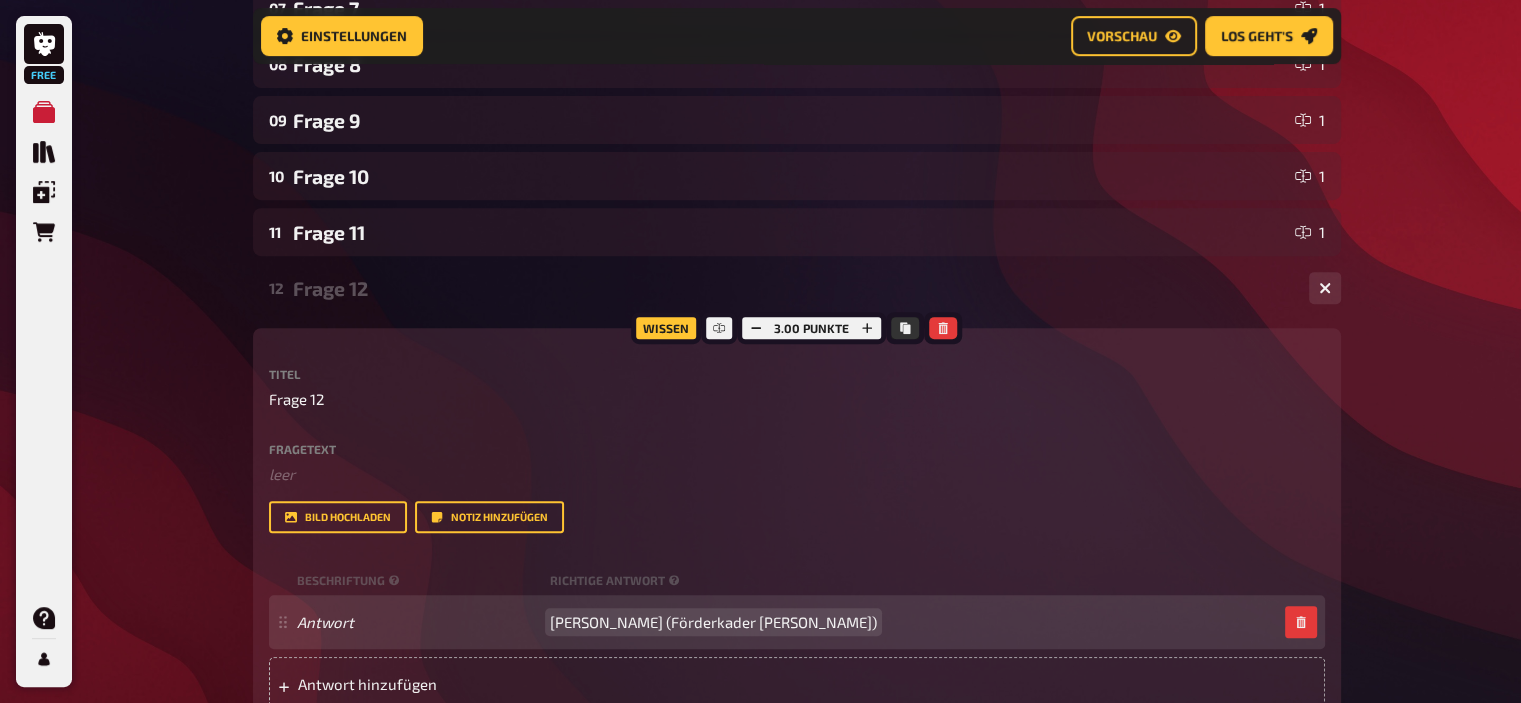 click on "René Schneider (Förderkader René Schneider)" at bounding box center [713, 622] 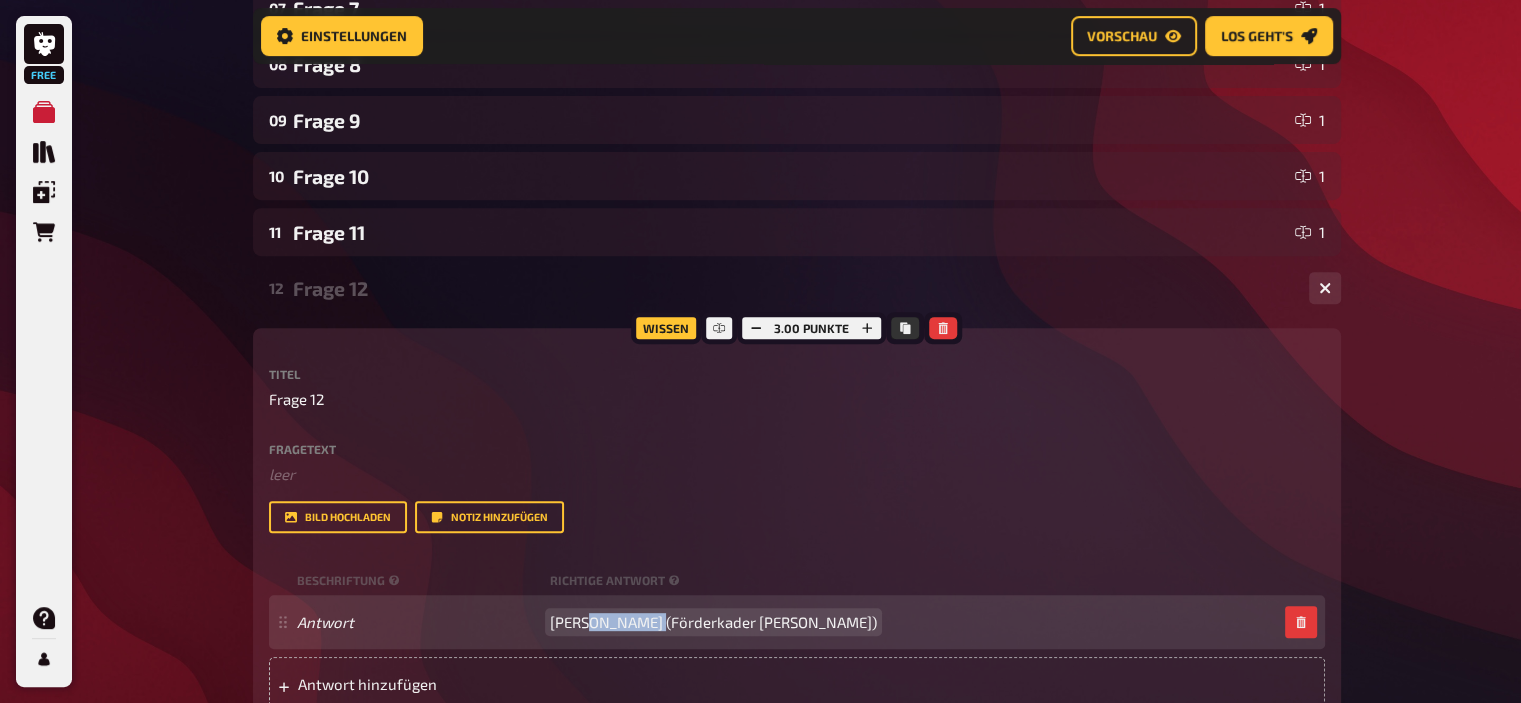 click on "René Schneider (Förderkader René Schneider)" at bounding box center (713, 622) 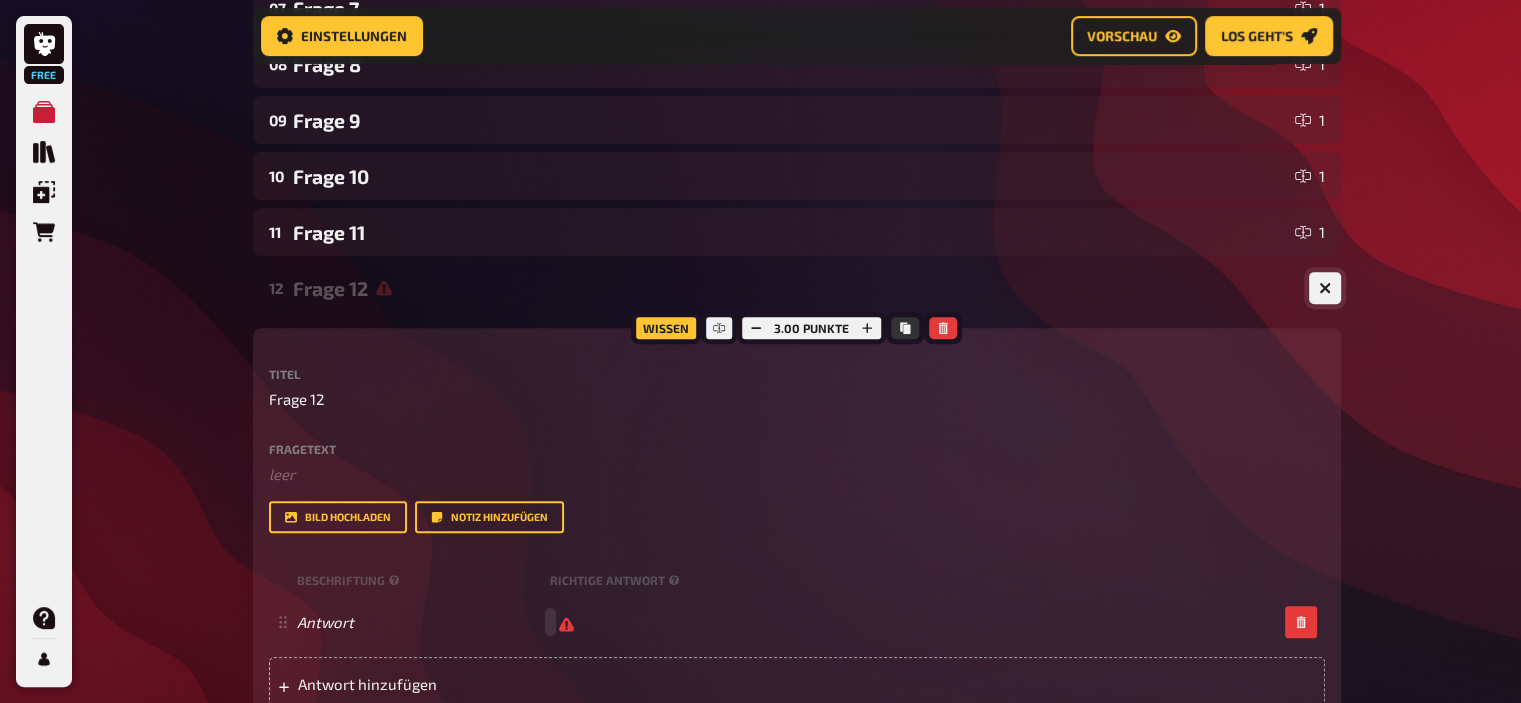 scroll, scrollTop: 758, scrollLeft: 0, axis: vertical 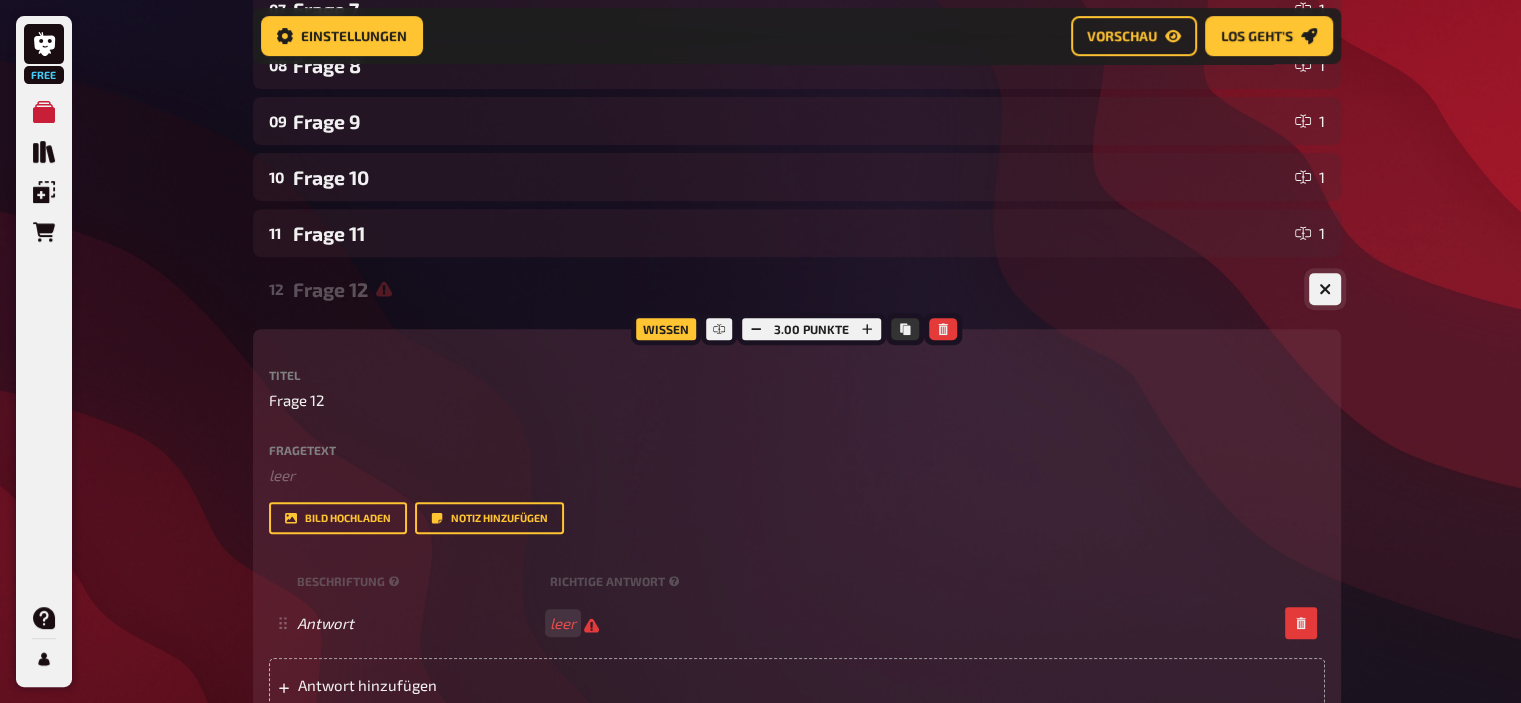 click at bounding box center (1325, 289) 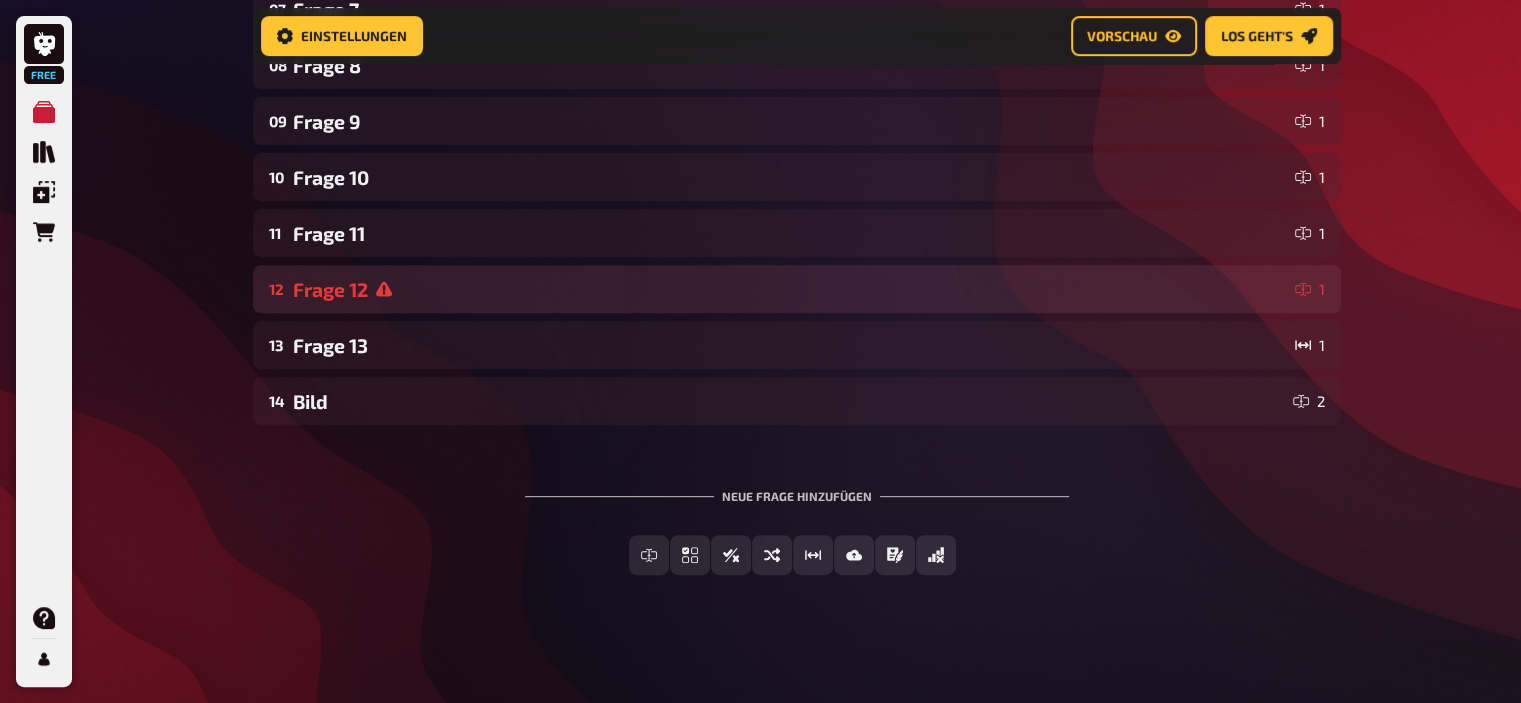 click on "Frage 12" at bounding box center (790, 289) 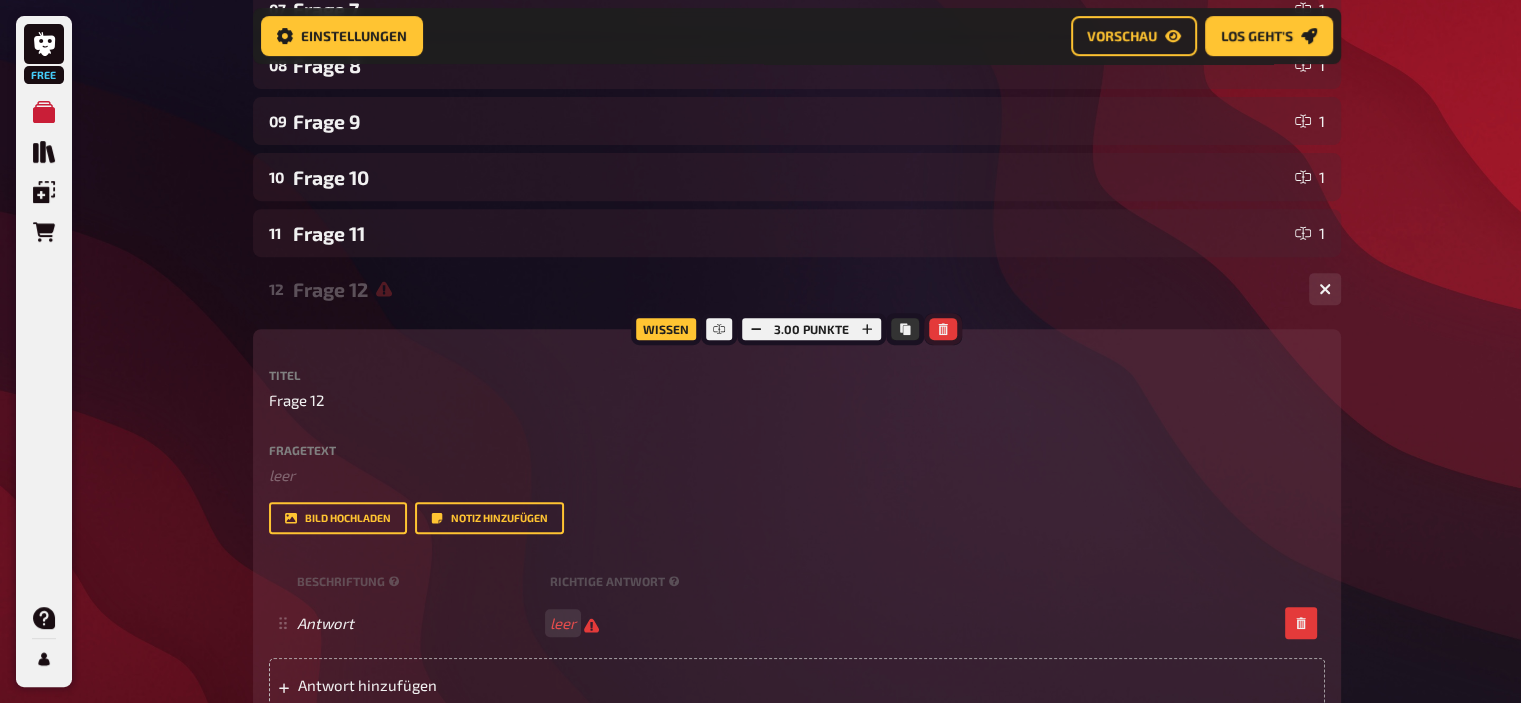 click at bounding box center (943, 329) 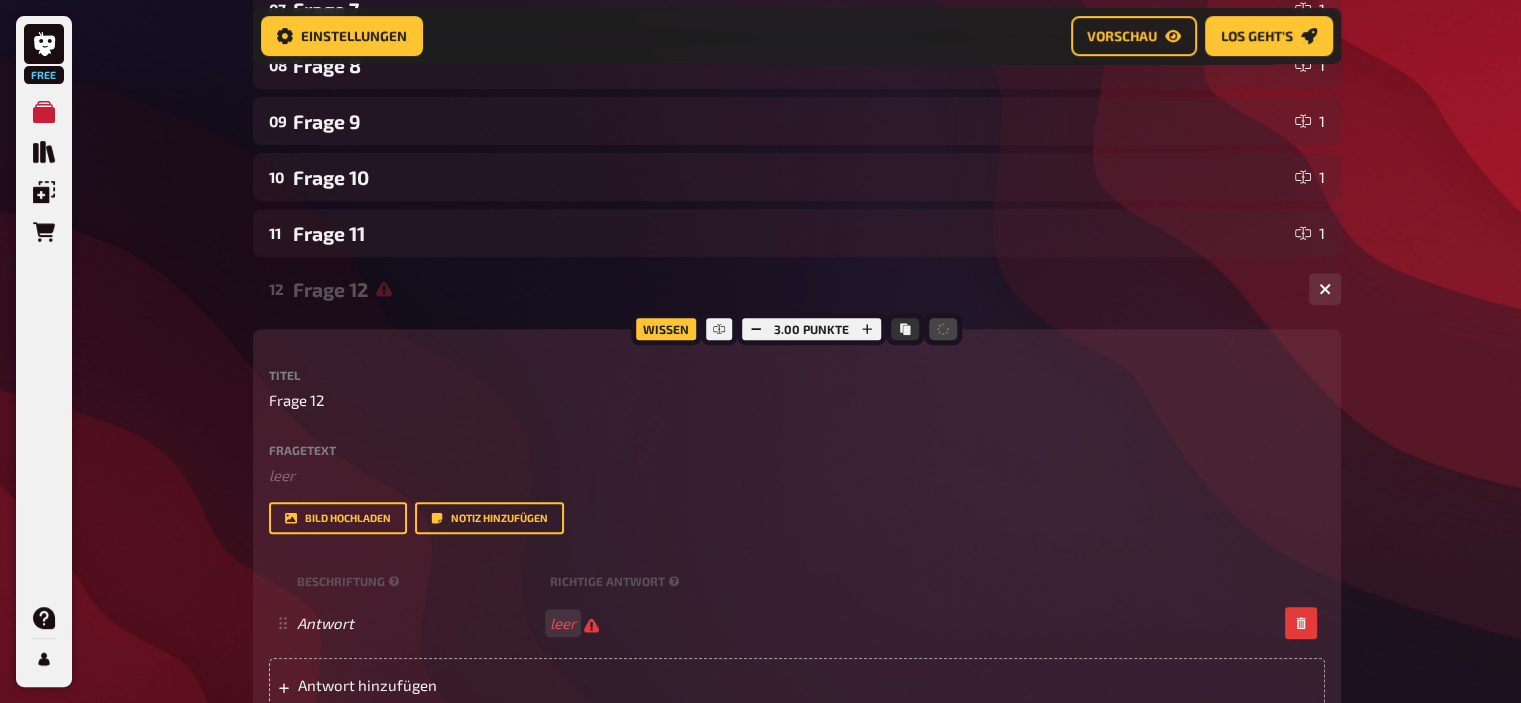 scroll, scrollTop: 703, scrollLeft: 0, axis: vertical 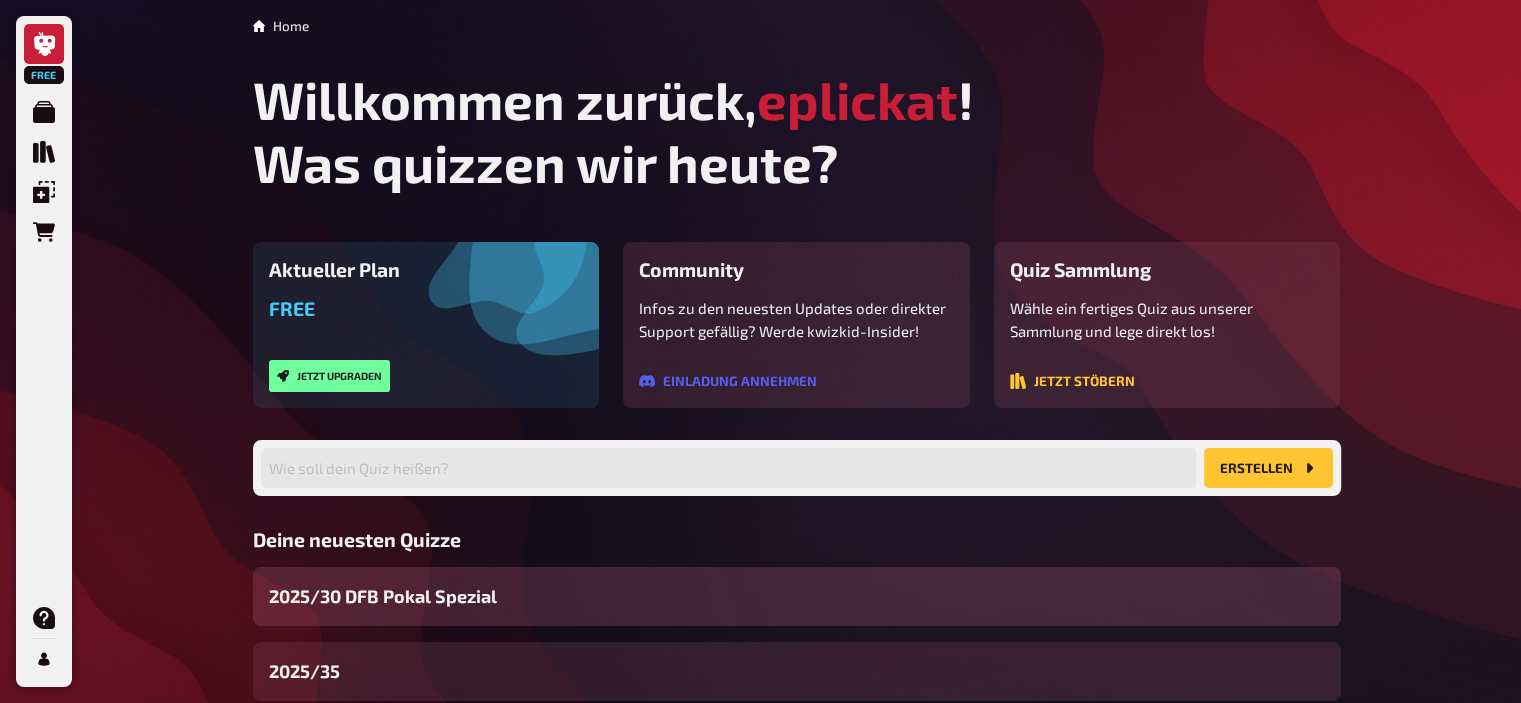 click on "2025/30 DFB Pokal Spezial" at bounding box center [383, 596] 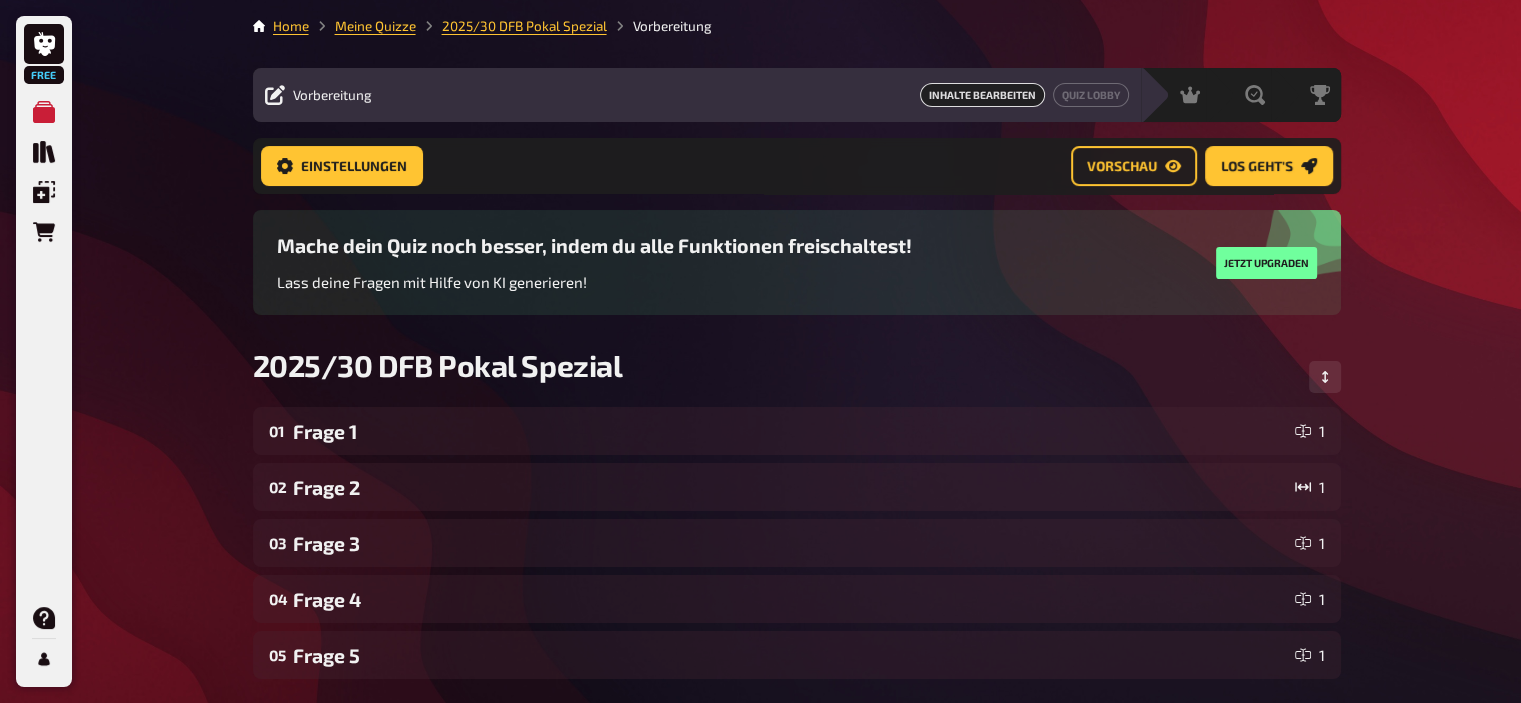 scroll, scrollTop: 255, scrollLeft: 0, axis: vertical 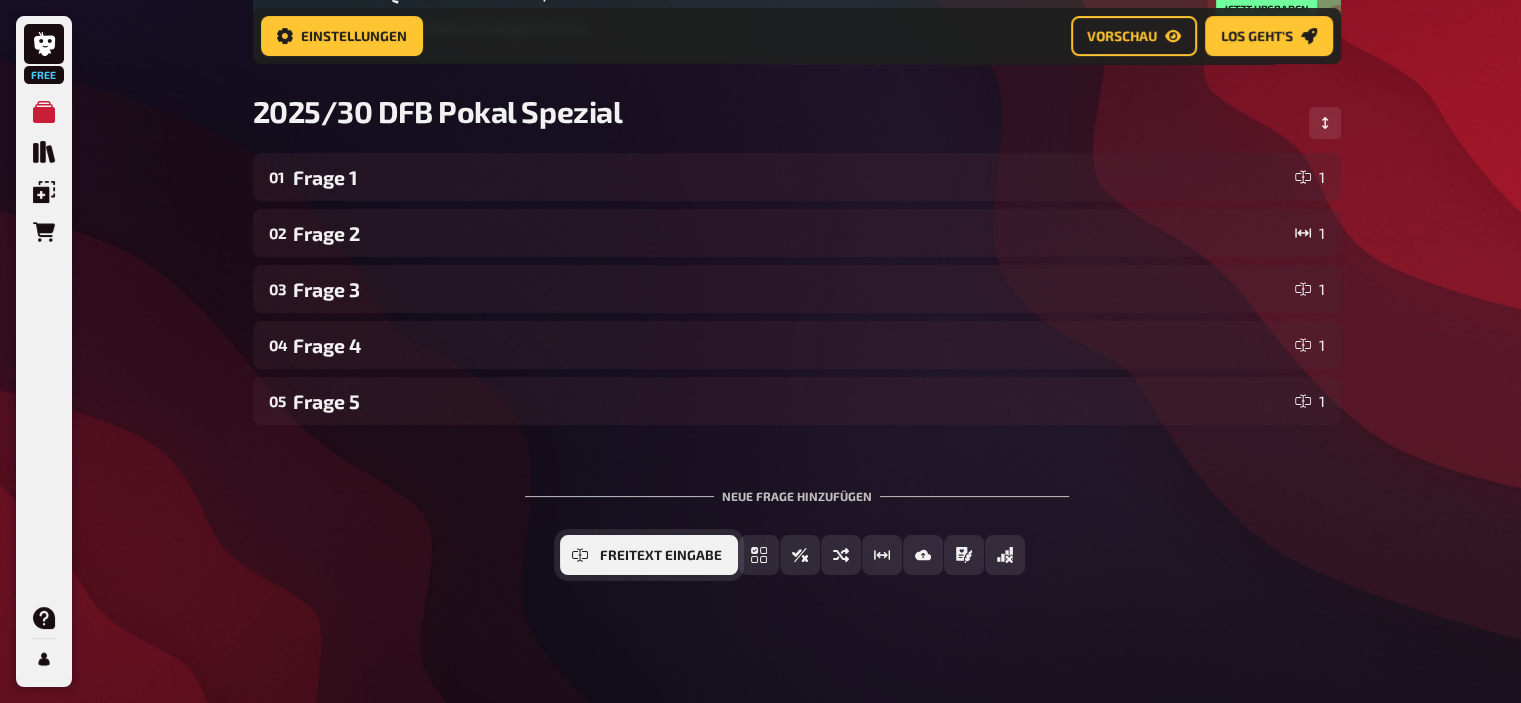 click on "Freitext Eingabe" at bounding box center [661, 556] 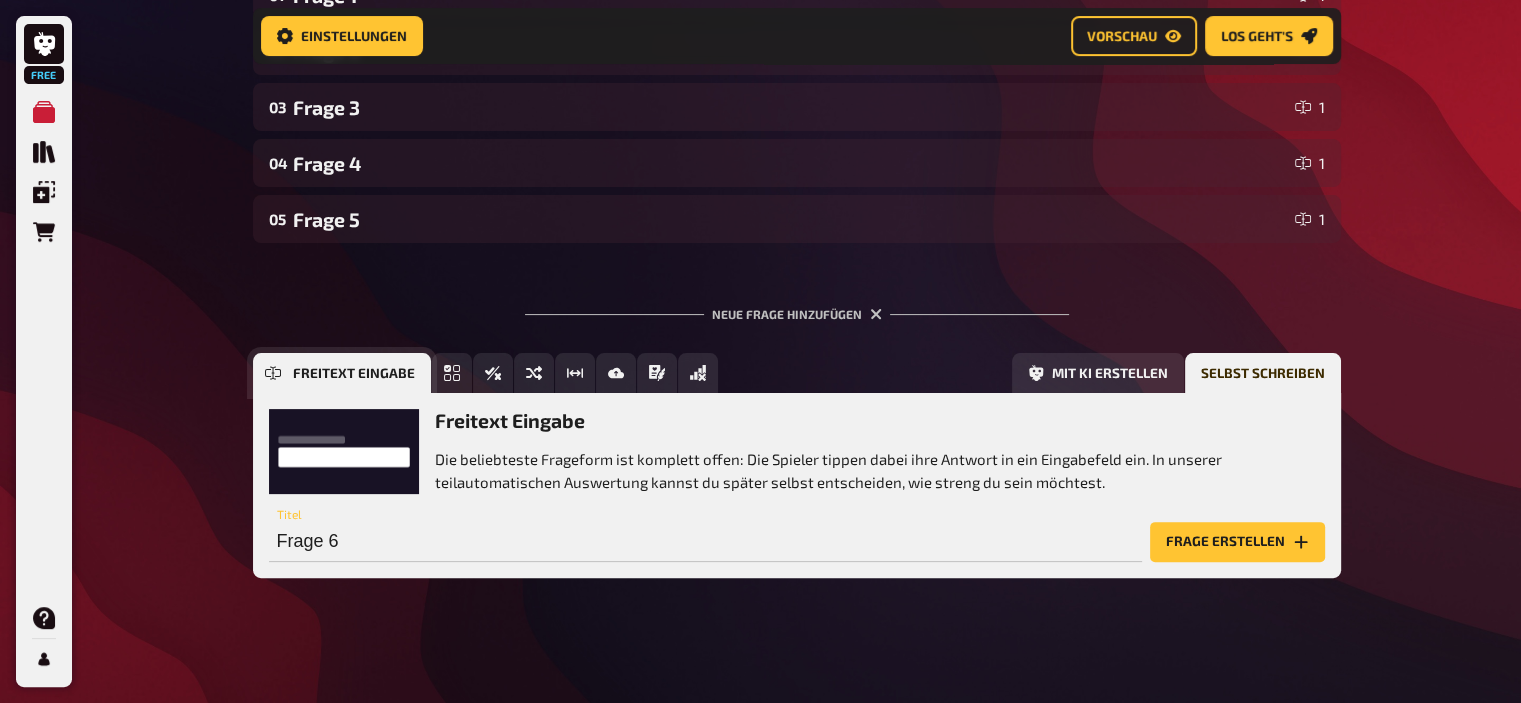 scroll, scrollTop: 439, scrollLeft: 0, axis: vertical 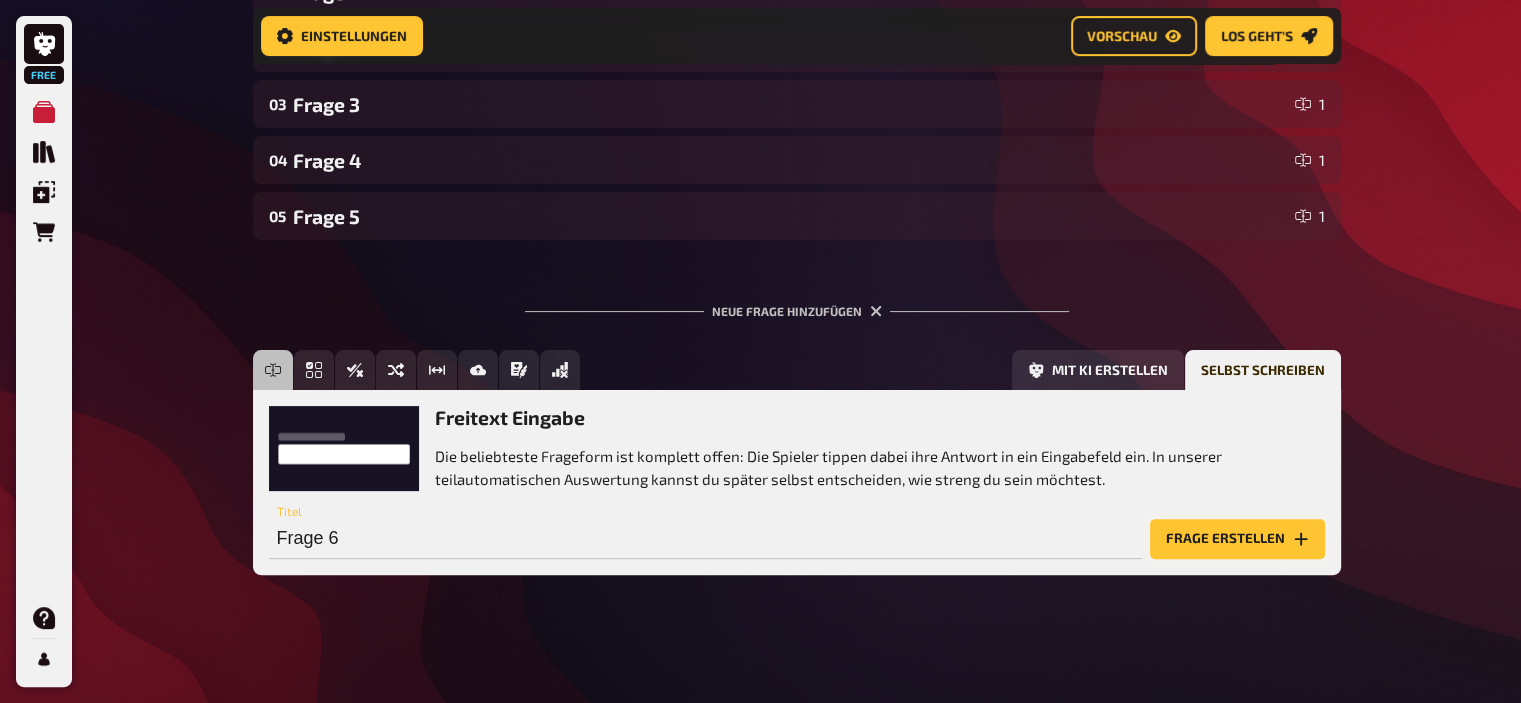 click on "Frage erstellen" at bounding box center (1237, 539) 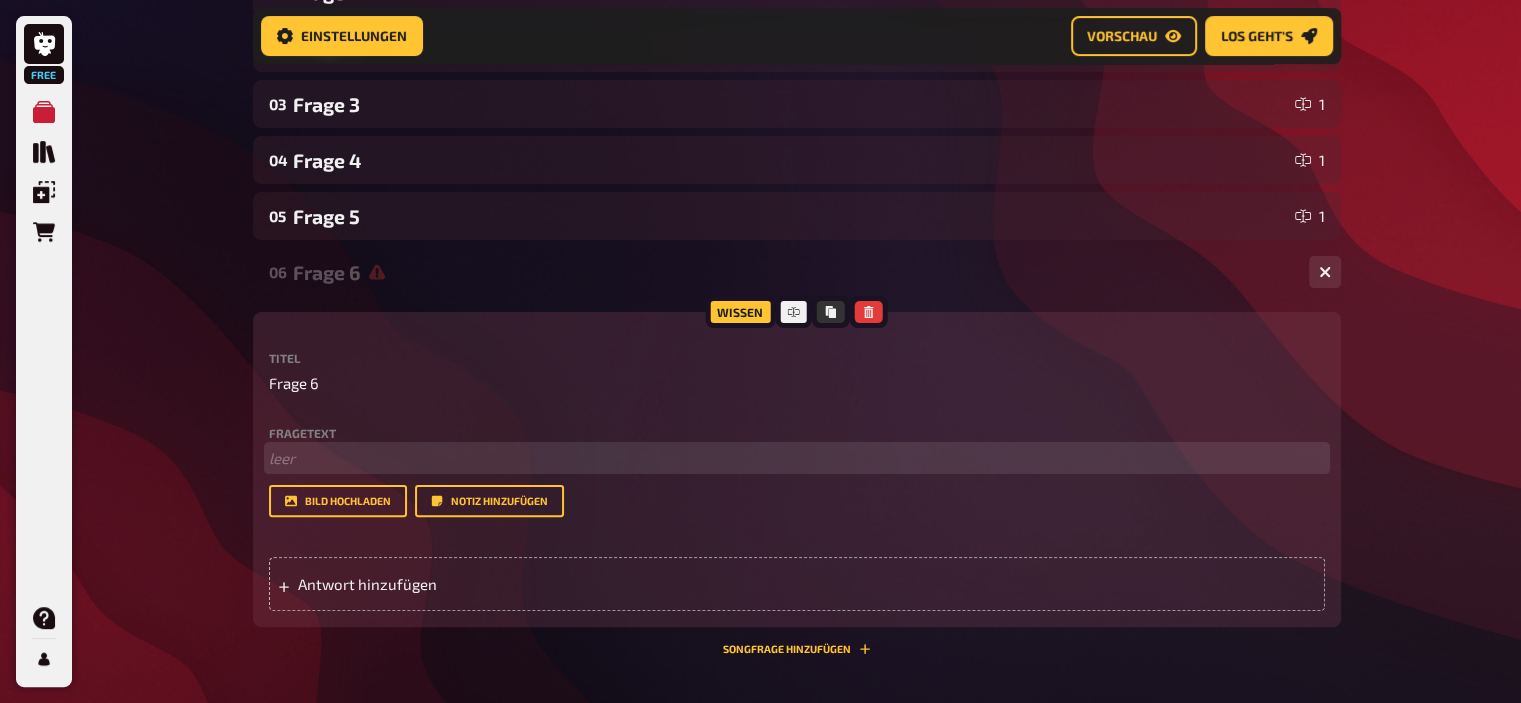 click on "﻿ leer" at bounding box center (797, 458) 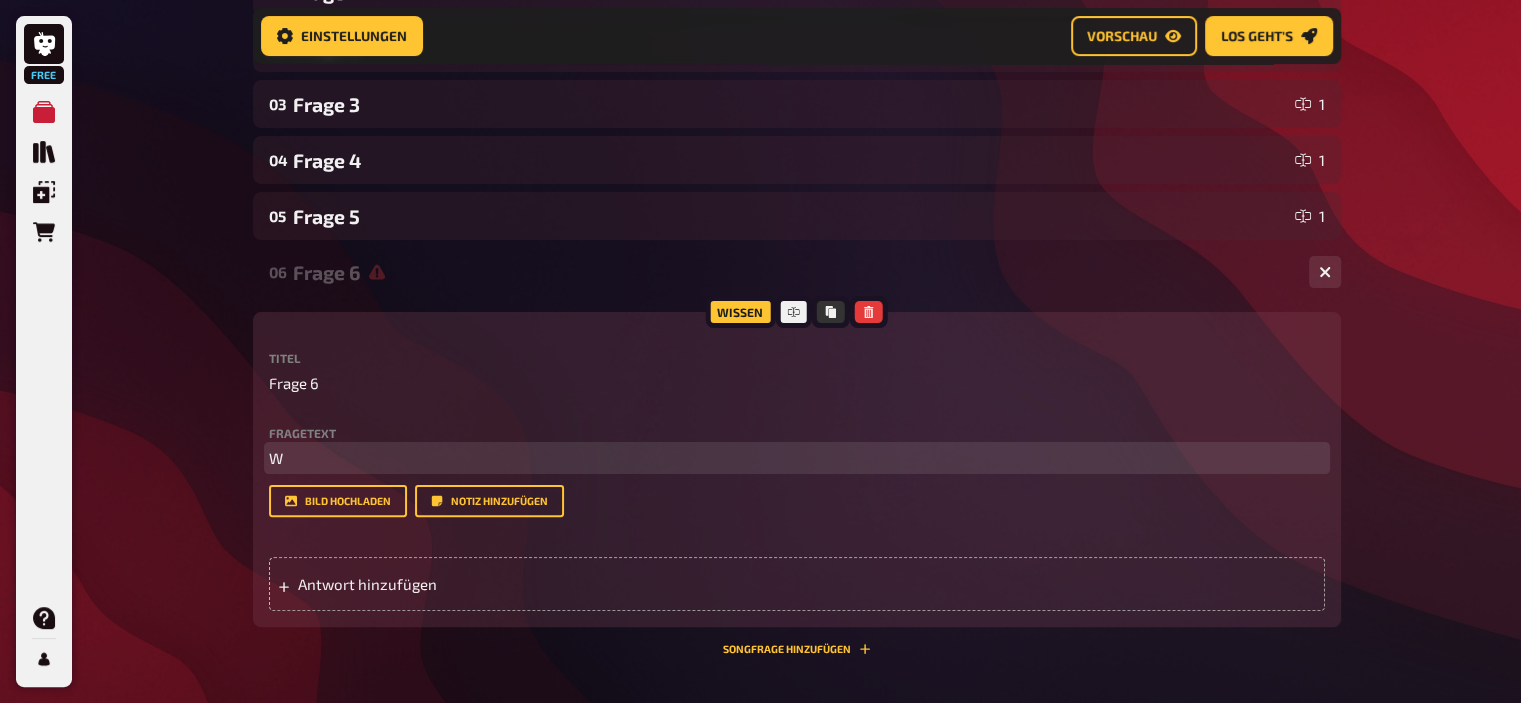type 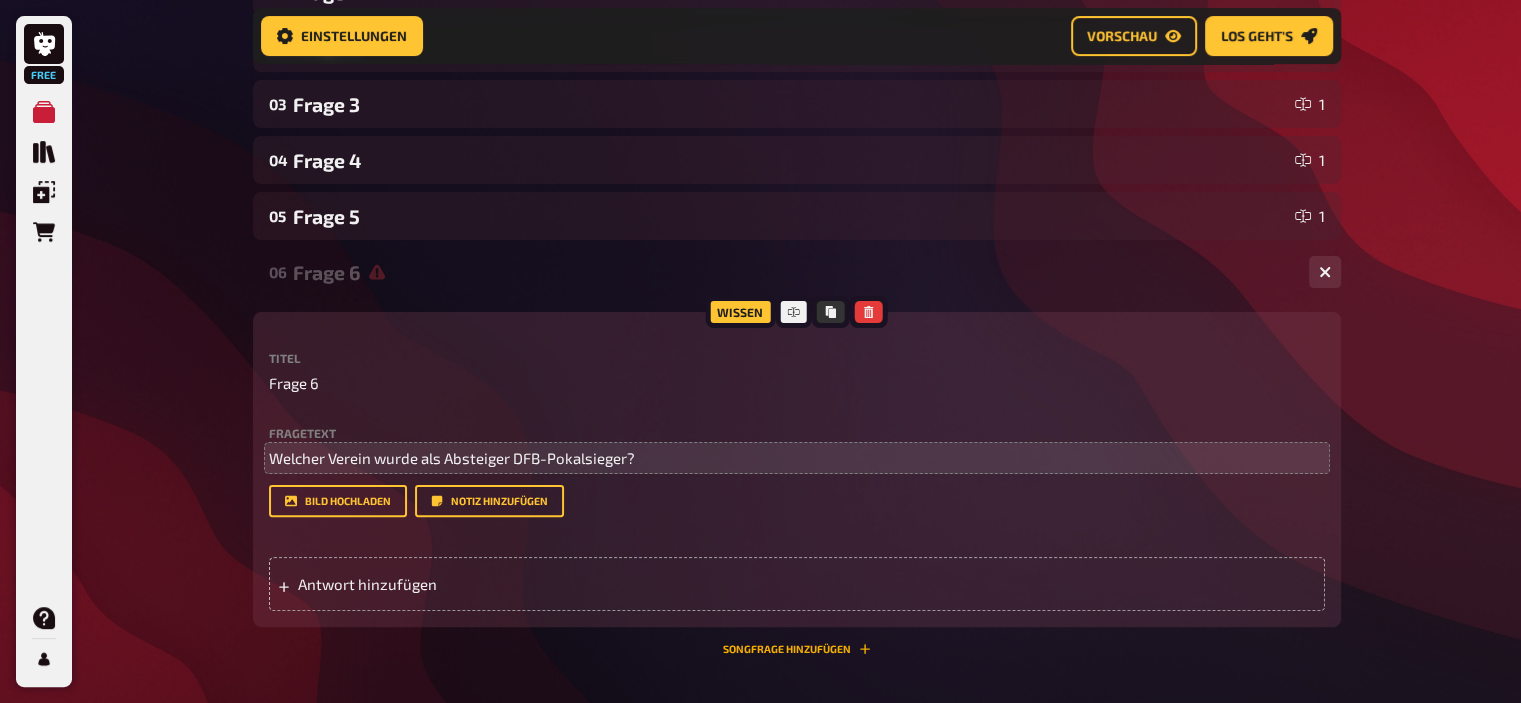 type 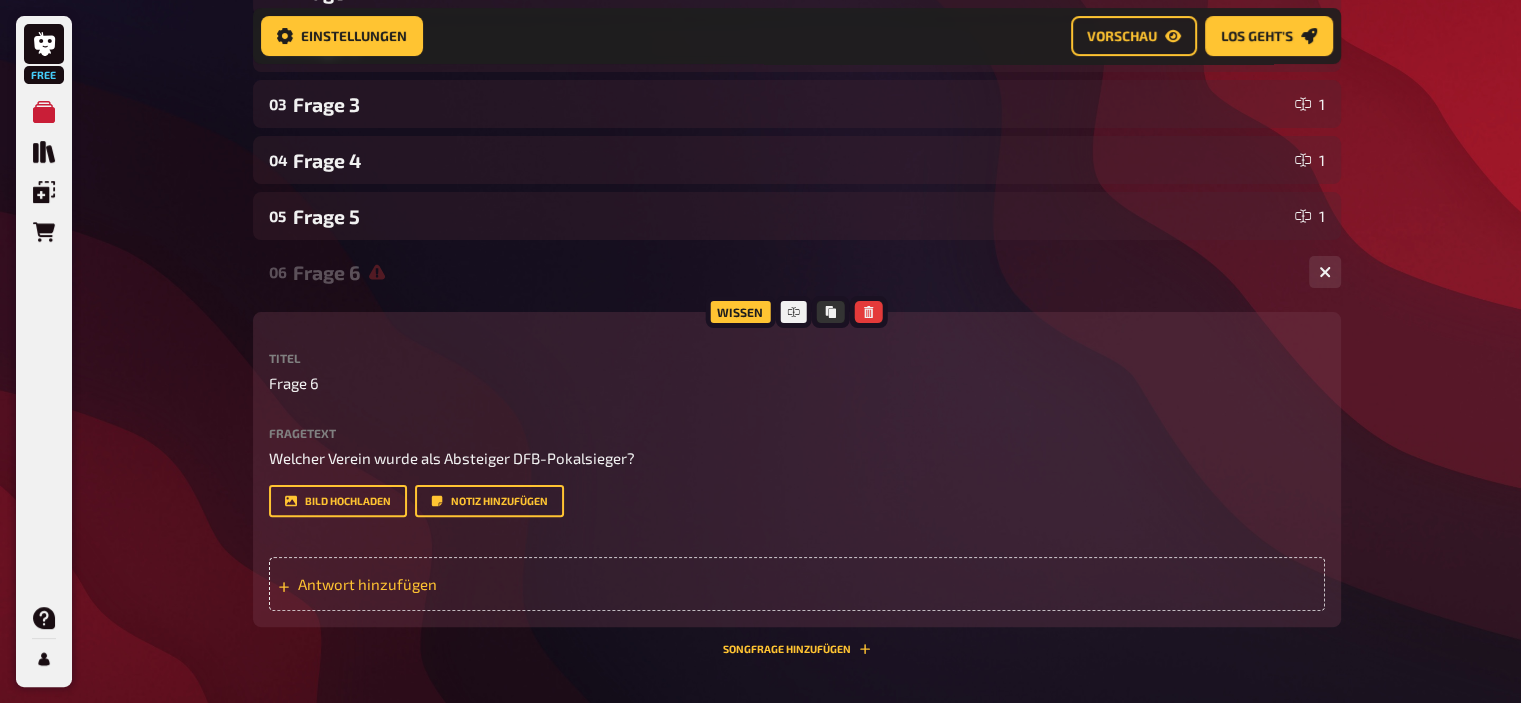 click on "Antwort hinzufügen" at bounding box center (453, 584) 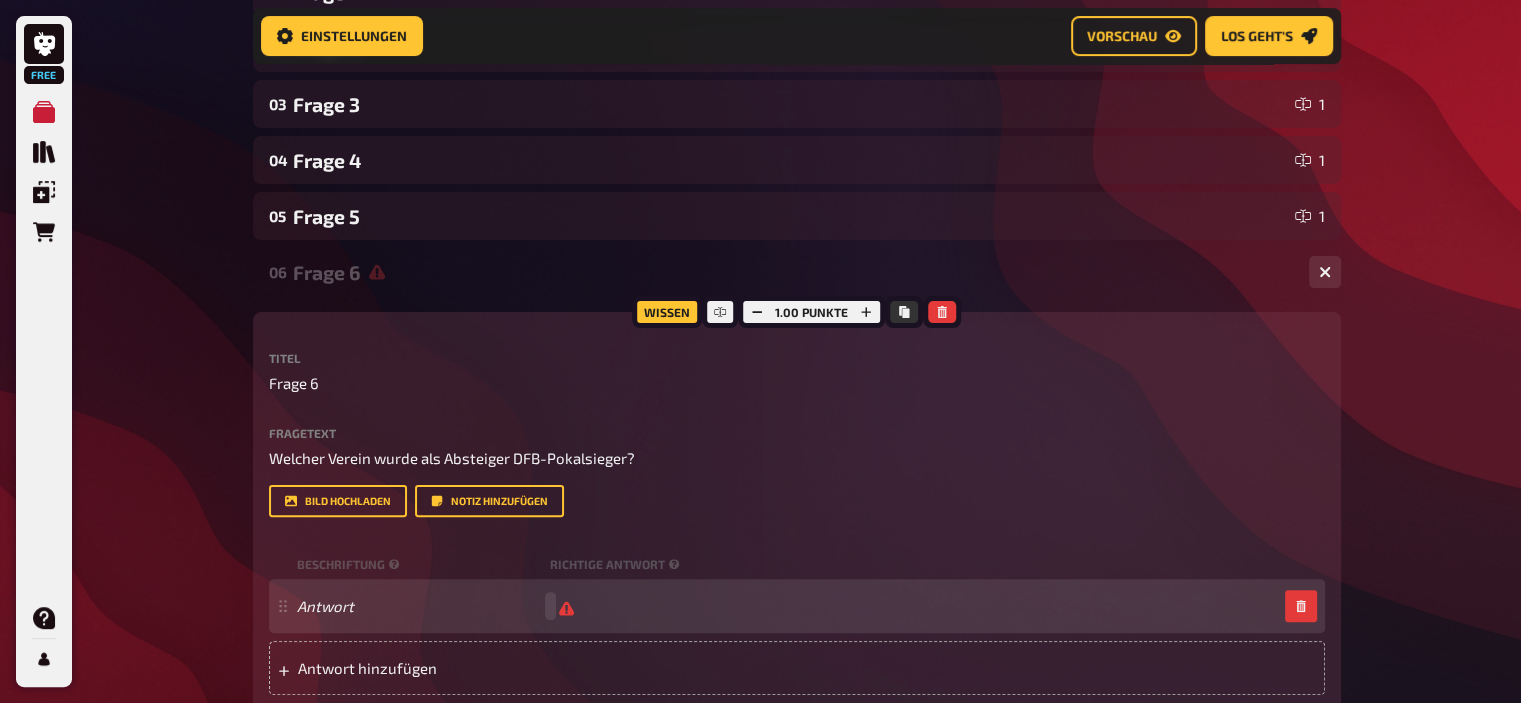 type 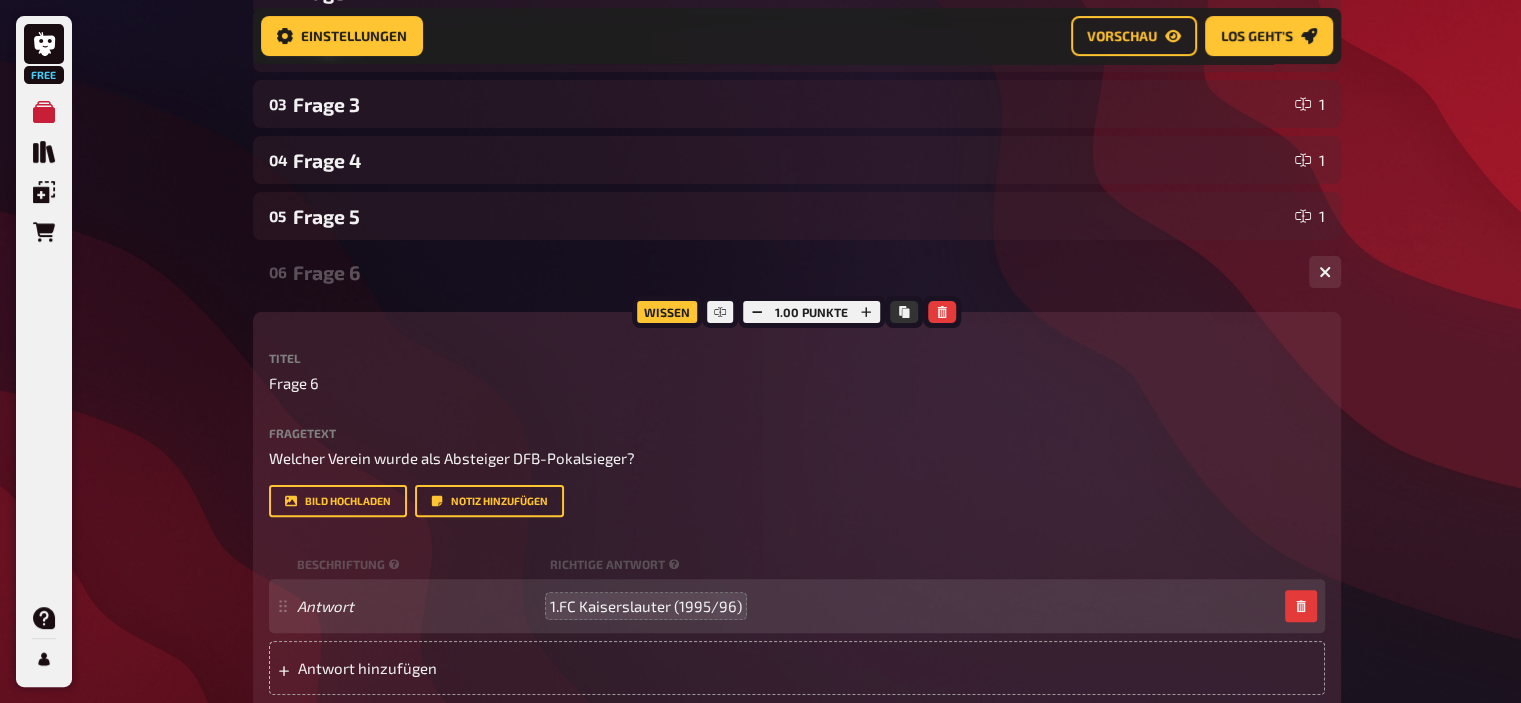 click on "1.FC Kaiserslauter (1995/96)" at bounding box center [646, 606] 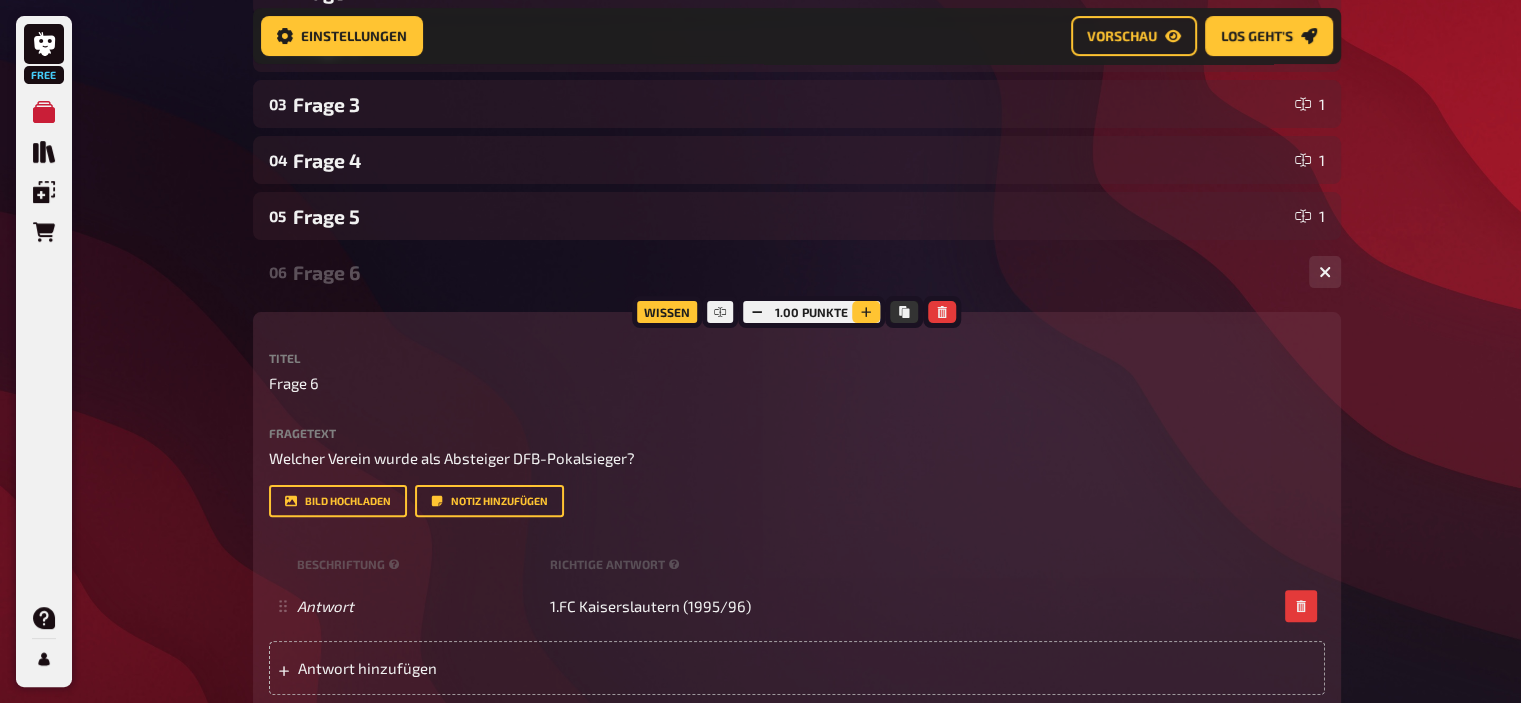 click 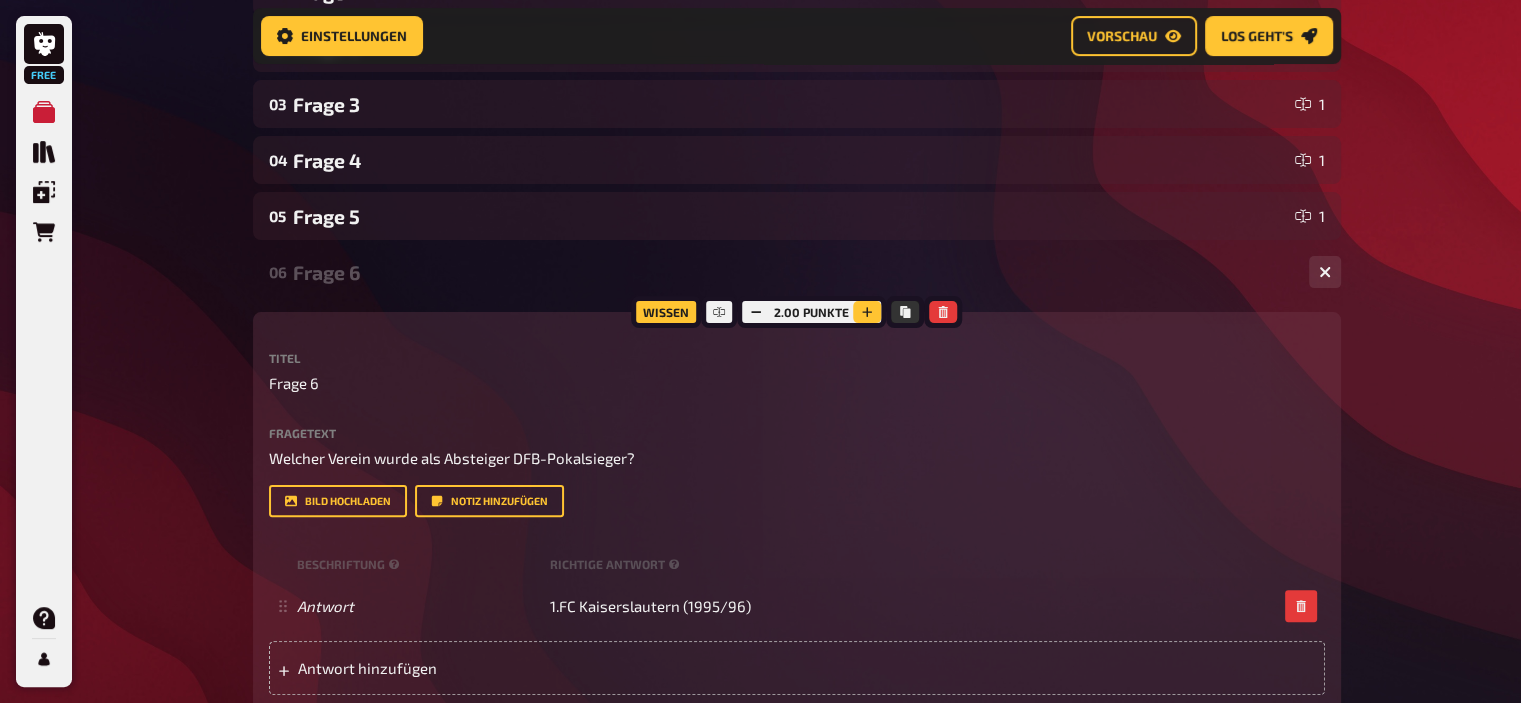 click 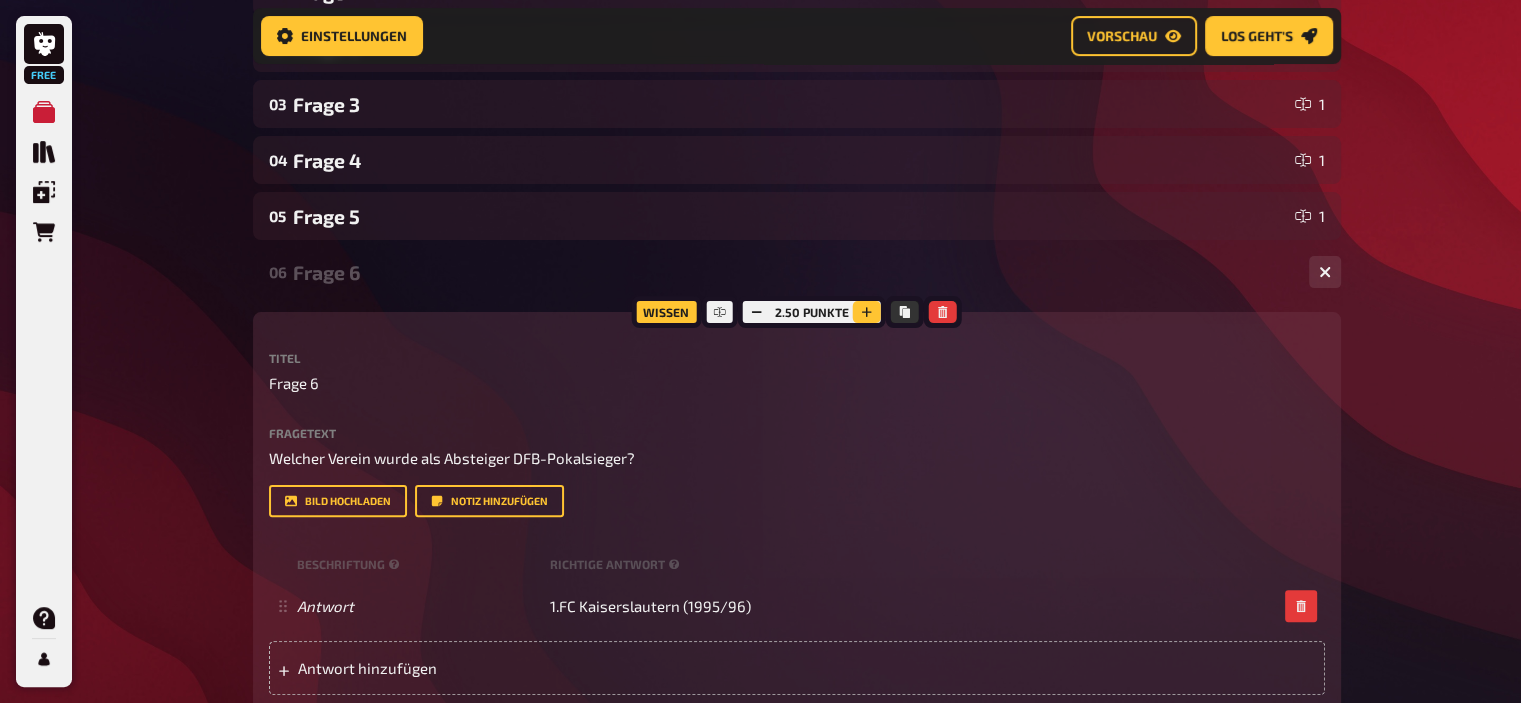 click 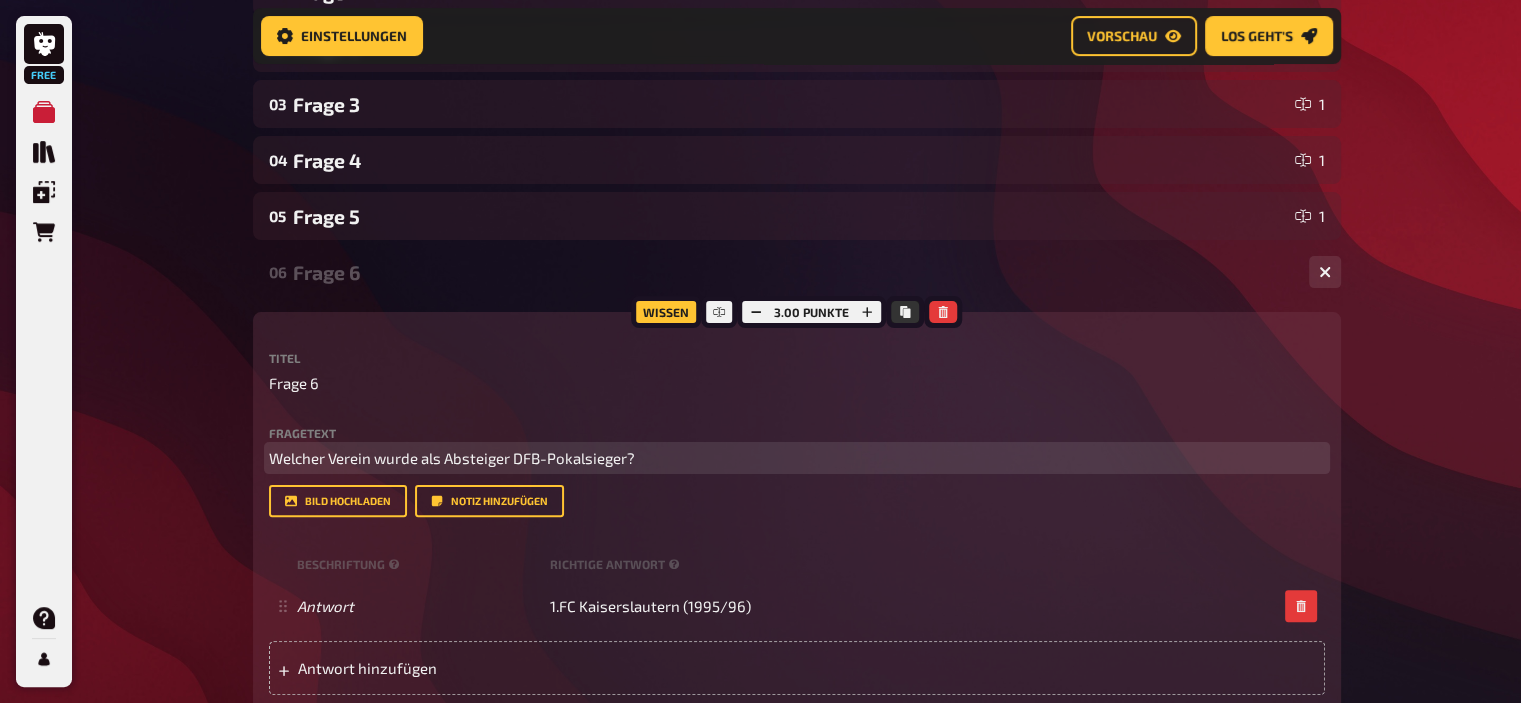 click on "Welcher Verein wurde als Absteiger DFB-Pokalsieger?" at bounding box center (452, 458) 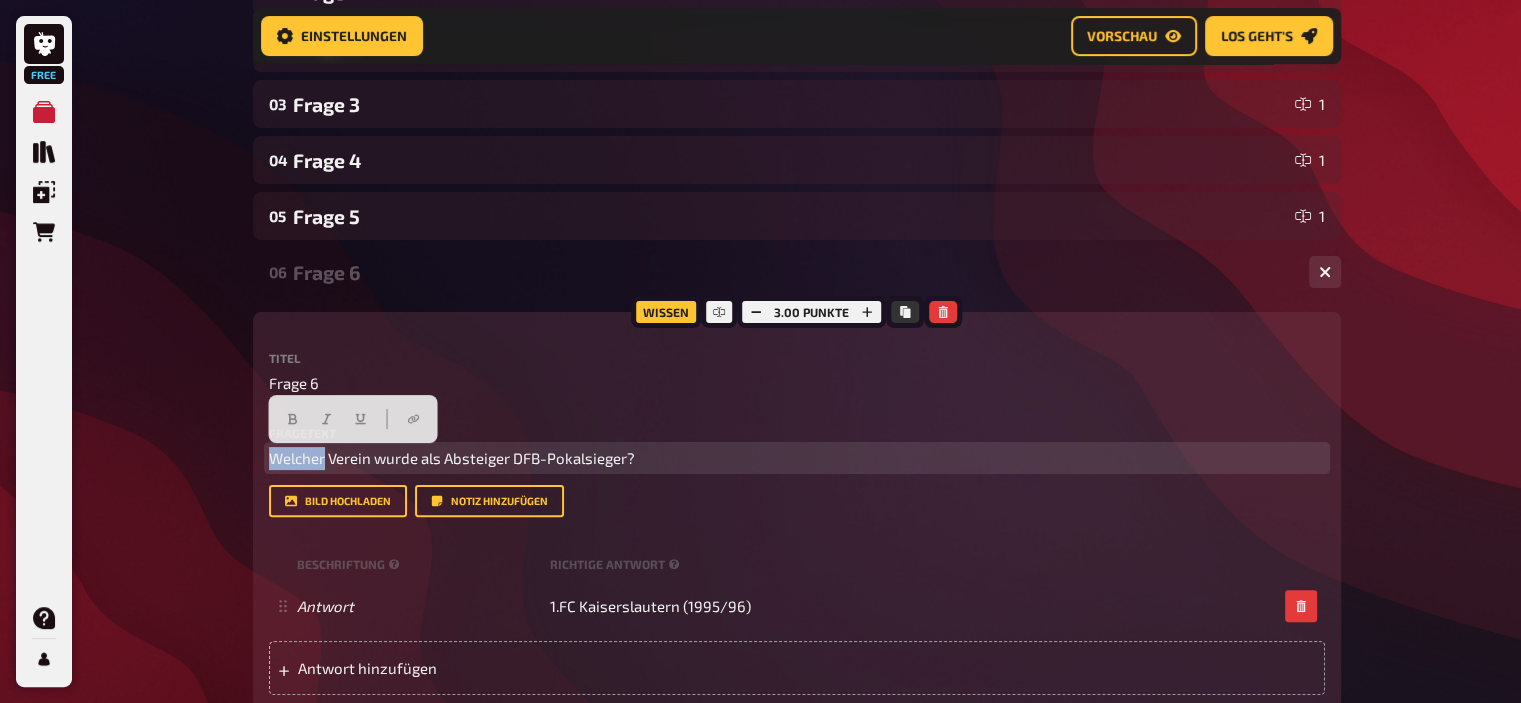 click on "Welcher Verein wurde als Absteiger DFB-Pokalsieger?" at bounding box center (452, 458) 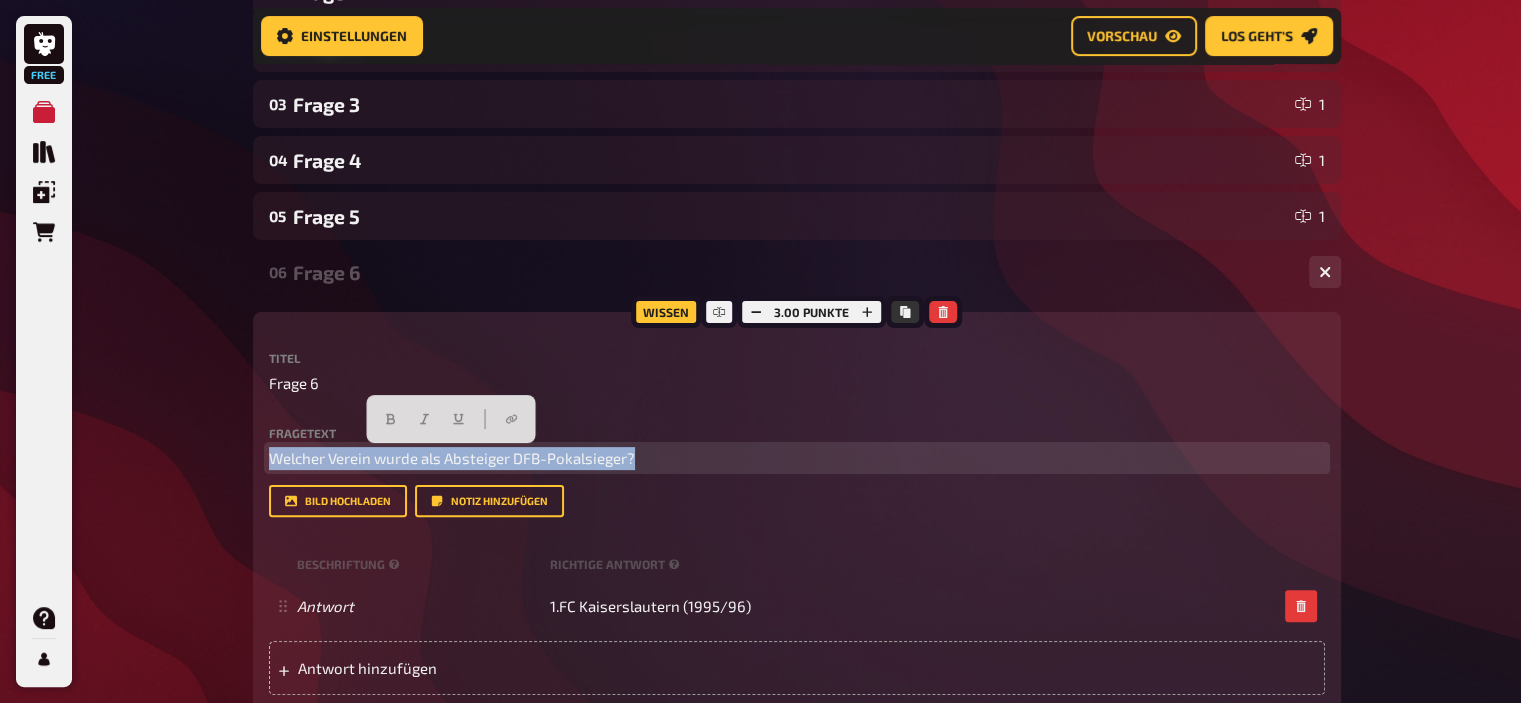 click on "Welcher Verein wurde als Absteiger DFB-Pokalsieger?" at bounding box center (452, 458) 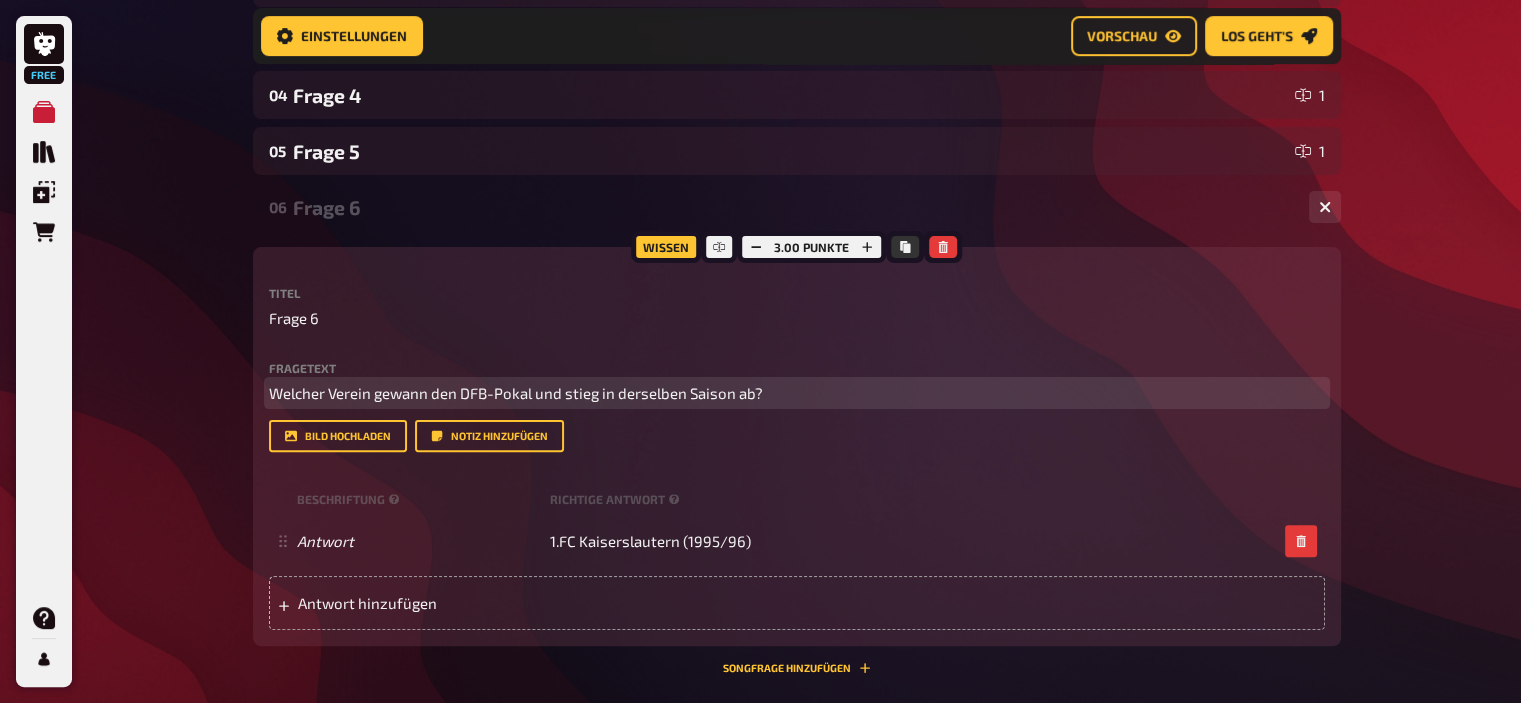 scroll, scrollTop: 503, scrollLeft: 0, axis: vertical 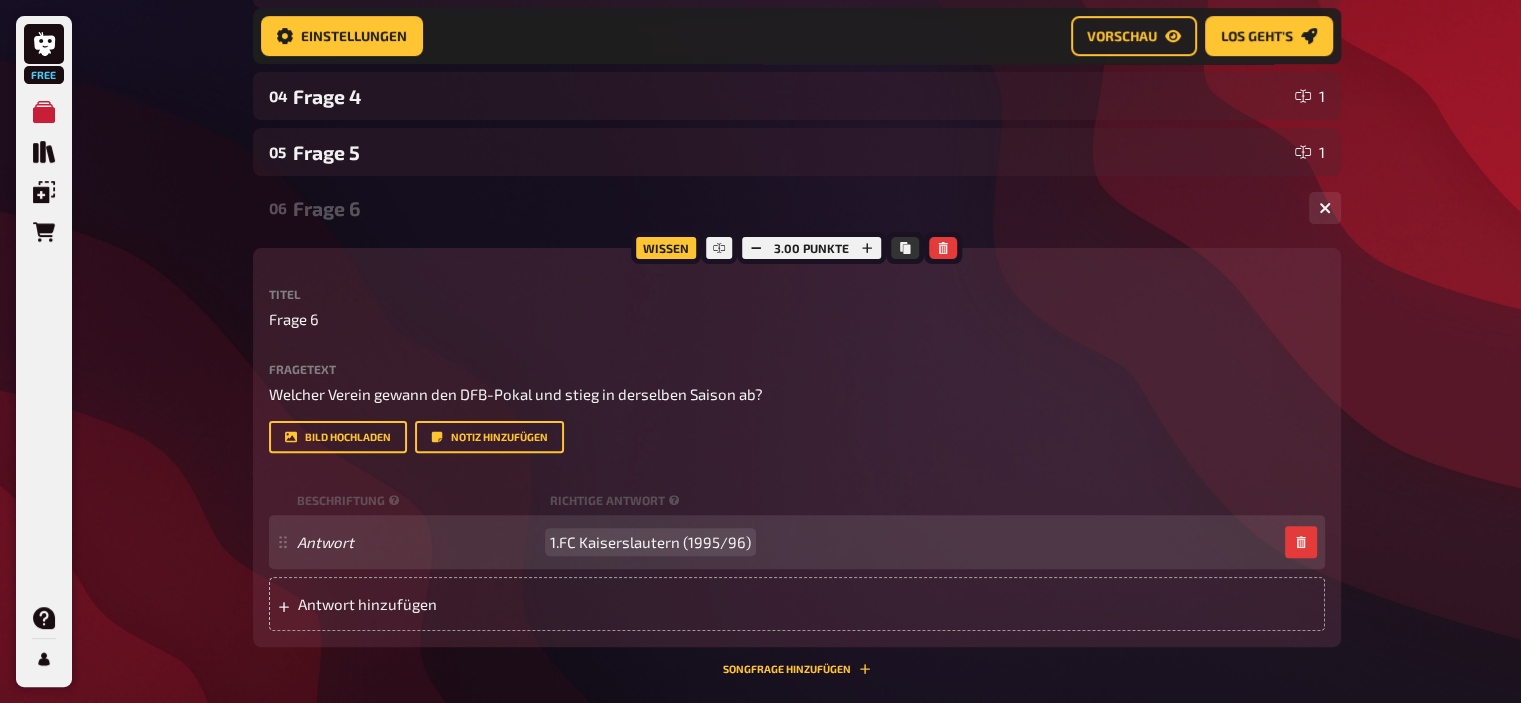 click on "1.FC Kaiserslautern (1995/96)" at bounding box center (650, 542) 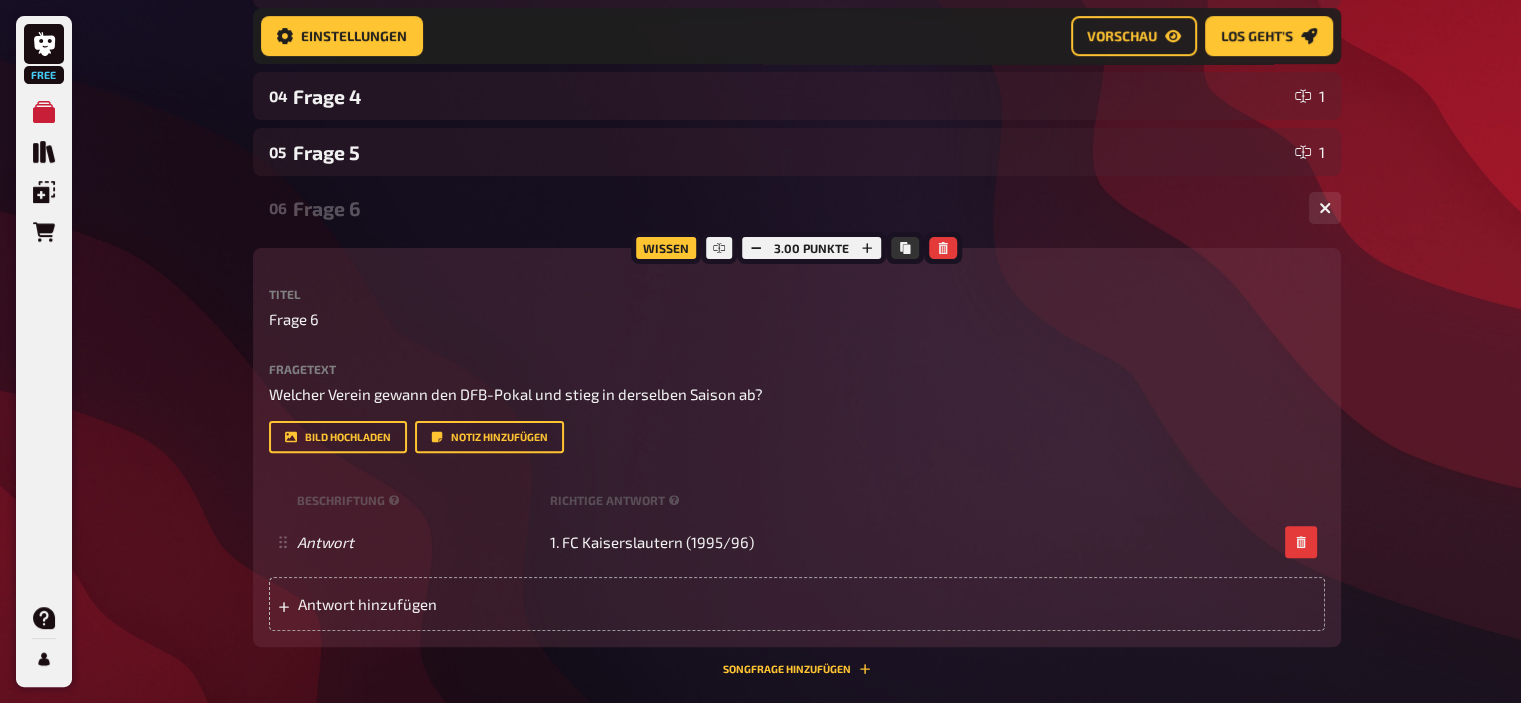 click on "Frage 6" at bounding box center [793, 208] 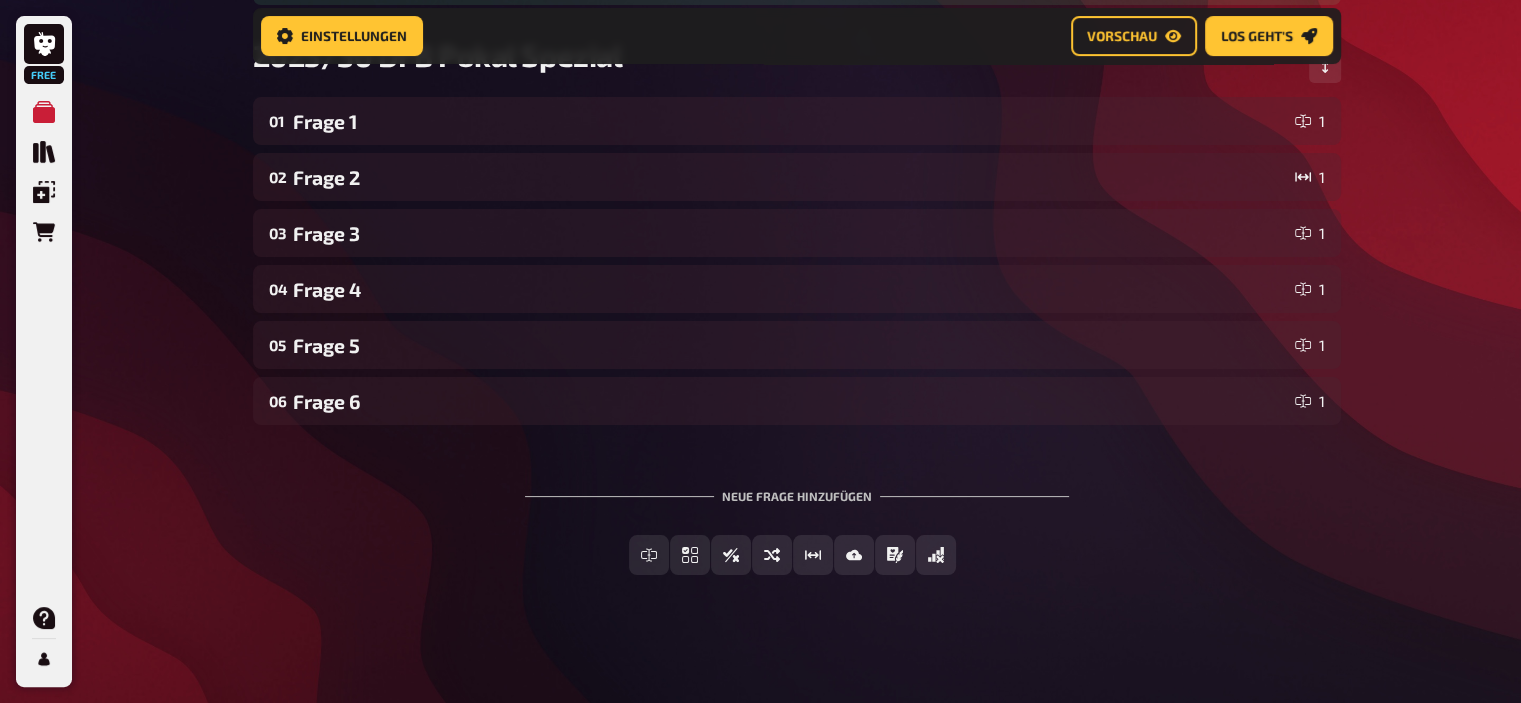 scroll, scrollTop: 311, scrollLeft: 0, axis: vertical 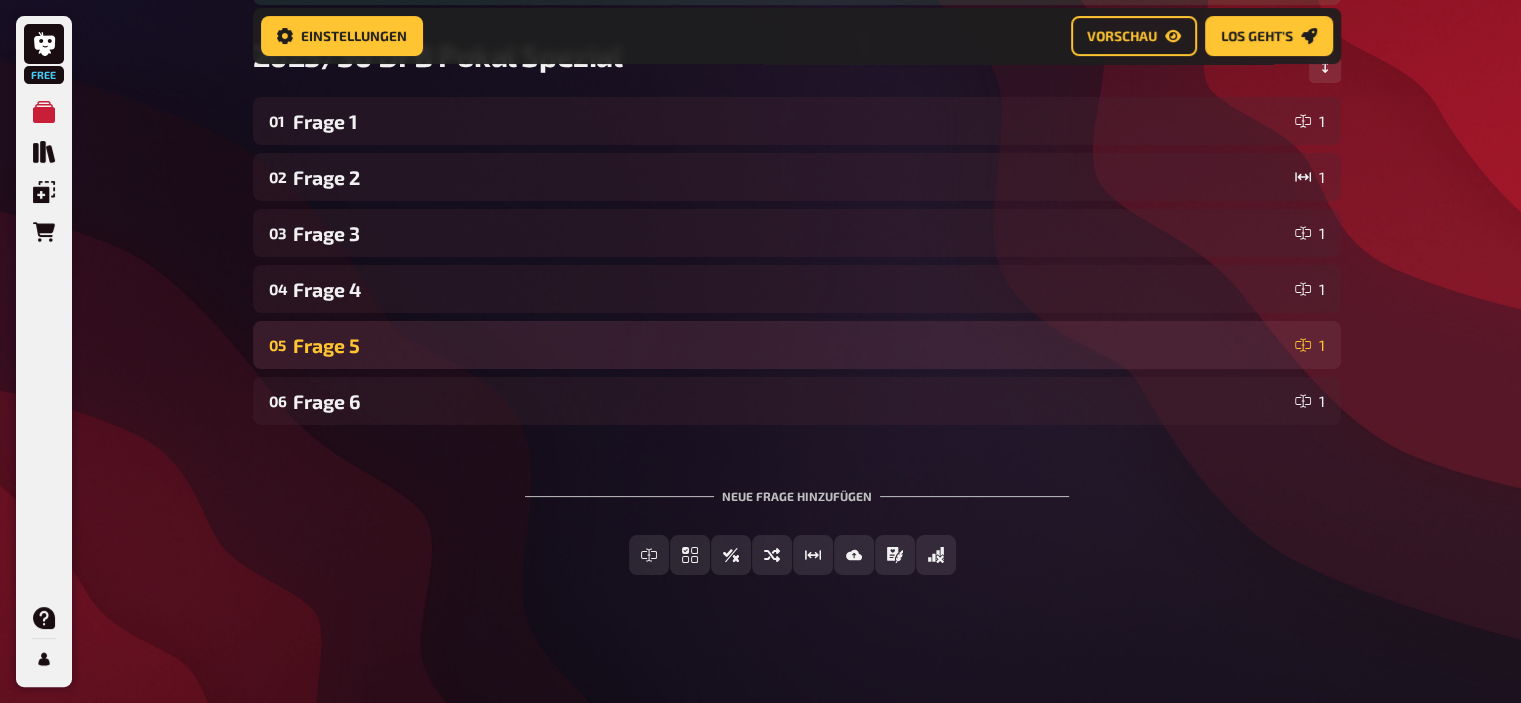 click on "Frage 5" at bounding box center (790, 345) 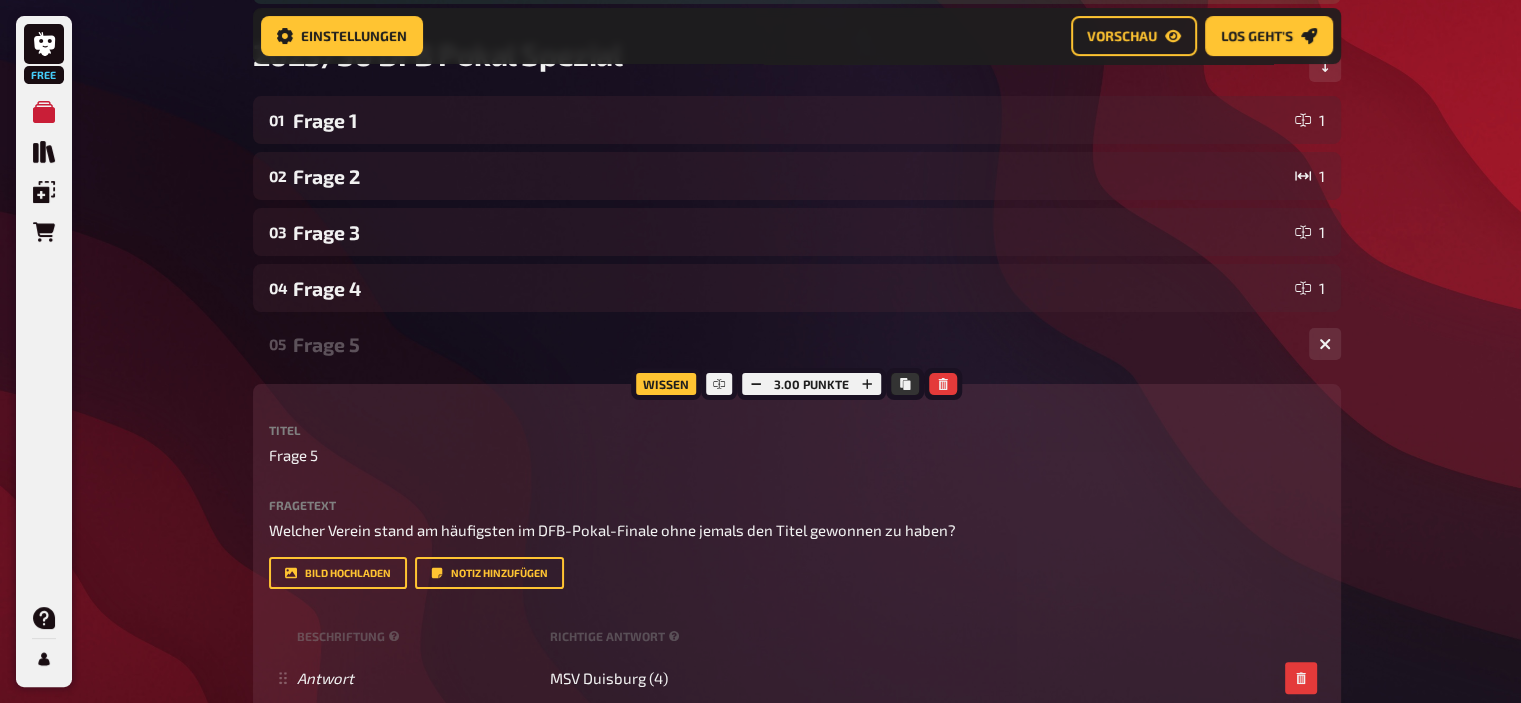 scroll, scrollTop: 503, scrollLeft: 0, axis: vertical 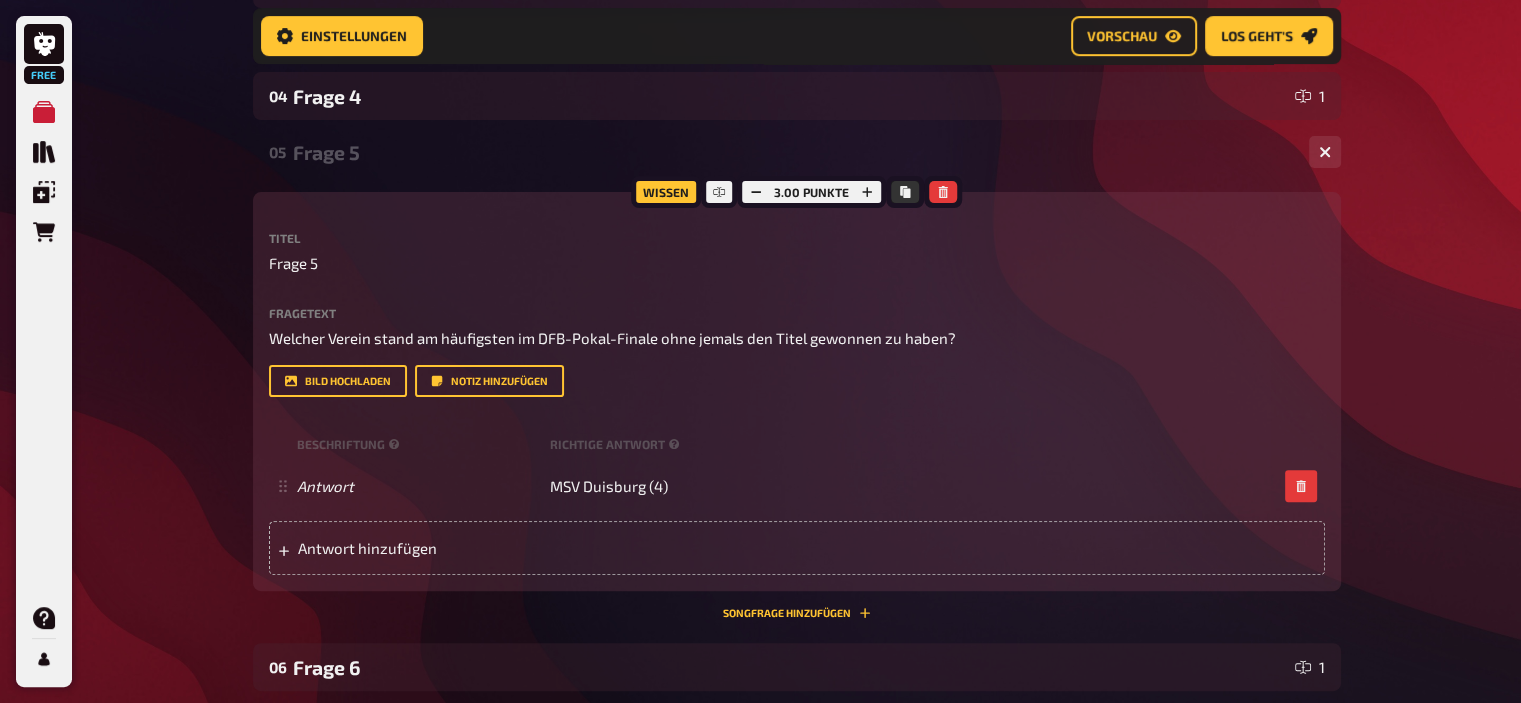 click on "Frage 5" at bounding box center (793, 152) 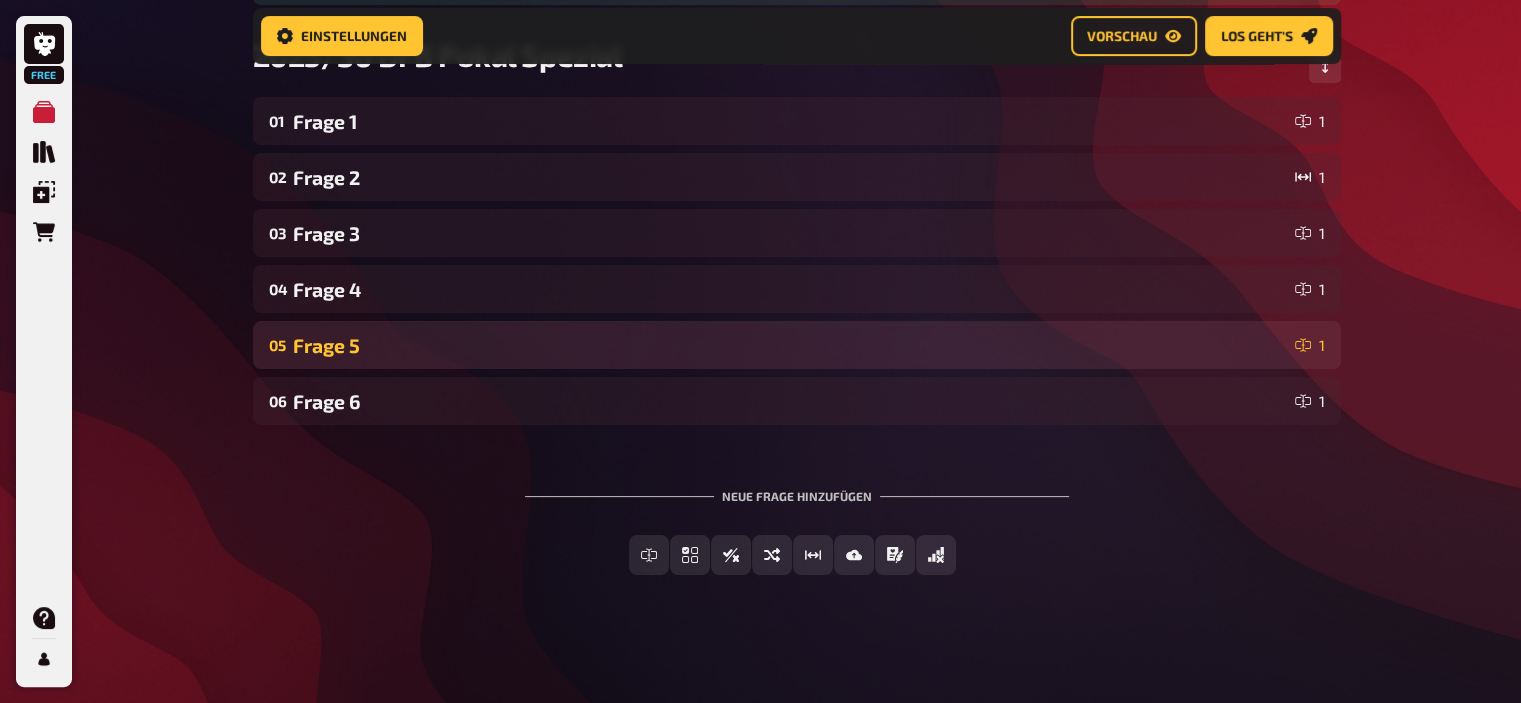 scroll, scrollTop: 311, scrollLeft: 0, axis: vertical 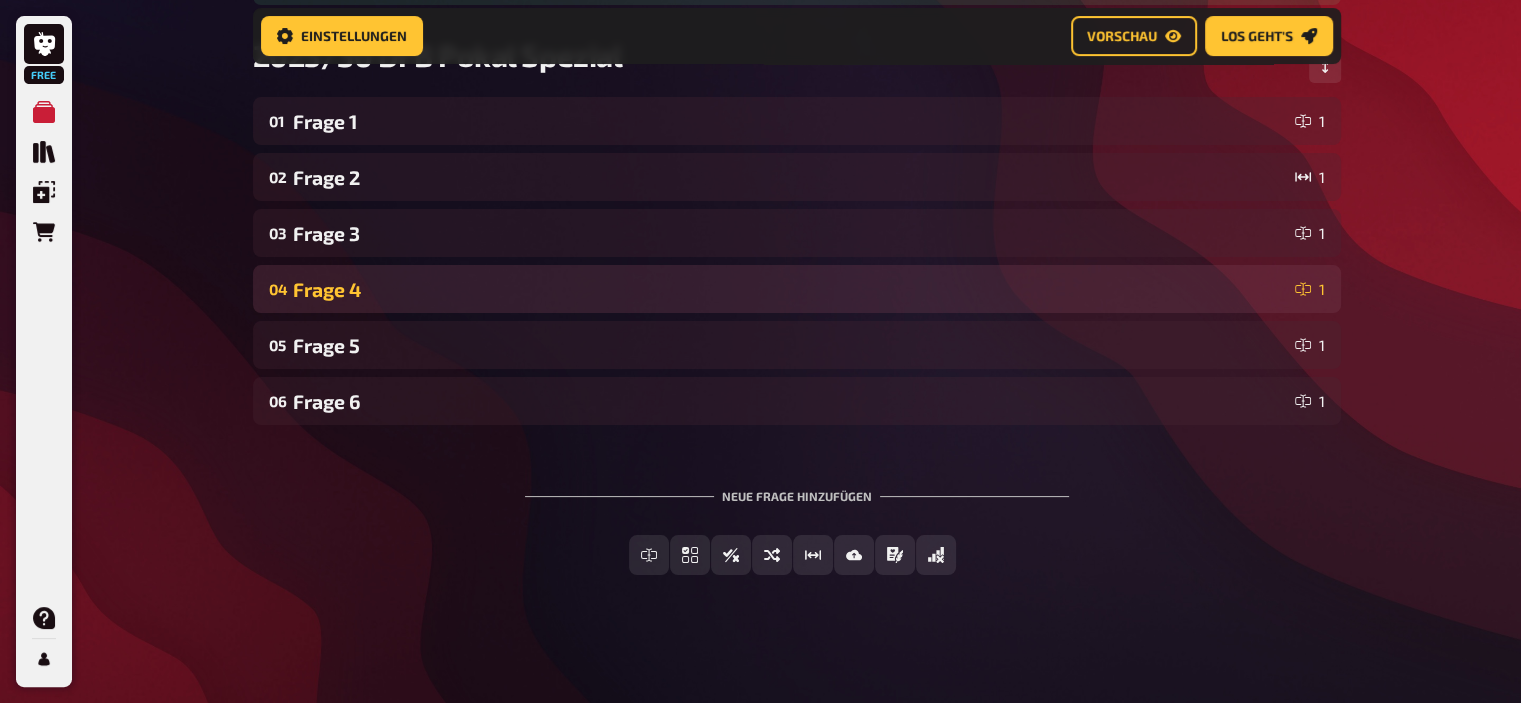 click on "Frage 4" at bounding box center (790, 289) 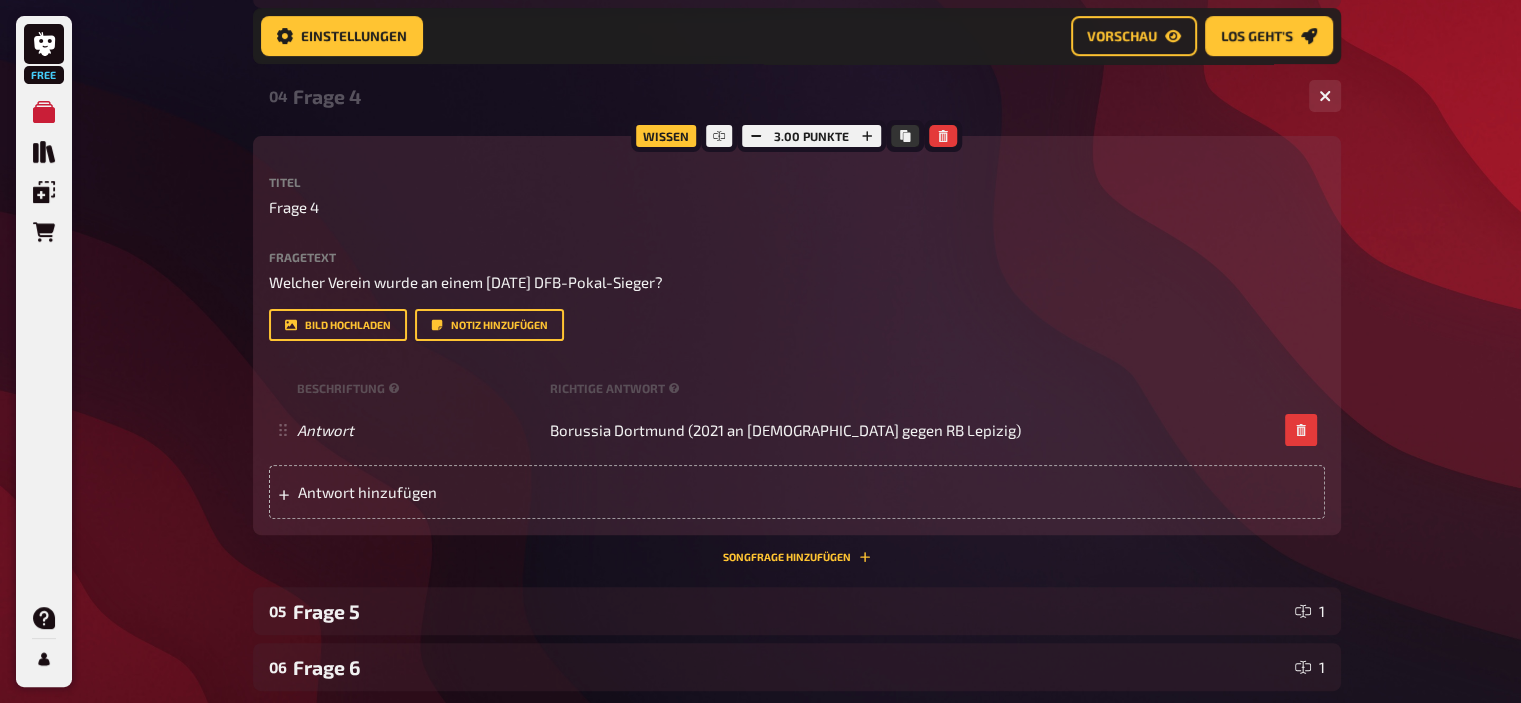 click on "Frage 4" at bounding box center (793, 96) 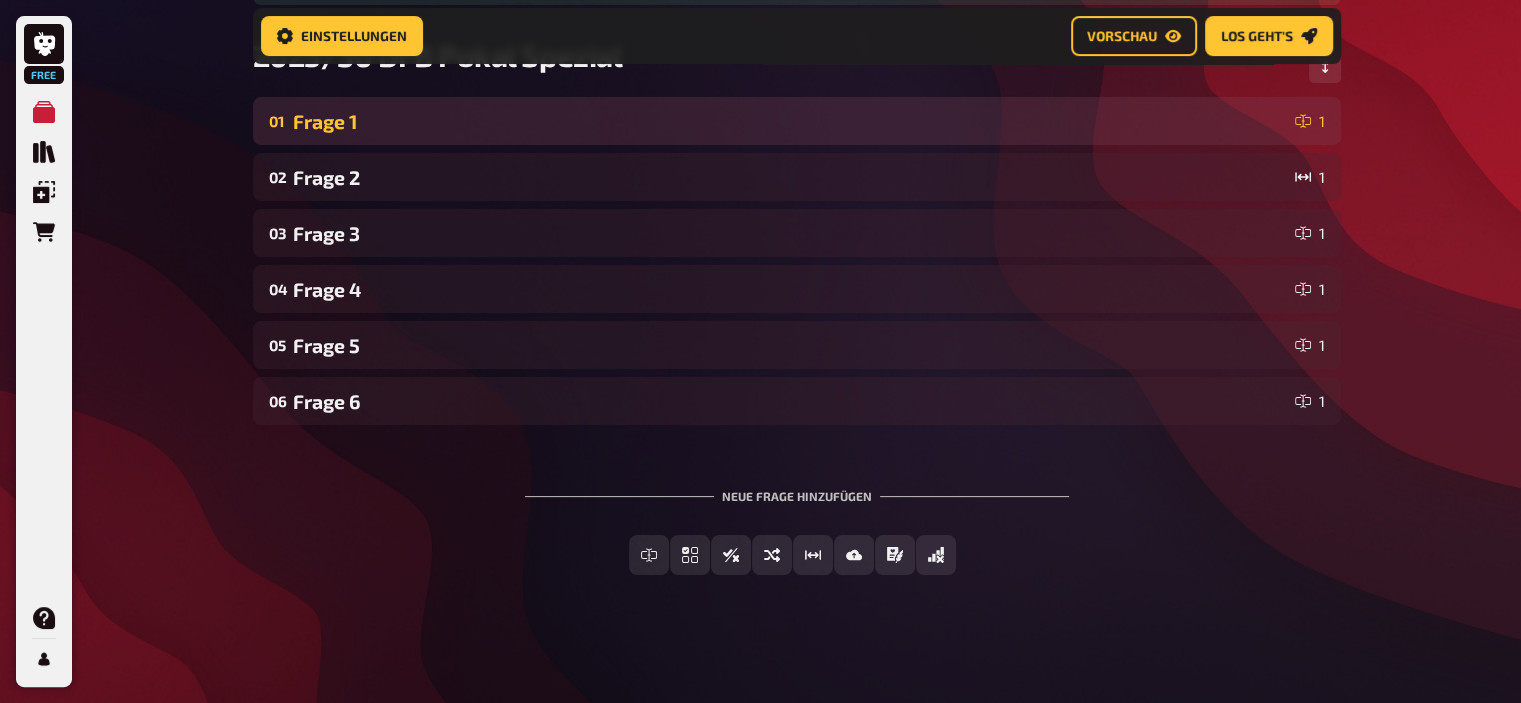 scroll, scrollTop: 311, scrollLeft: 0, axis: vertical 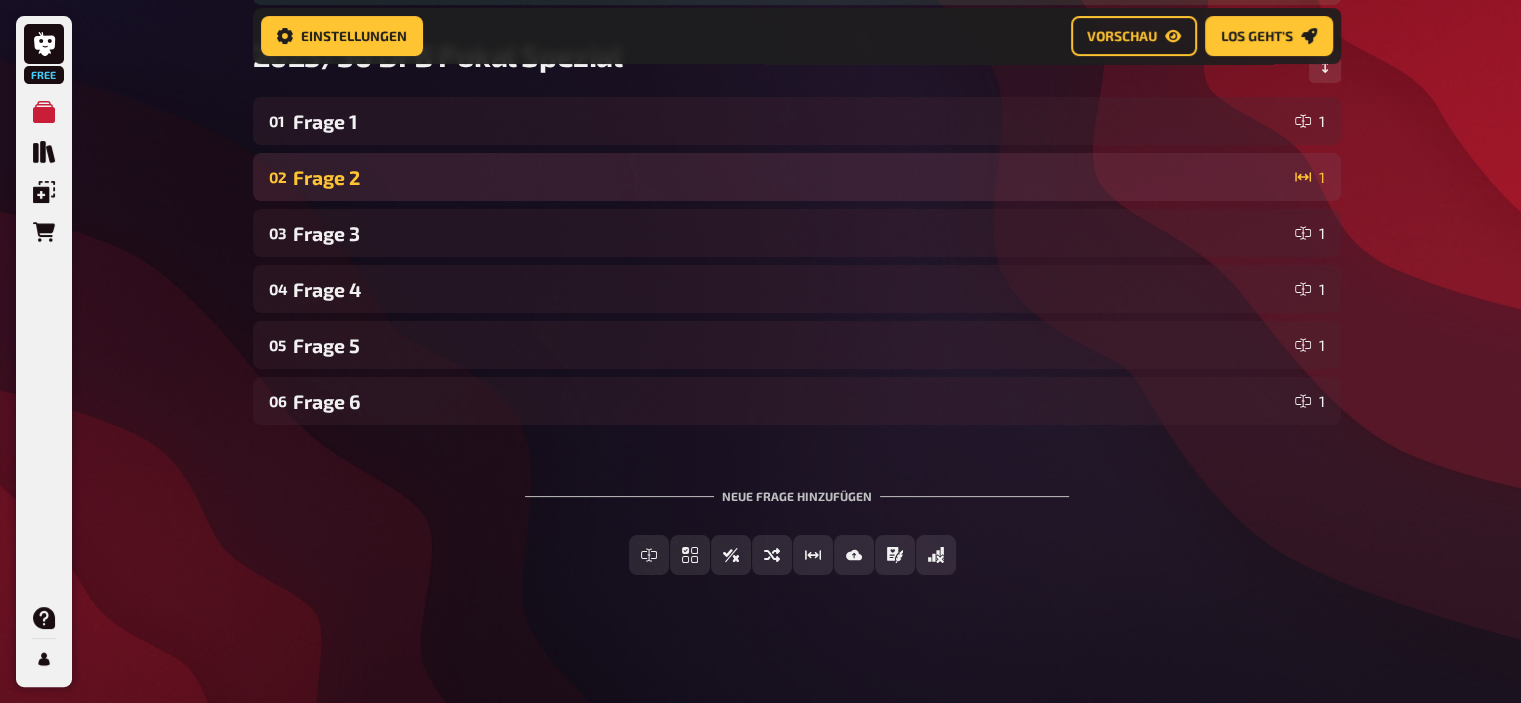 click on "Frage 2" at bounding box center [790, 177] 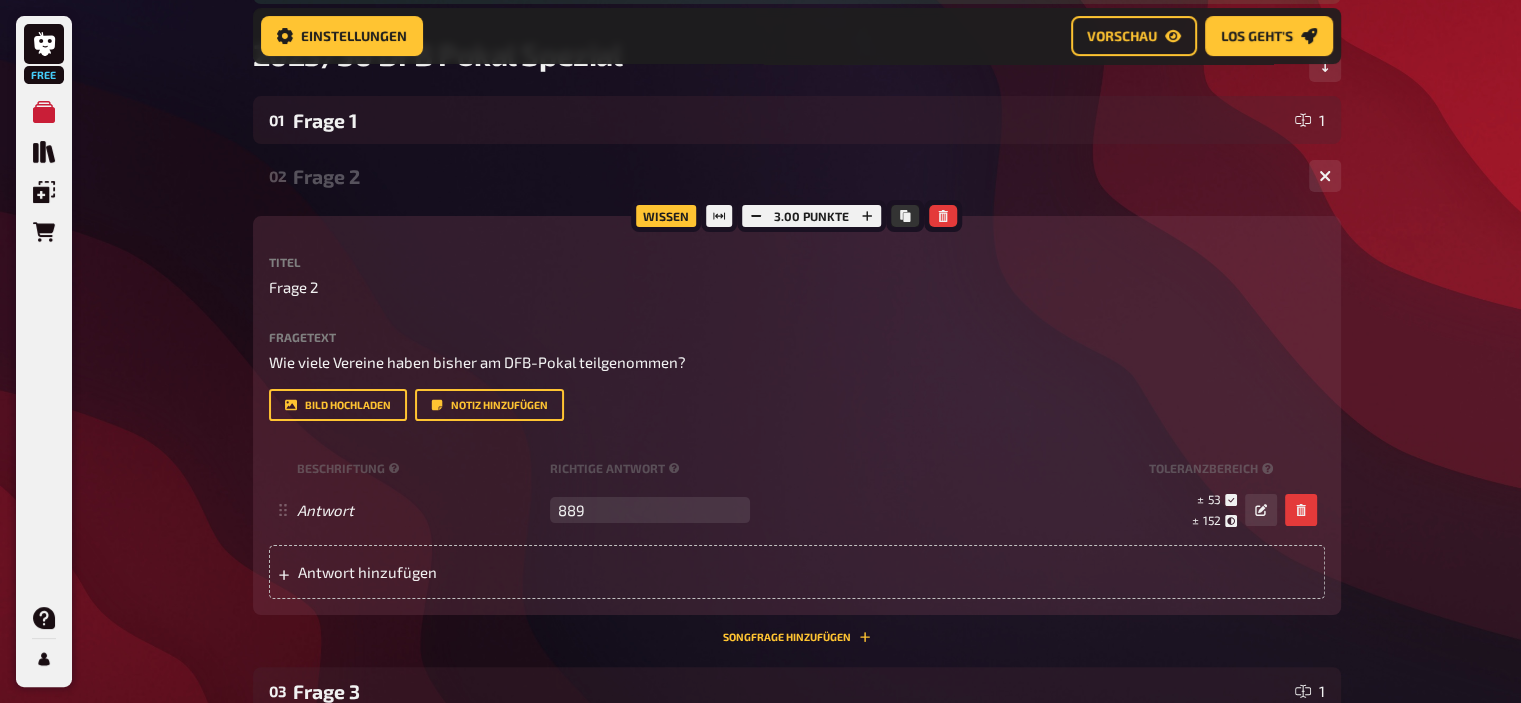 click on "Frage 2" at bounding box center [793, 176] 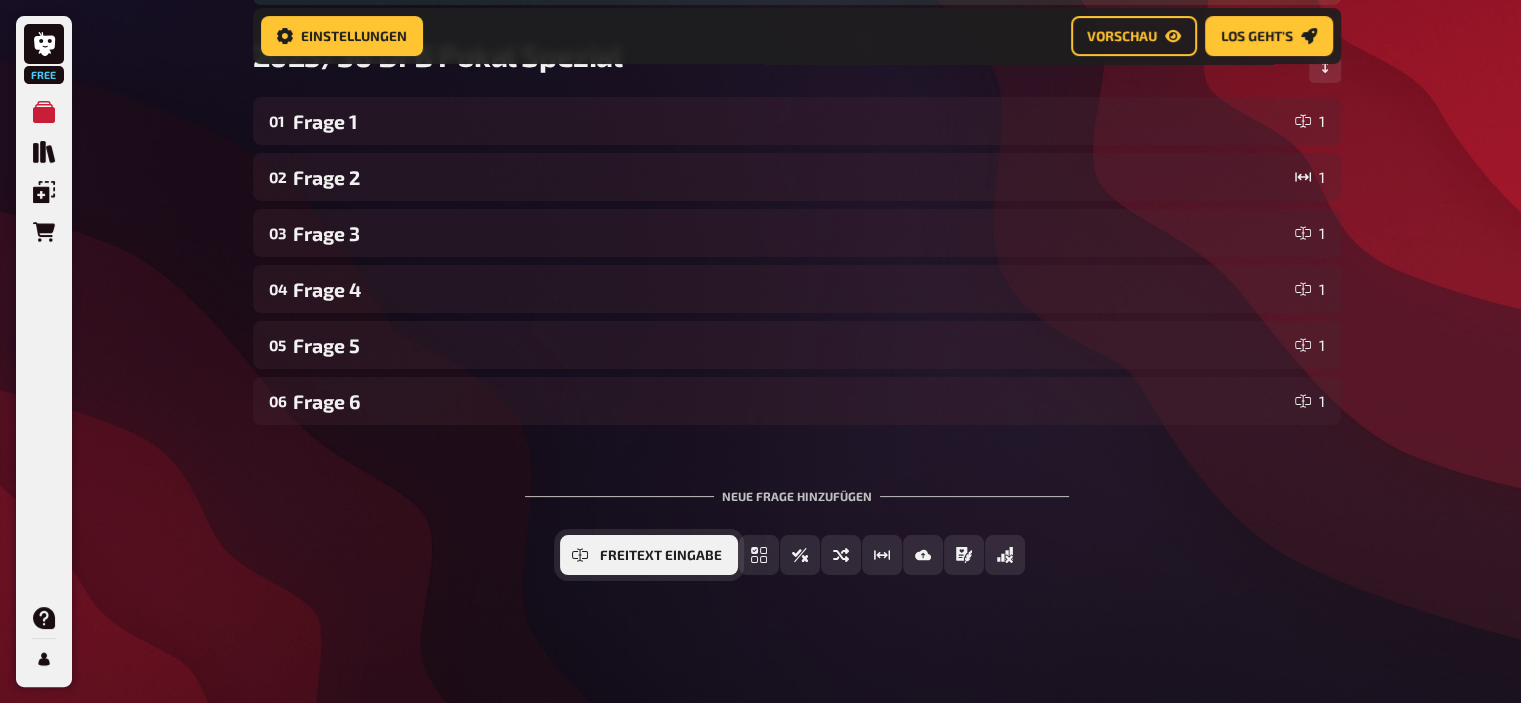 click on "Freitext Eingabe" at bounding box center [661, 556] 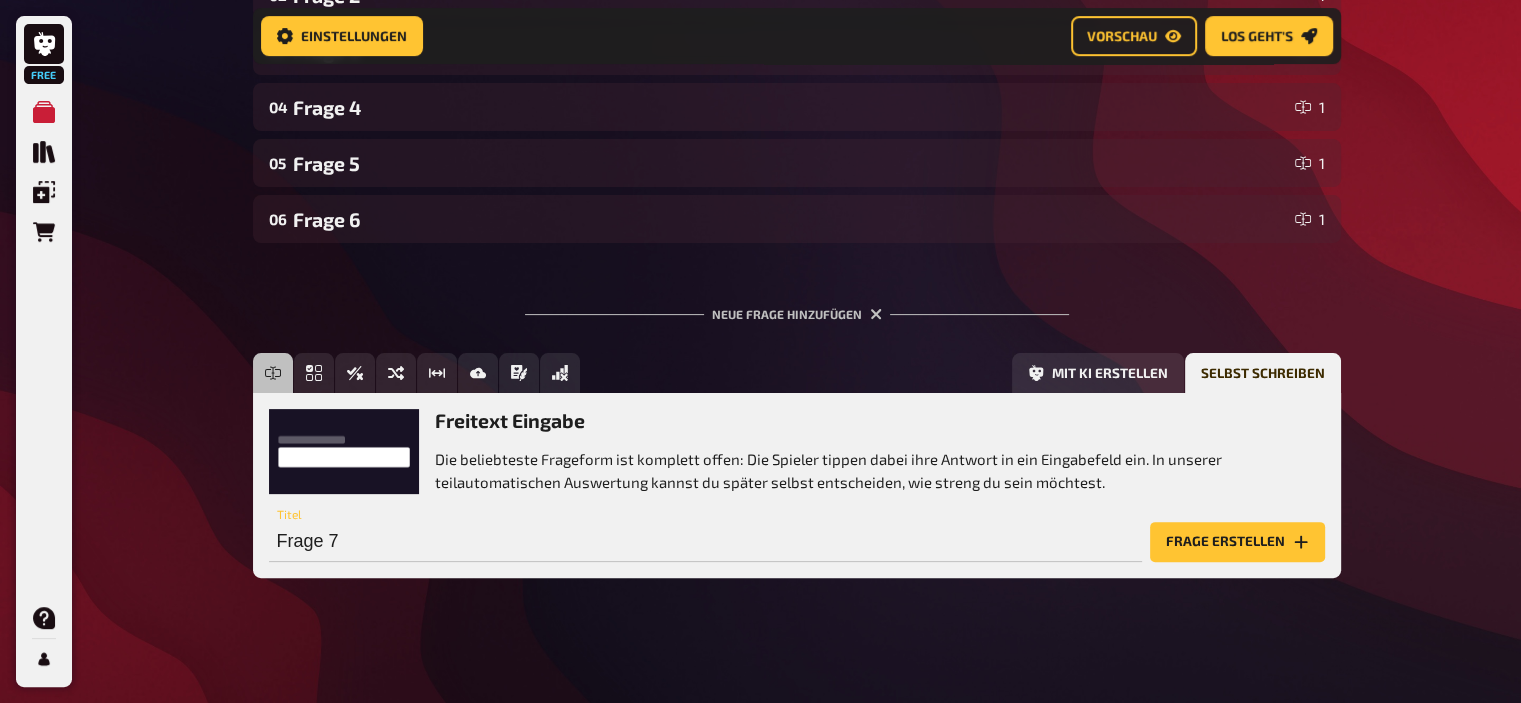 scroll, scrollTop: 495, scrollLeft: 0, axis: vertical 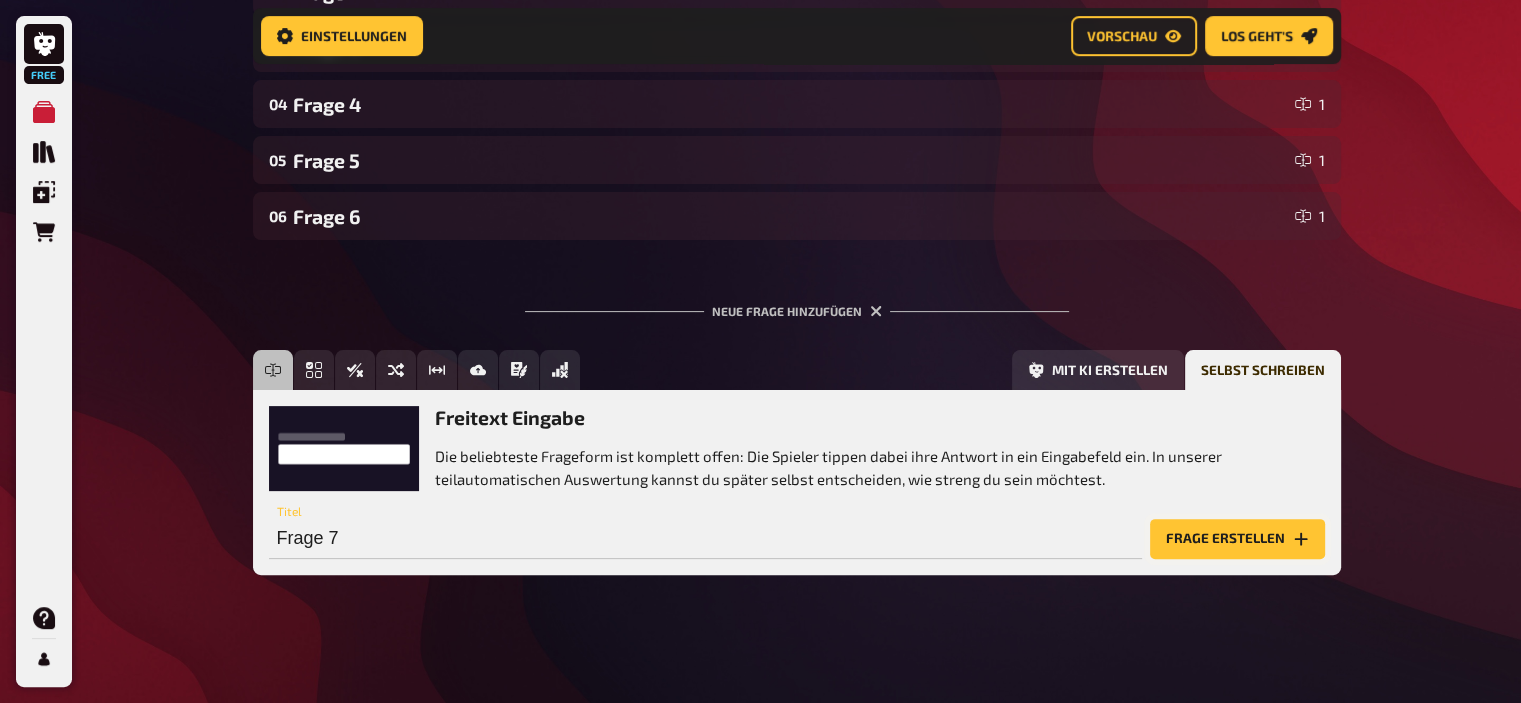 click on "Frage erstellen" at bounding box center [1237, 539] 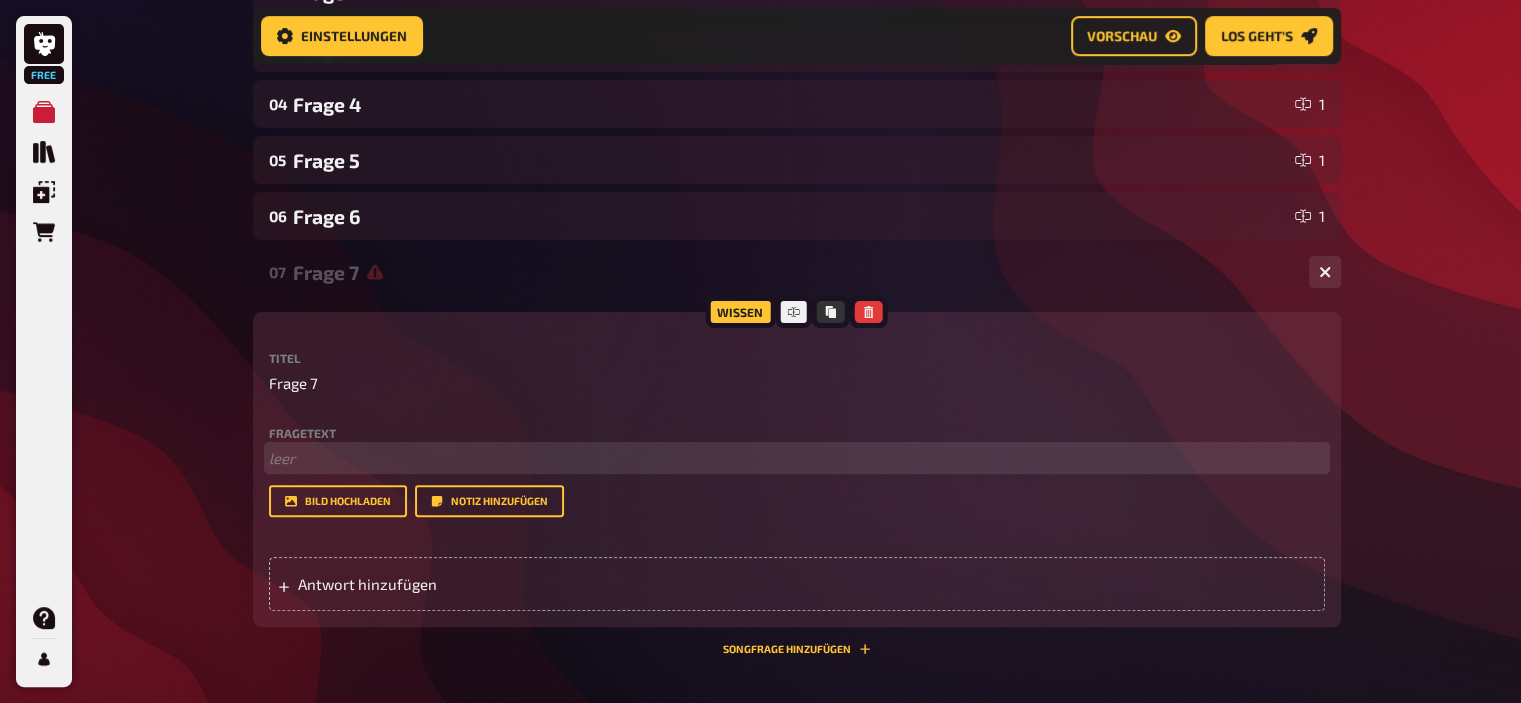 click on "﻿ leer" at bounding box center (797, 458) 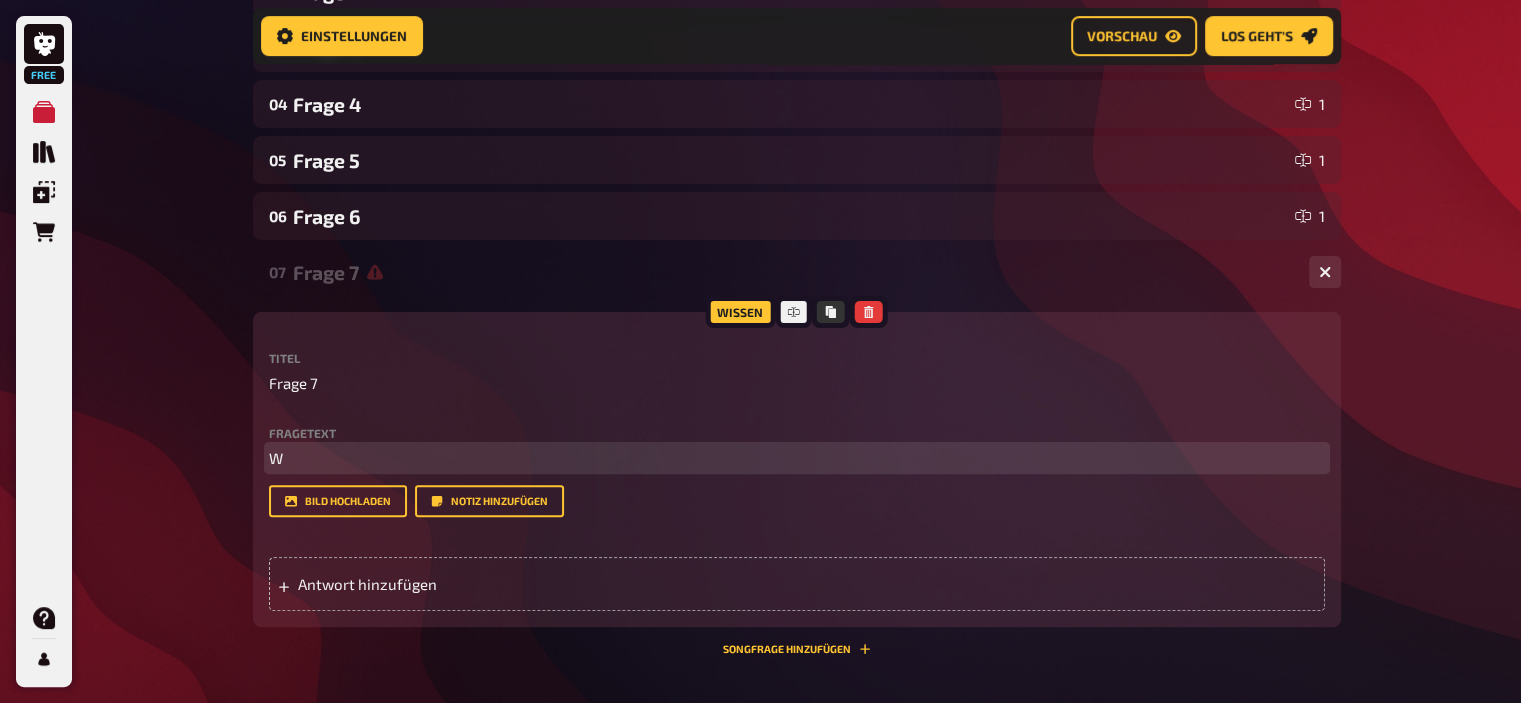 type 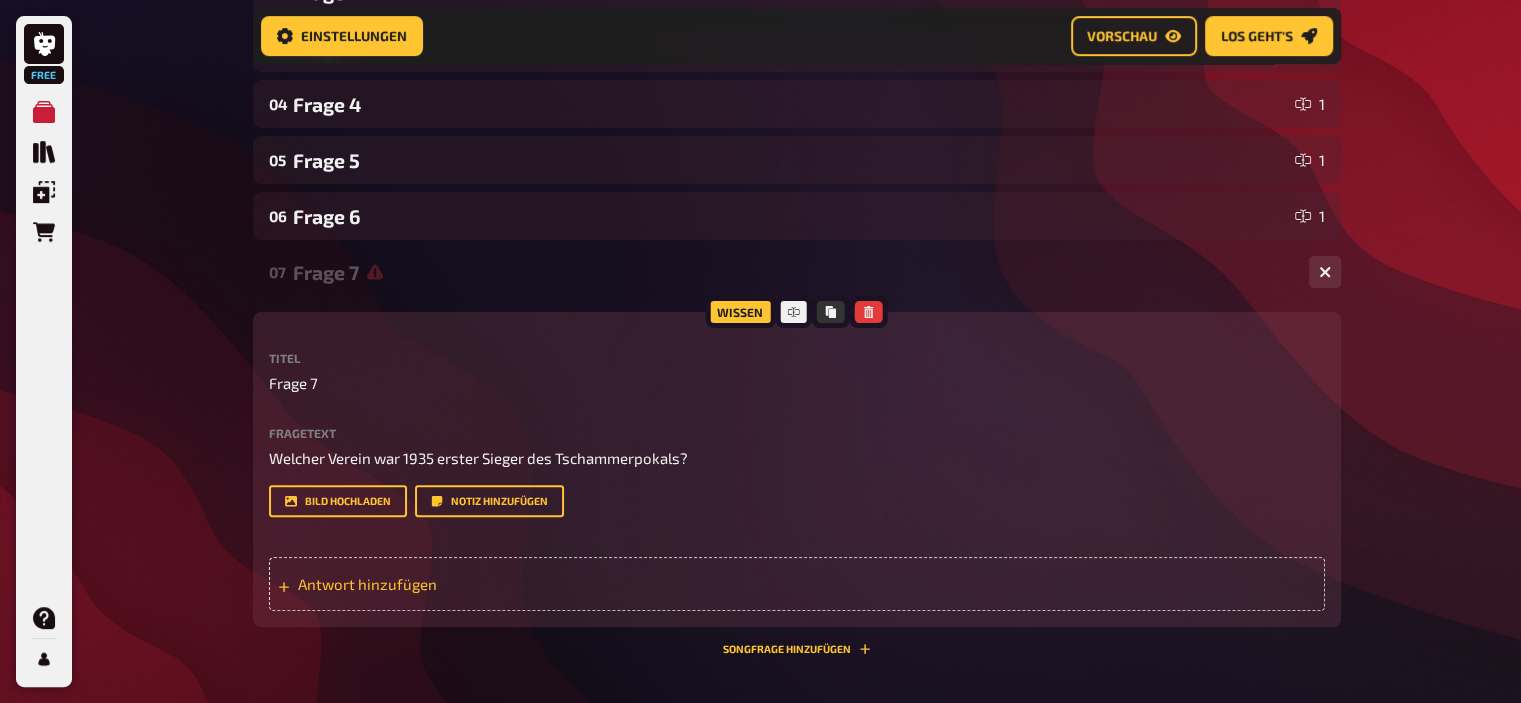 click on "Antwort hinzufügen" at bounding box center [453, 584] 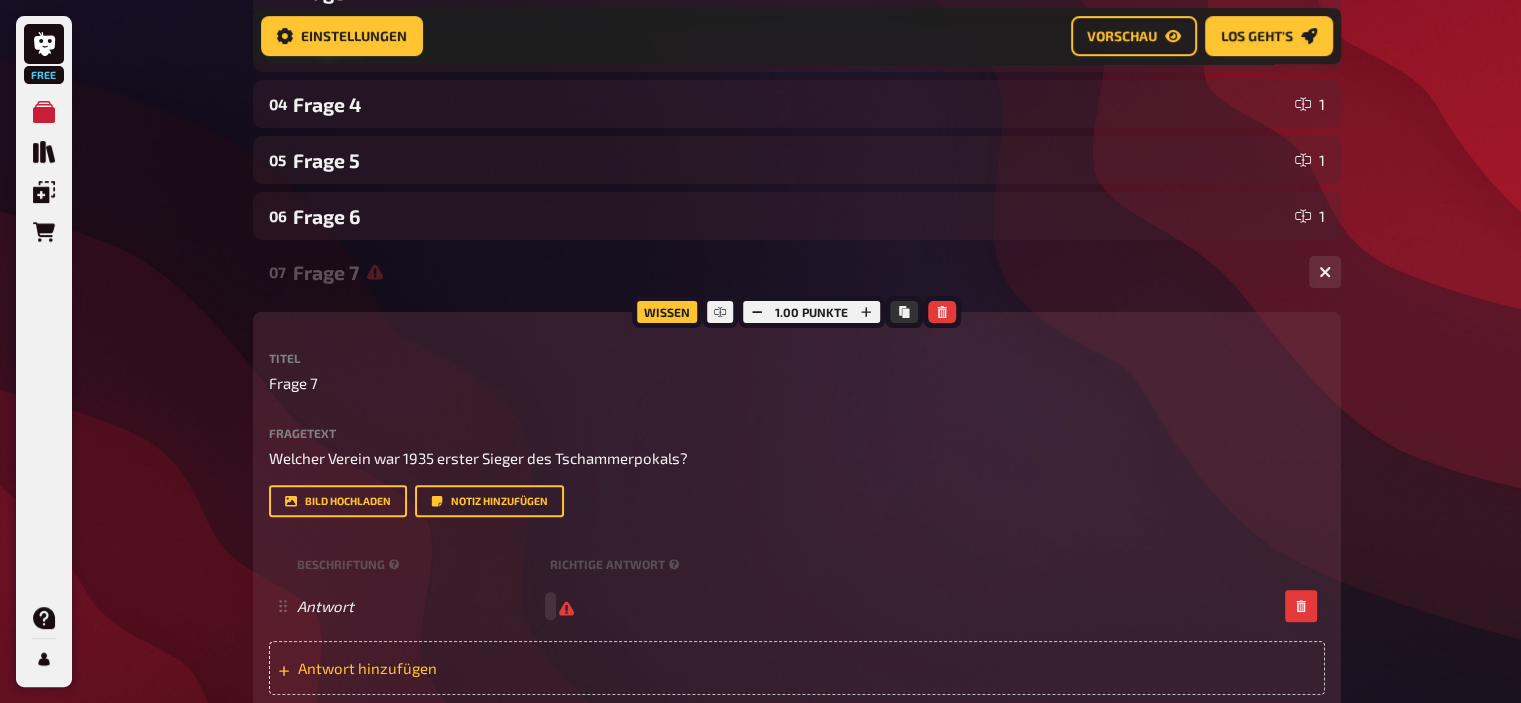 type 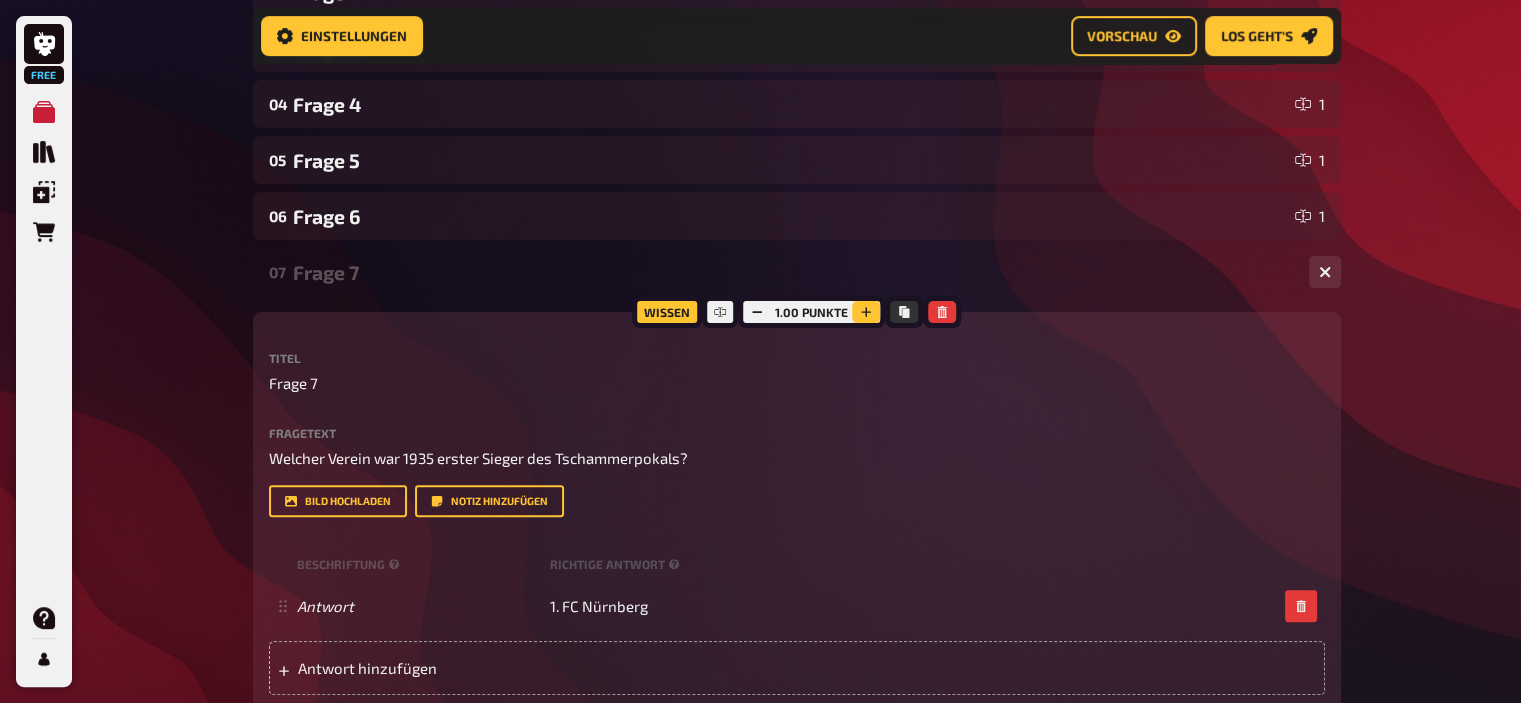 click 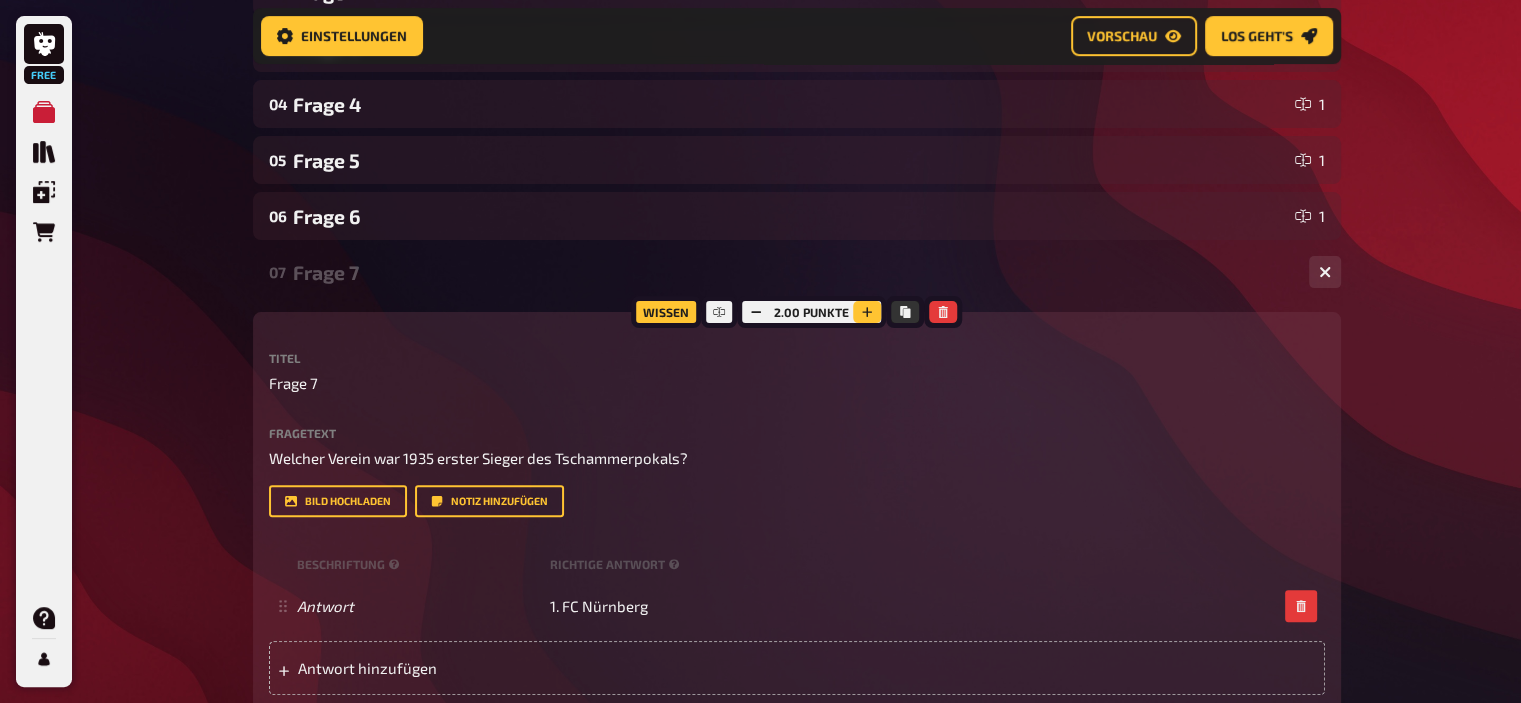 click 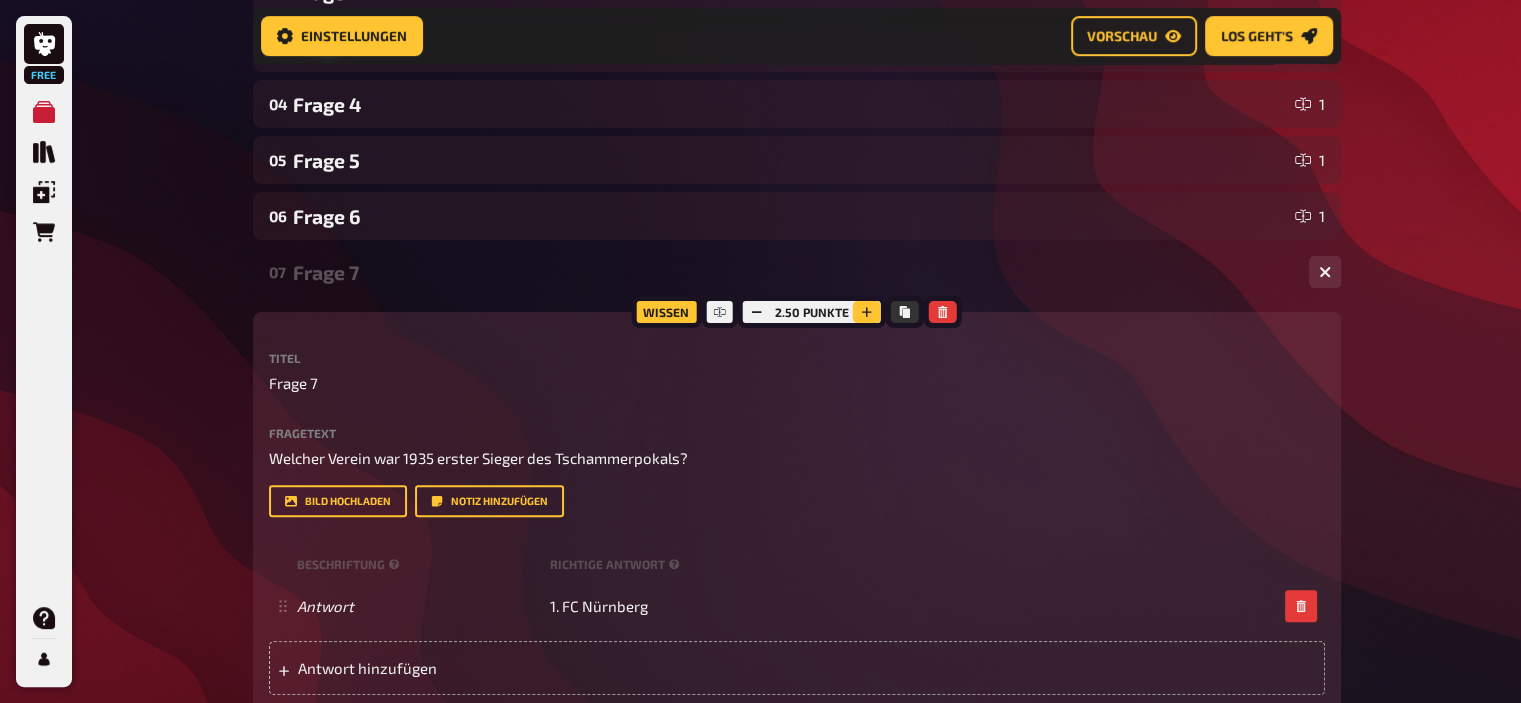 click 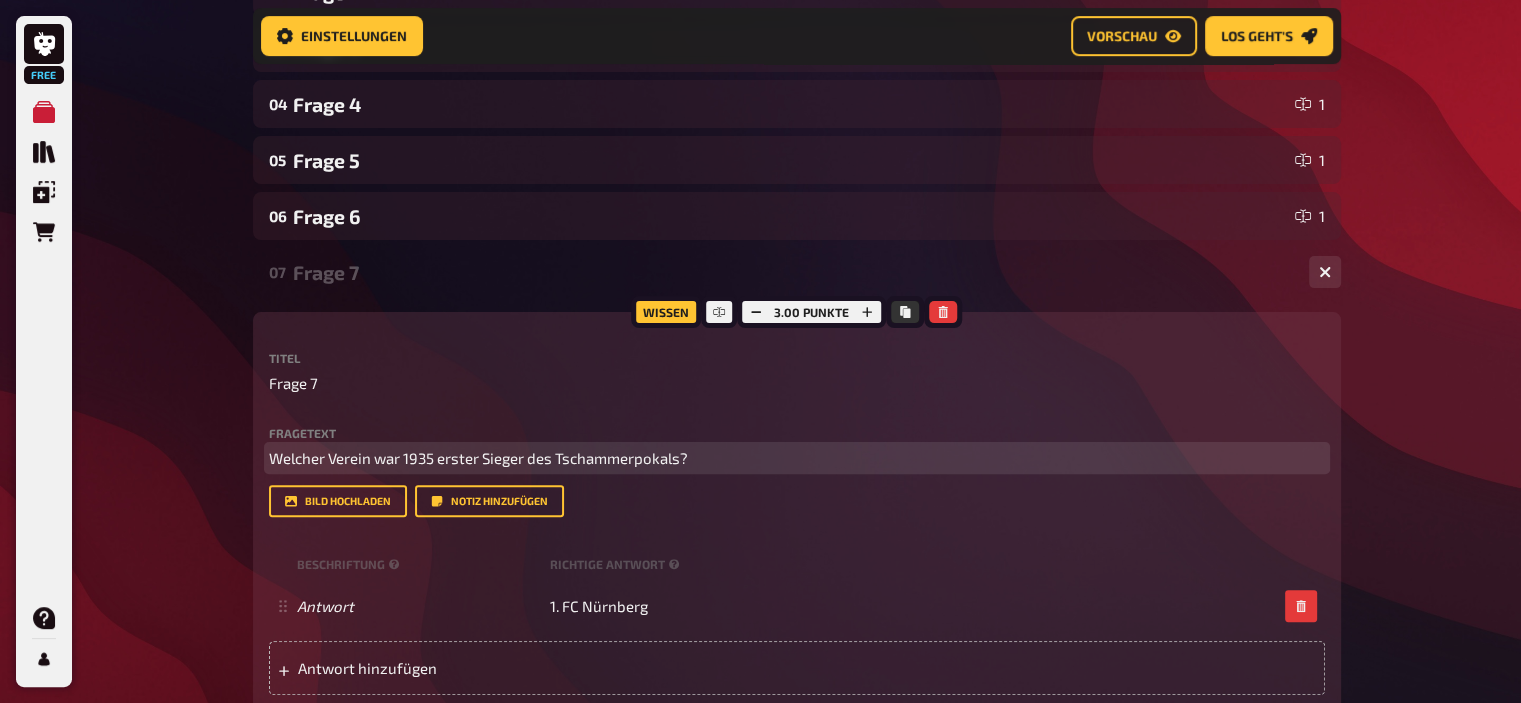 click on "Welcher Verein war 1935 erster Sieger des Tschammerpokals?" at bounding box center [478, 458] 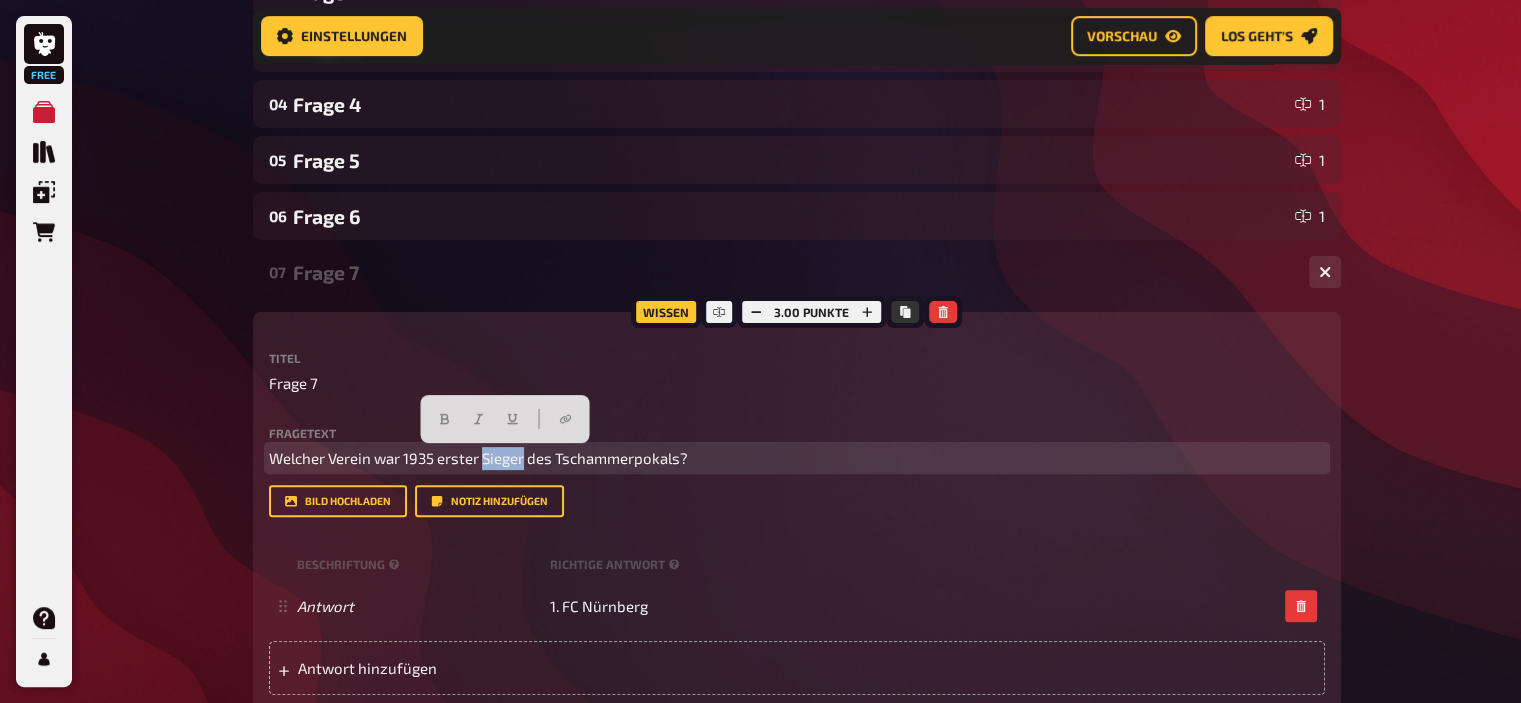 click on "Welcher Verein war 1935 erster Sieger des Tschammerpokals?" at bounding box center [478, 458] 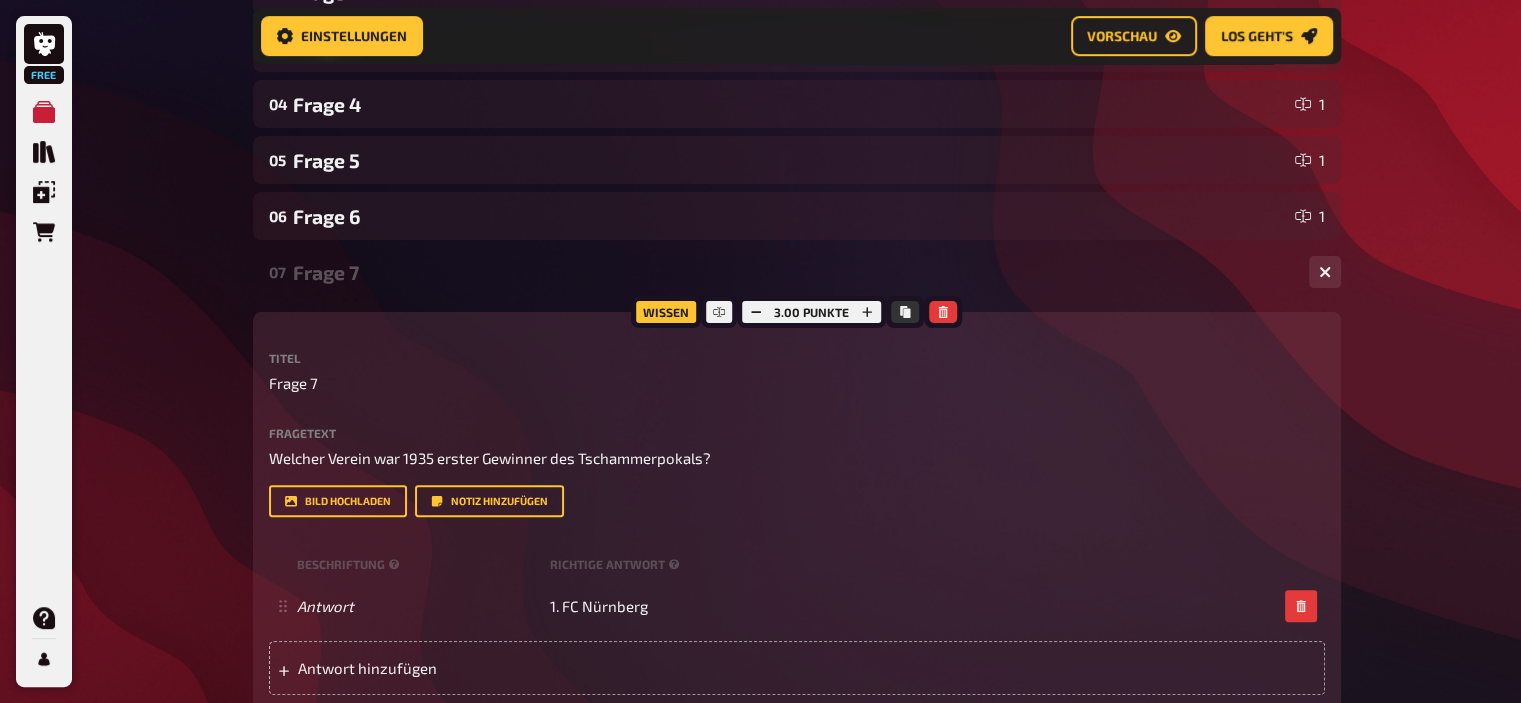 click on "Frage 7" at bounding box center (793, 272) 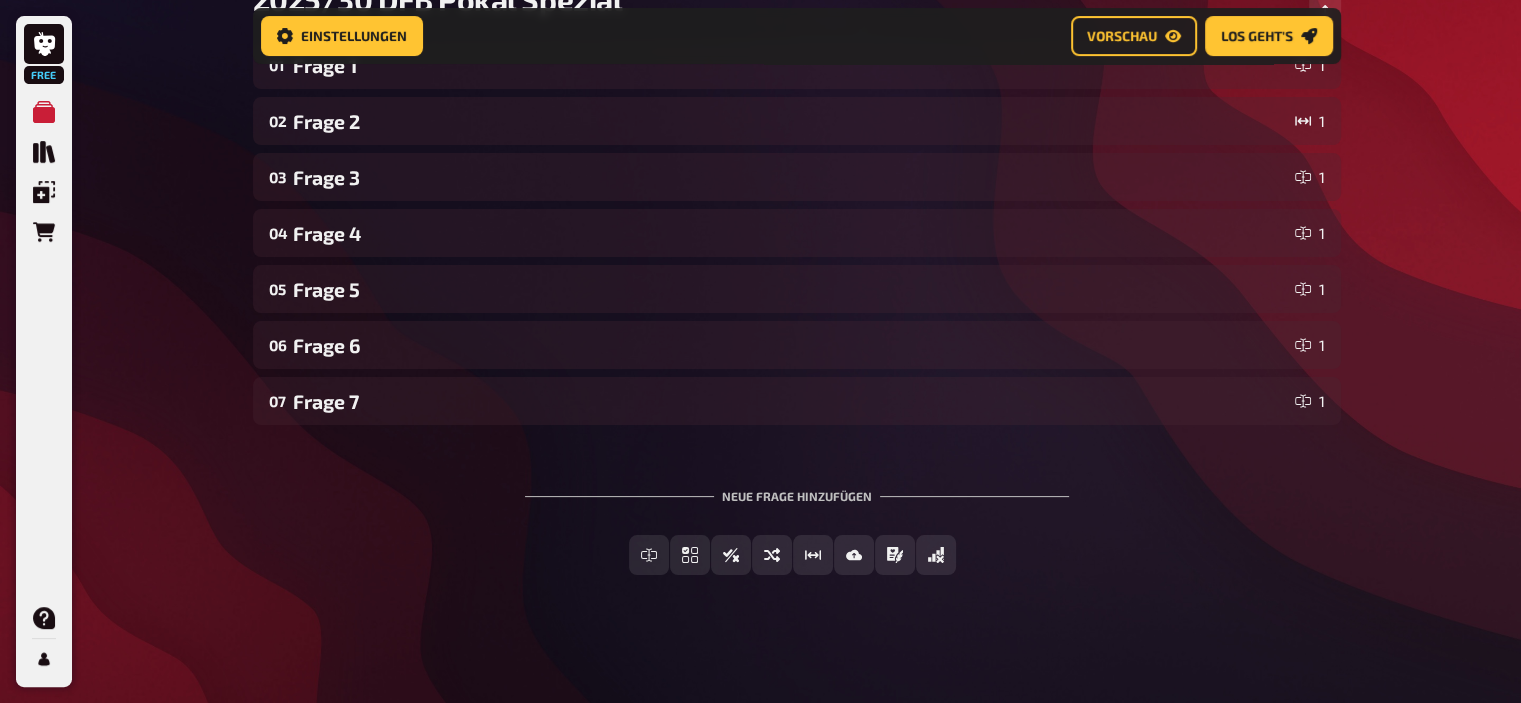 scroll, scrollTop: 367, scrollLeft: 0, axis: vertical 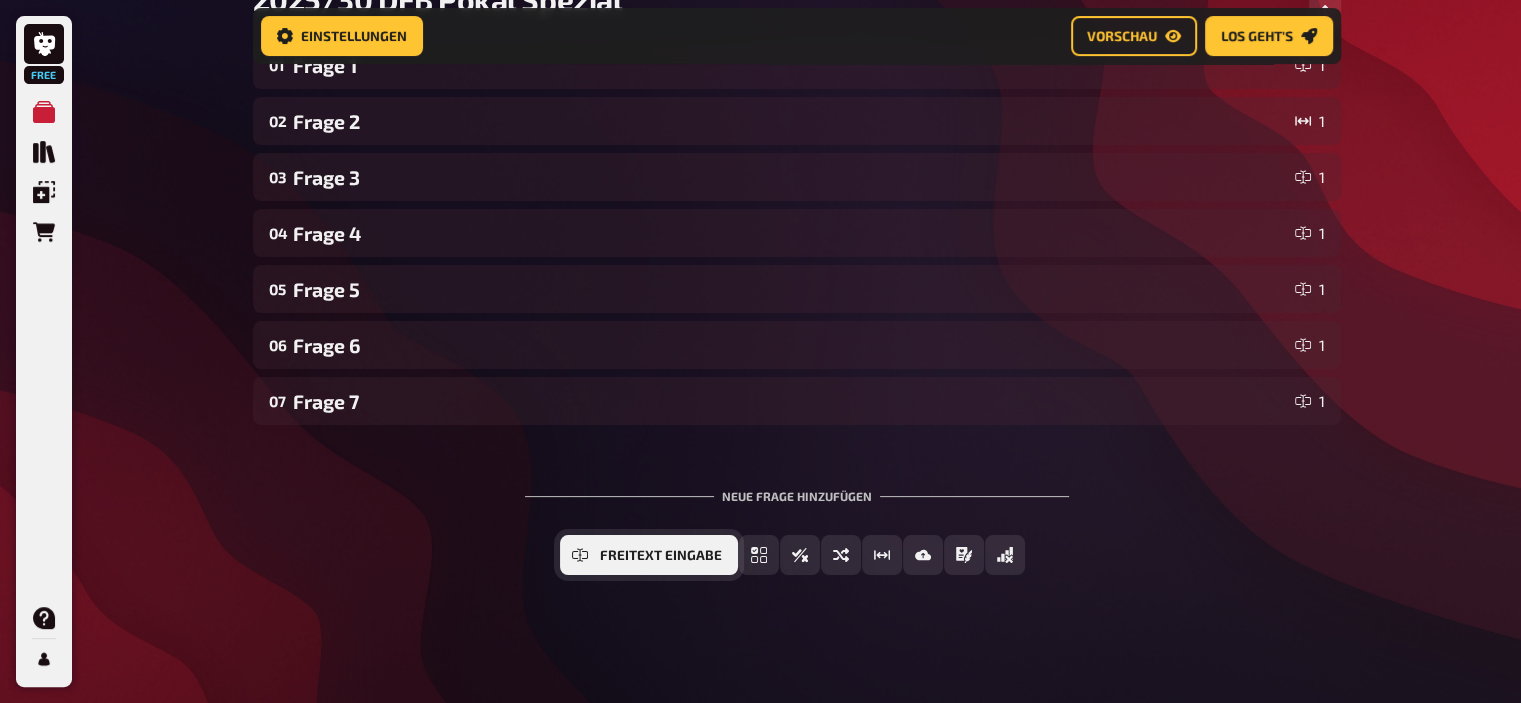 click on "Freitext Eingabe" at bounding box center [661, 556] 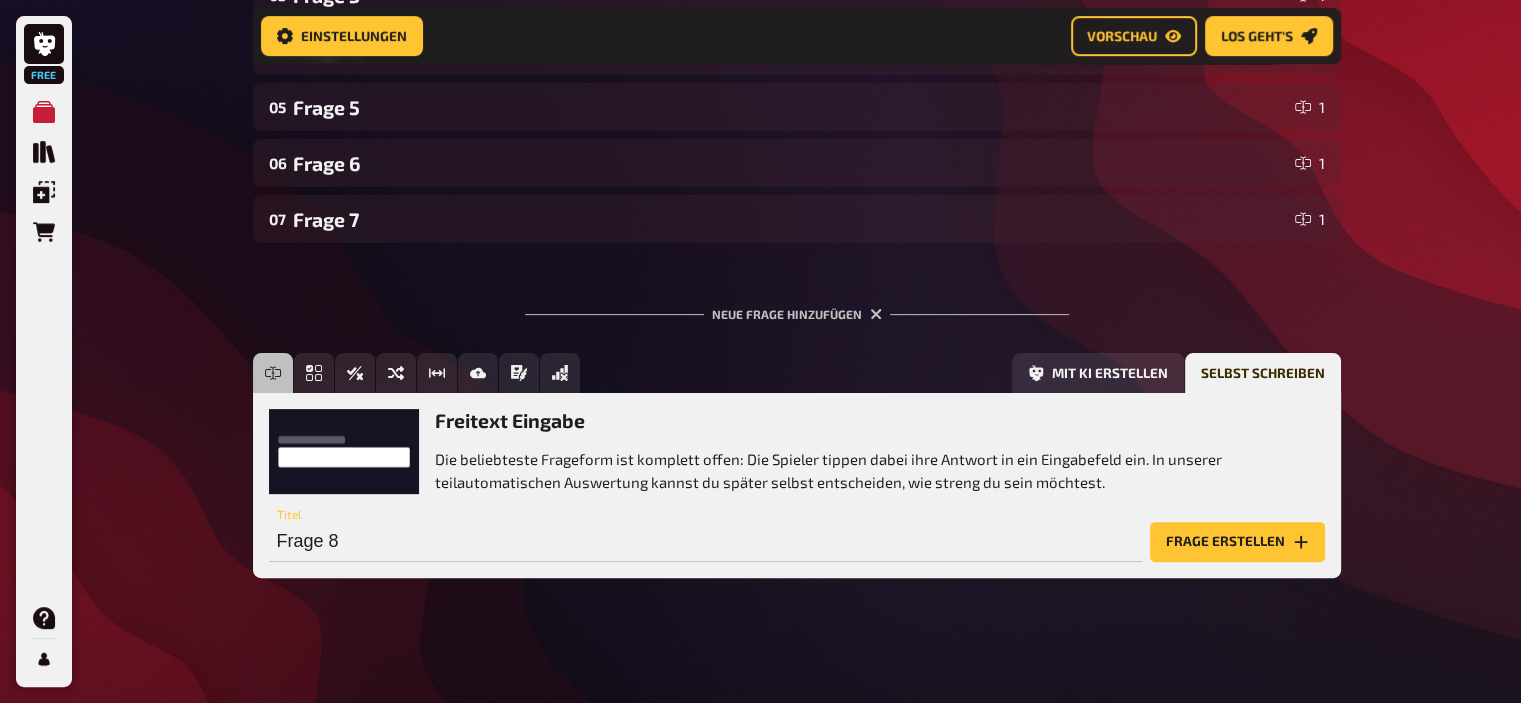 scroll, scrollTop: 551, scrollLeft: 0, axis: vertical 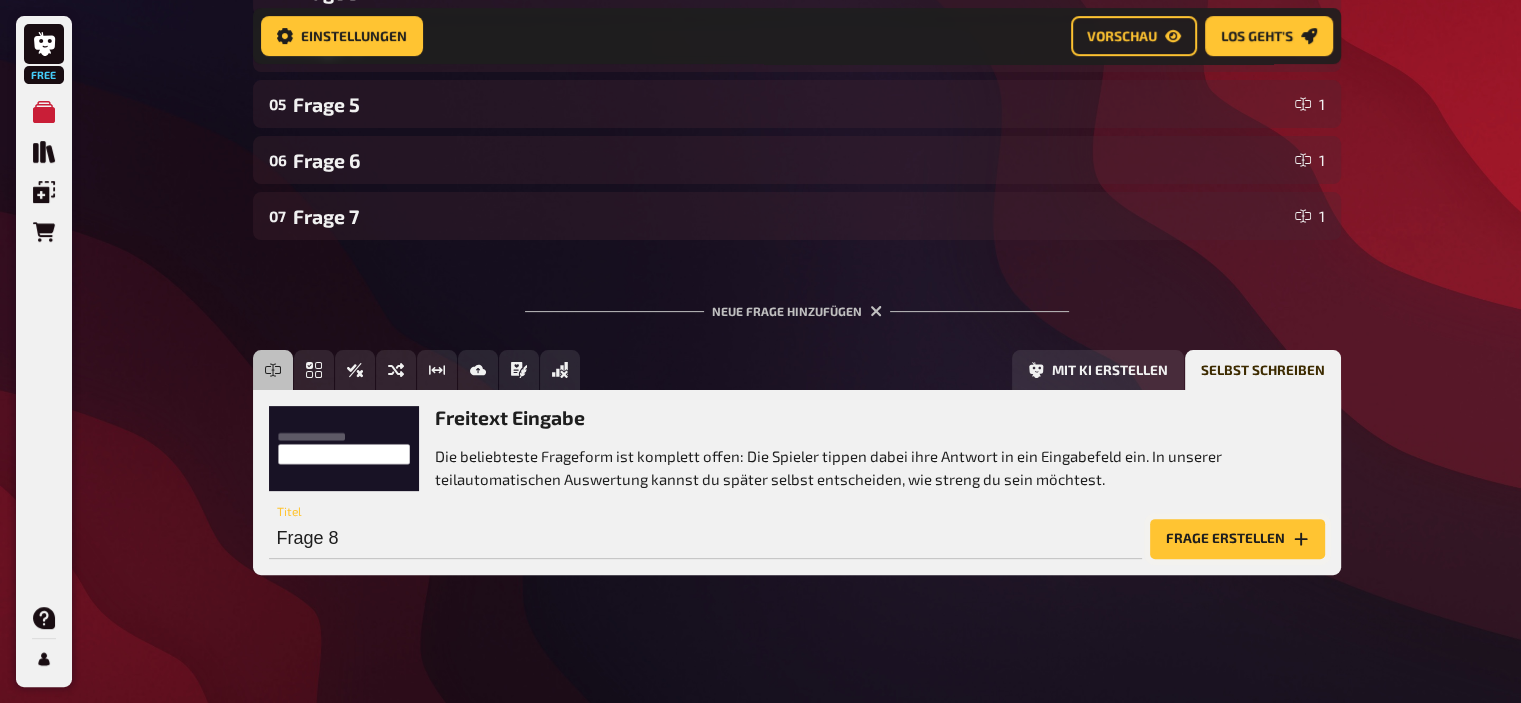 click on "Frage erstellen" at bounding box center (1237, 539) 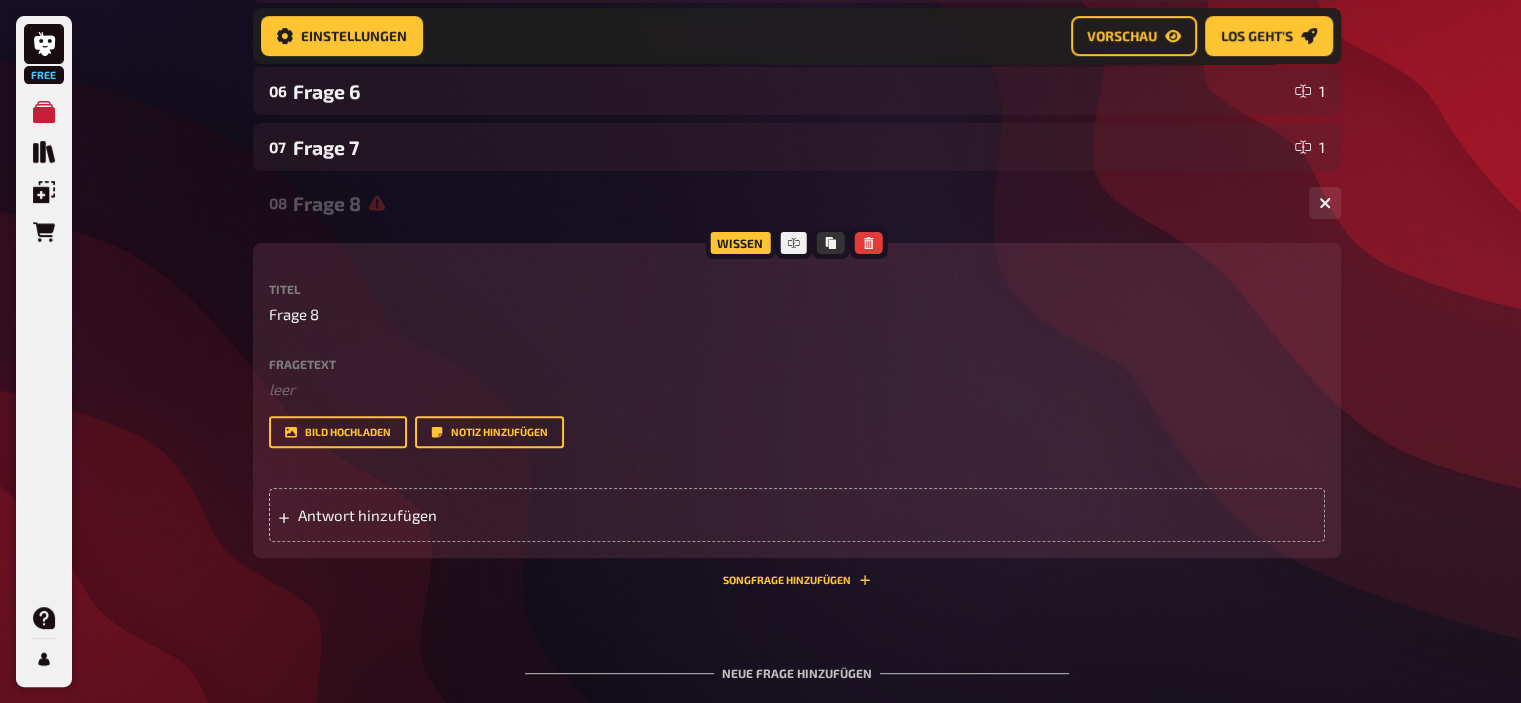 scroll, scrollTop: 622, scrollLeft: 0, axis: vertical 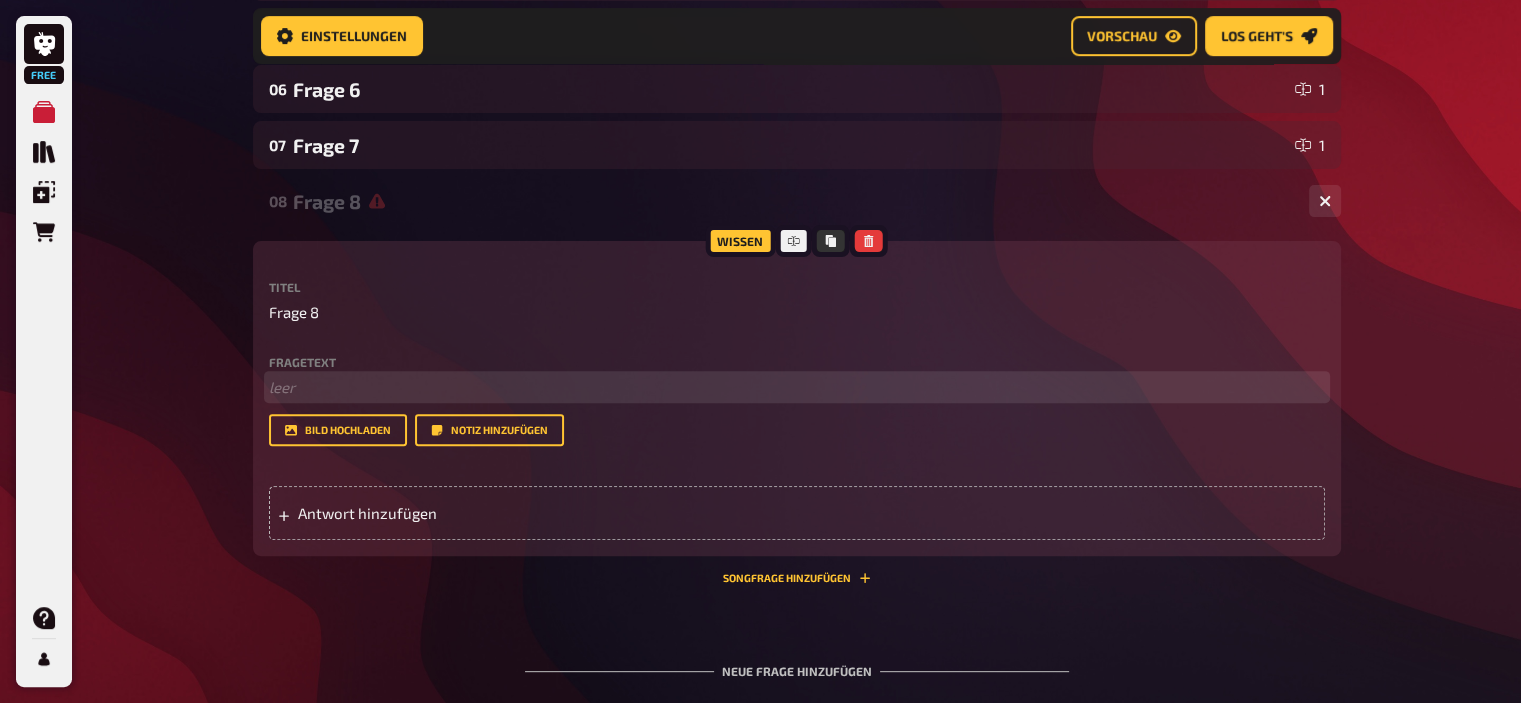 click on "﻿ leer" at bounding box center [797, 387] 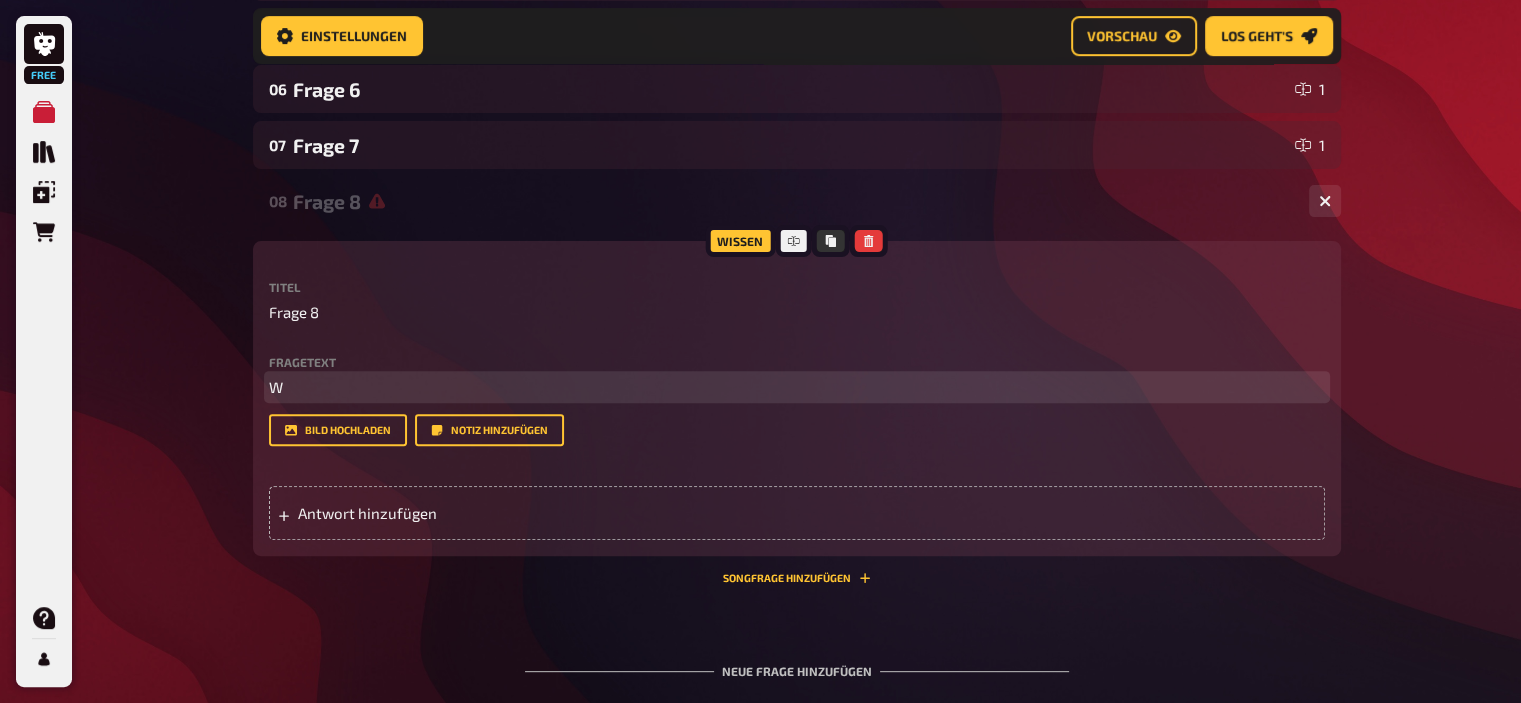 type 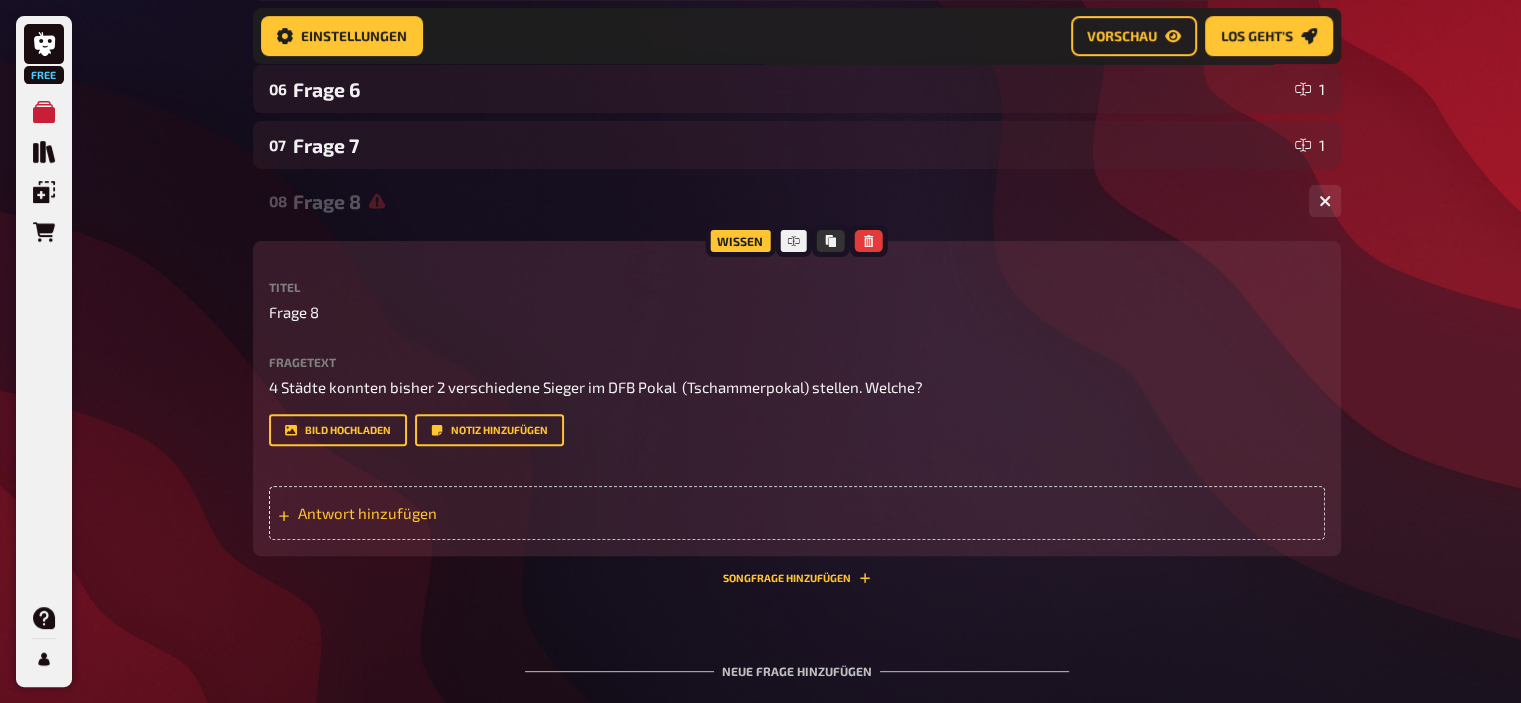 click on "Antwort hinzufügen" at bounding box center (797, 513) 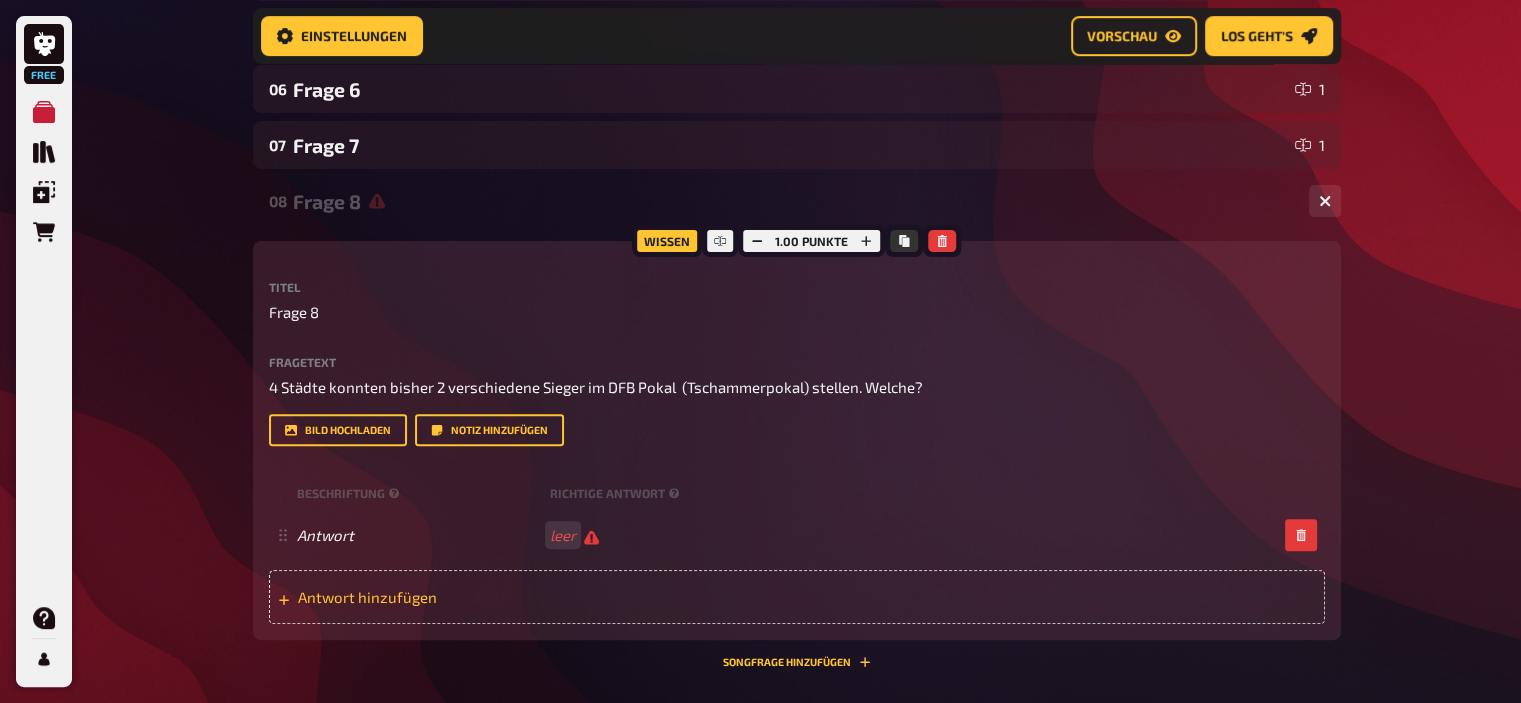 click on "Antwort hinzufügen" at bounding box center (453, 597) 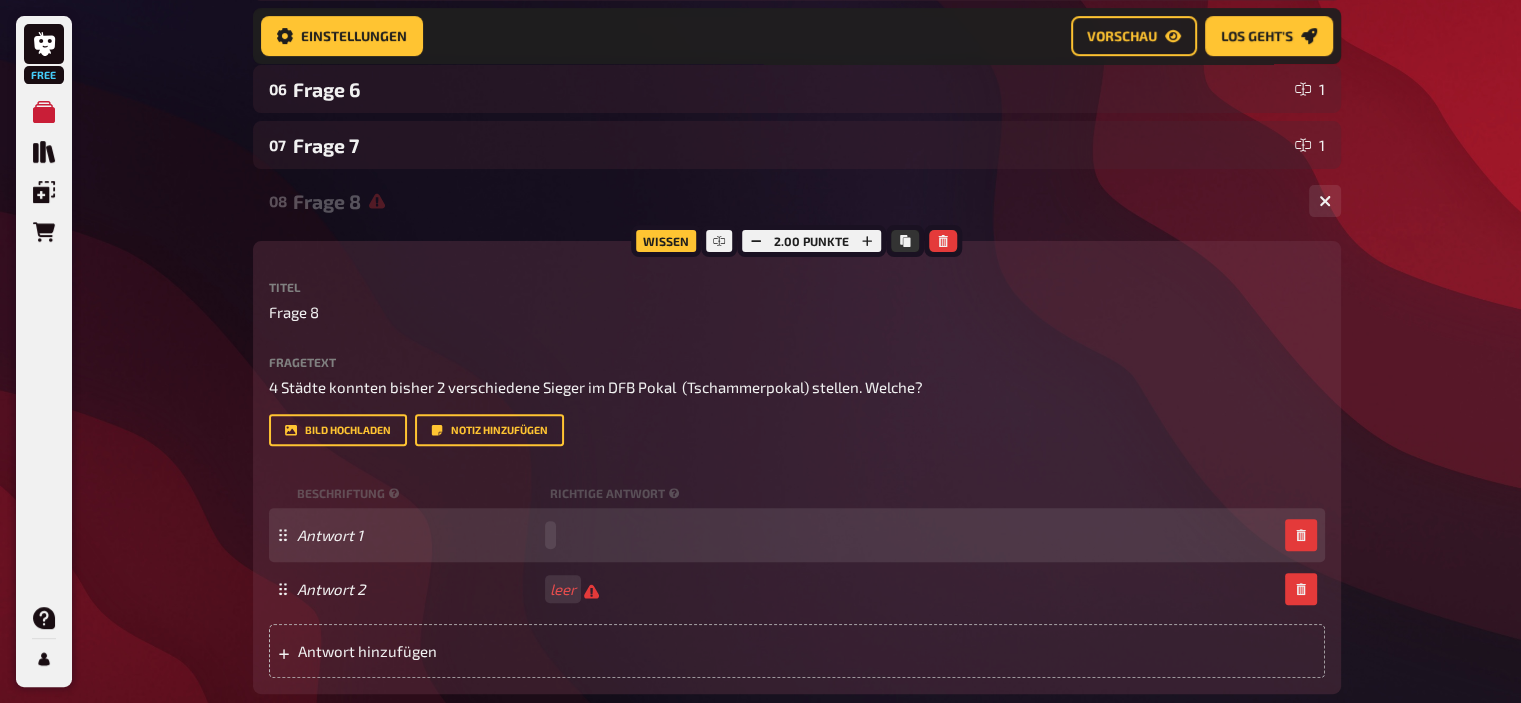 type 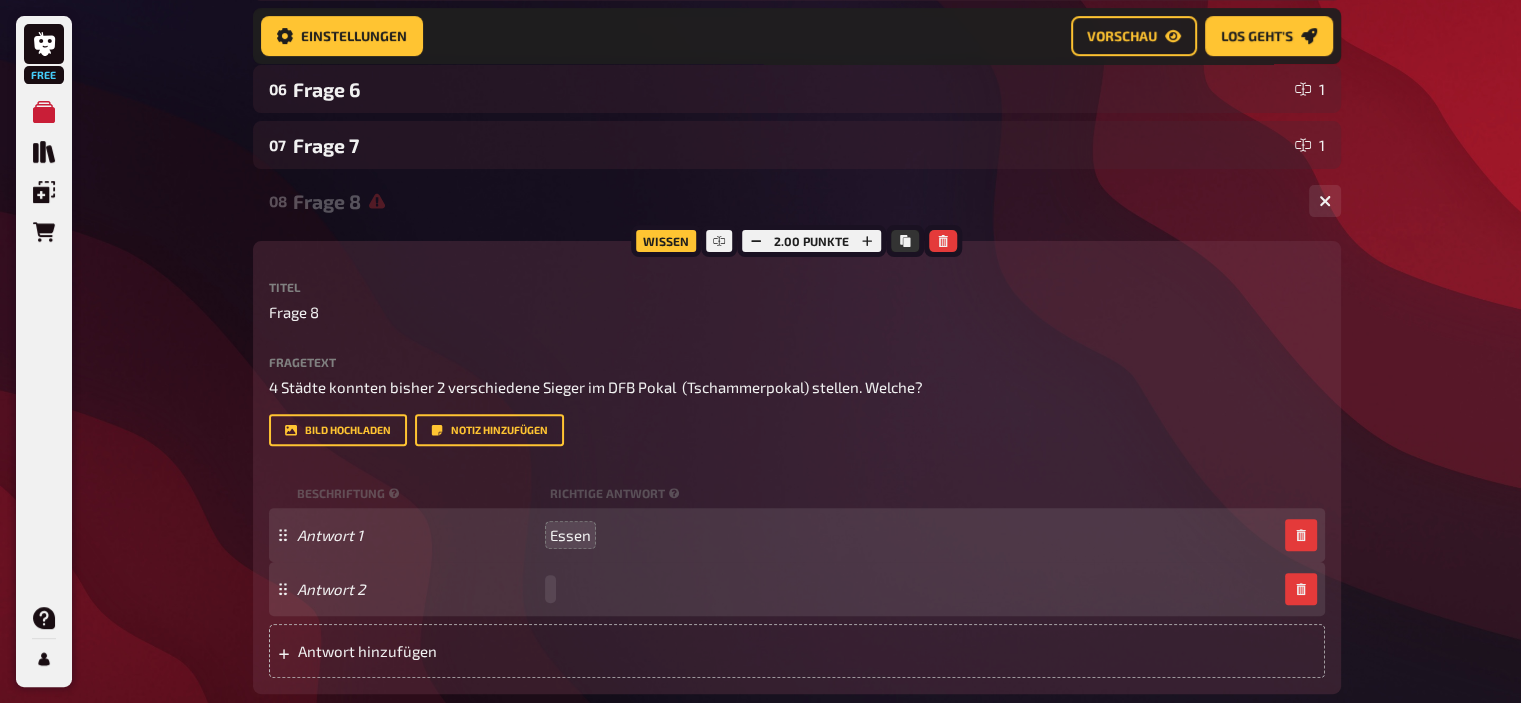 type 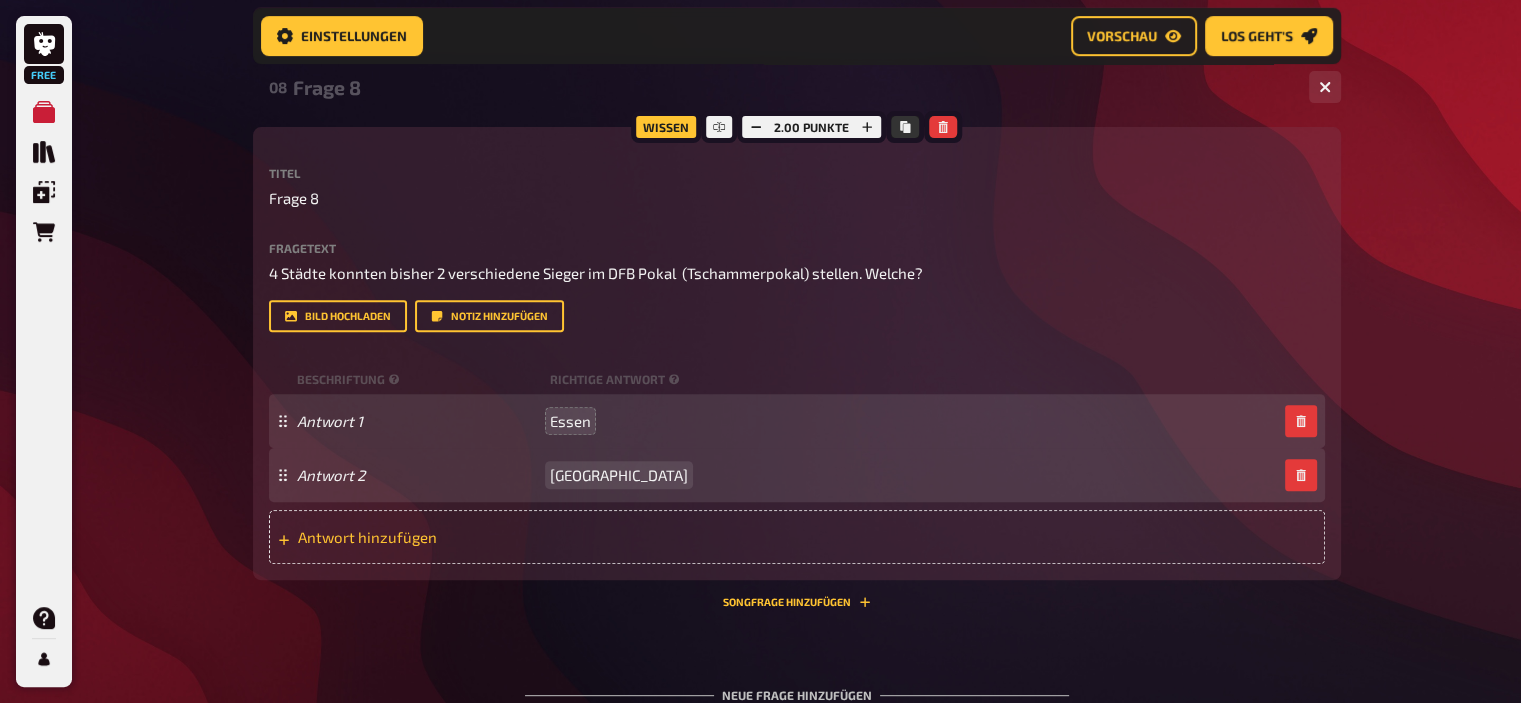 scroll, scrollTop: 736, scrollLeft: 0, axis: vertical 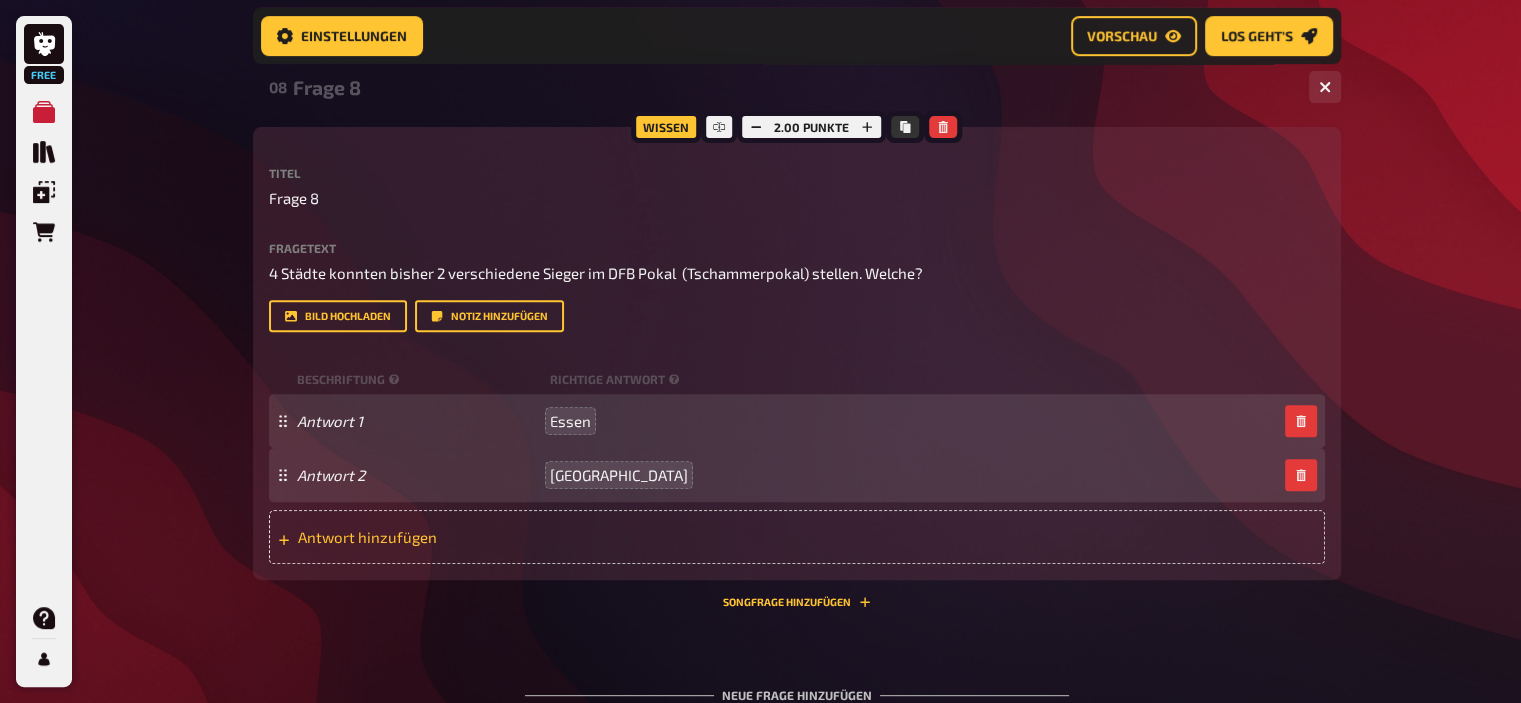 click on "Antwort hinzufügen" at bounding box center [453, 537] 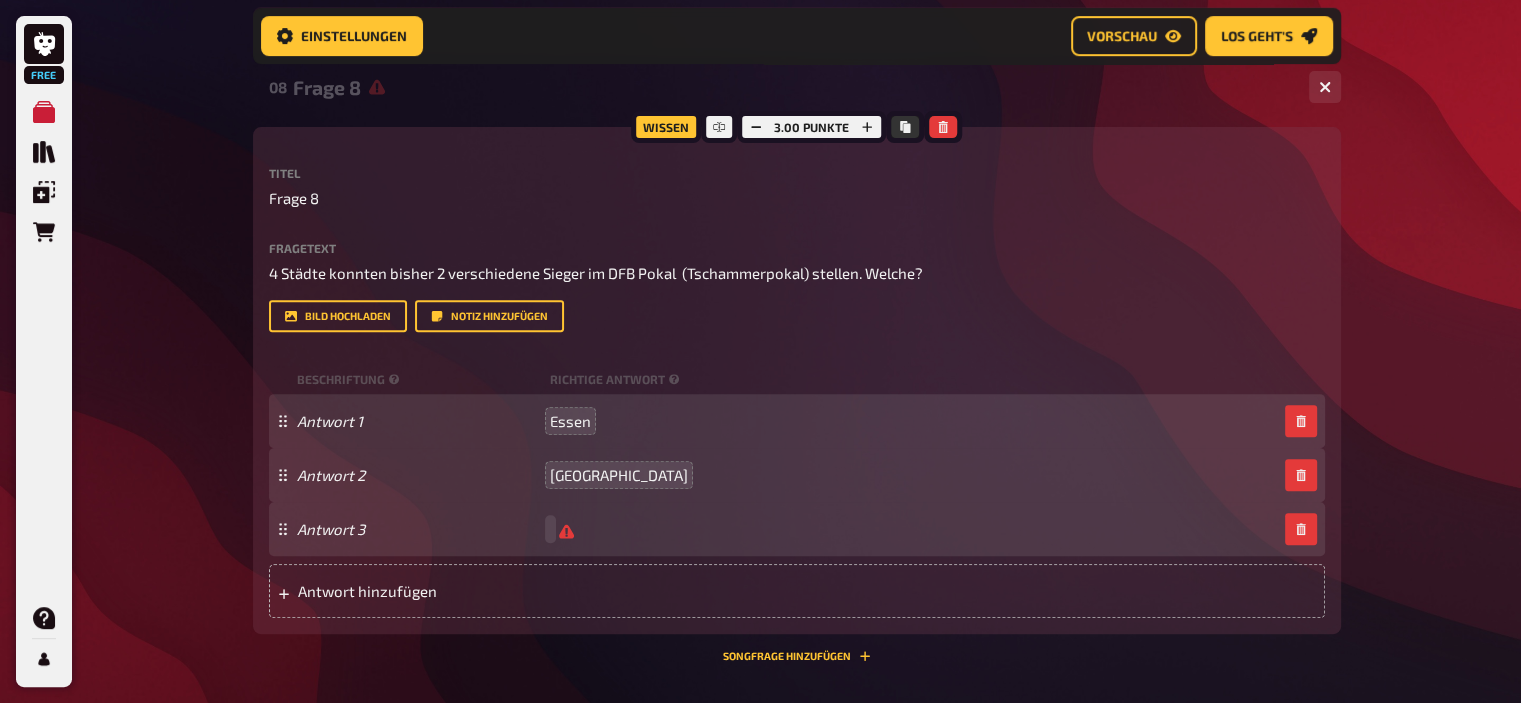 type 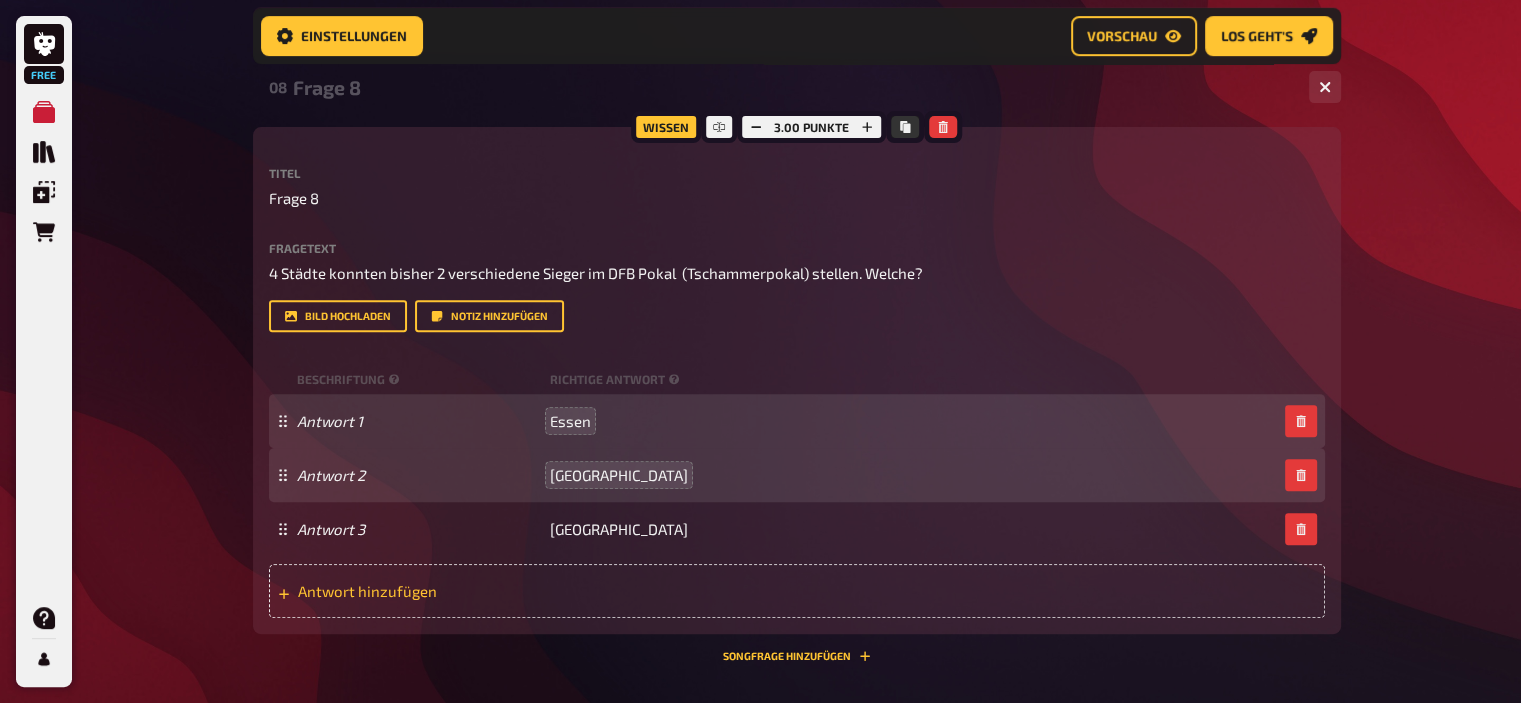 click on "Antwort hinzufügen" at bounding box center (453, 591) 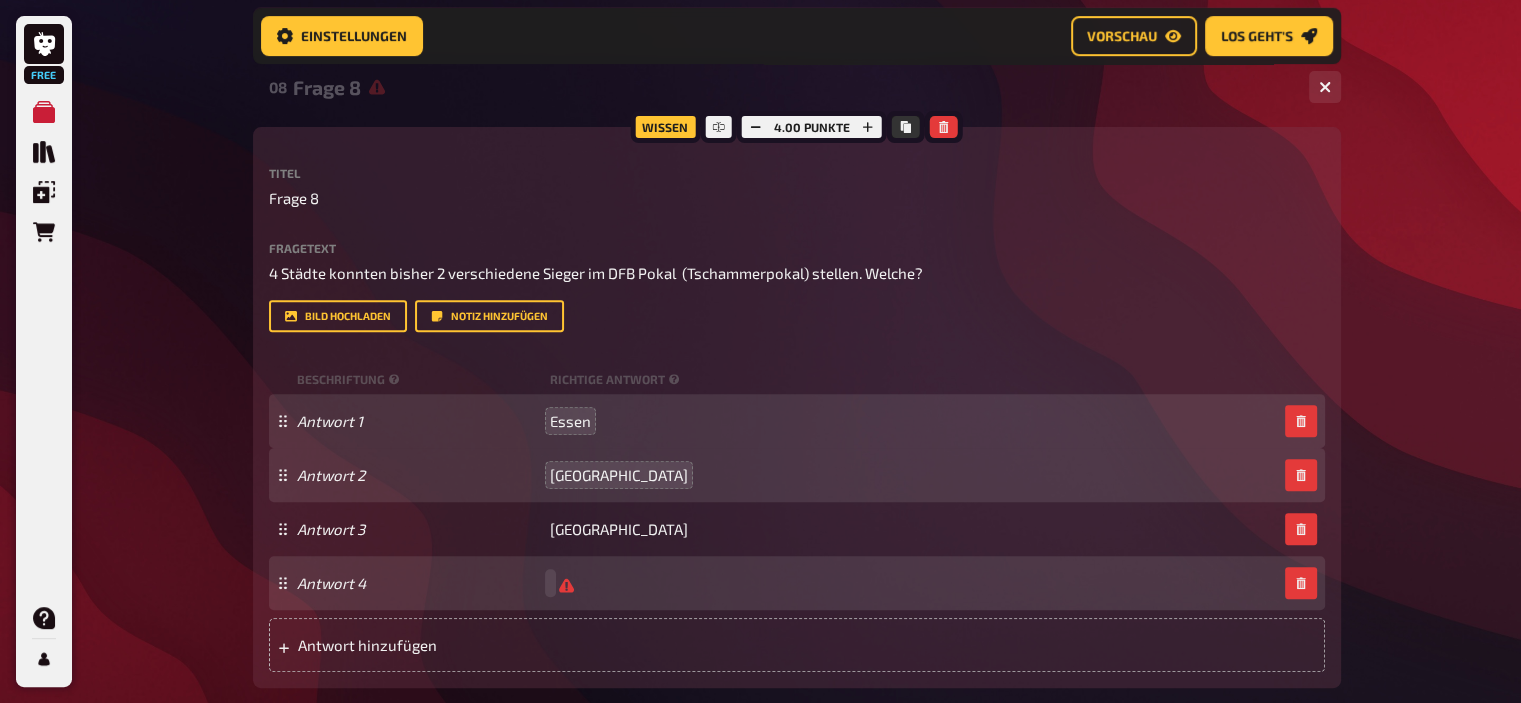 type 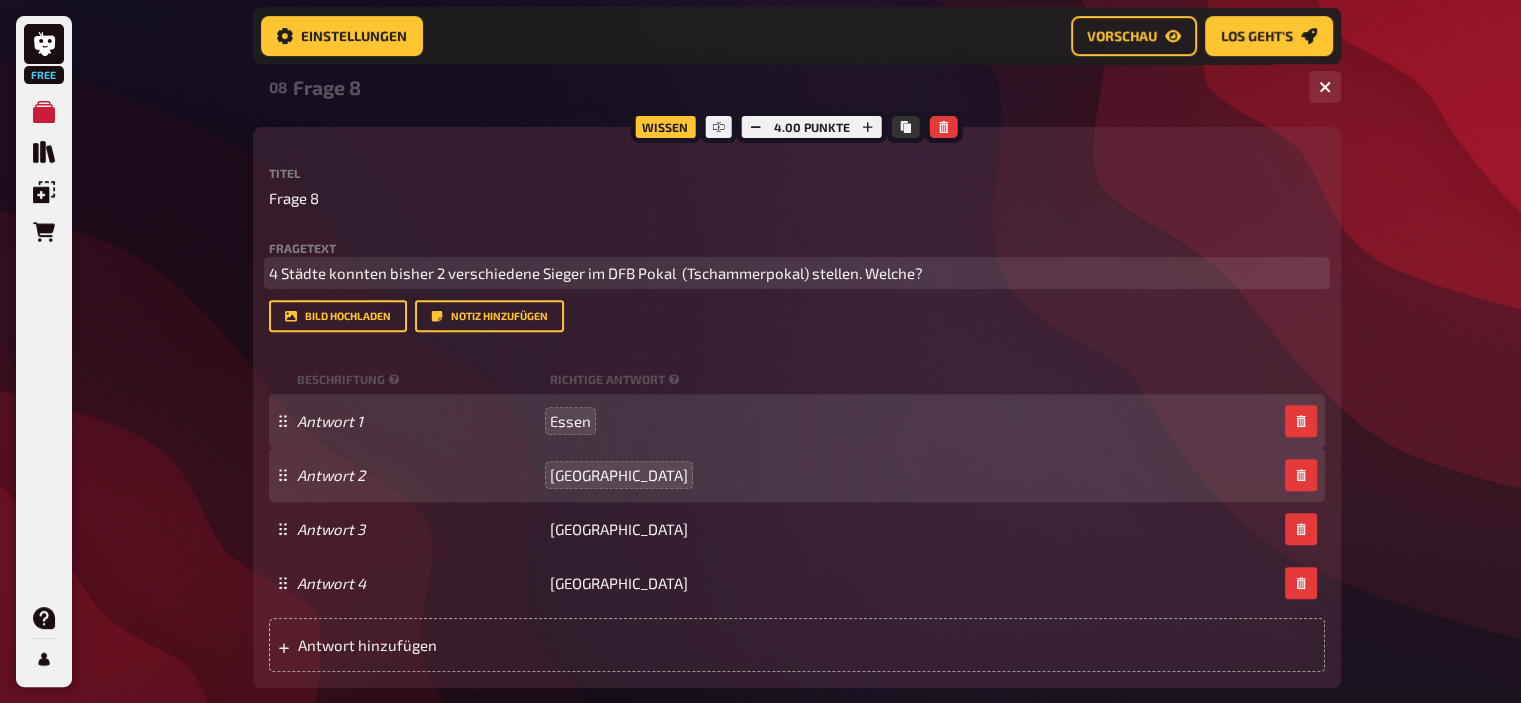 click on "4 Städte konnten bisher 2 verschiedene Sieger im DFB Pokal  (Tschammerpokal) stellen. Welche?" at bounding box center [596, 273] 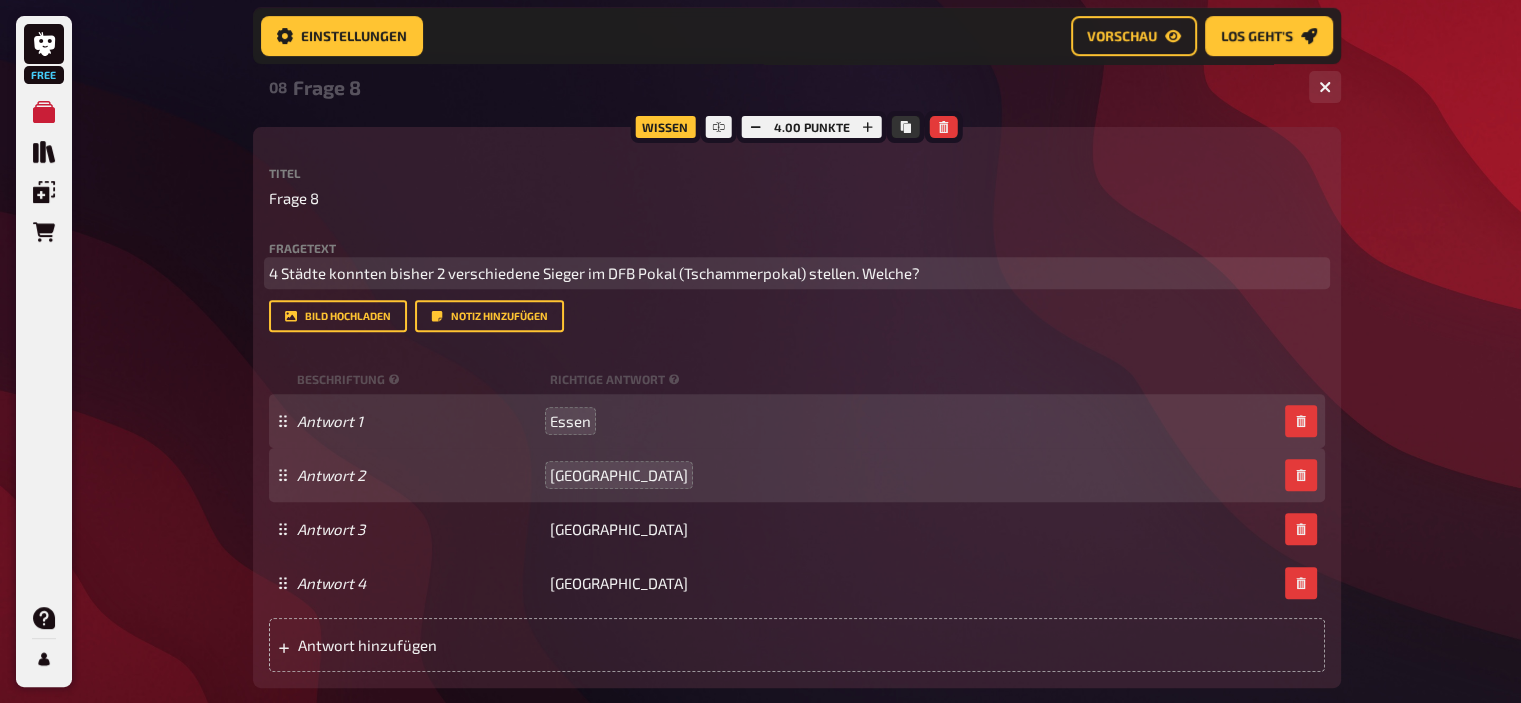 click on "4 Städte konnten bisher 2 verschiedene Sieger im DFB Pokal (Tschammerpokal) stellen. Welche?" at bounding box center (594, 273) 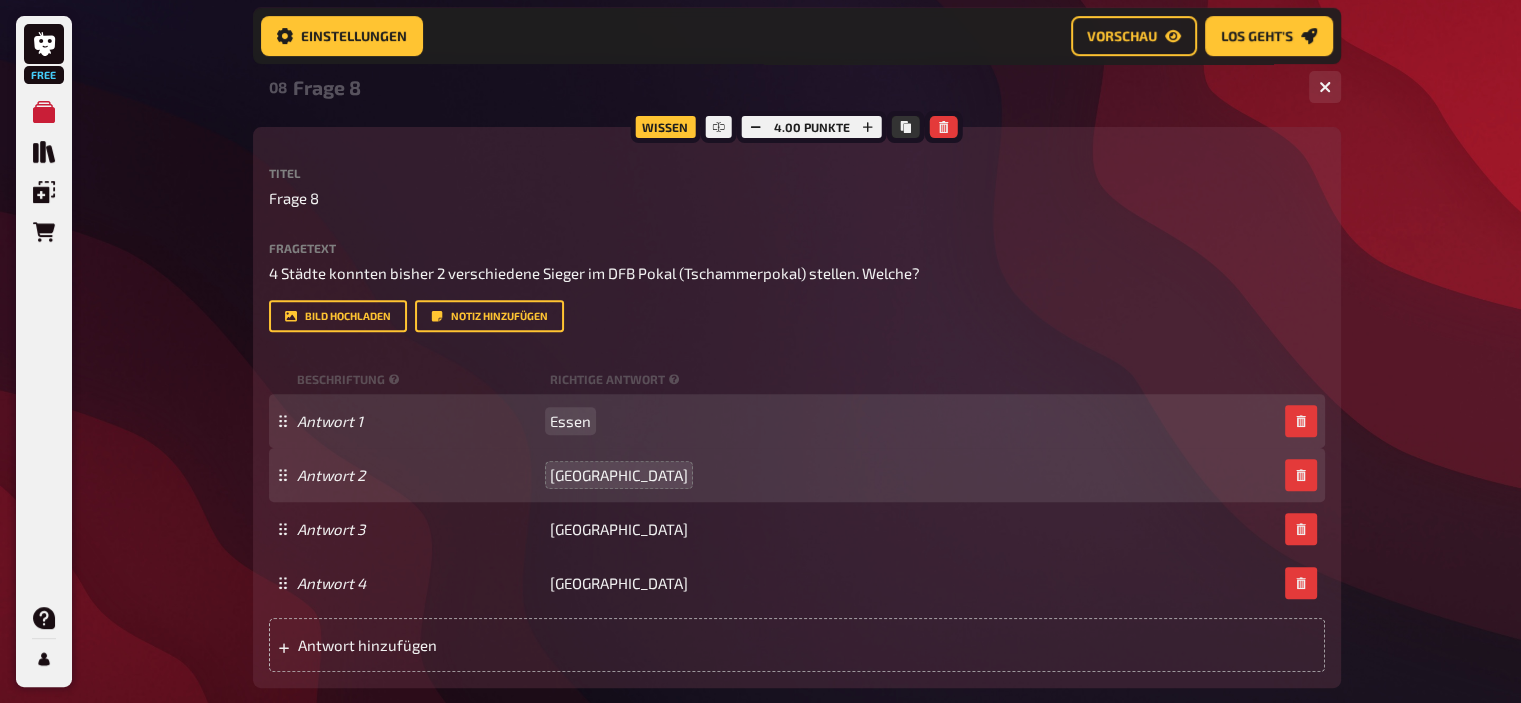 click on "Essen" at bounding box center [570, 421] 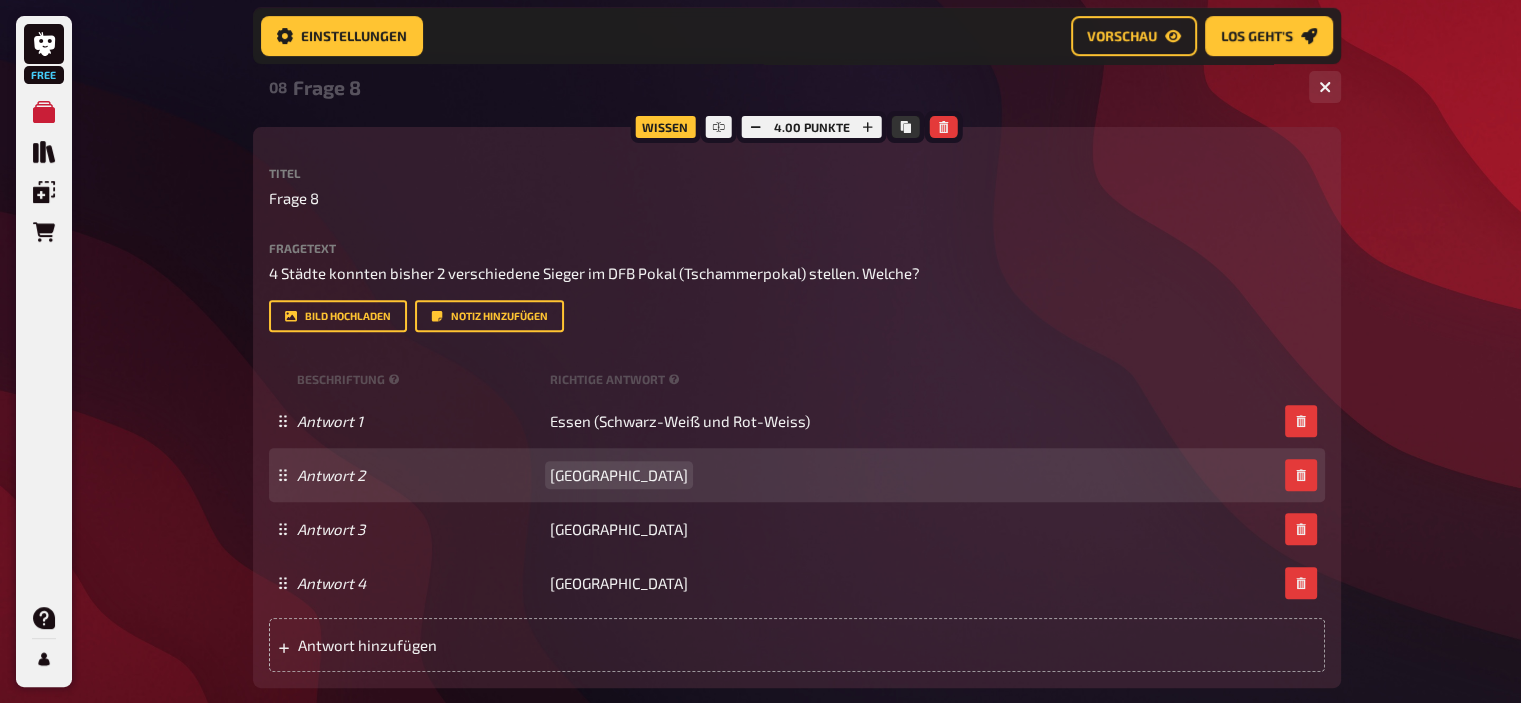 click on "Leipzig" at bounding box center (619, 475) 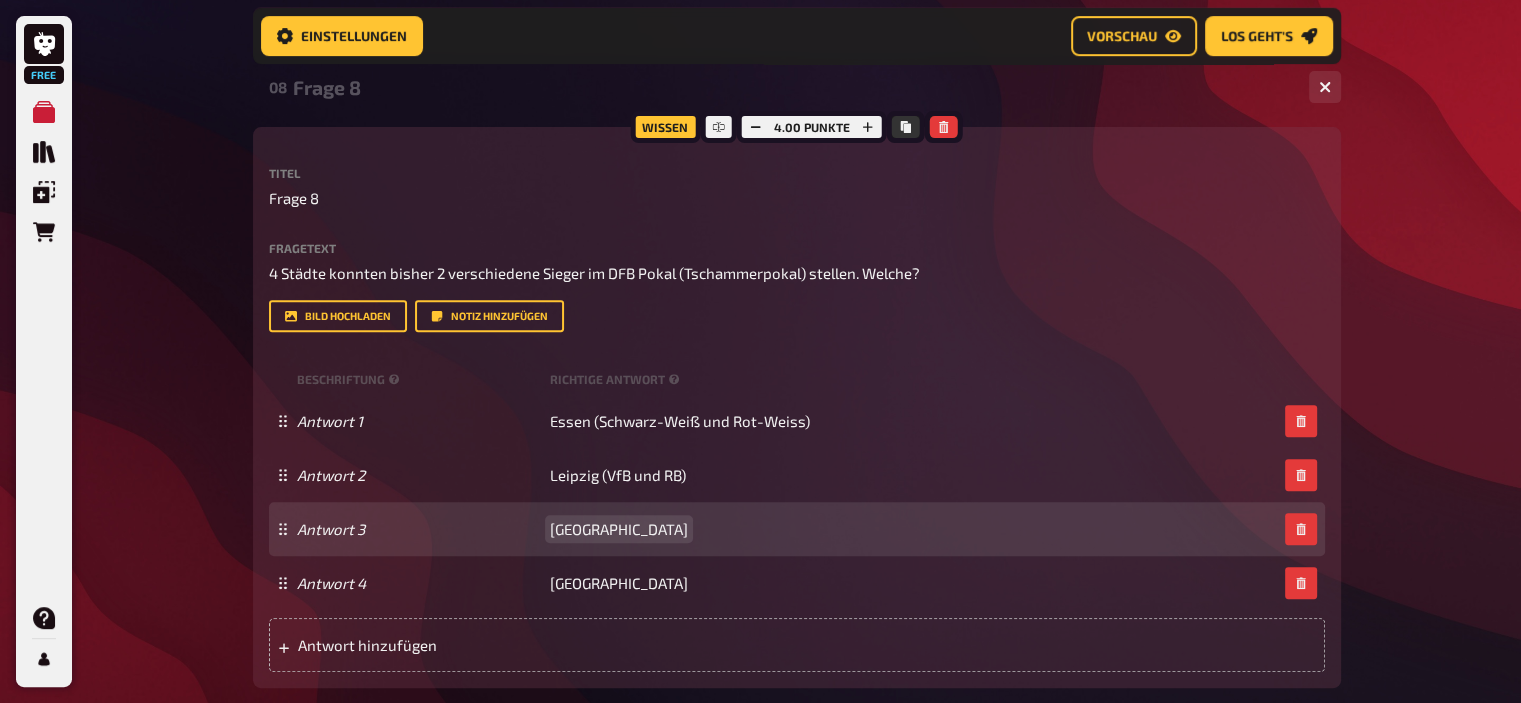 click on "München" at bounding box center (619, 529) 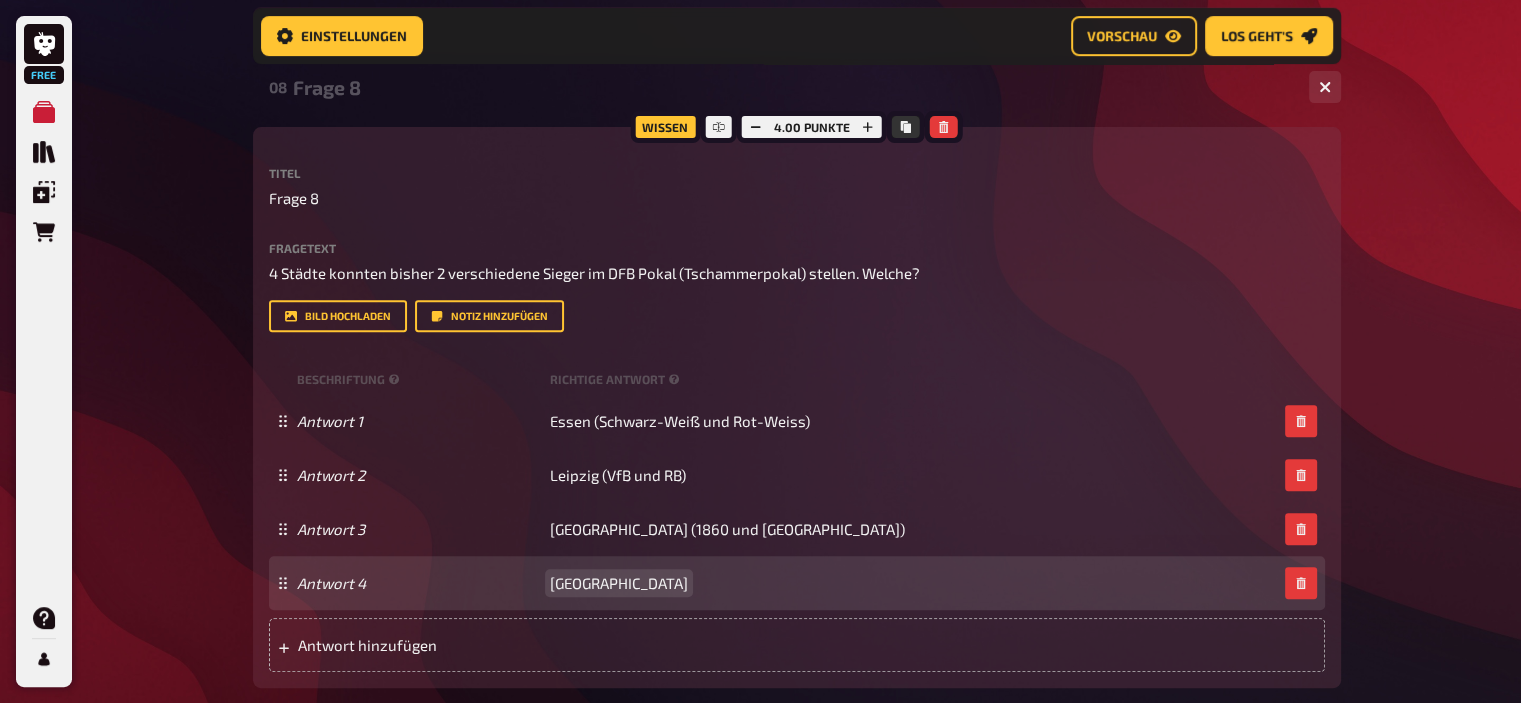 click on "Antwort 4 Wien" at bounding box center (787, 583) 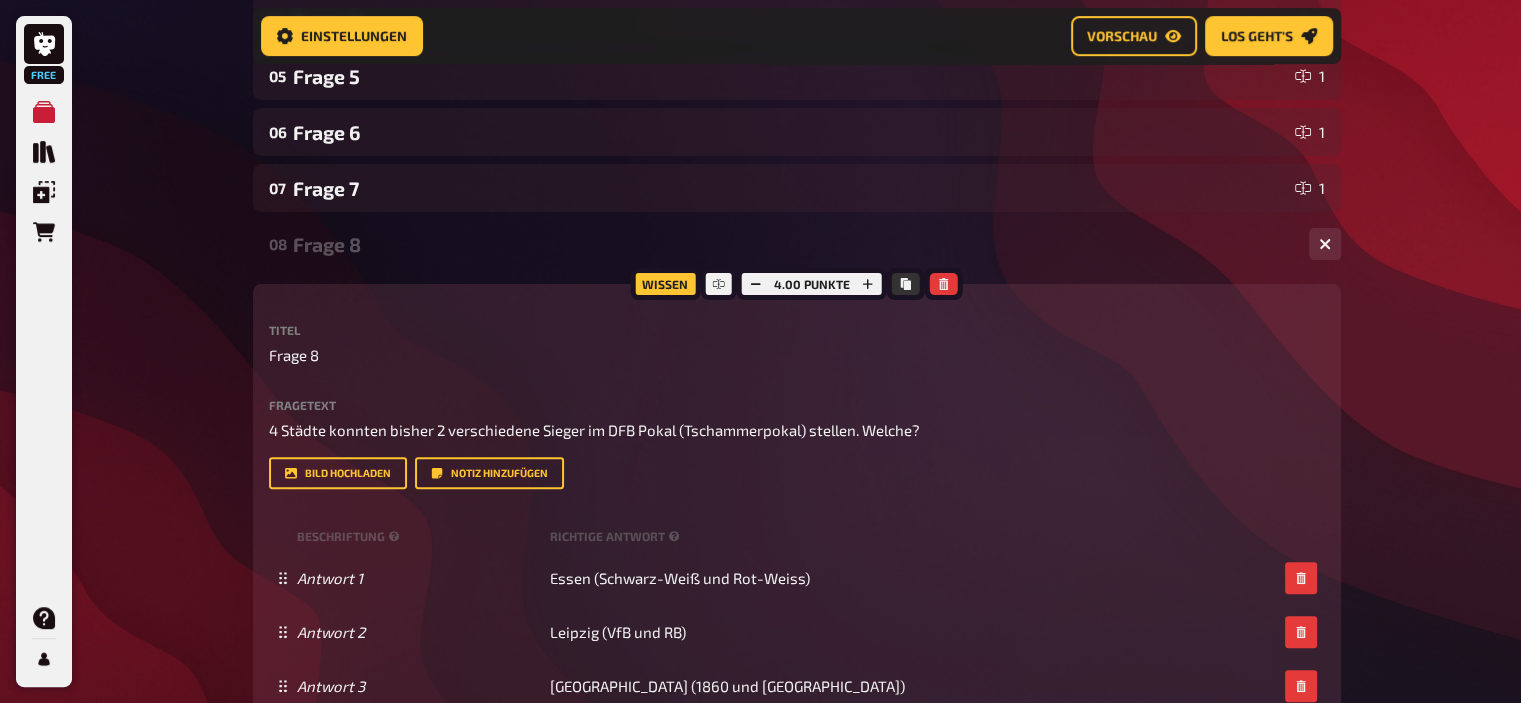 scroll, scrollTop: 578, scrollLeft: 0, axis: vertical 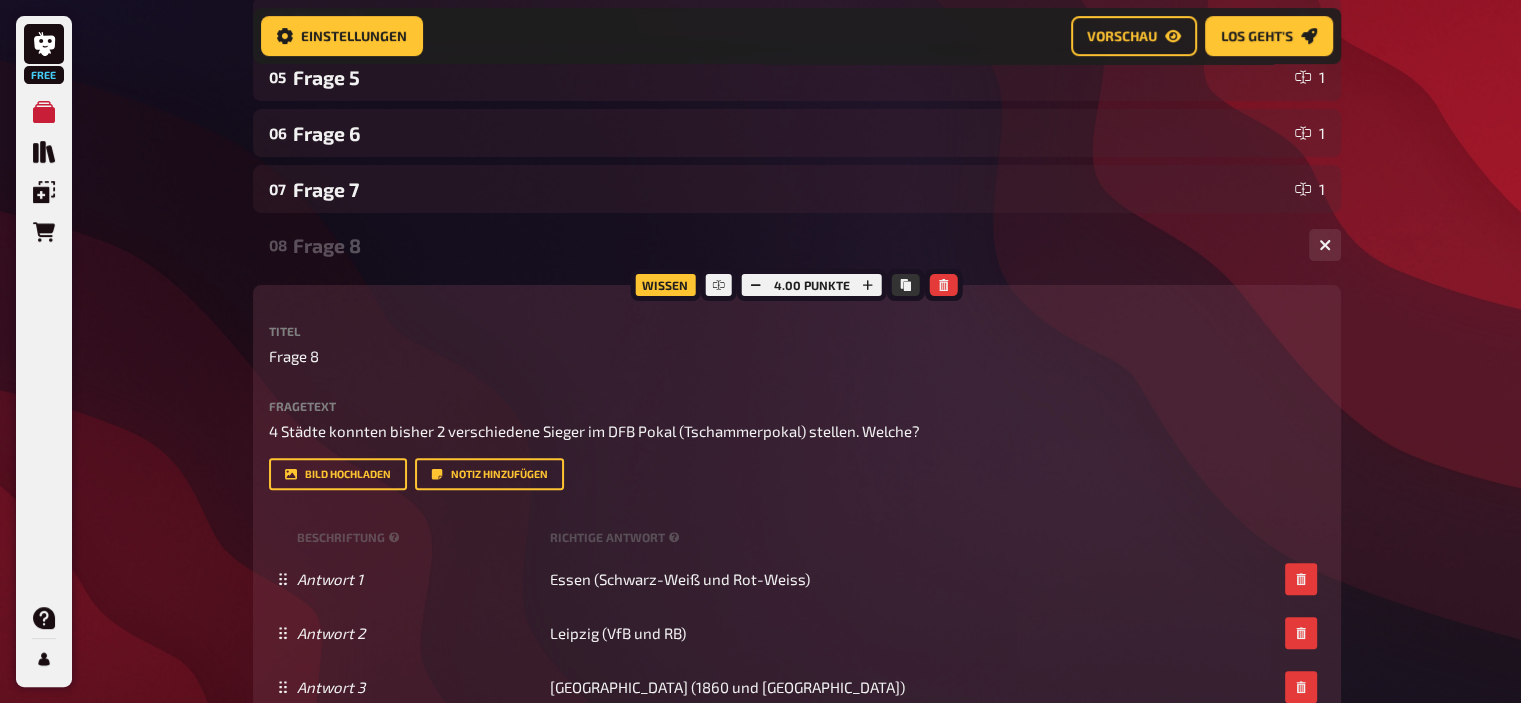 click on "Frage 8" at bounding box center (793, 245) 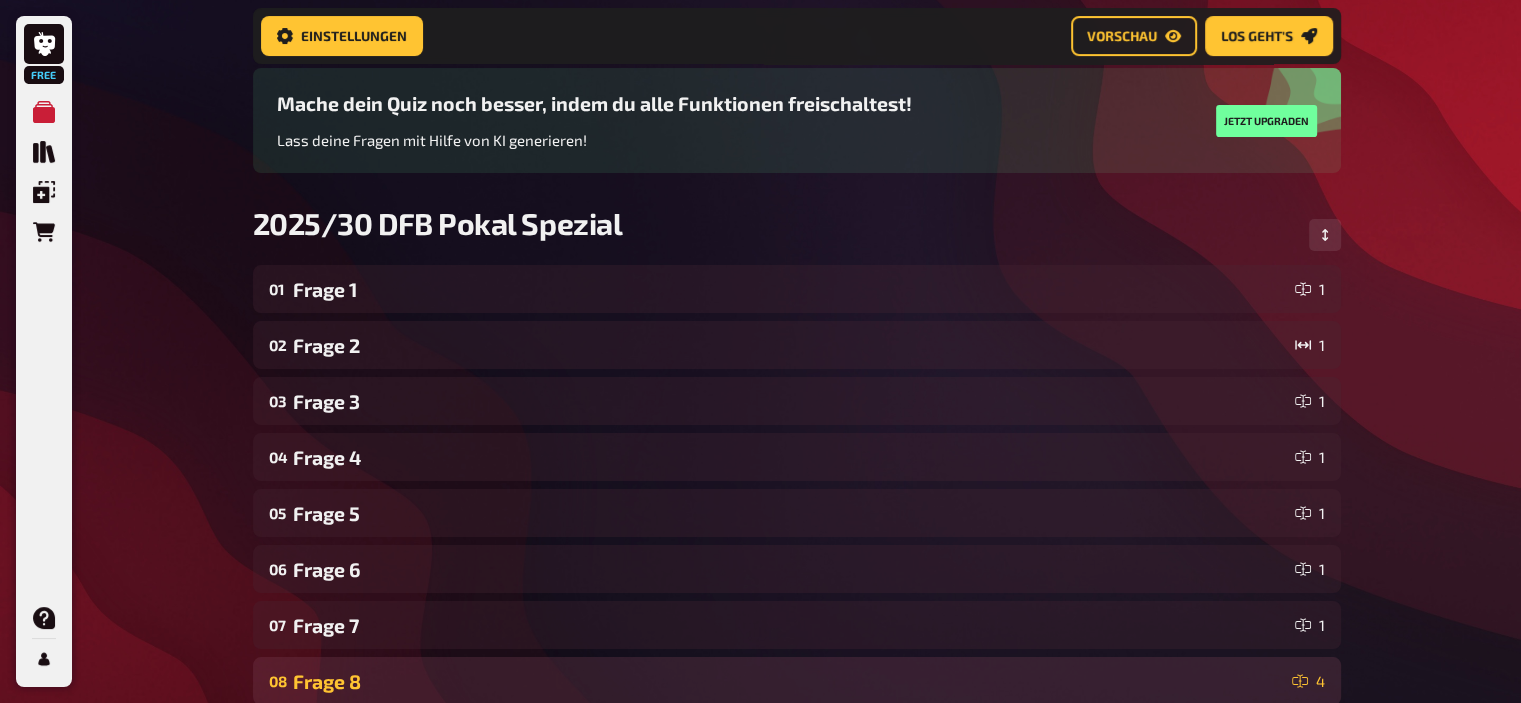 scroll, scrollTop: 156, scrollLeft: 0, axis: vertical 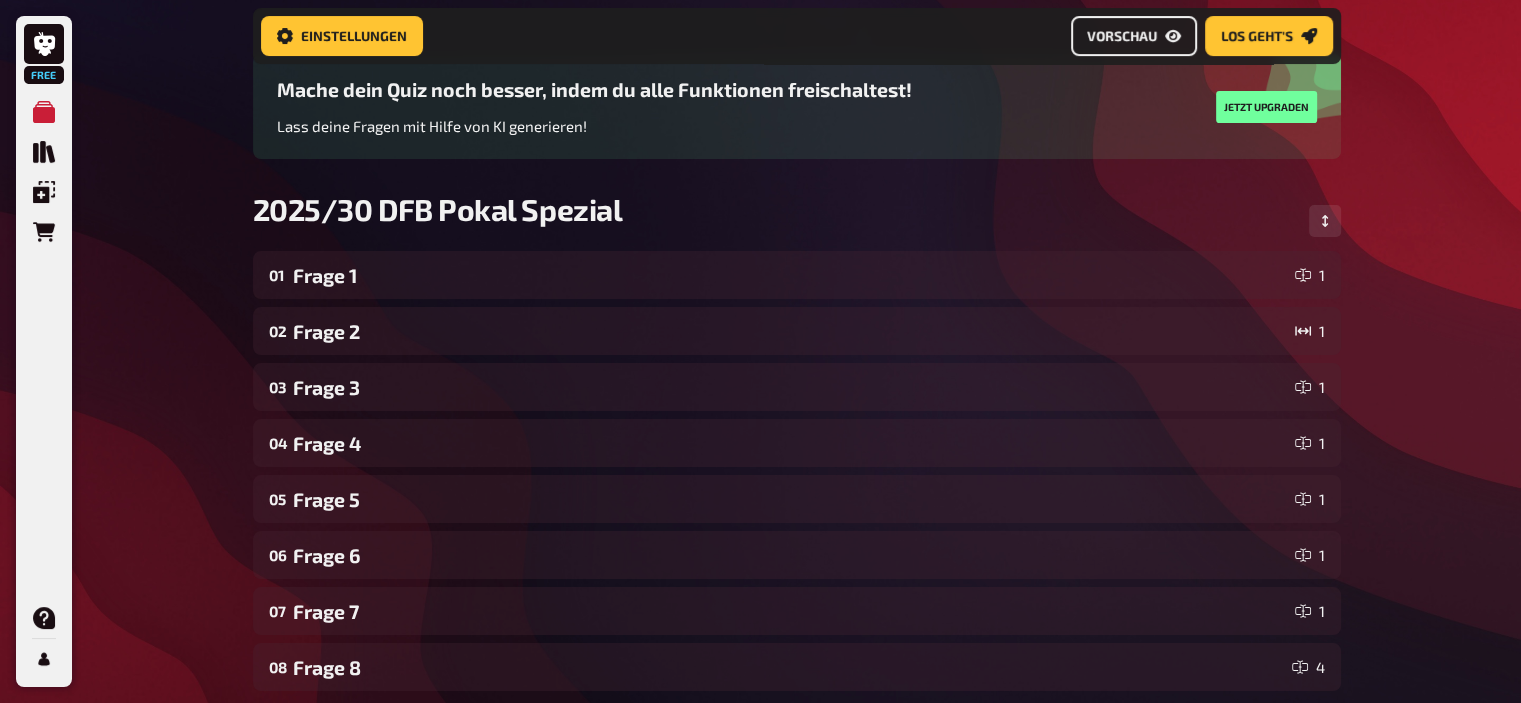 click on "Vorschau" at bounding box center [1122, 36] 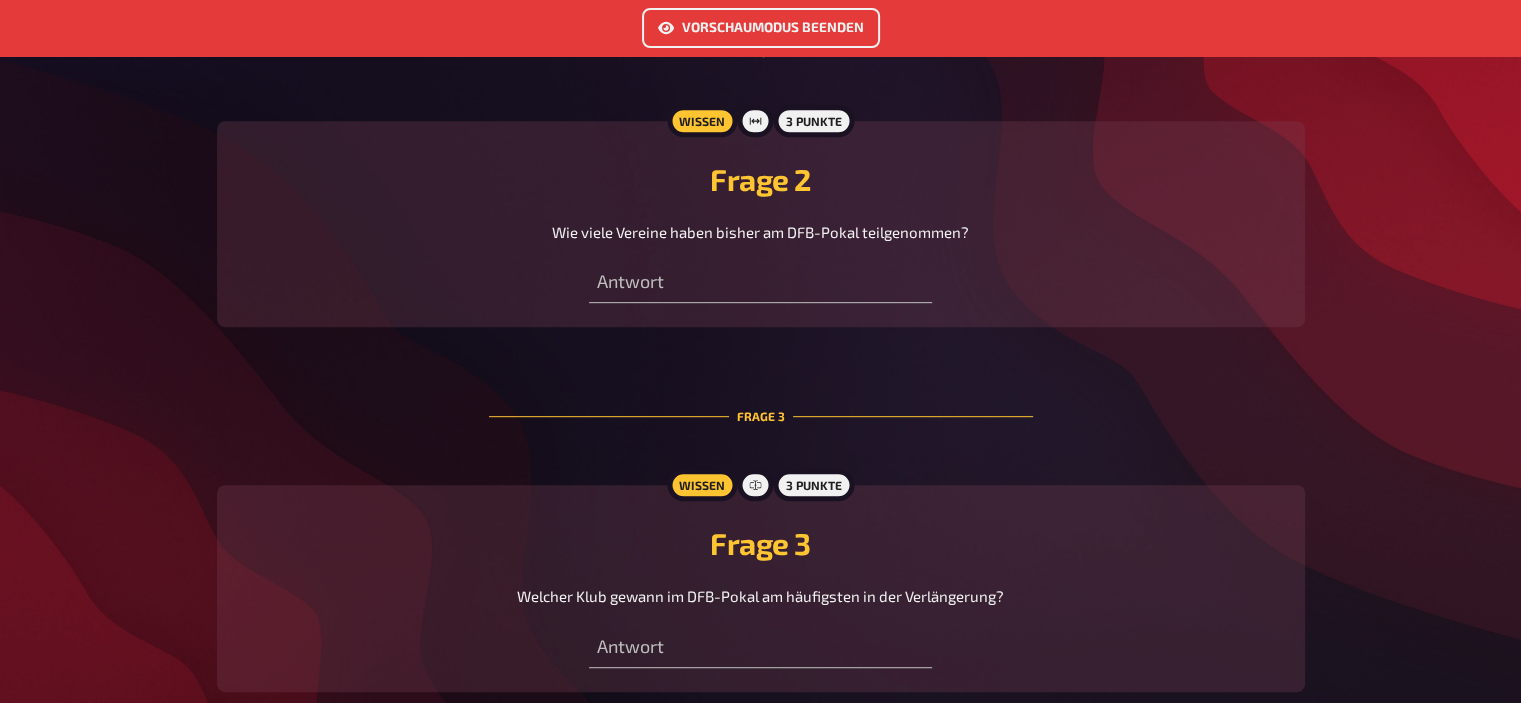 scroll, scrollTop: 946, scrollLeft: 0, axis: vertical 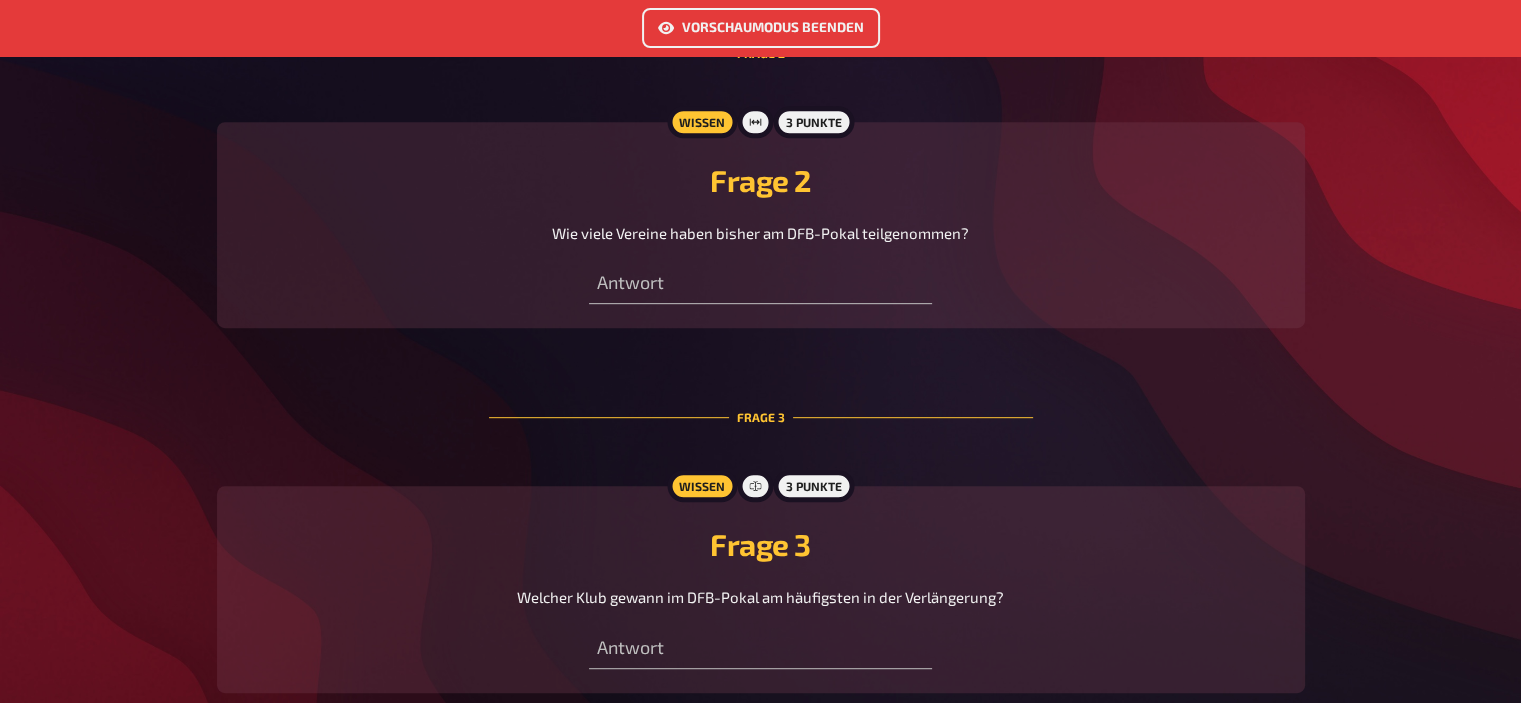 click on "Vorschaumodus beenden" at bounding box center [761, 28] 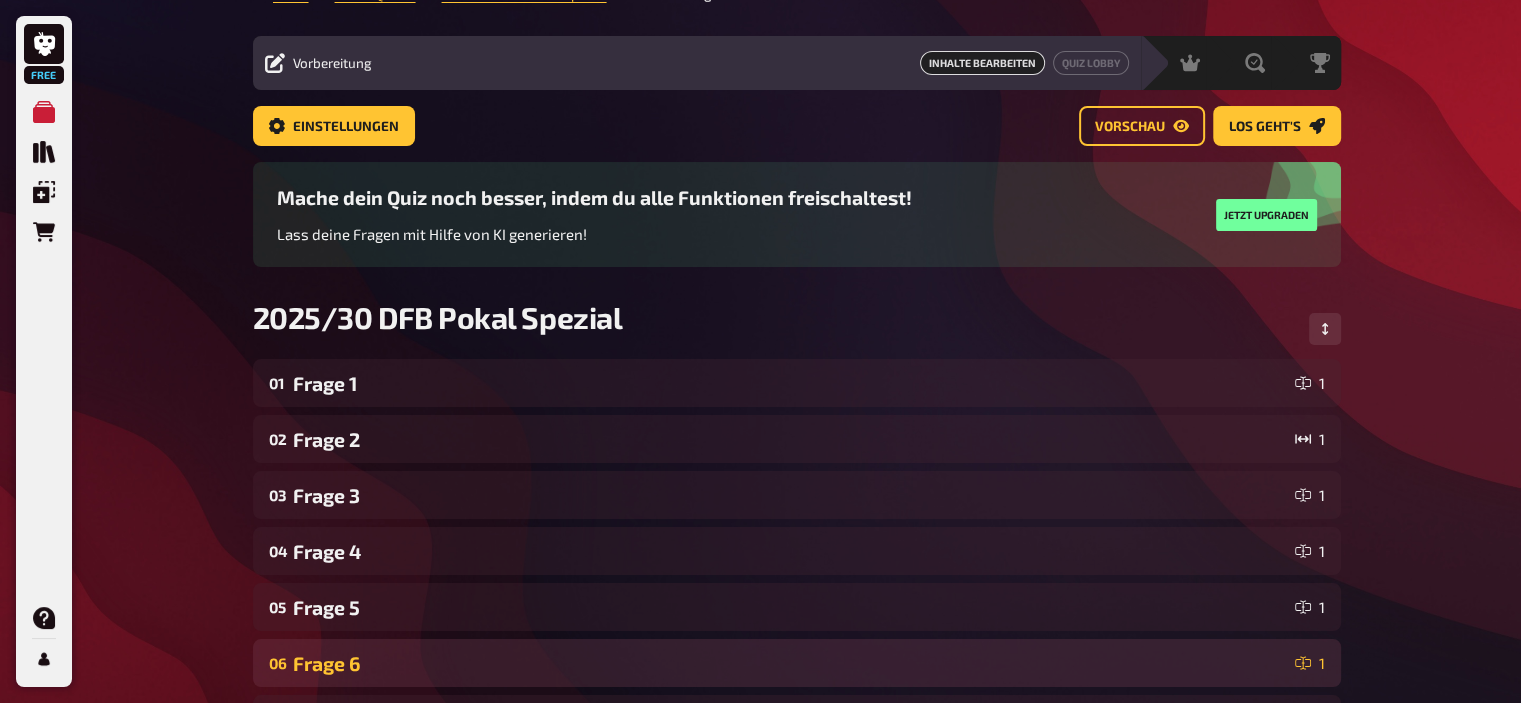 scroll, scrollTop: 0, scrollLeft: 0, axis: both 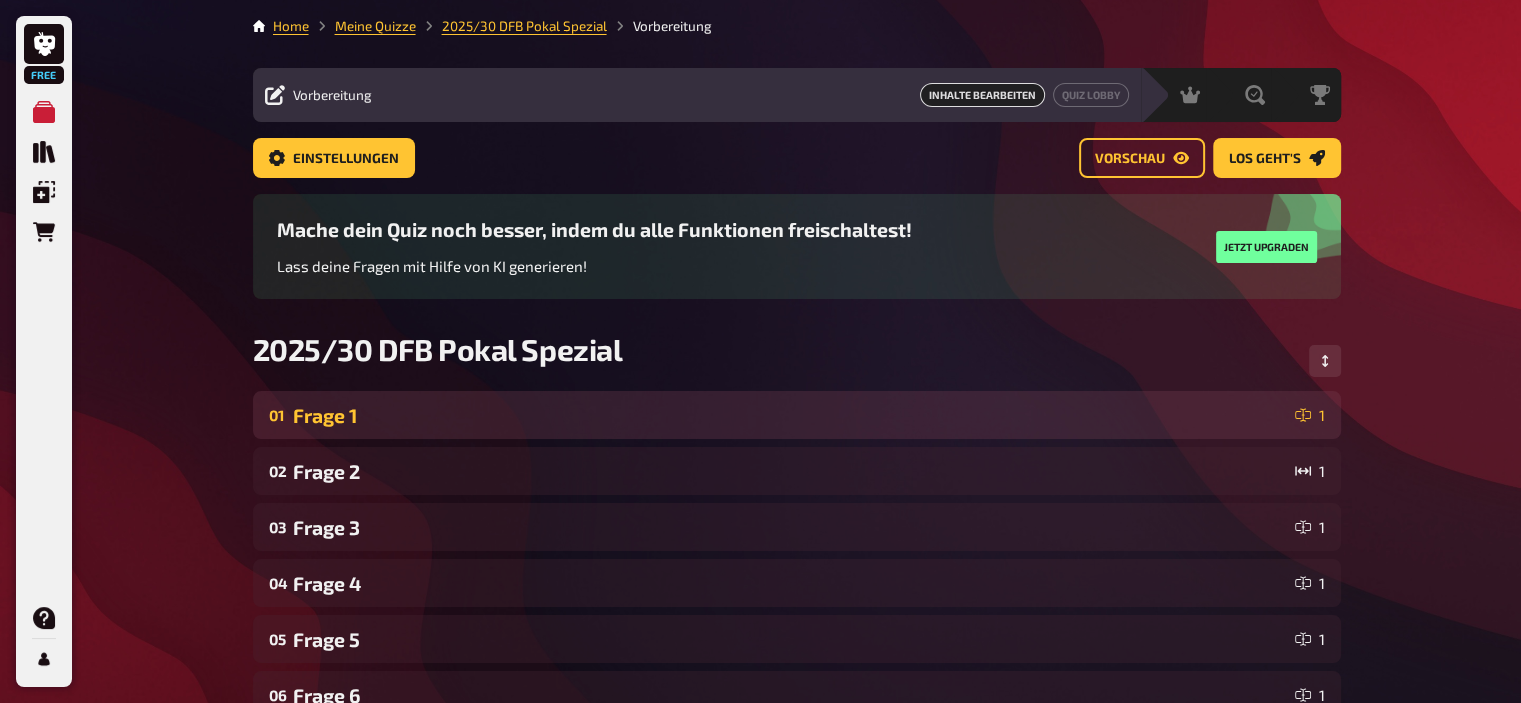 click on "Frage 1" at bounding box center (790, 415) 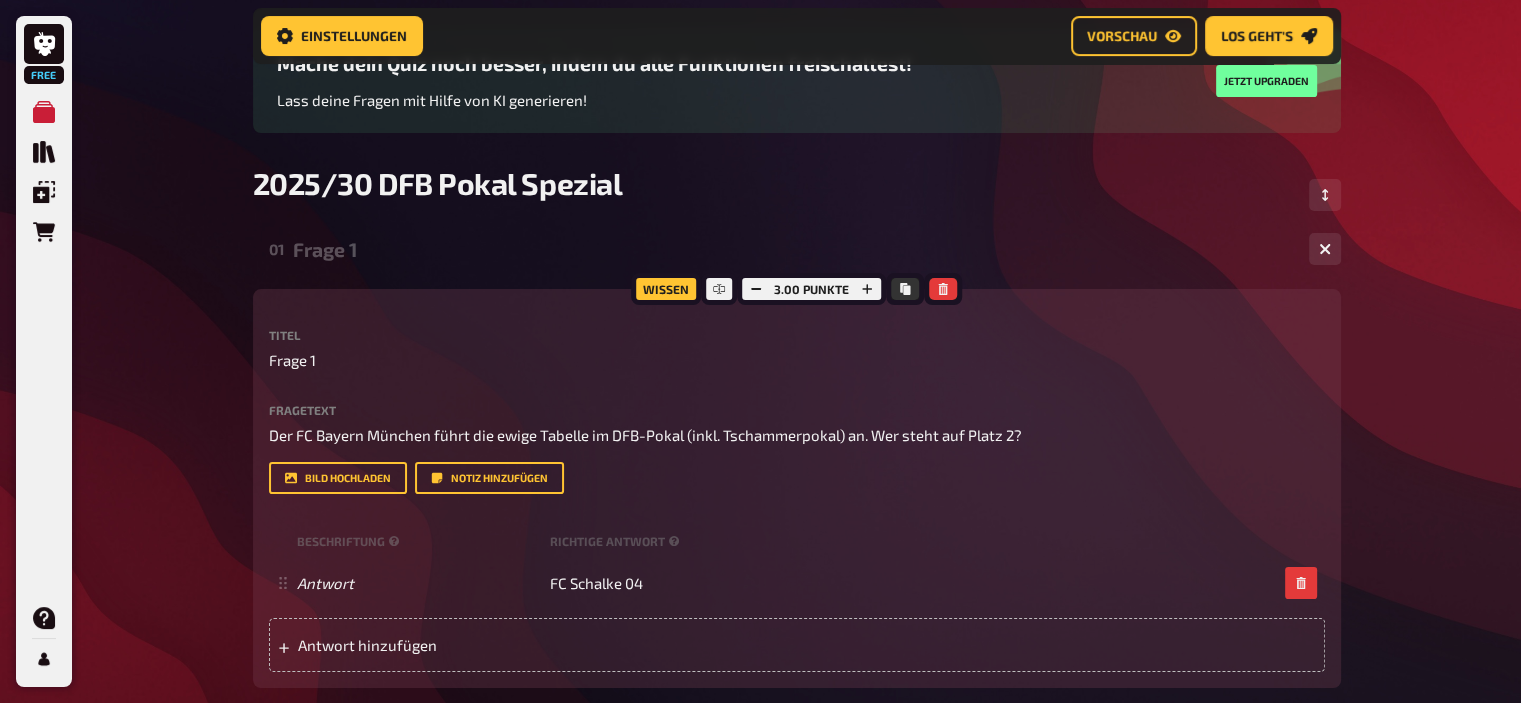 scroll, scrollTop: 190, scrollLeft: 0, axis: vertical 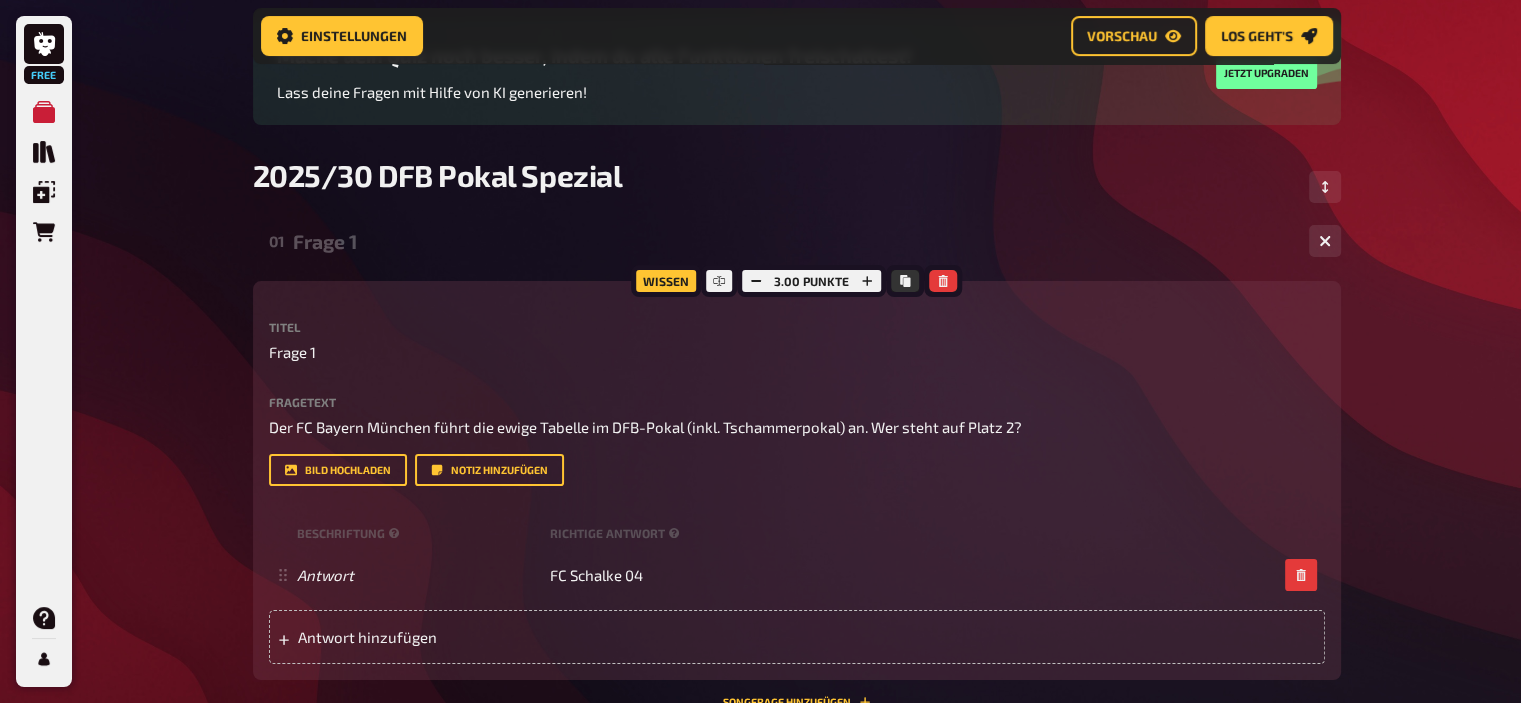 click on "Frage 1" at bounding box center [793, 241] 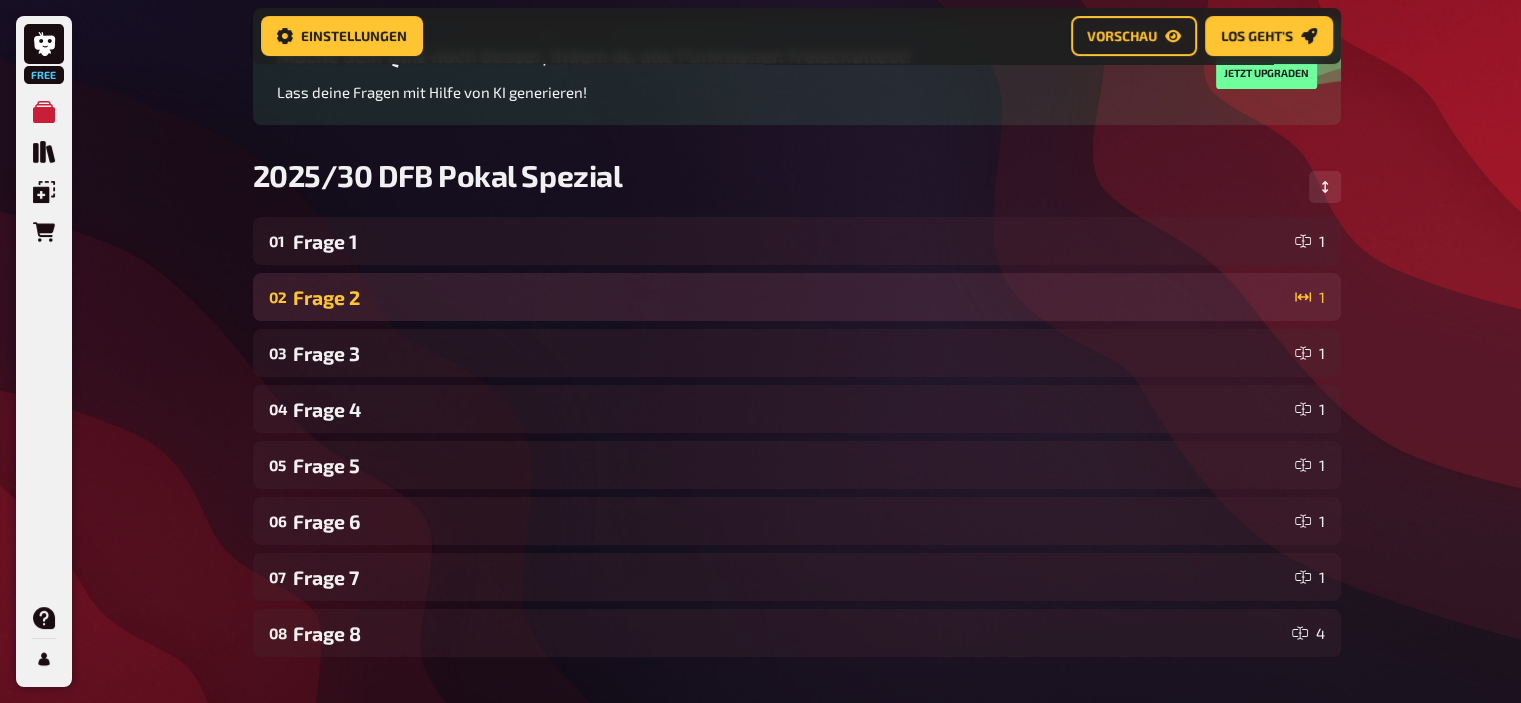 click on "02 Frage 2 1" at bounding box center [797, 297] 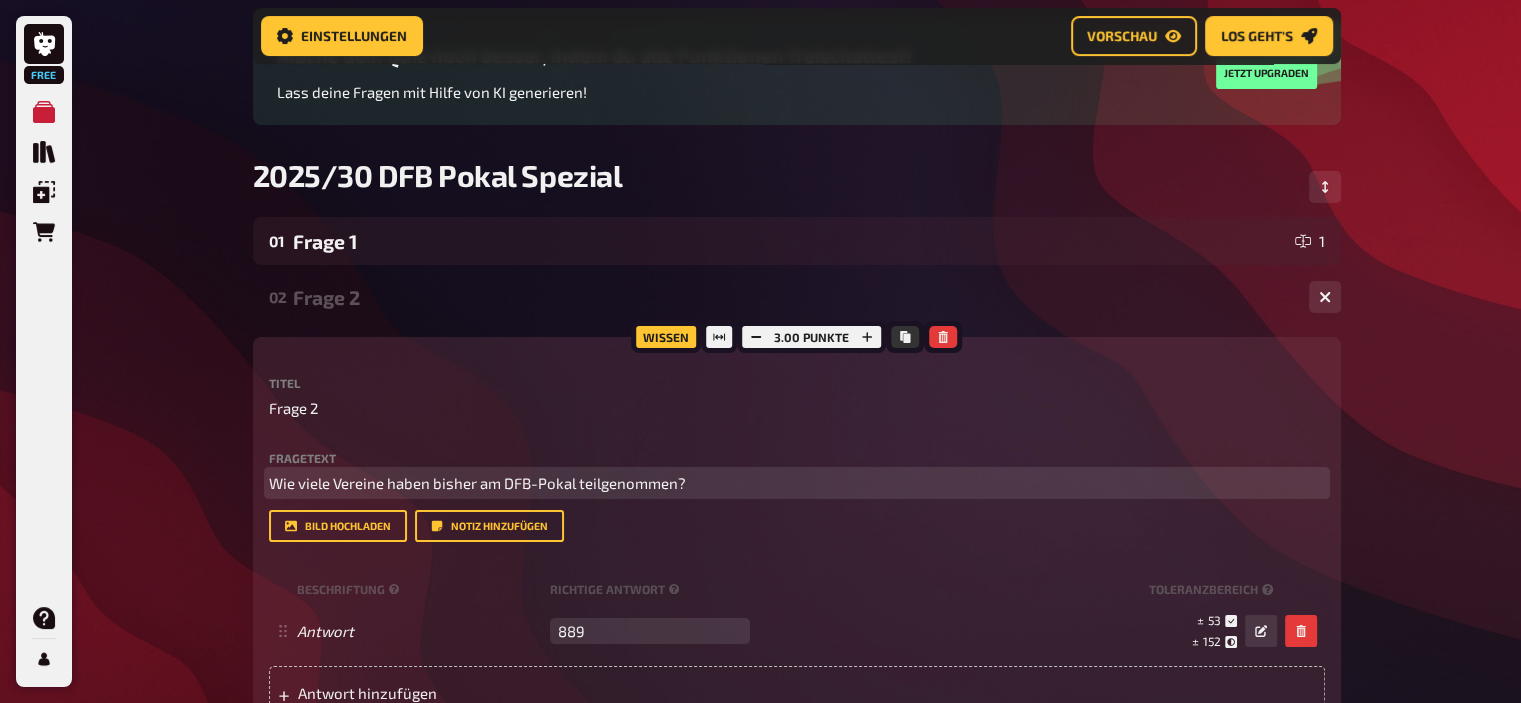 click on "Wie viele Vereine haben bisher am DFB-Pokal teilgenommen?" at bounding box center (477, 483) 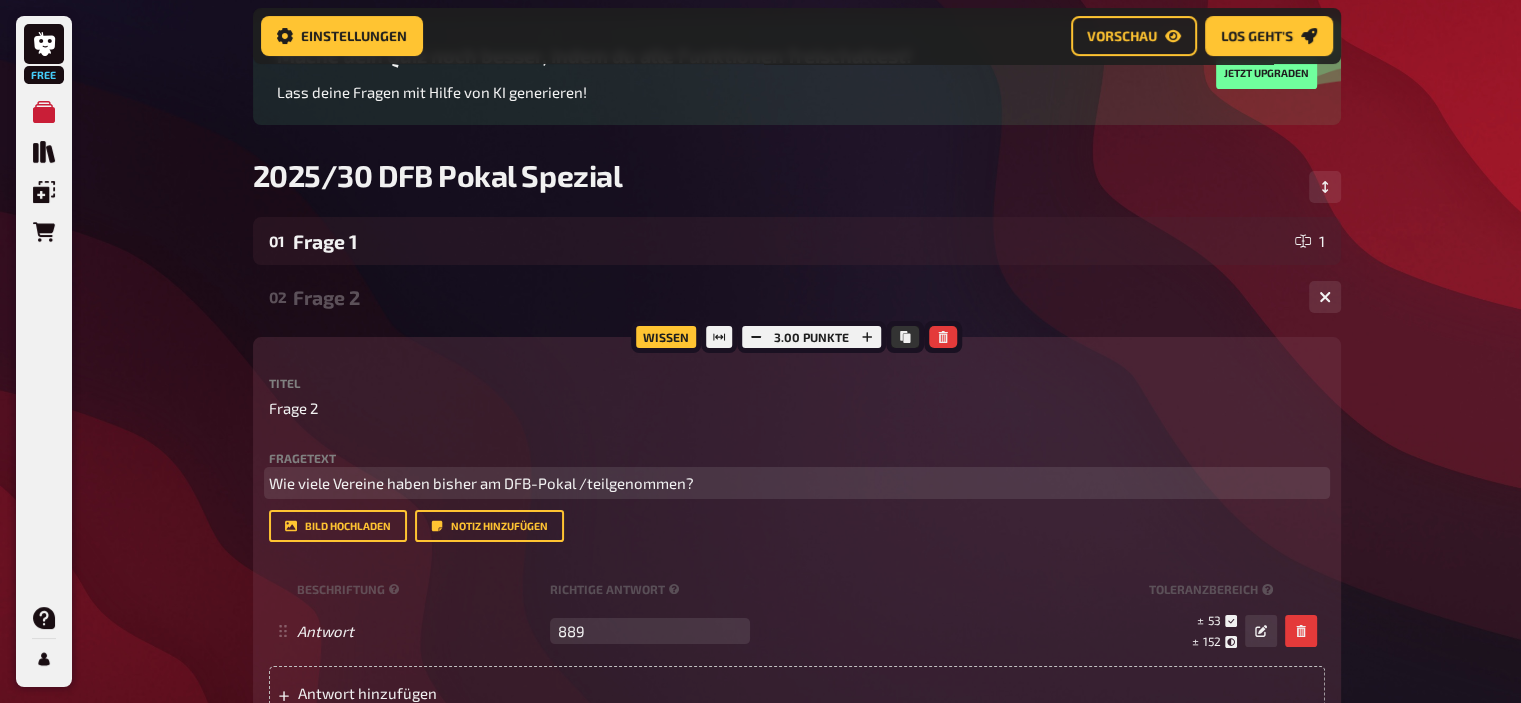 type 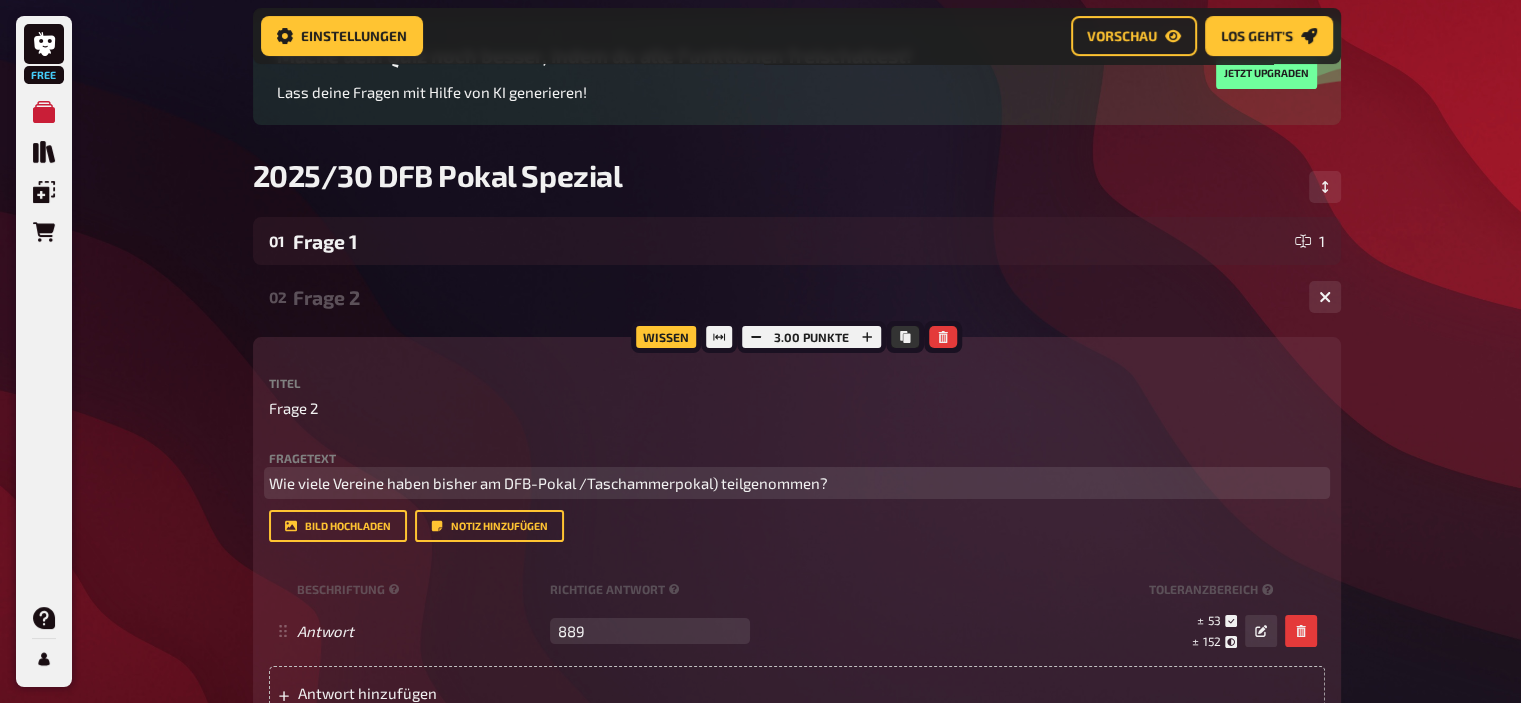 click on "Wie viele Vereine haben bisher am DFB-Pokal /Taschammerpokal) teilgenommen?" at bounding box center [797, 483] 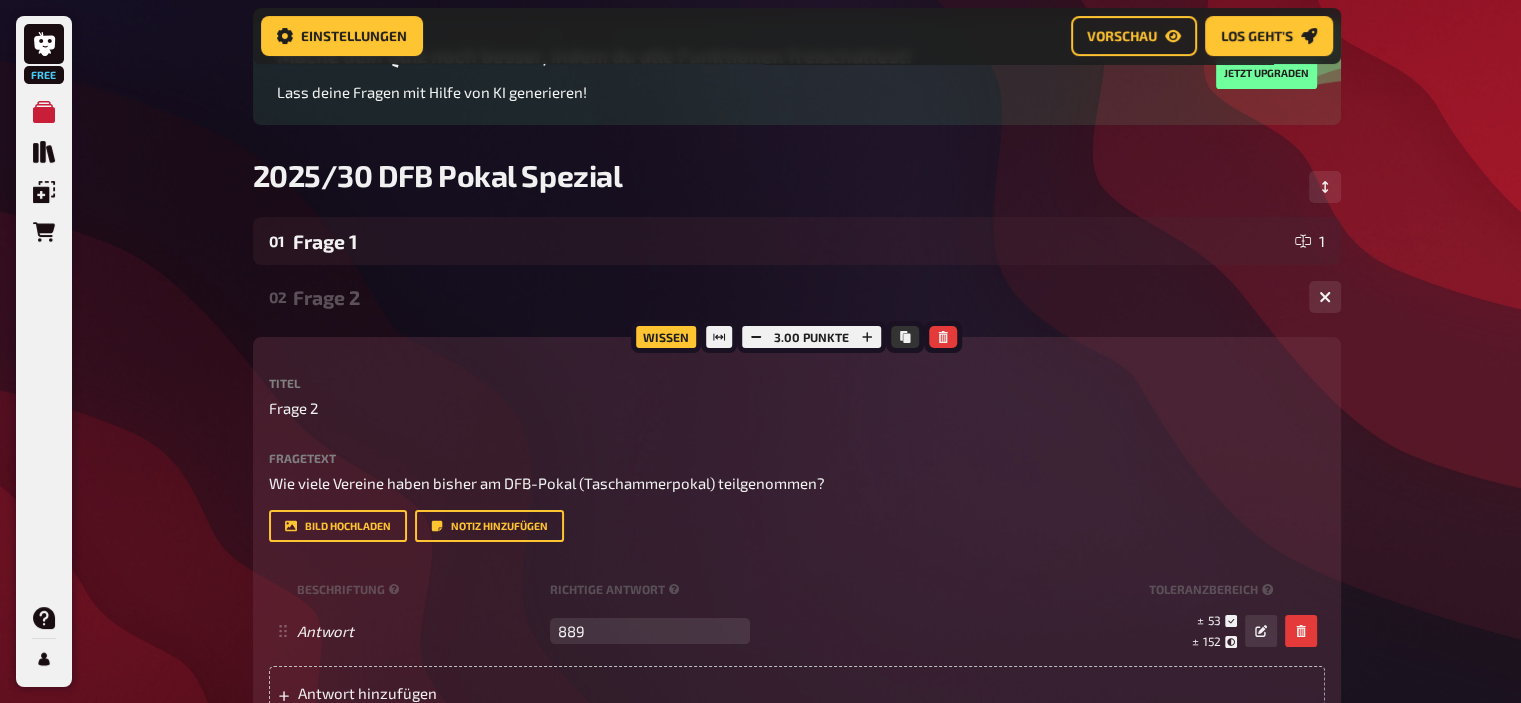 click on "Frage 2" at bounding box center (793, 297) 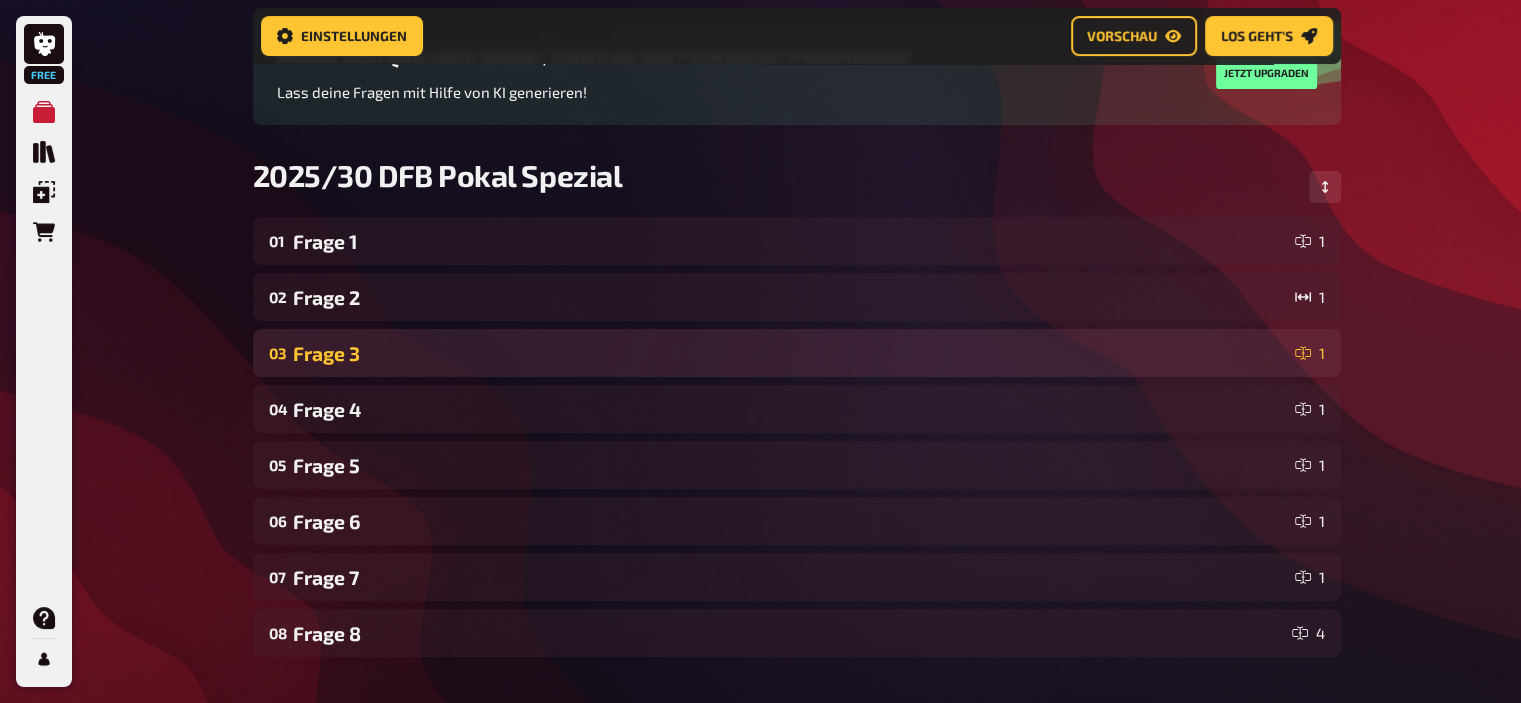 click on "Frage 3" at bounding box center (790, 353) 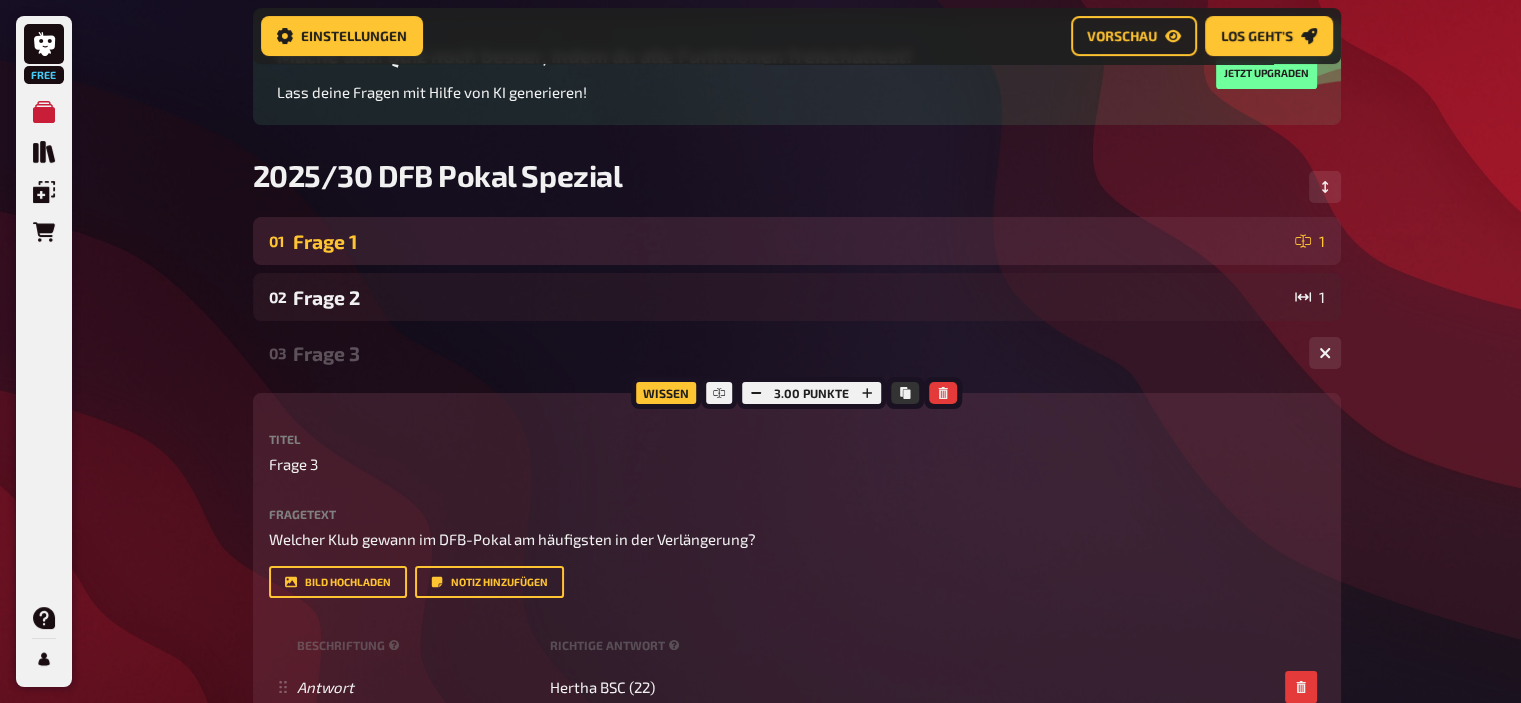 click on "Frage 1" at bounding box center [790, 241] 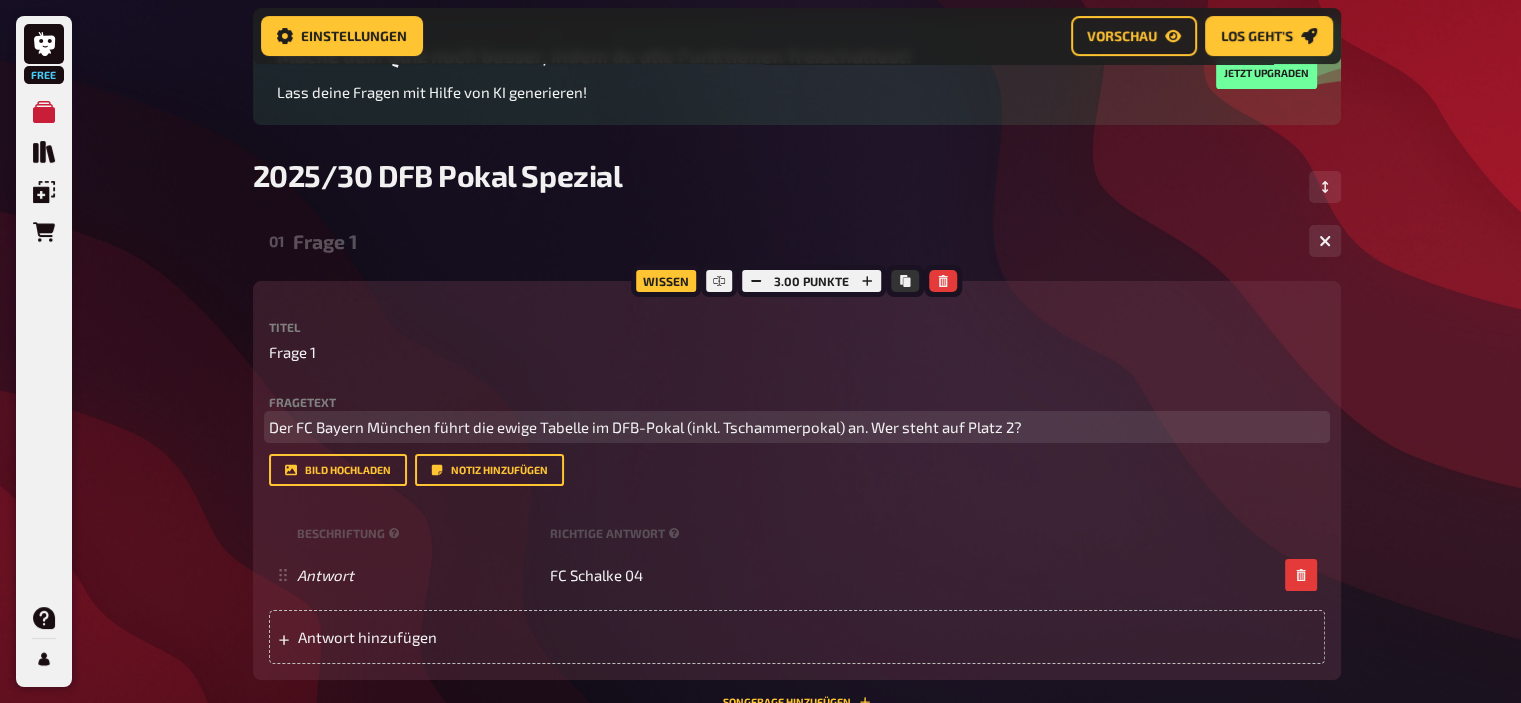 click on "Der FC Bayern München führt die ewige Tabelle im DFB-Pokal (inkl. Tschammerpokal) an. Wer steht auf Platz 2?" at bounding box center [645, 427] 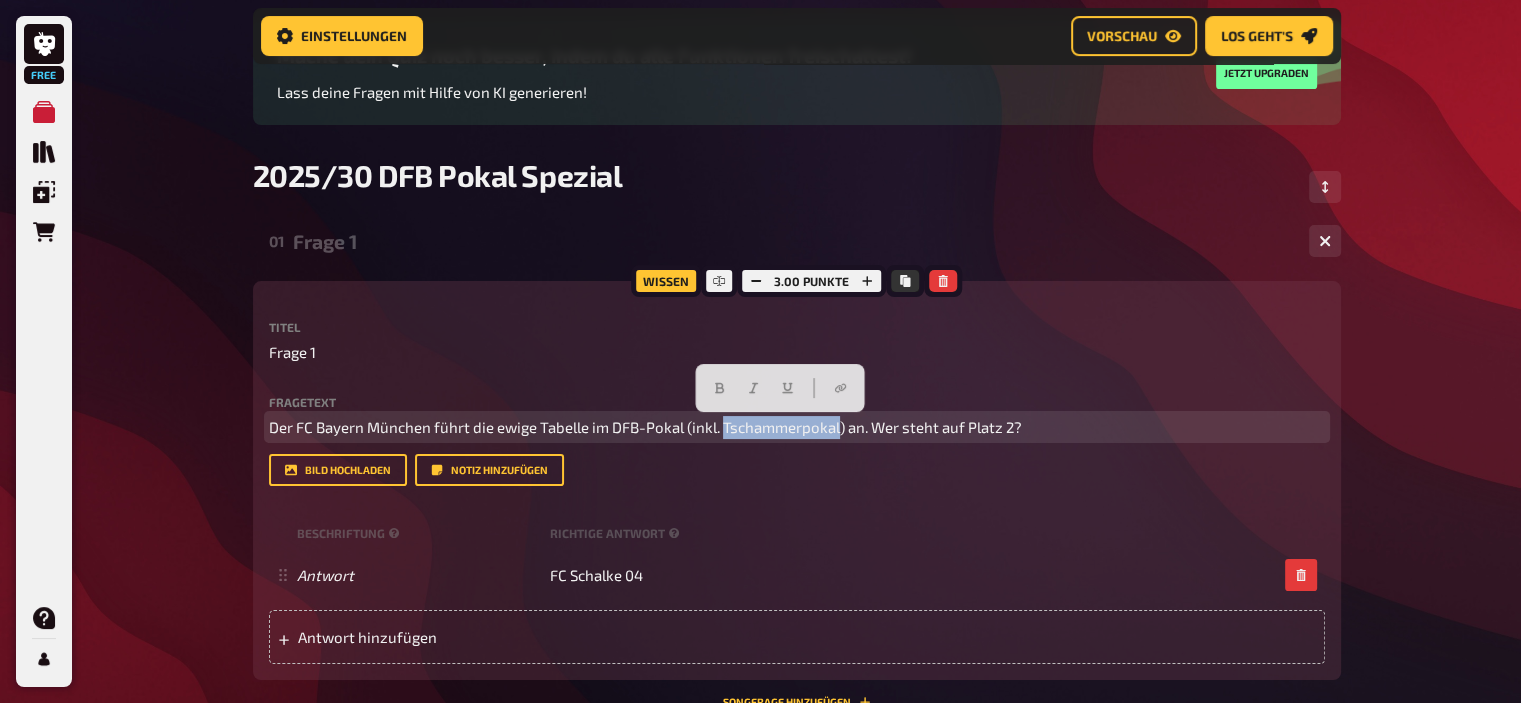 click on "Der FC Bayern München führt die ewige Tabelle im DFB-Pokal (inkl. Tschammerpokal) an. Wer steht auf Platz 2?" at bounding box center (645, 427) 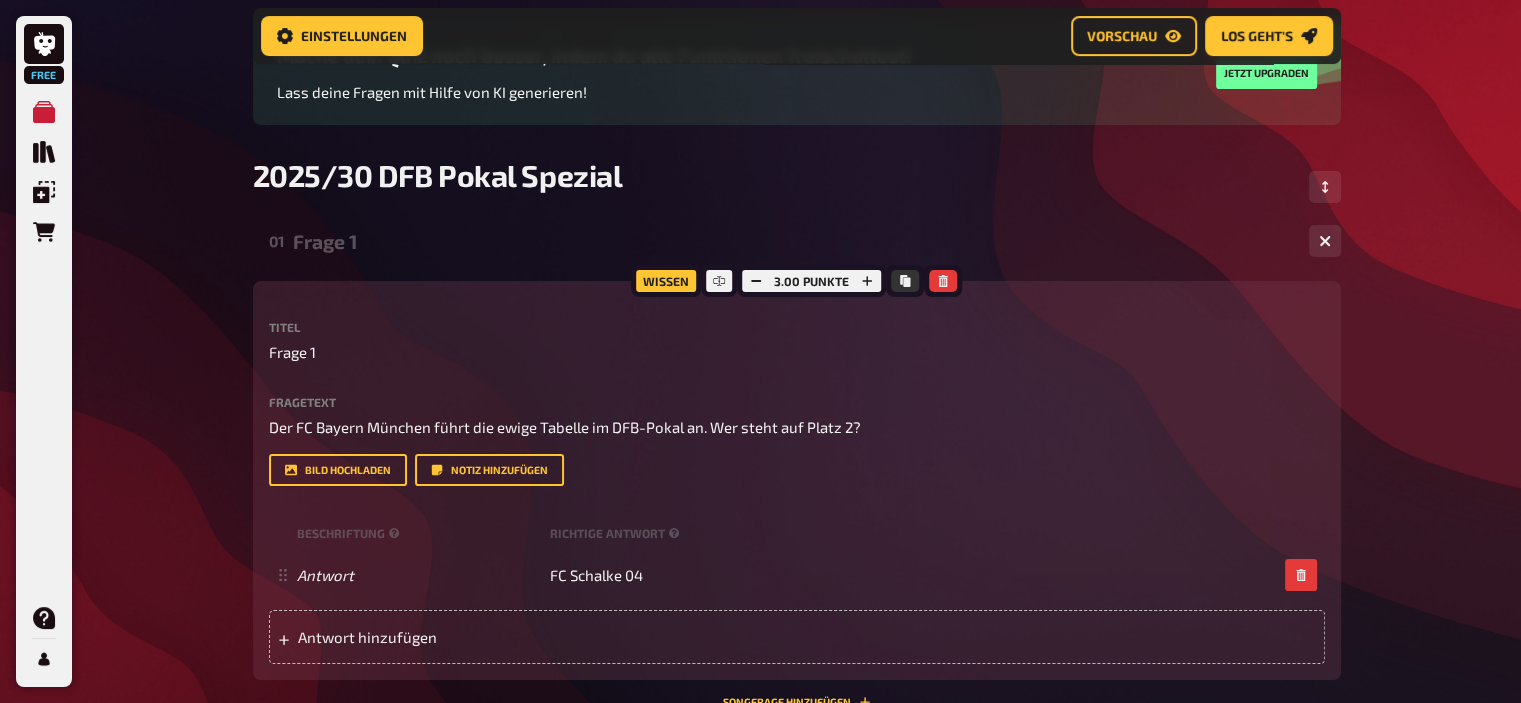 click on "01 Frage 1 1" at bounding box center (797, 241) 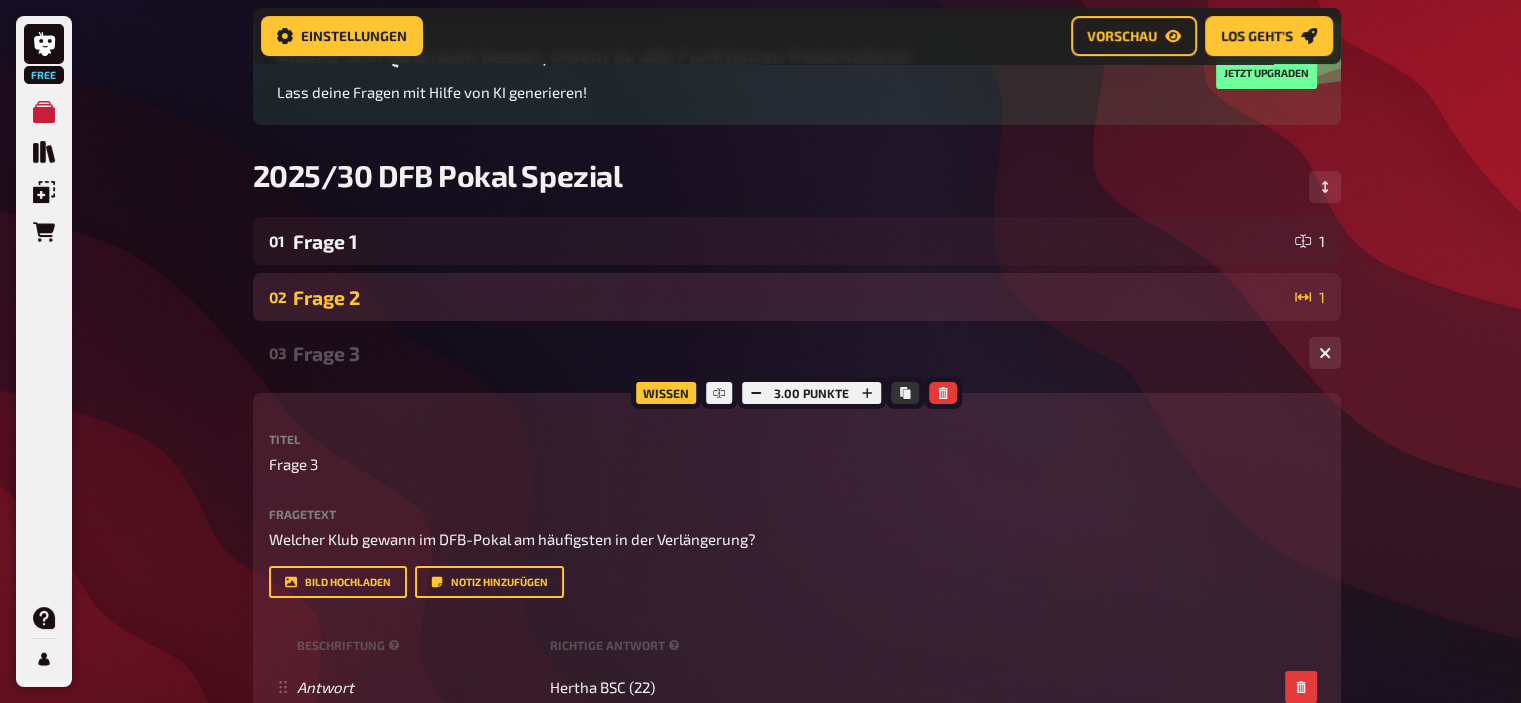 click on "02 Frage 2 1" at bounding box center (797, 297) 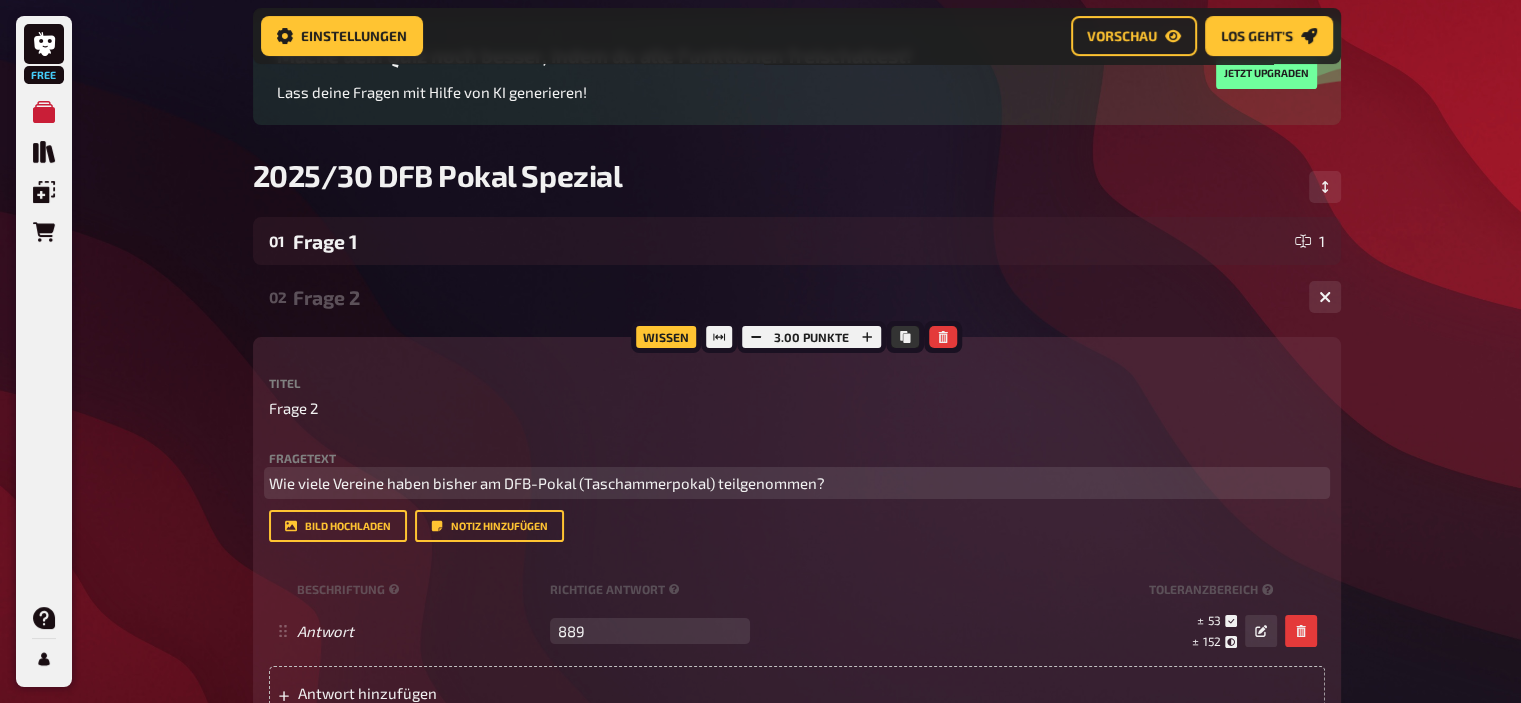 click on "Wie viele Vereine haben bisher am DFB-Pokal (Taschammerpokal) teilgenommen?" at bounding box center [547, 483] 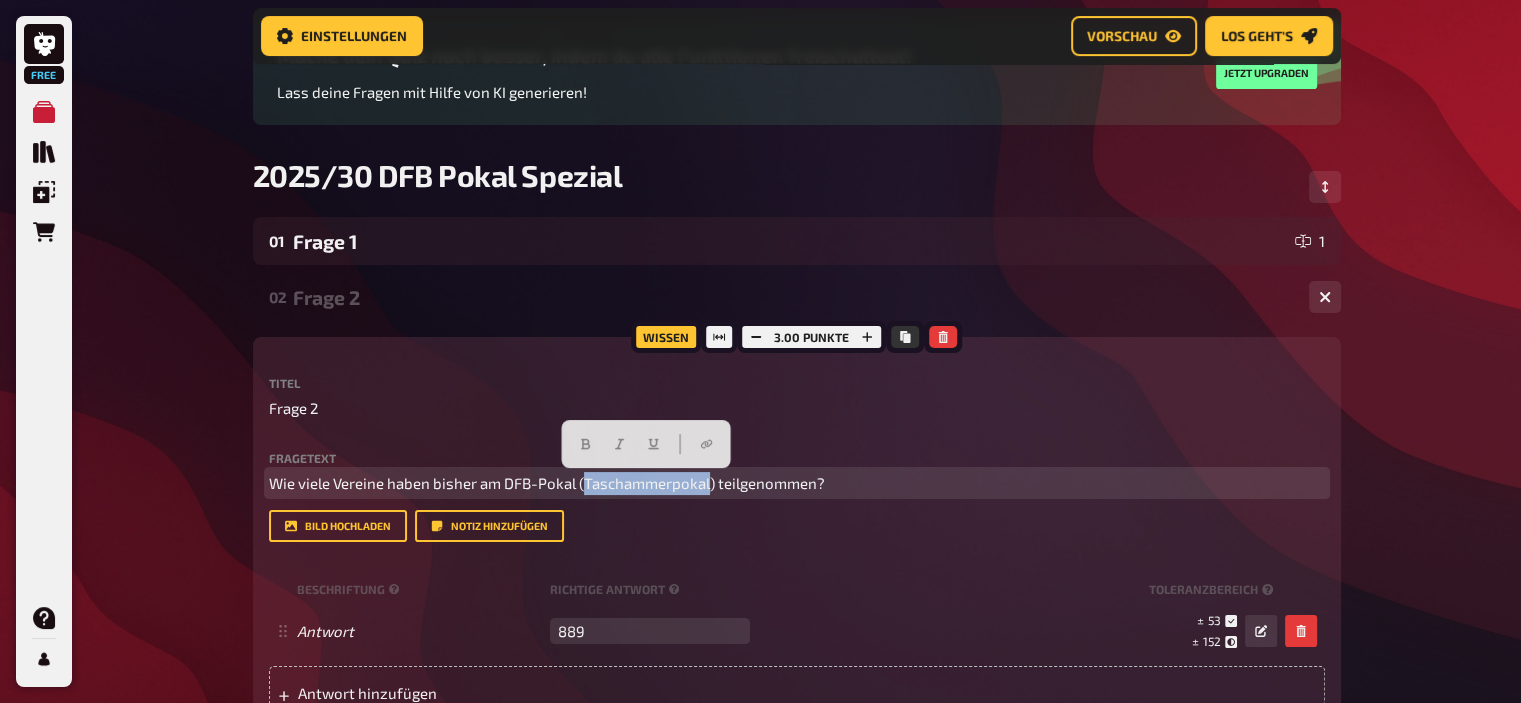 click on "Wie viele Vereine haben bisher am DFB-Pokal (Taschammerpokal) teilgenommen?" at bounding box center [547, 483] 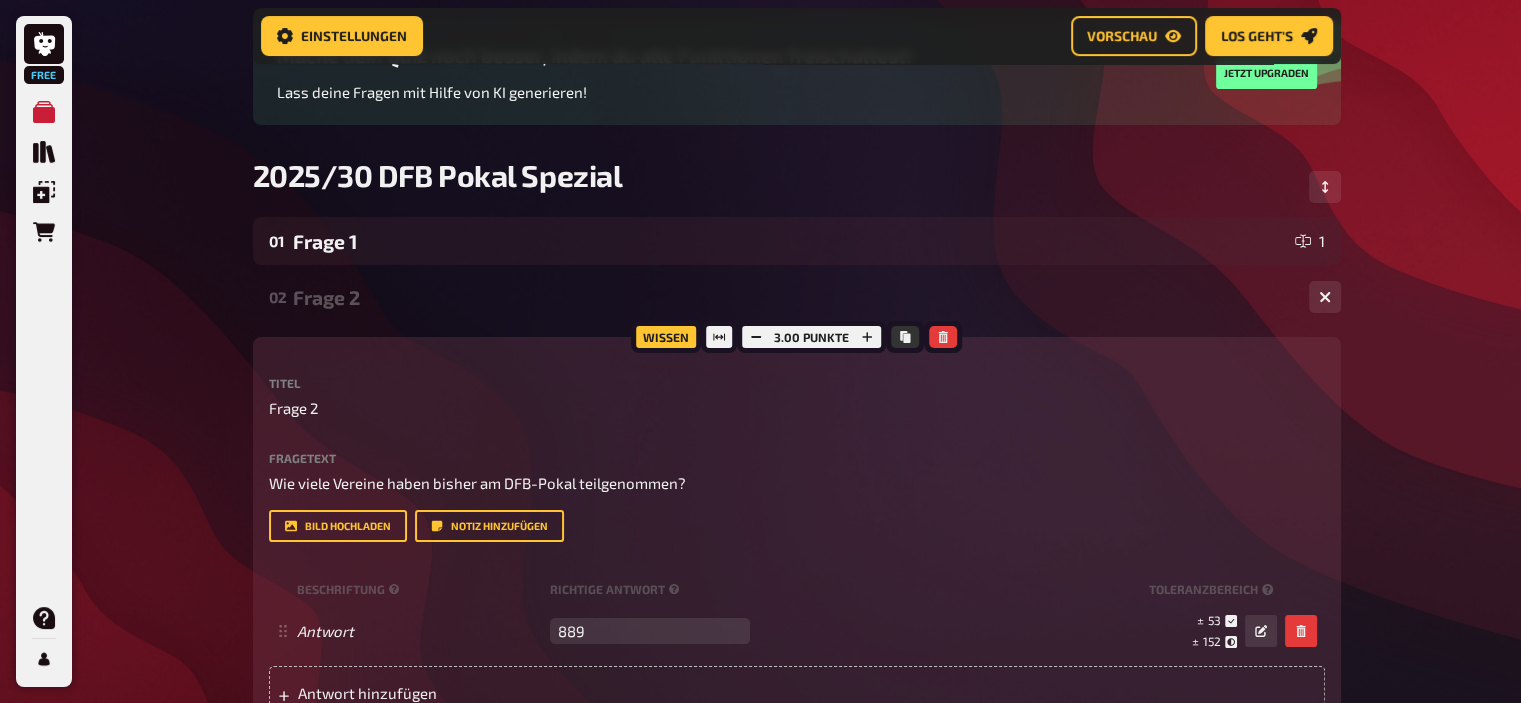 click on "02 Frage 2 1" at bounding box center (797, 297) 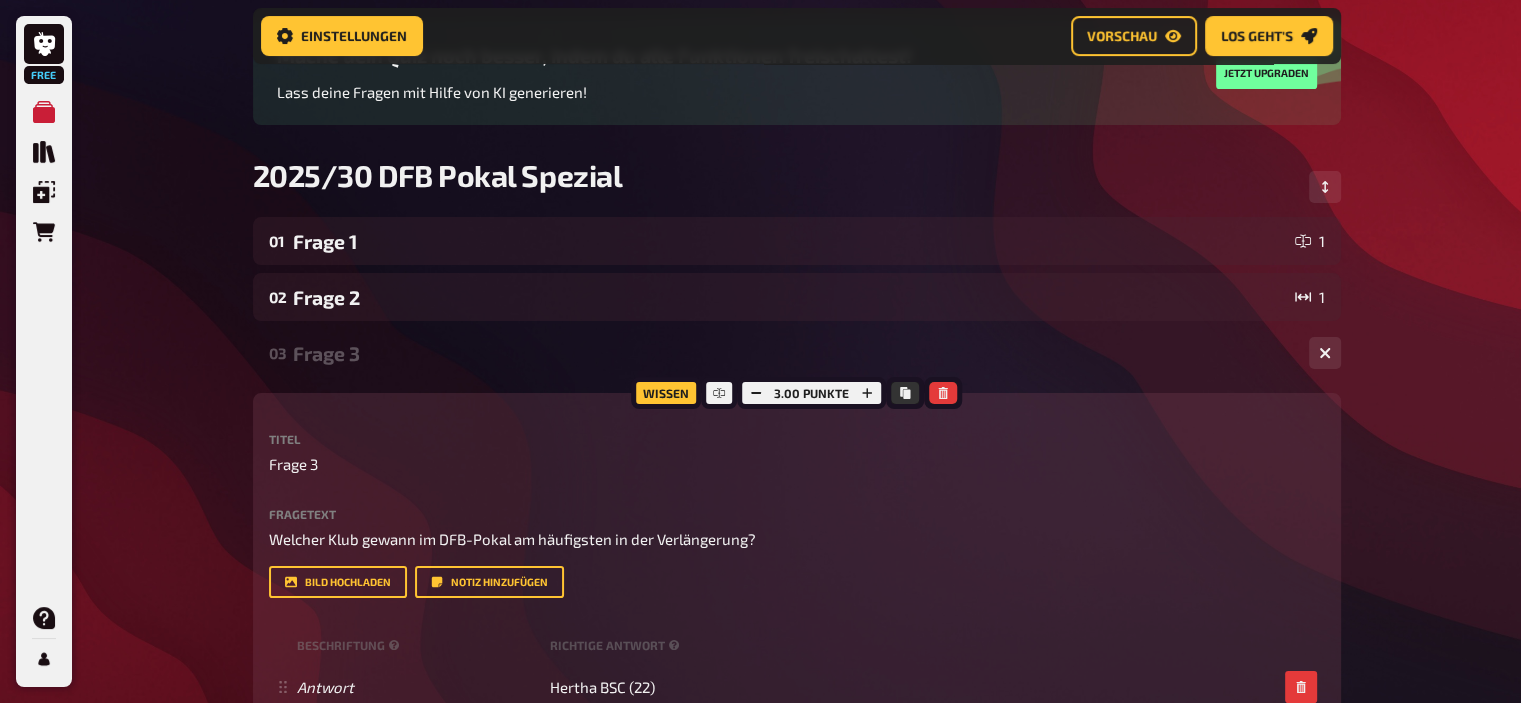 click on "Frage 3" at bounding box center (793, 353) 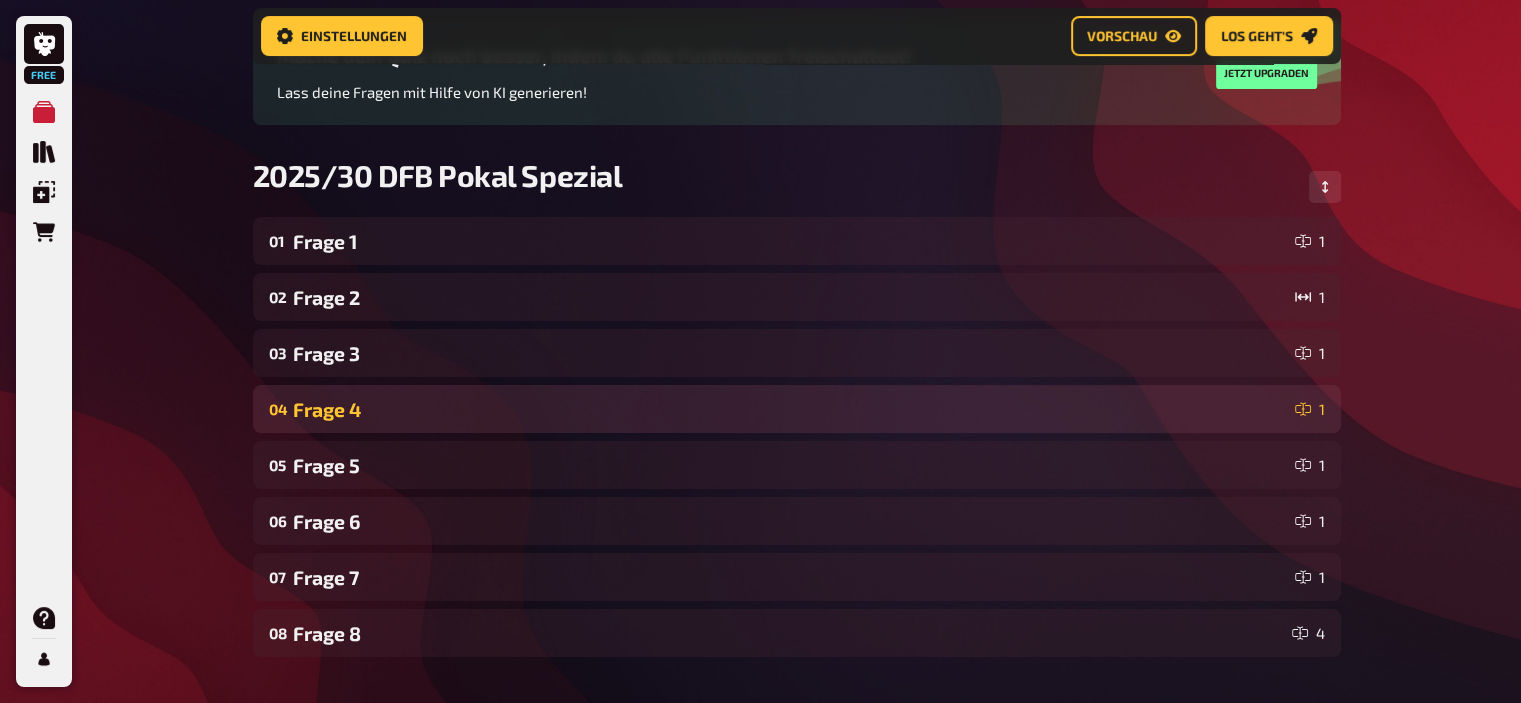 click on "Frage 4" at bounding box center (790, 409) 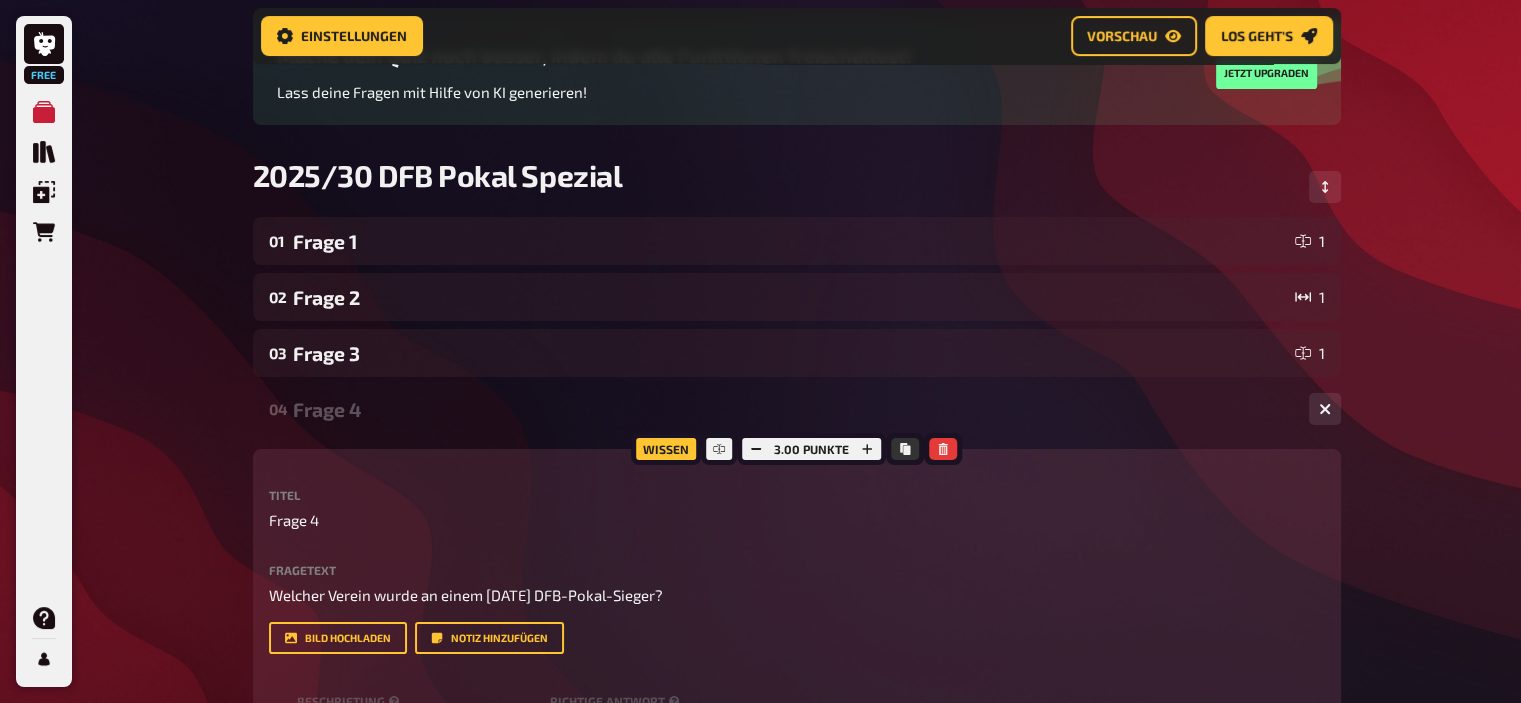 click on "Frage 4" at bounding box center [793, 409] 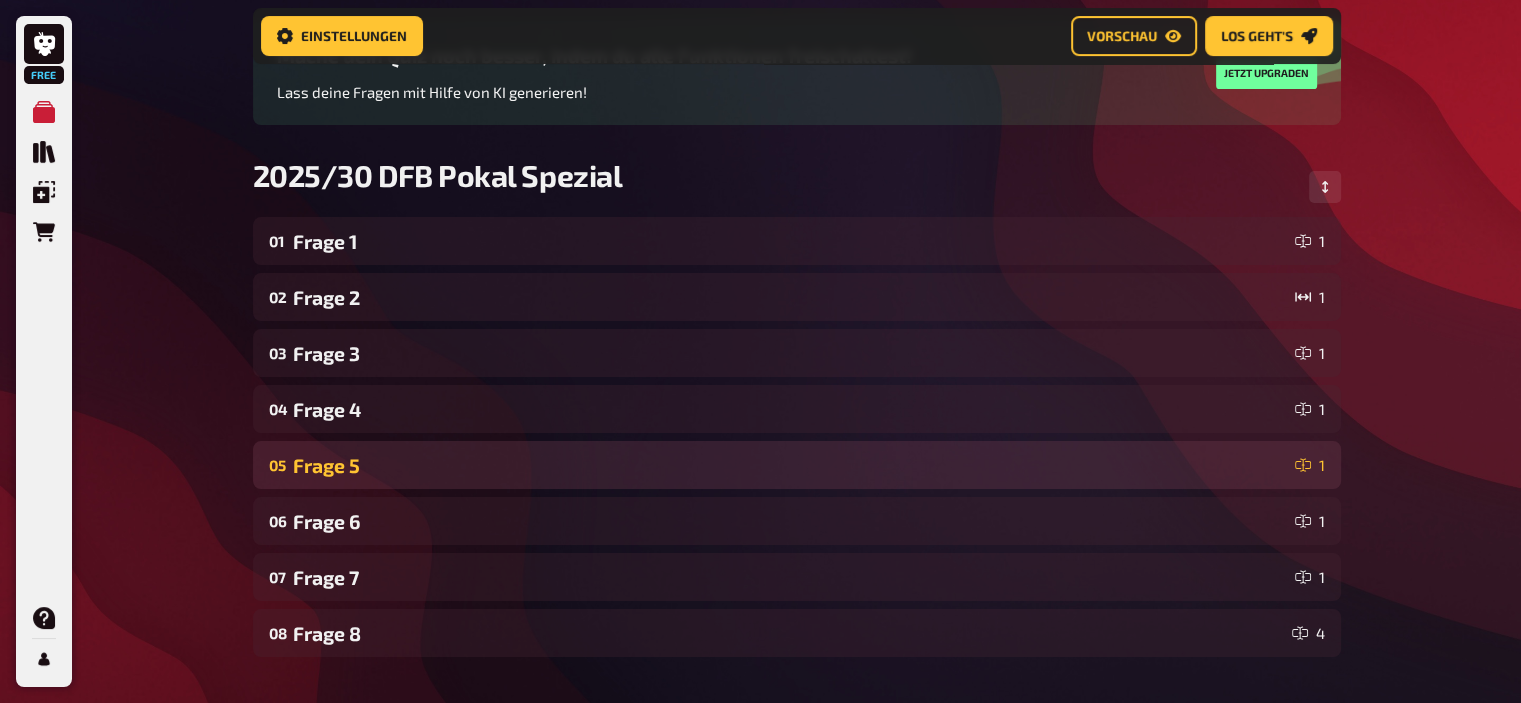 click on "Frage 5" at bounding box center [790, 465] 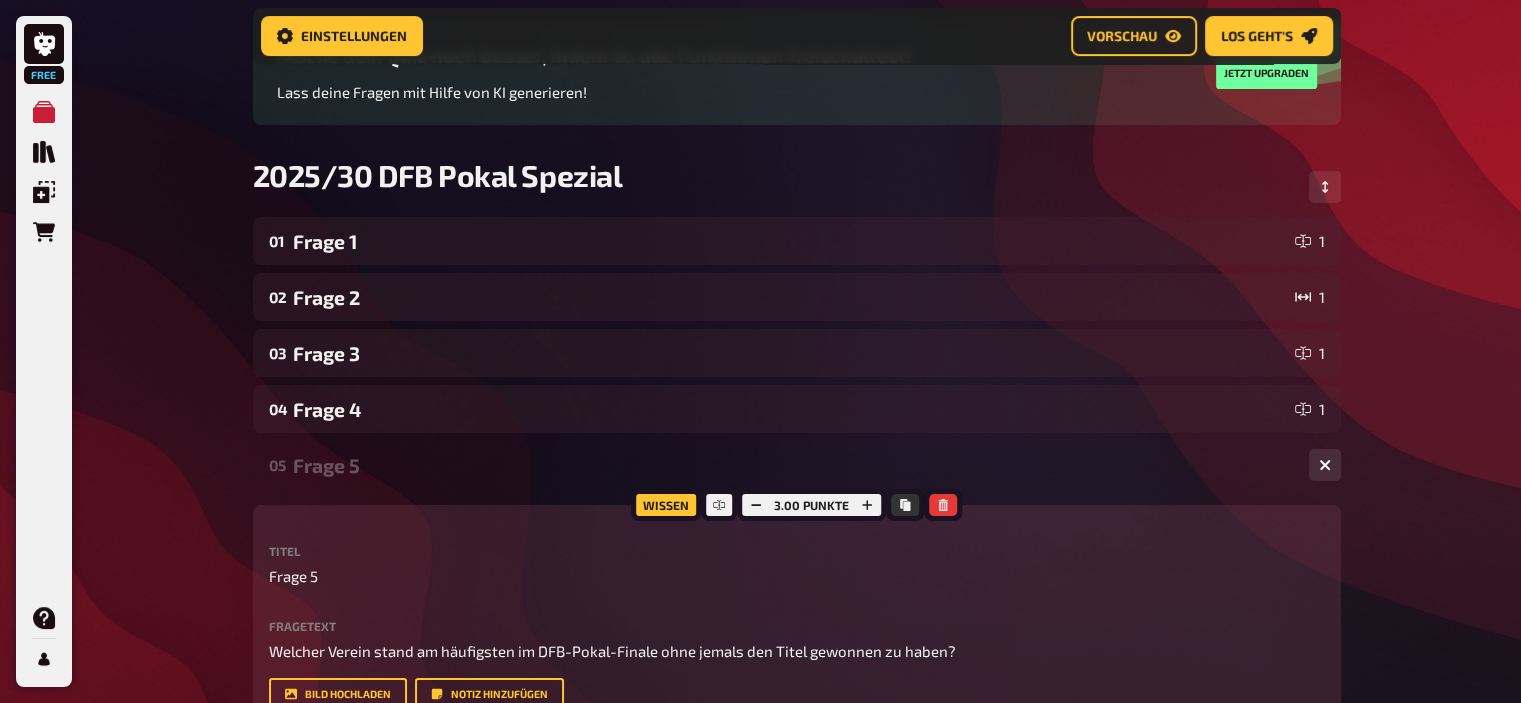 click on "Frage 5" at bounding box center [793, 465] 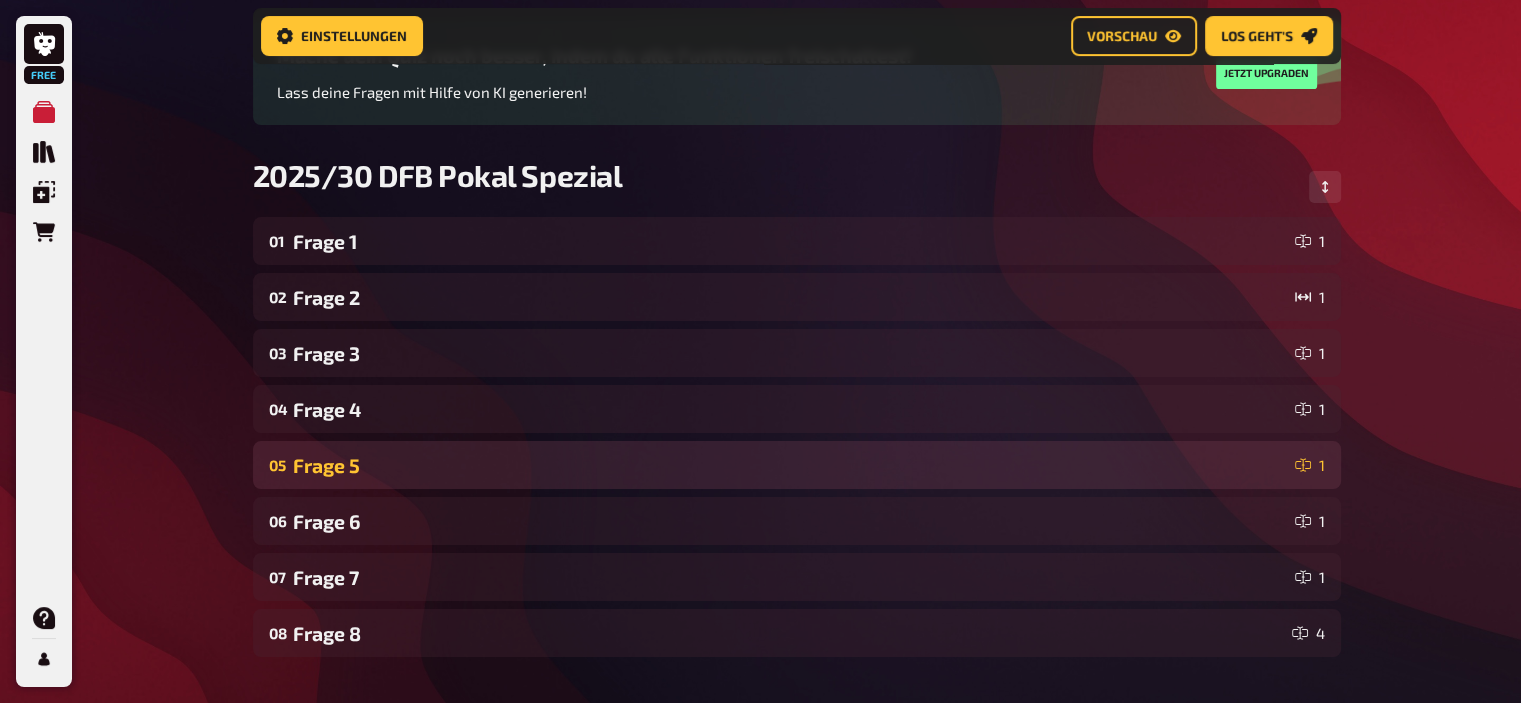 scroll, scrollTop: 240, scrollLeft: 0, axis: vertical 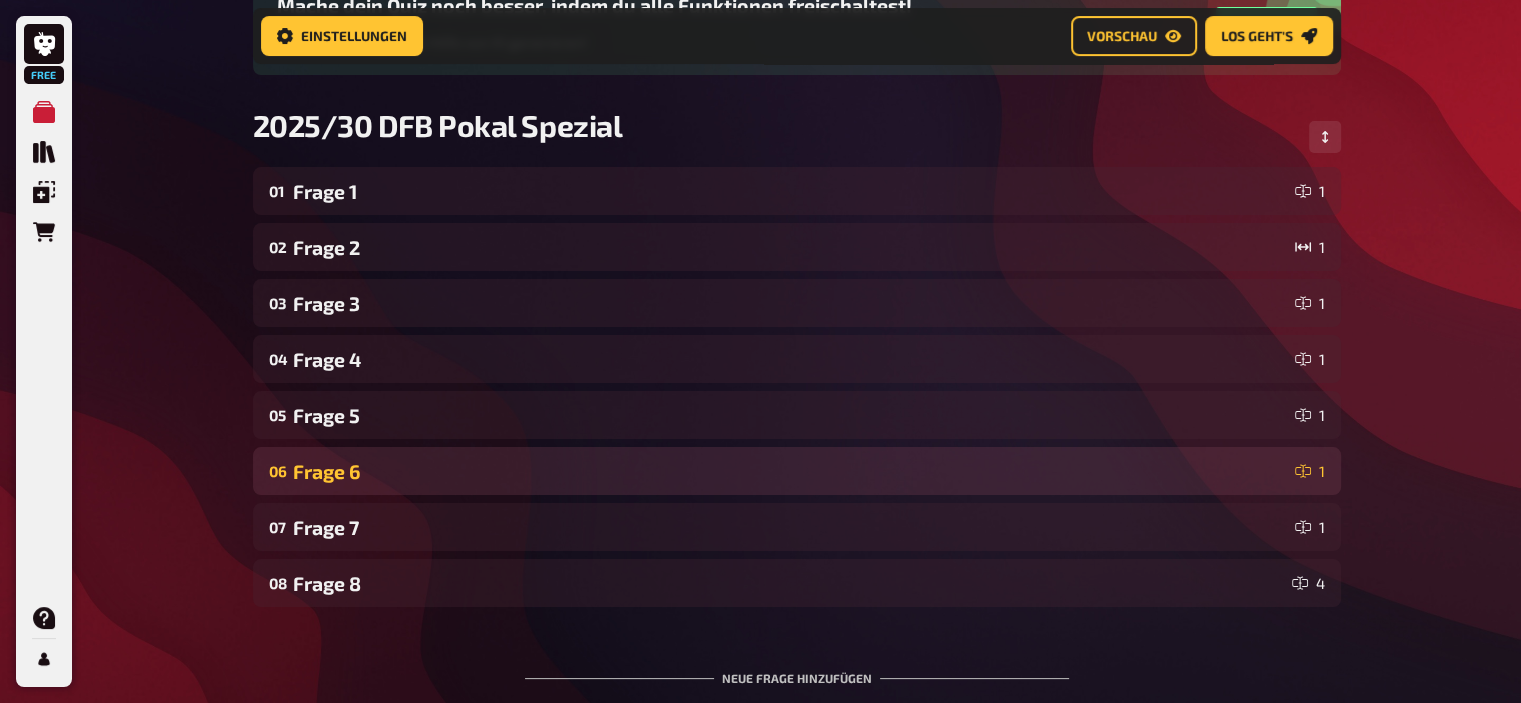 click on "Frage 6" at bounding box center [790, 471] 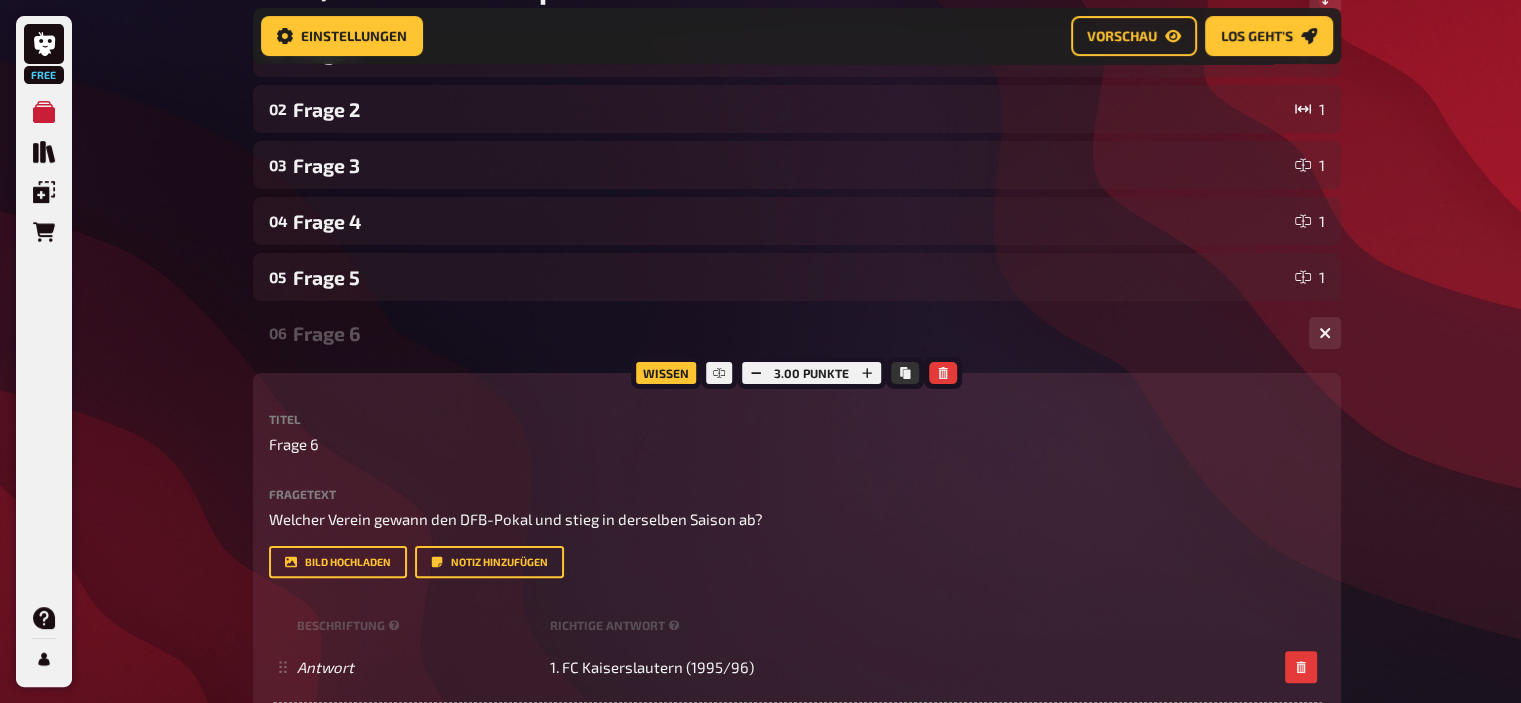 scroll, scrollTop: 392, scrollLeft: 0, axis: vertical 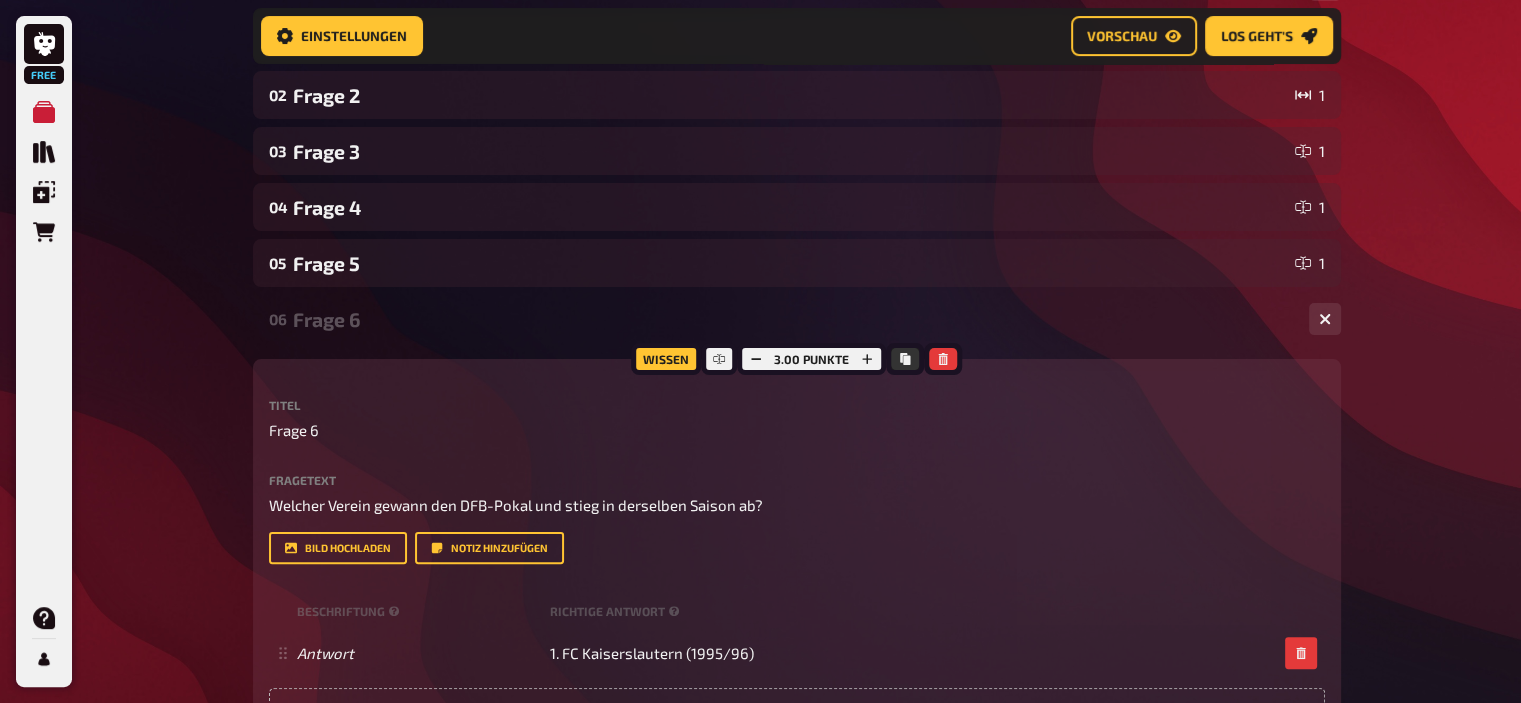click on "Frage 6" at bounding box center [793, 319] 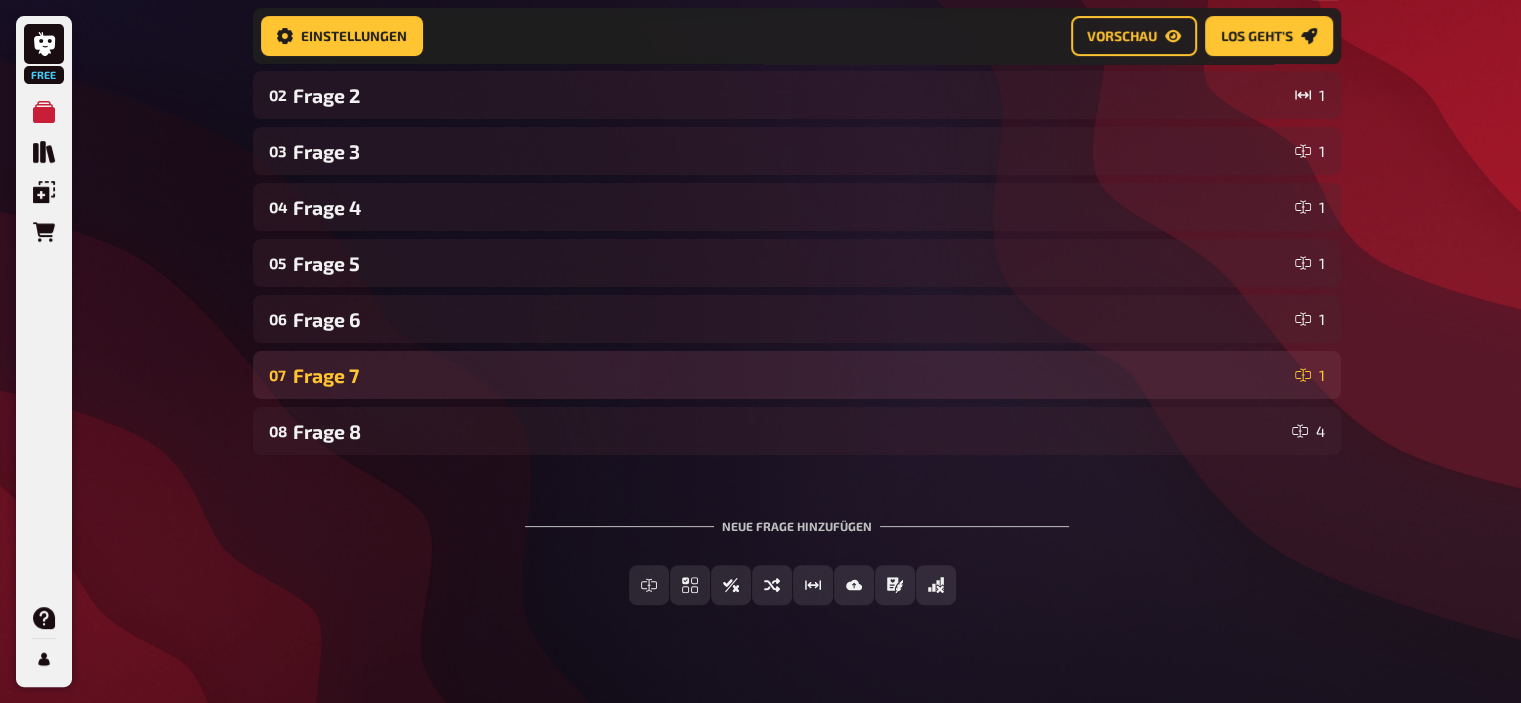 click on "Frage 7" at bounding box center (790, 375) 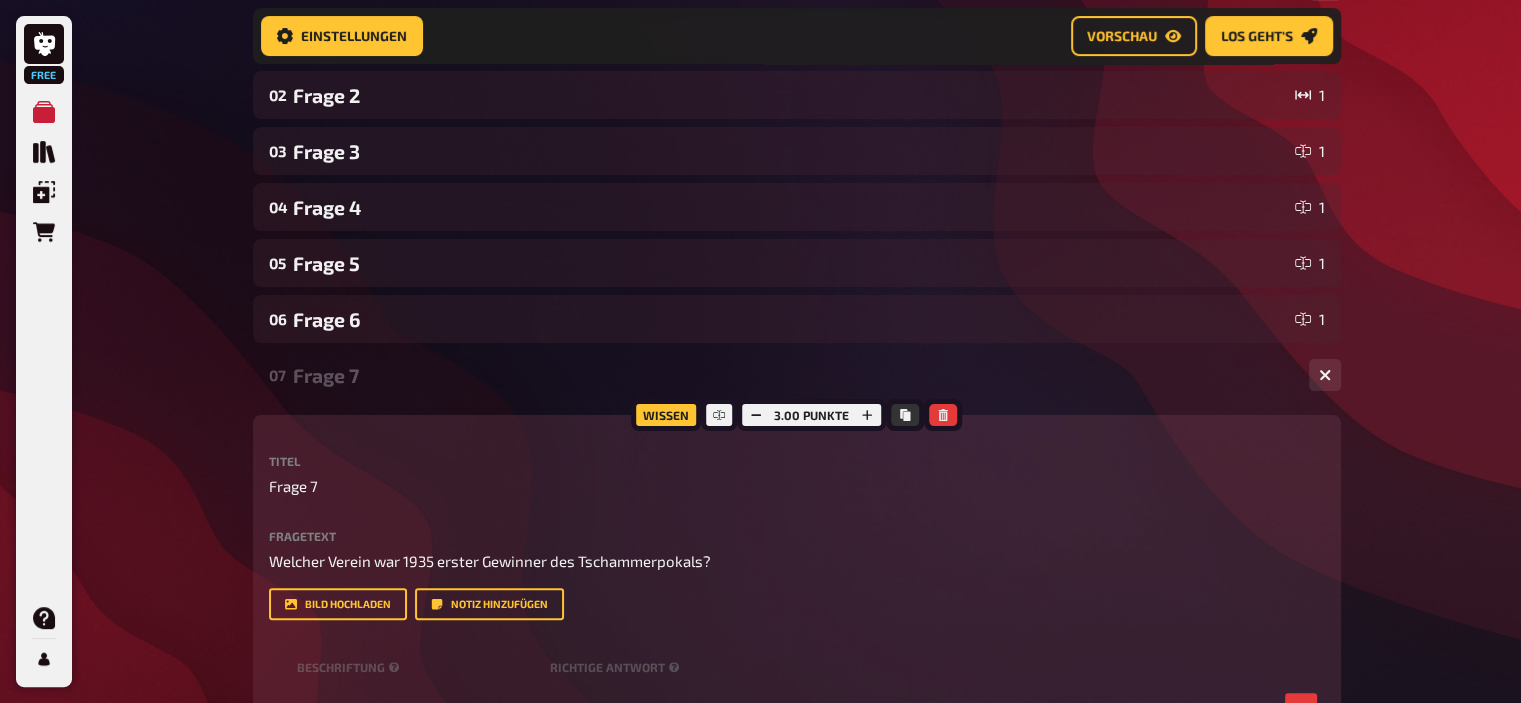 click on "Frage 7" at bounding box center (793, 375) 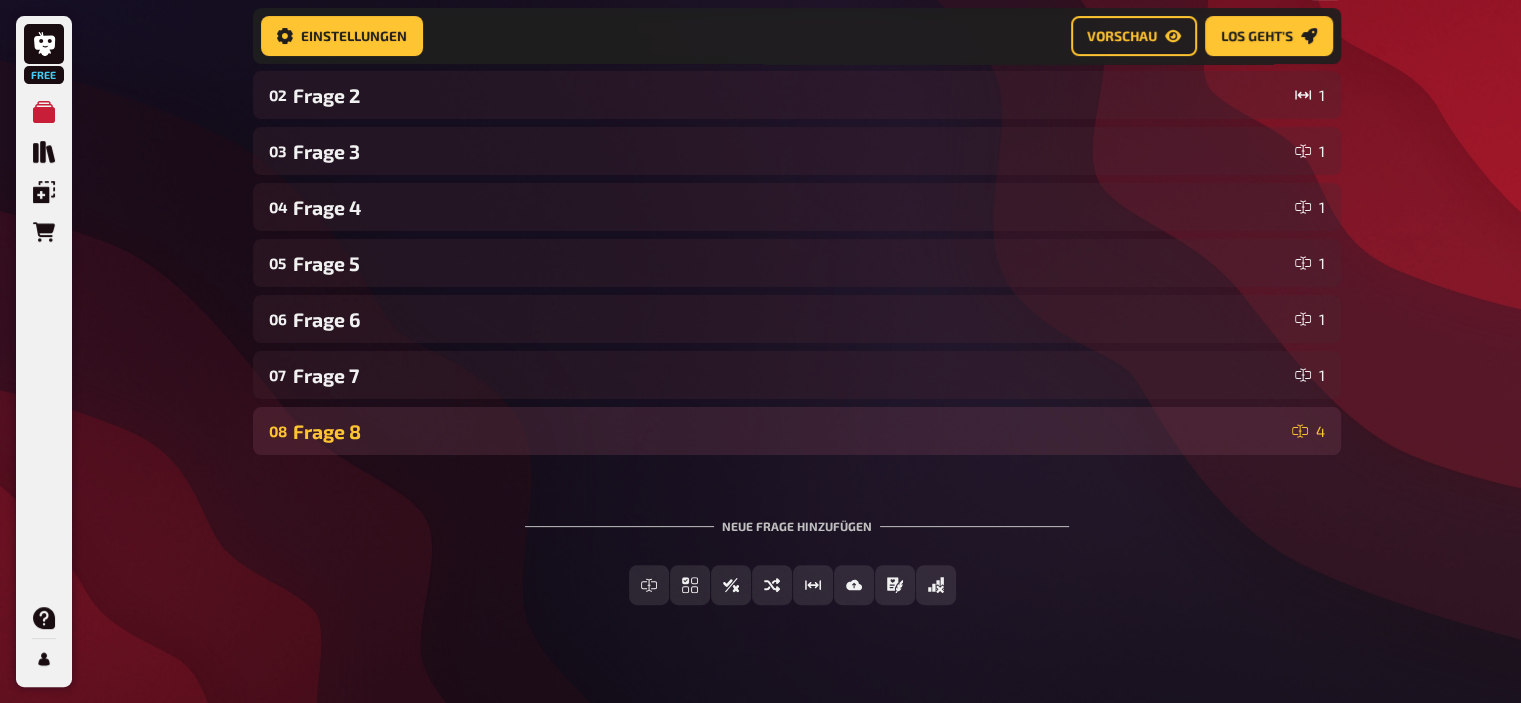click on "Frage 8" at bounding box center [788, 431] 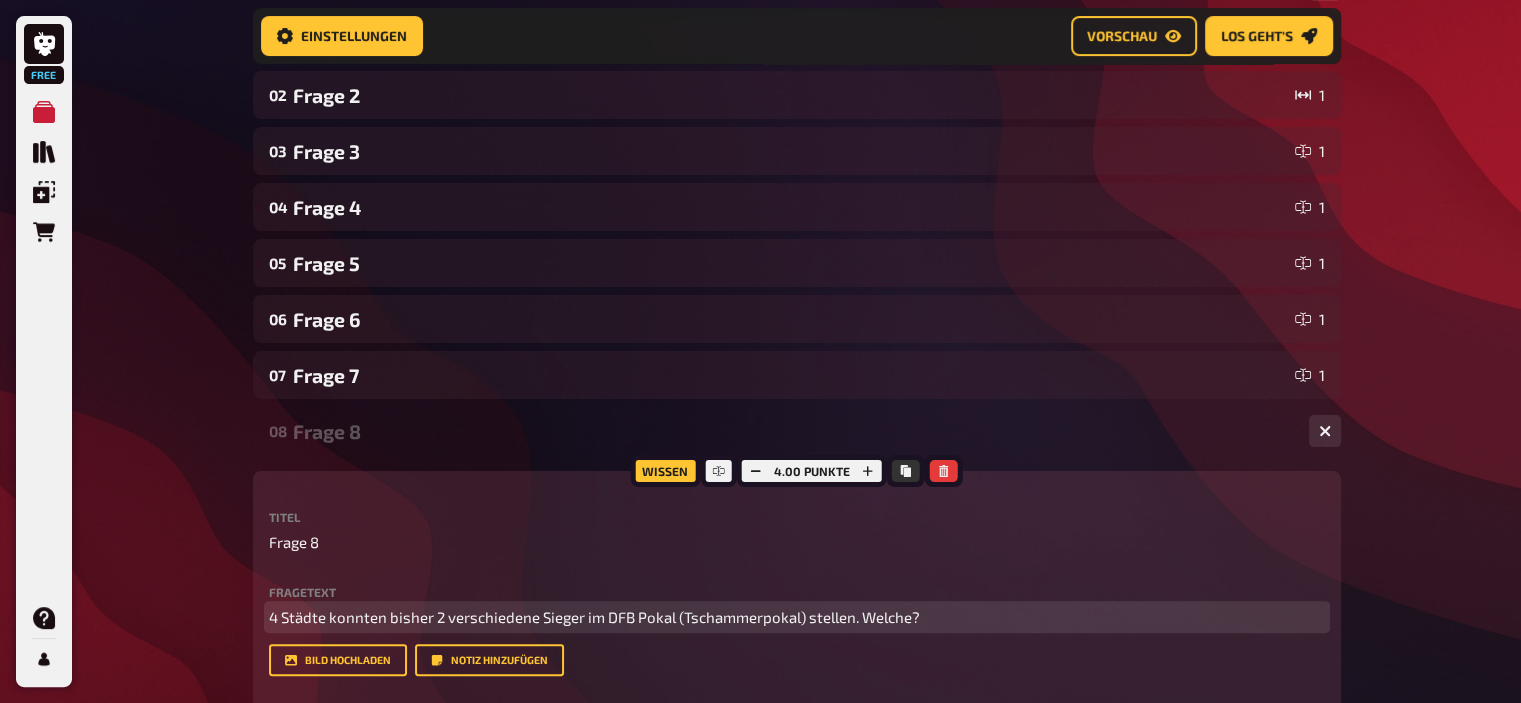 click on "4 Städte konnten bisher 2 verschiedene Sieger im DFB Pokal (Tschammerpokal) stellen. Welche?" at bounding box center (594, 617) 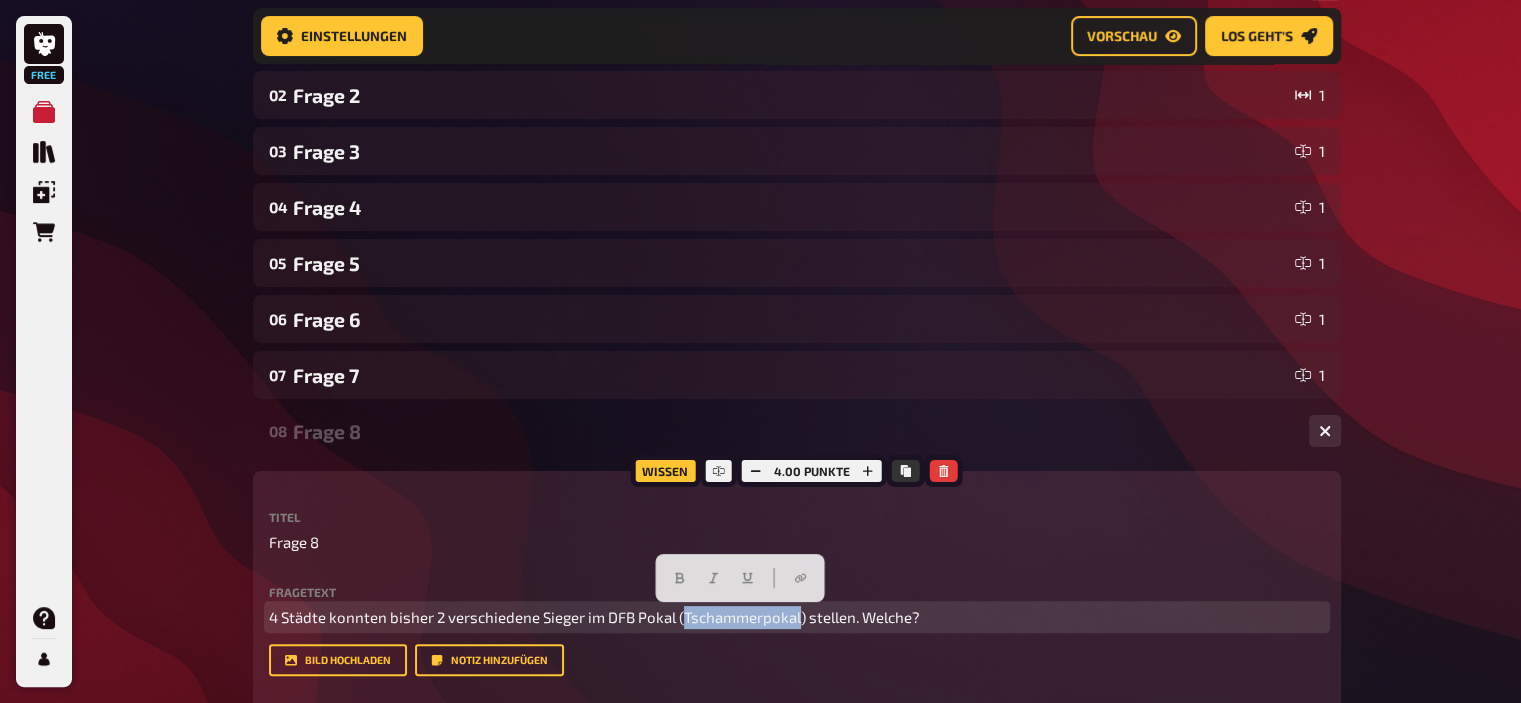 click on "4 Städte konnten bisher 2 verschiedene Sieger im DFB Pokal (Tschammerpokal) stellen. Welche?" at bounding box center [594, 617] 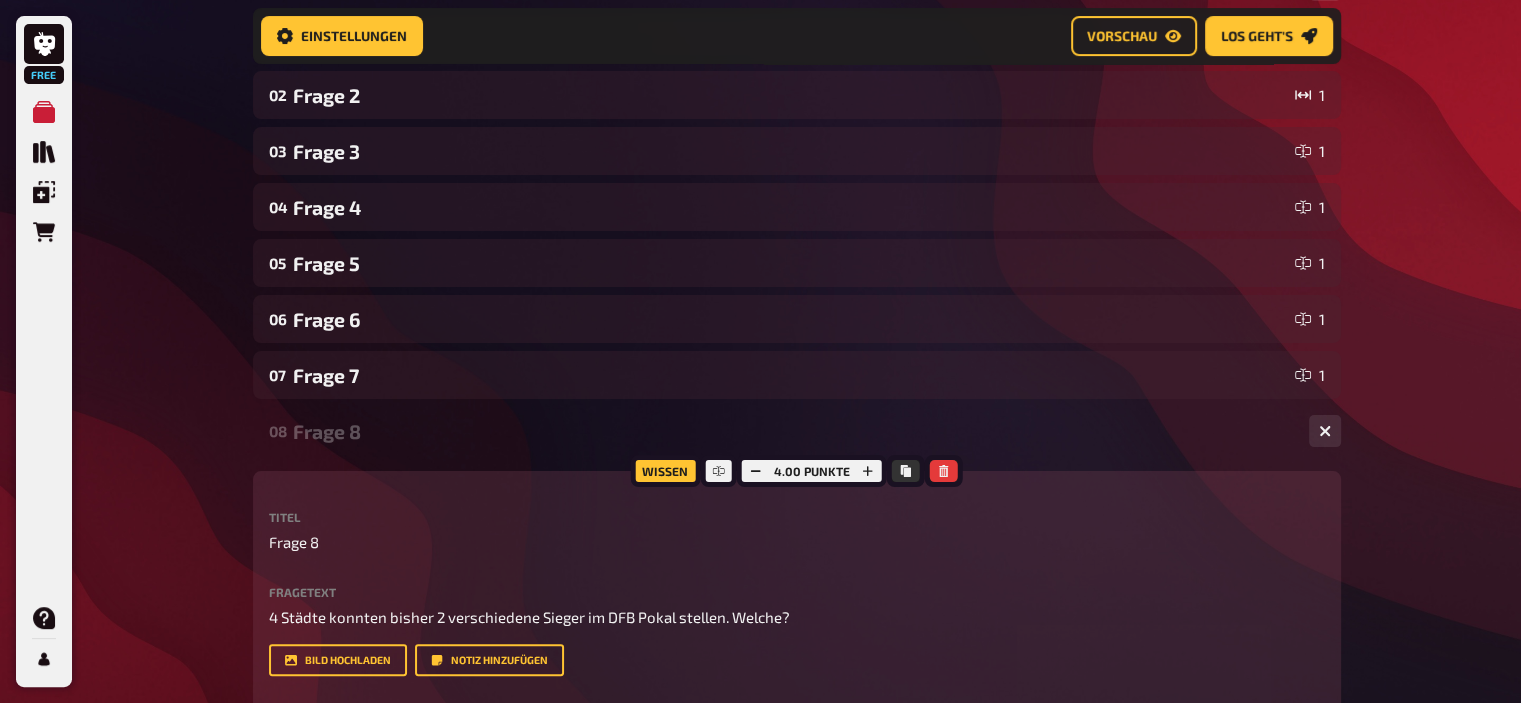 click on "Frage 8" at bounding box center [793, 431] 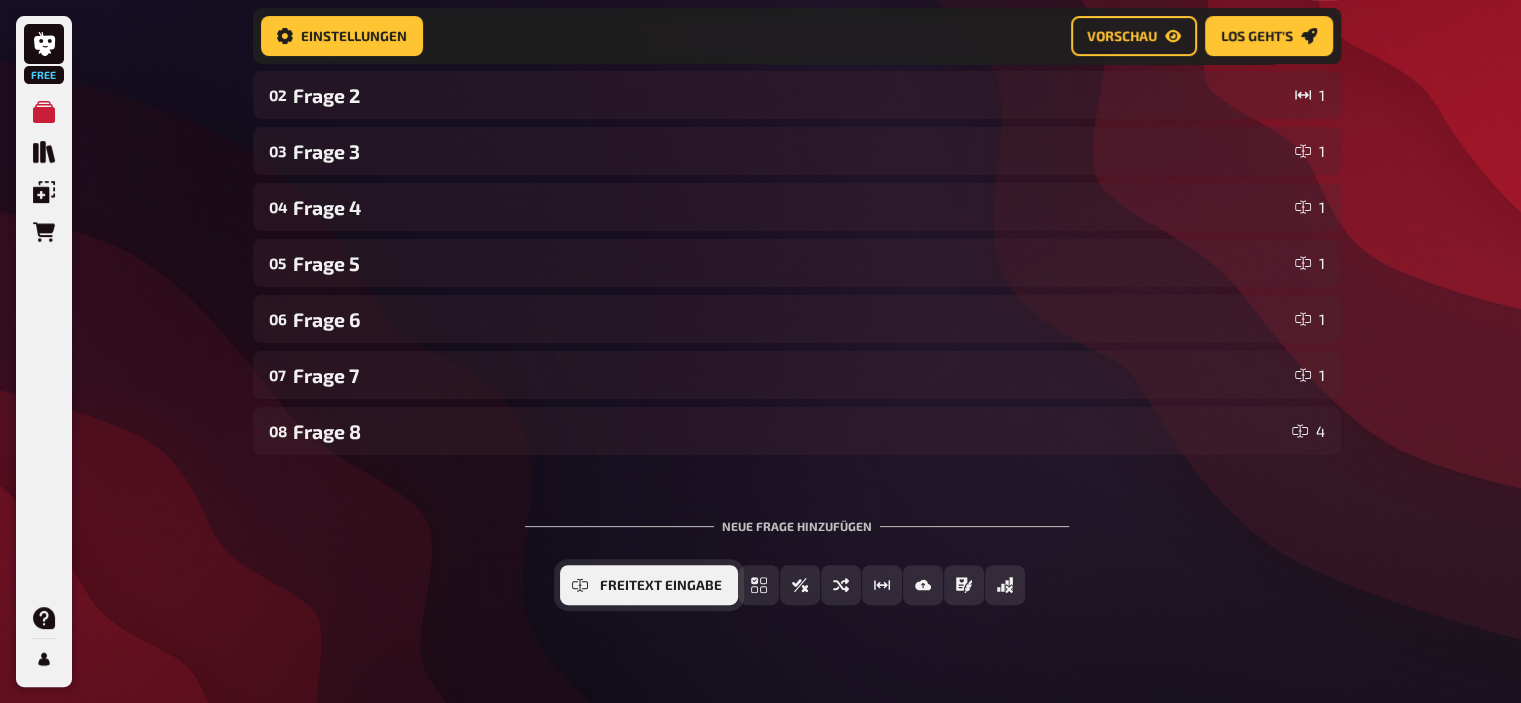 click on "Freitext Eingabe" at bounding box center [661, 586] 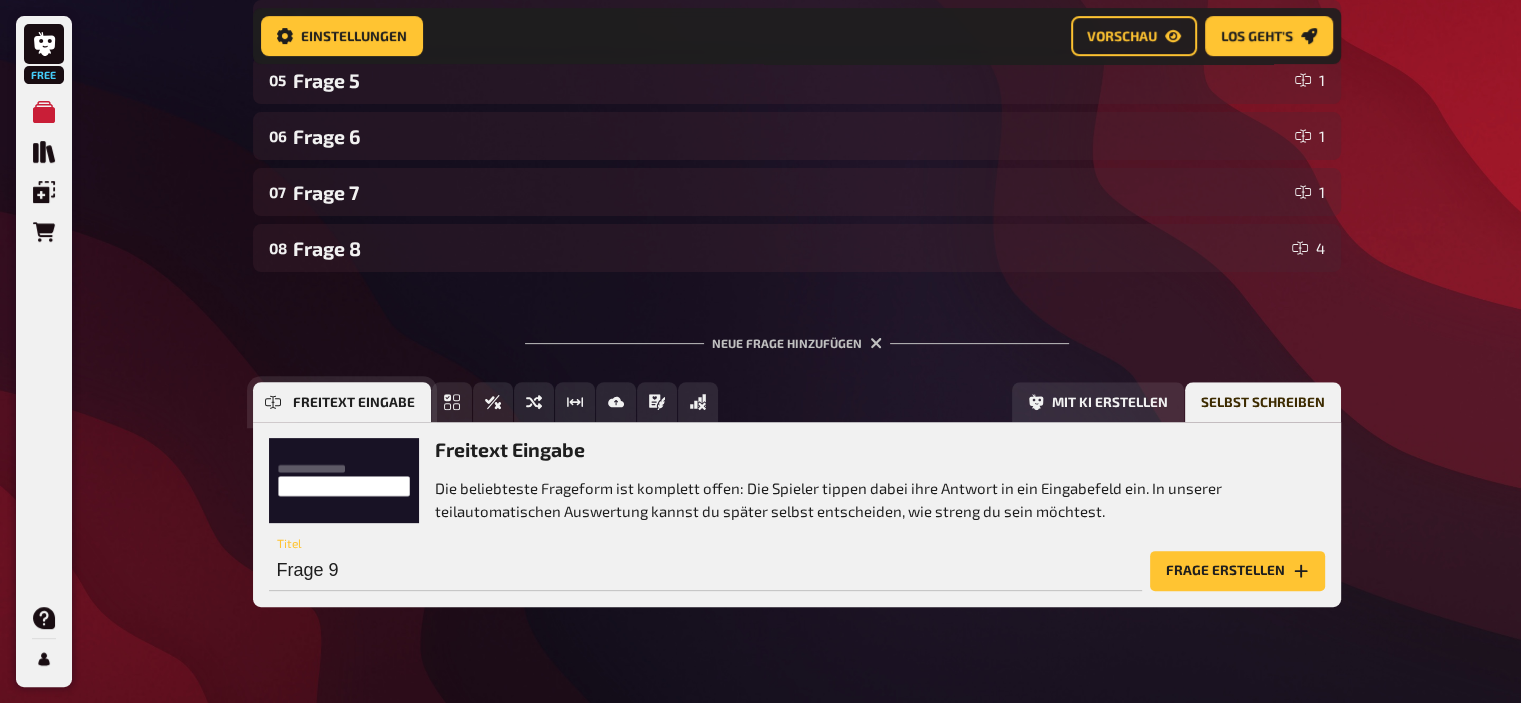 scroll, scrollTop: 607, scrollLeft: 0, axis: vertical 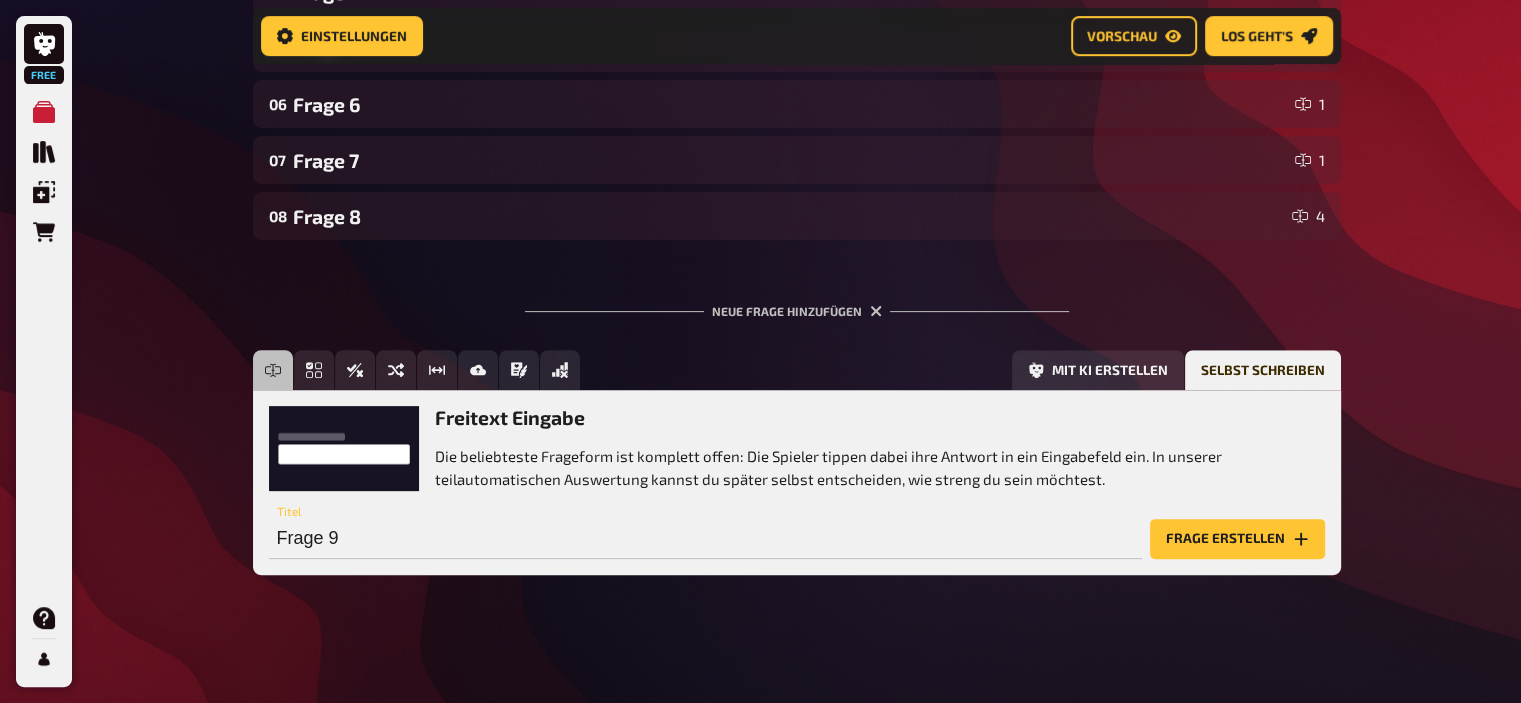 click on "Frage 9 Titel Frage erstellen" at bounding box center [797, 529] 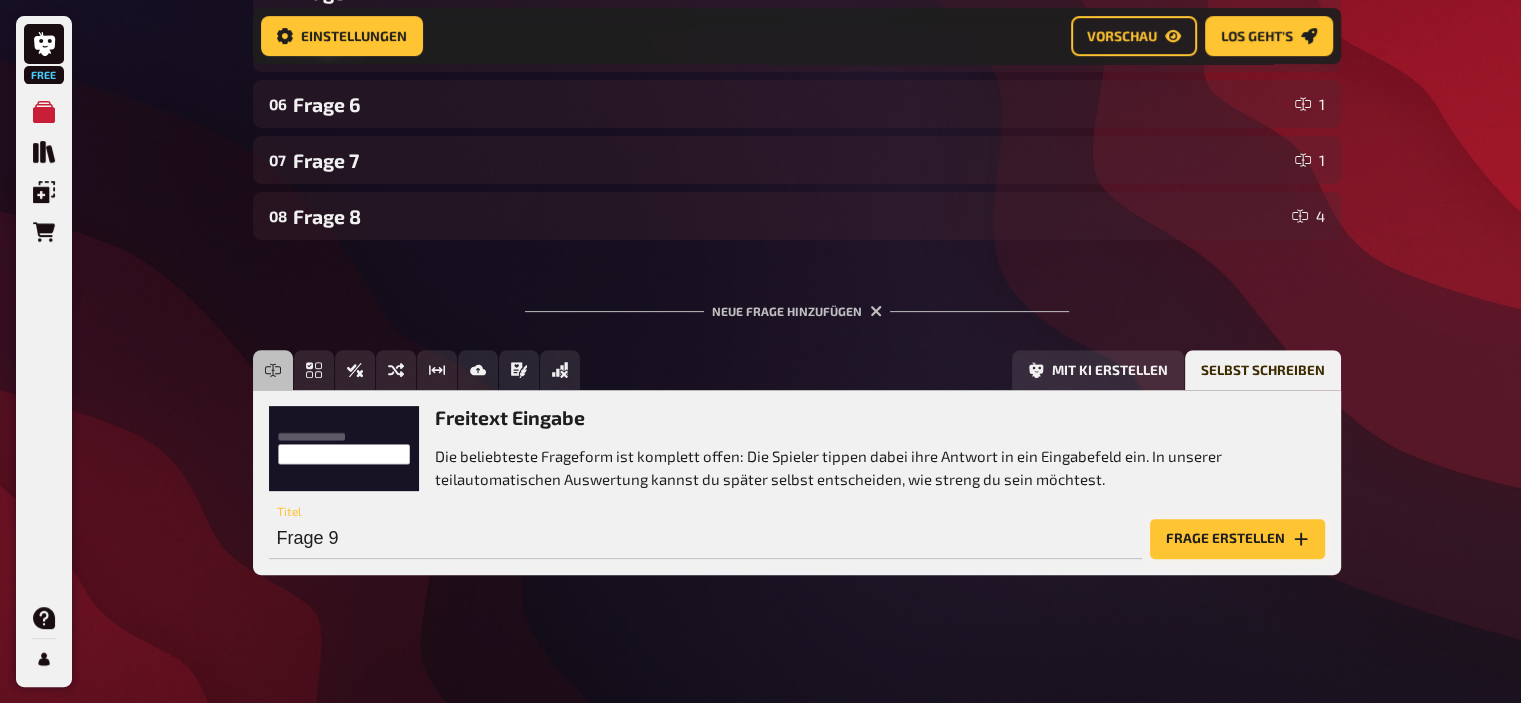 click on "Frage erstellen" at bounding box center [1237, 539] 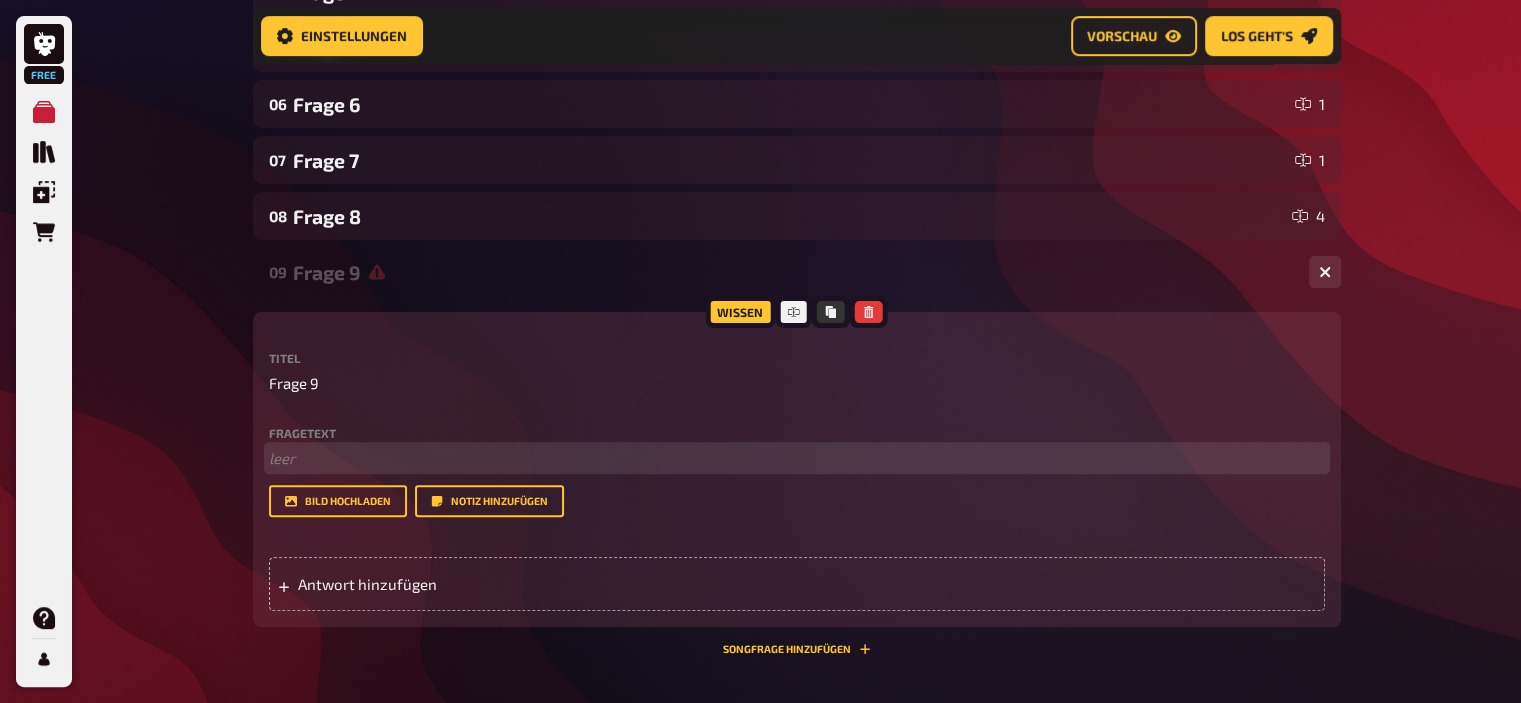 click on "﻿ leer" at bounding box center (797, 458) 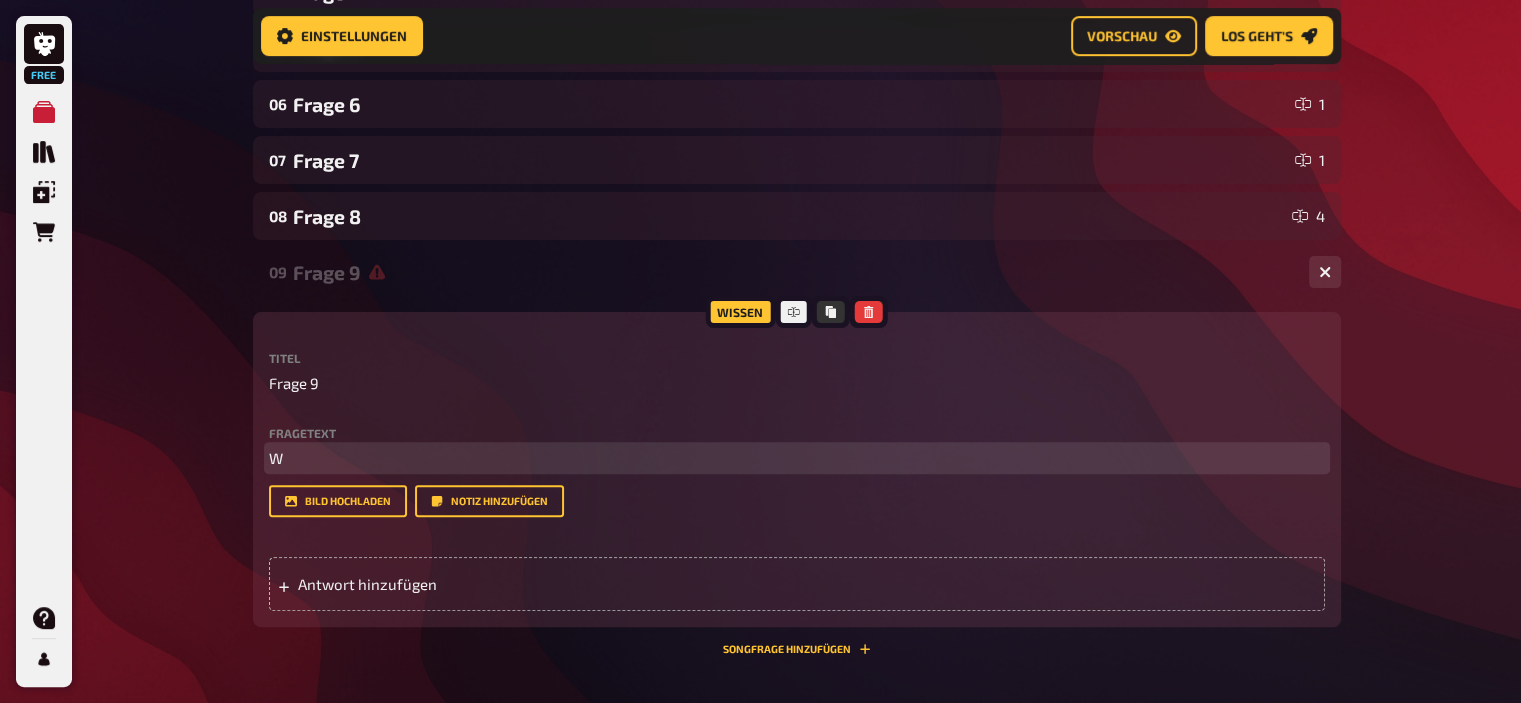 type 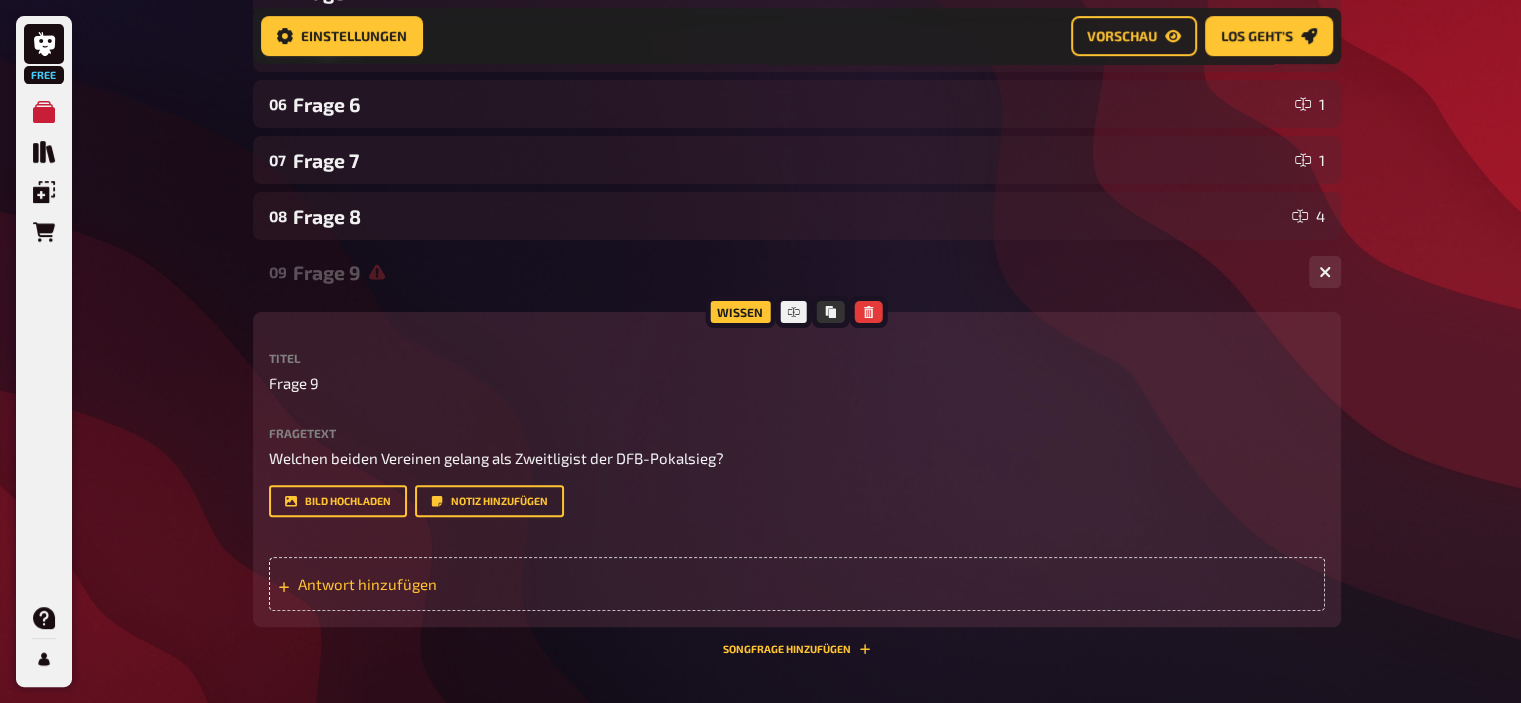 click on "Antwort hinzufügen" at bounding box center (797, 584) 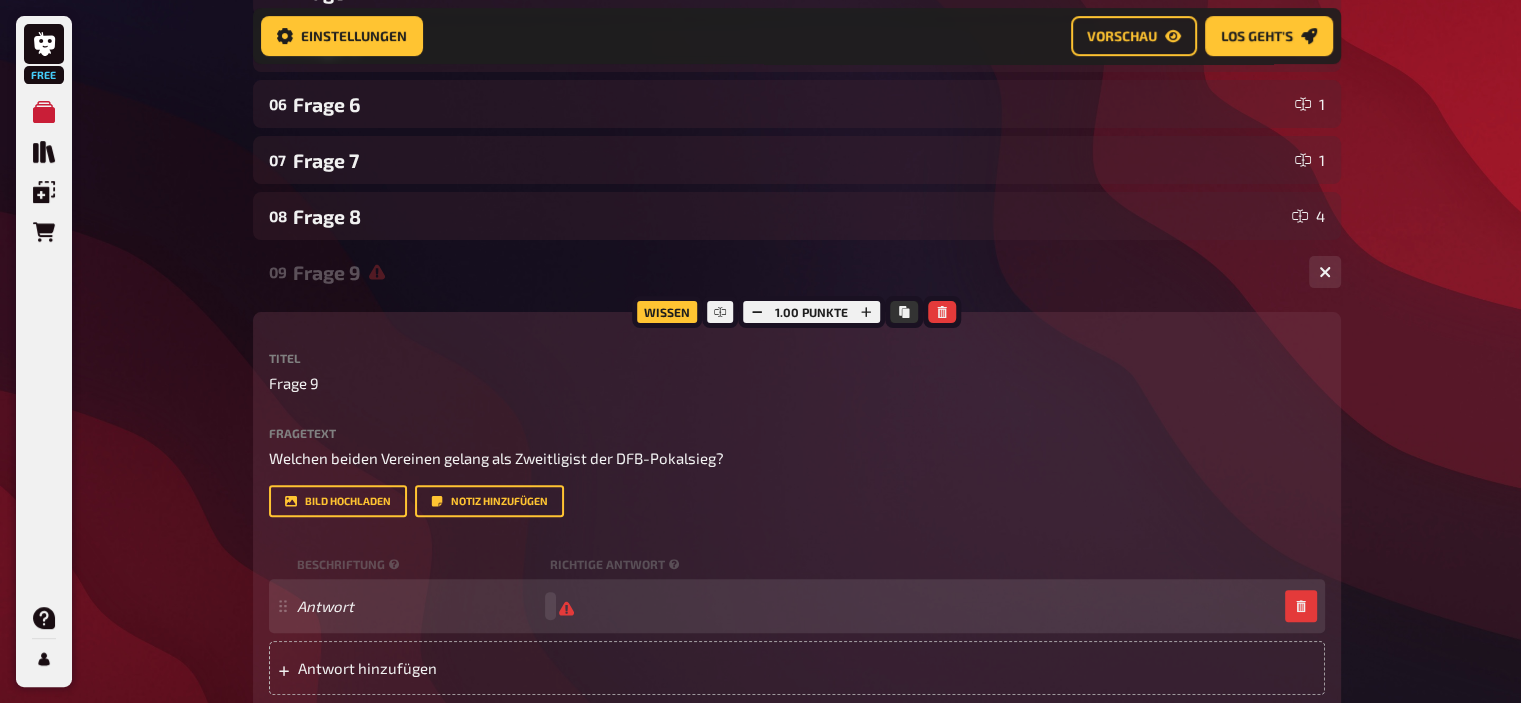 type 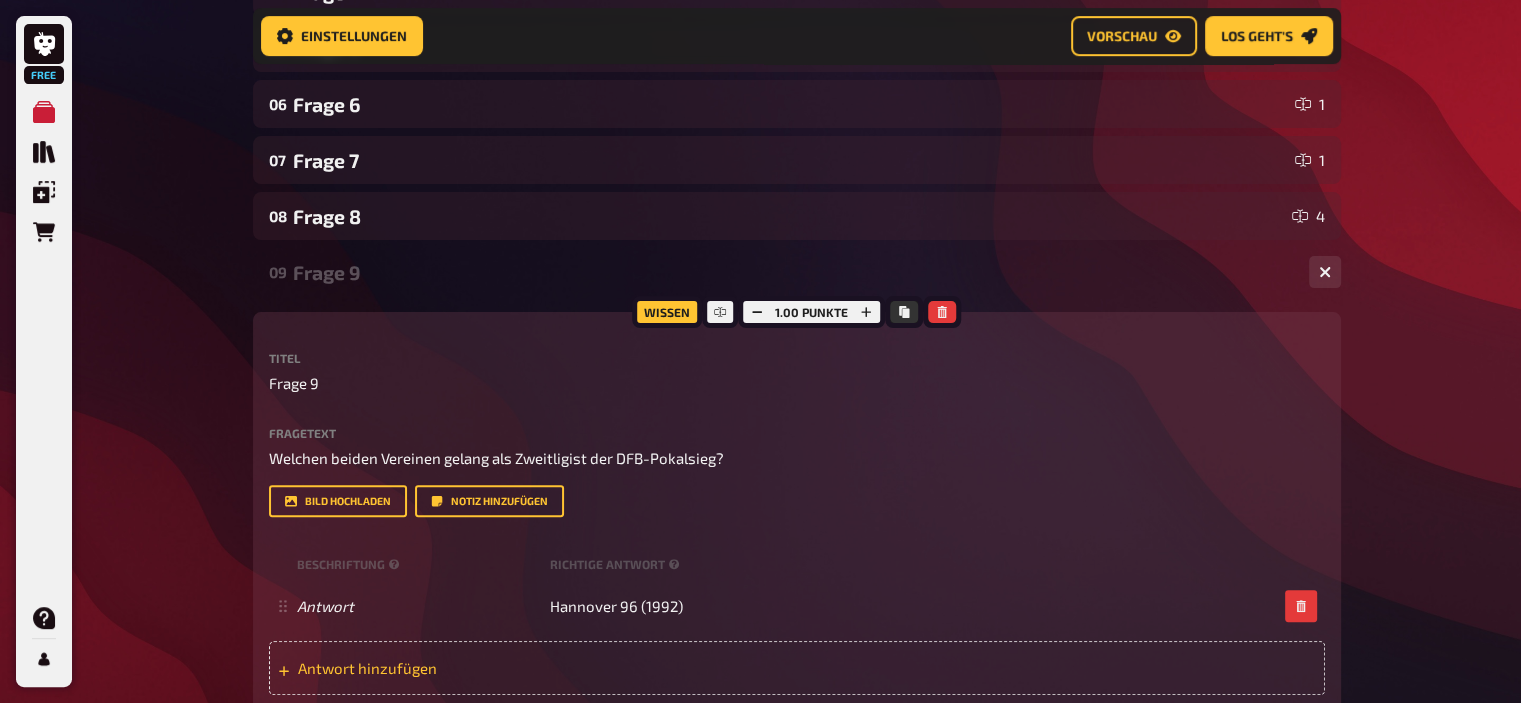 click on "Antwort hinzufügen" at bounding box center [797, 668] 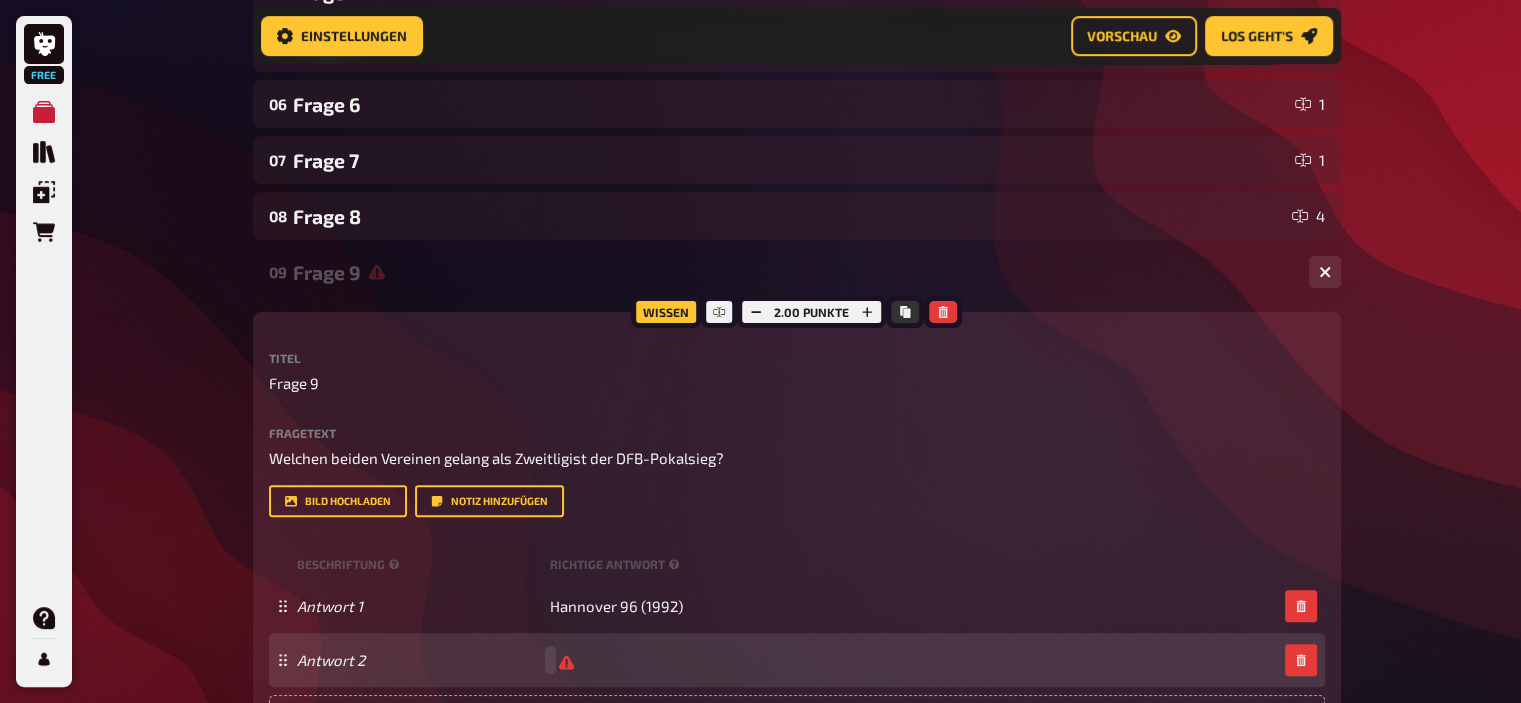 type 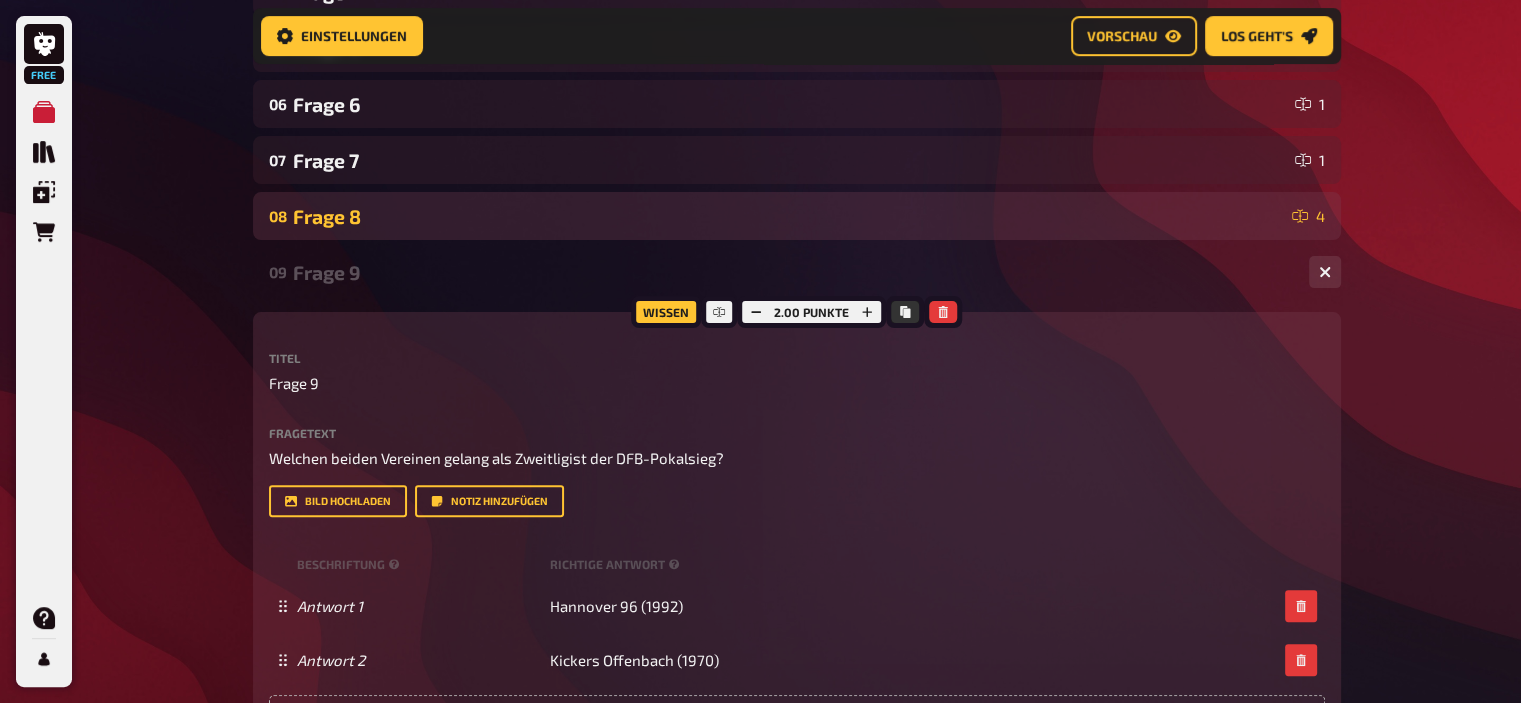 click on "Frage 8" at bounding box center (788, 216) 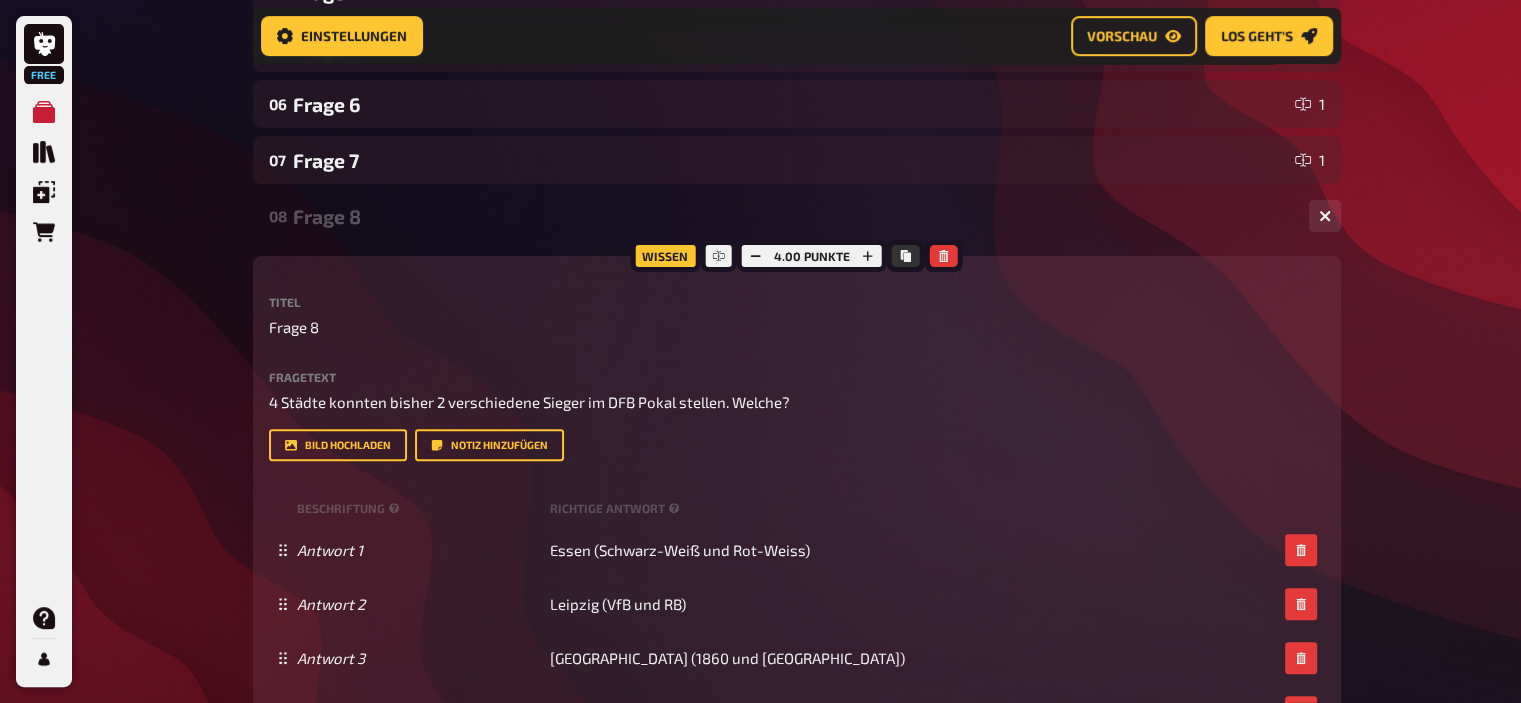 click on "Frage 8" at bounding box center [793, 216] 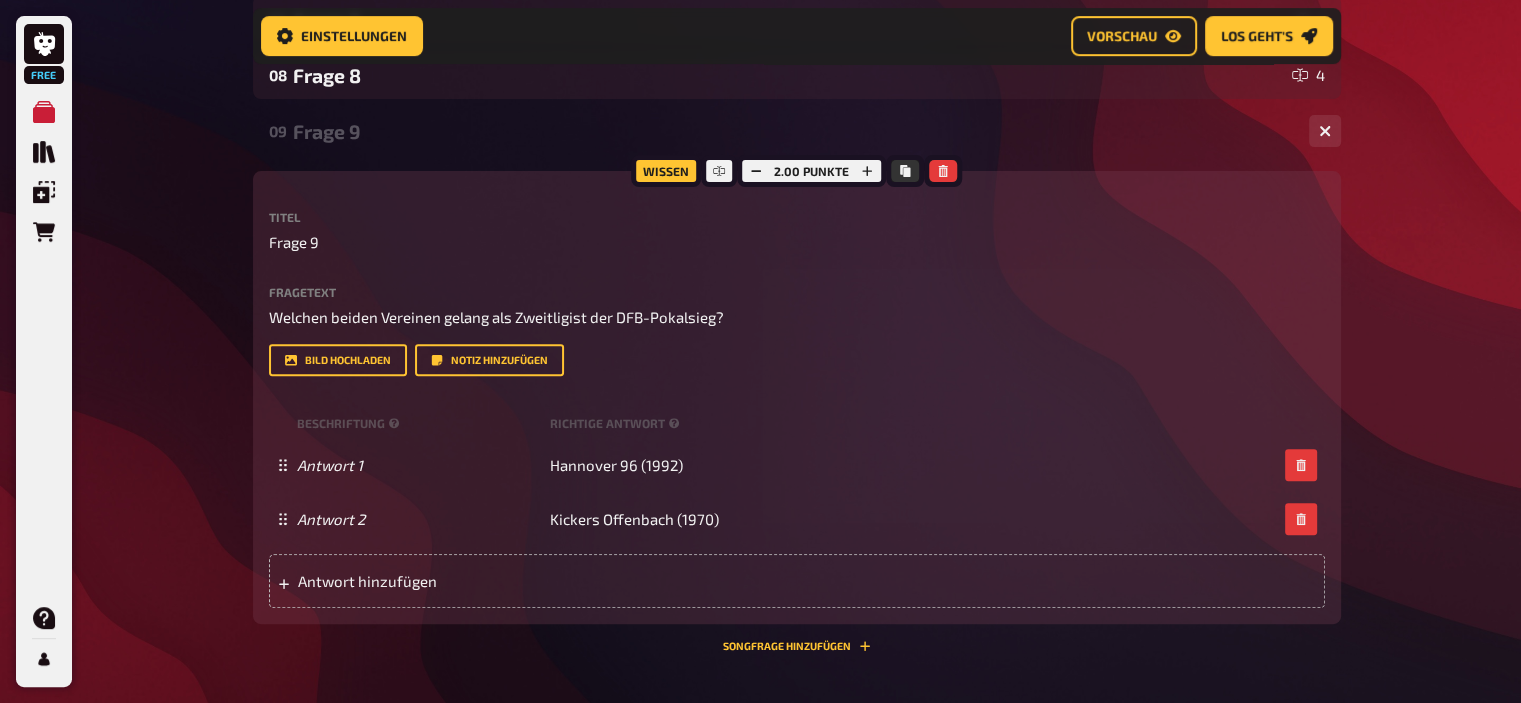 scroll, scrollTop: 749, scrollLeft: 0, axis: vertical 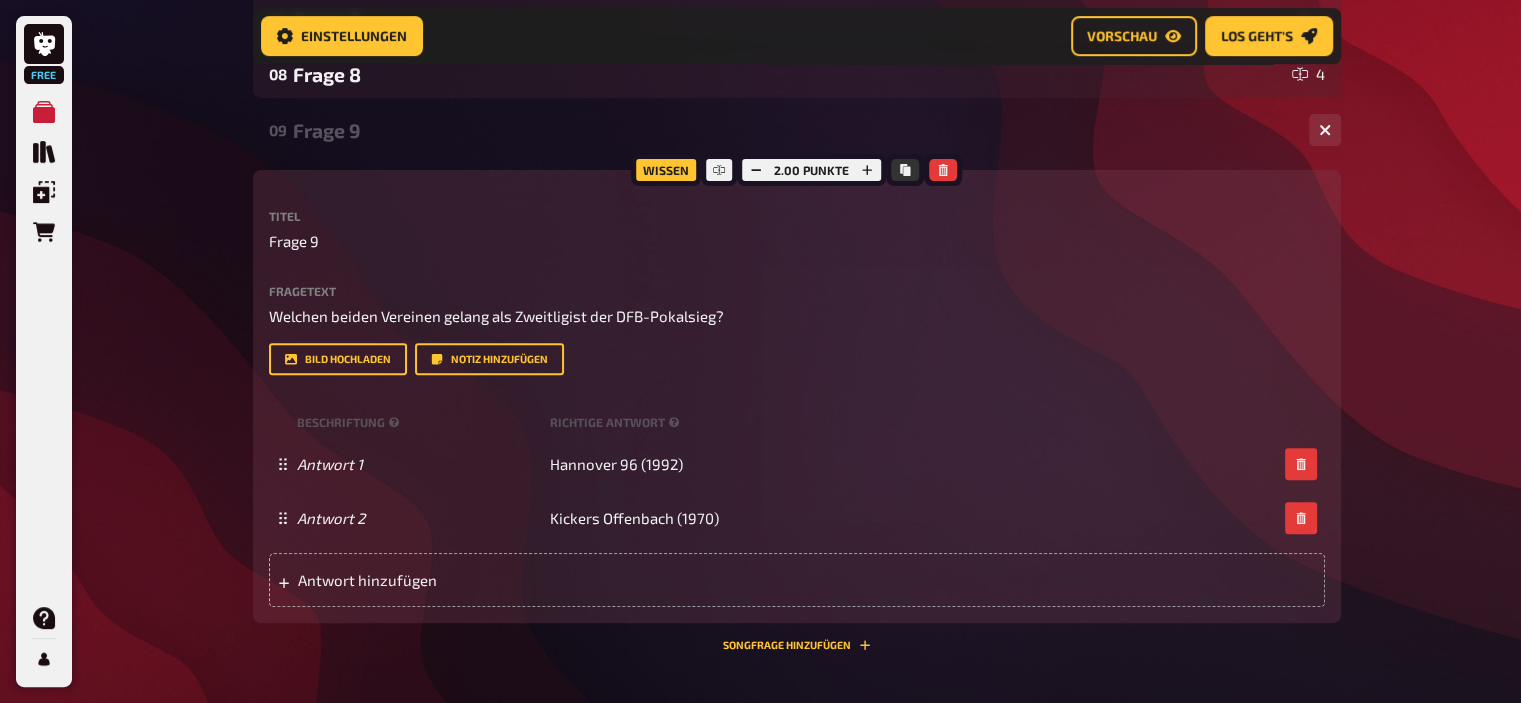 click on "Frage 9" at bounding box center (793, 130) 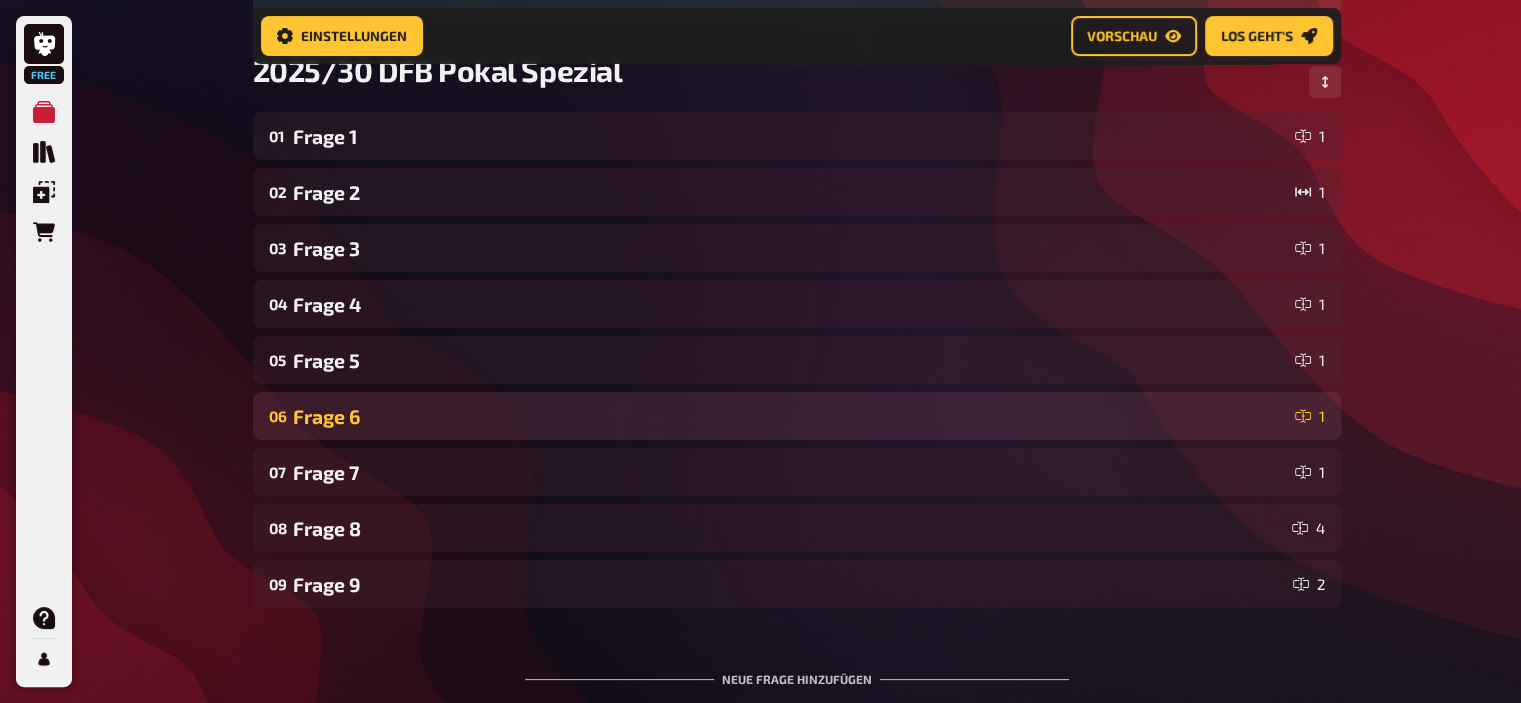 scroll, scrollTop: 296, scrollLeft: 0, axis: vertical 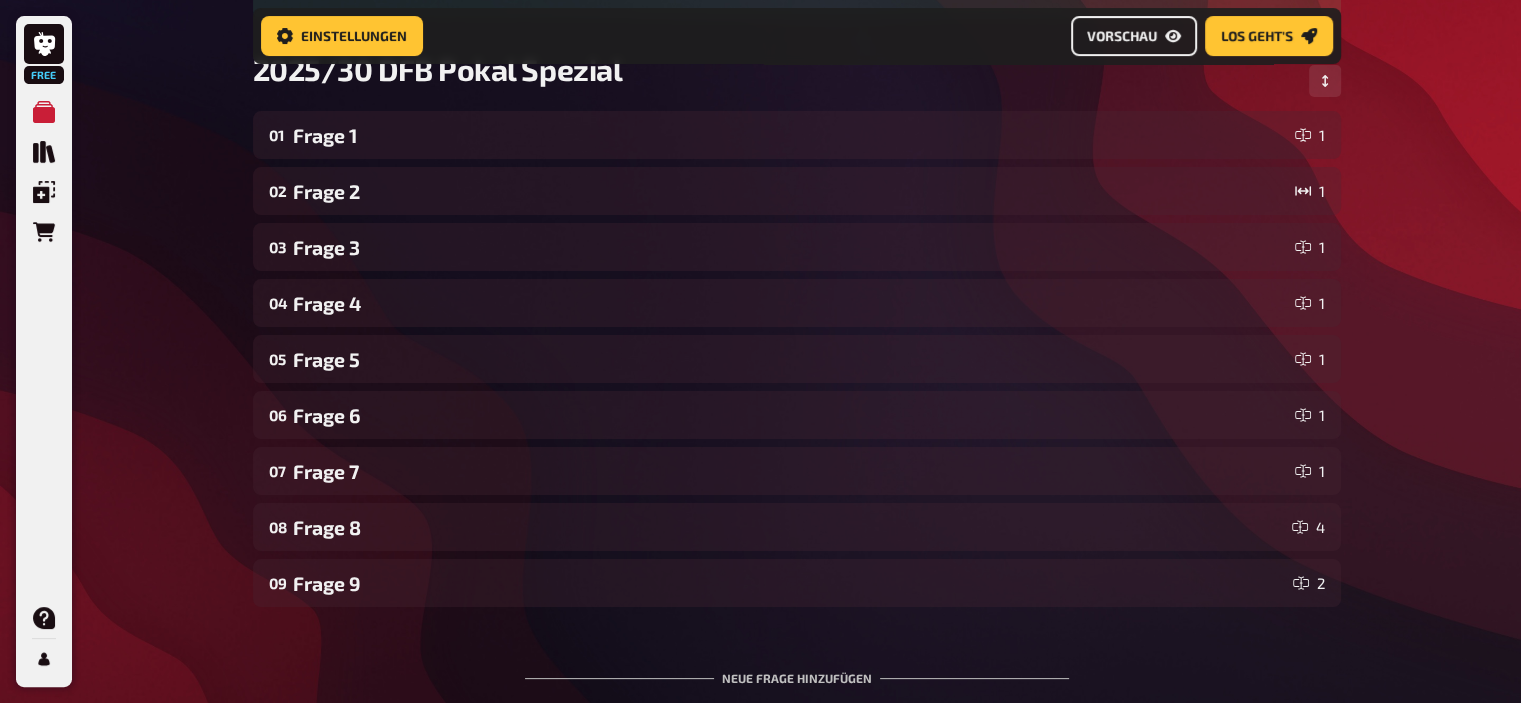 click on "Vorschau" at bounding box center [1122, 36] 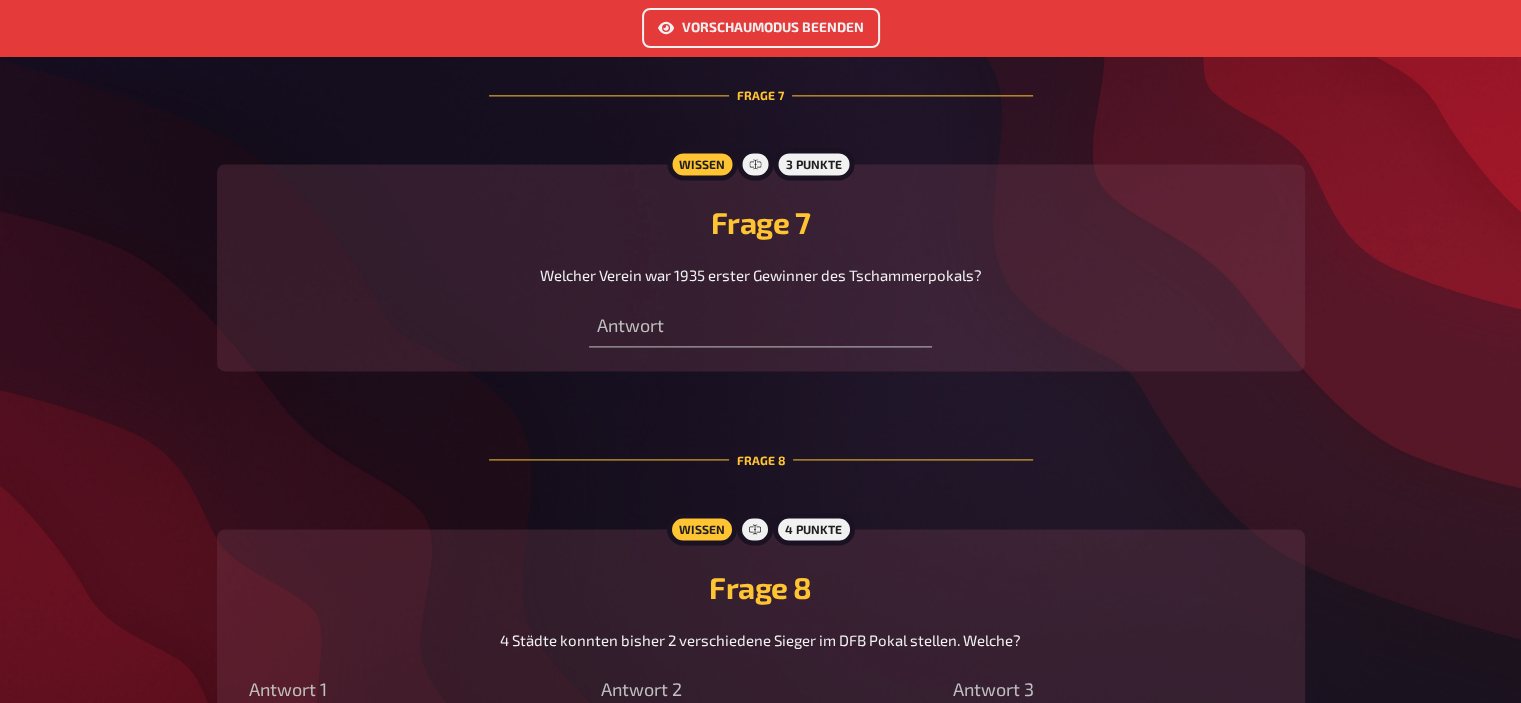 scroll, scrollTop: 2730, scrollLeft: 0, axis: vertical 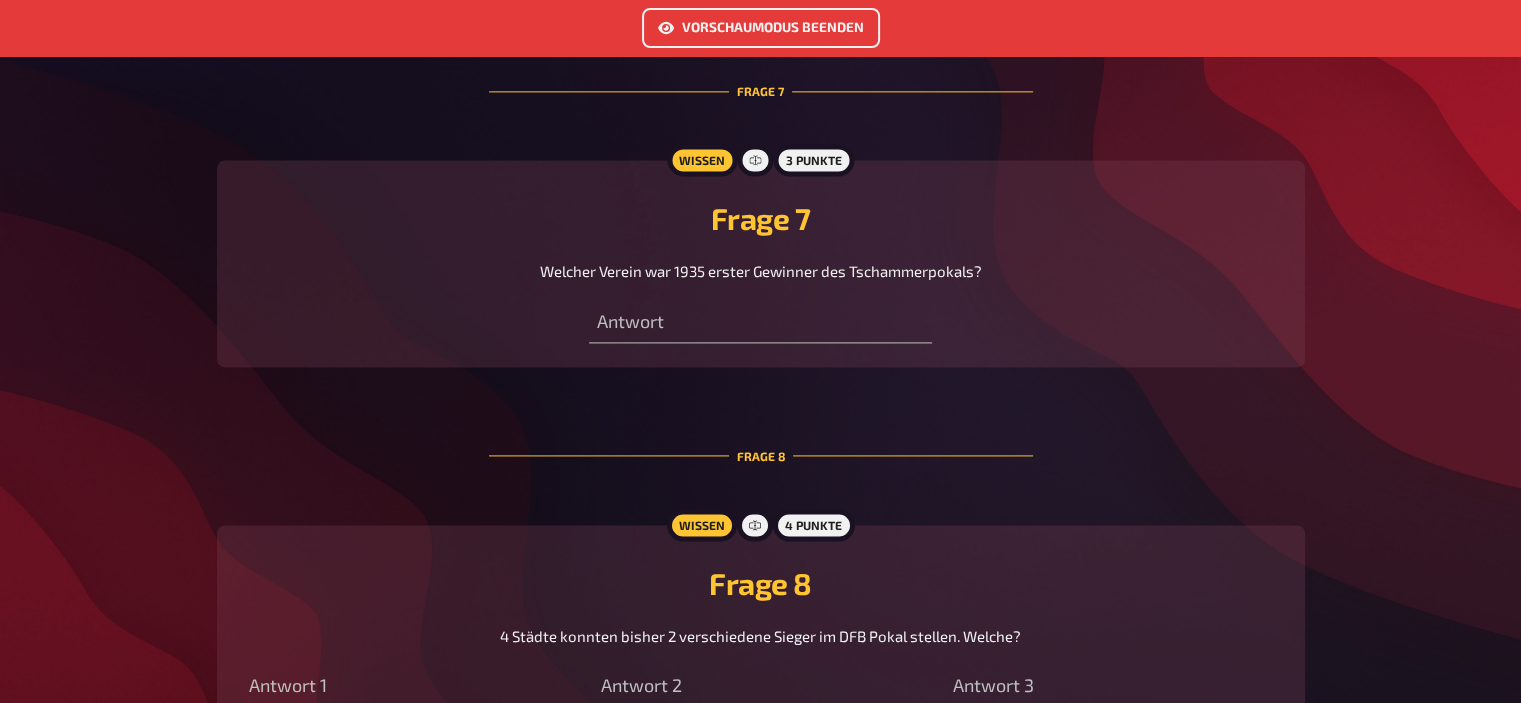 click 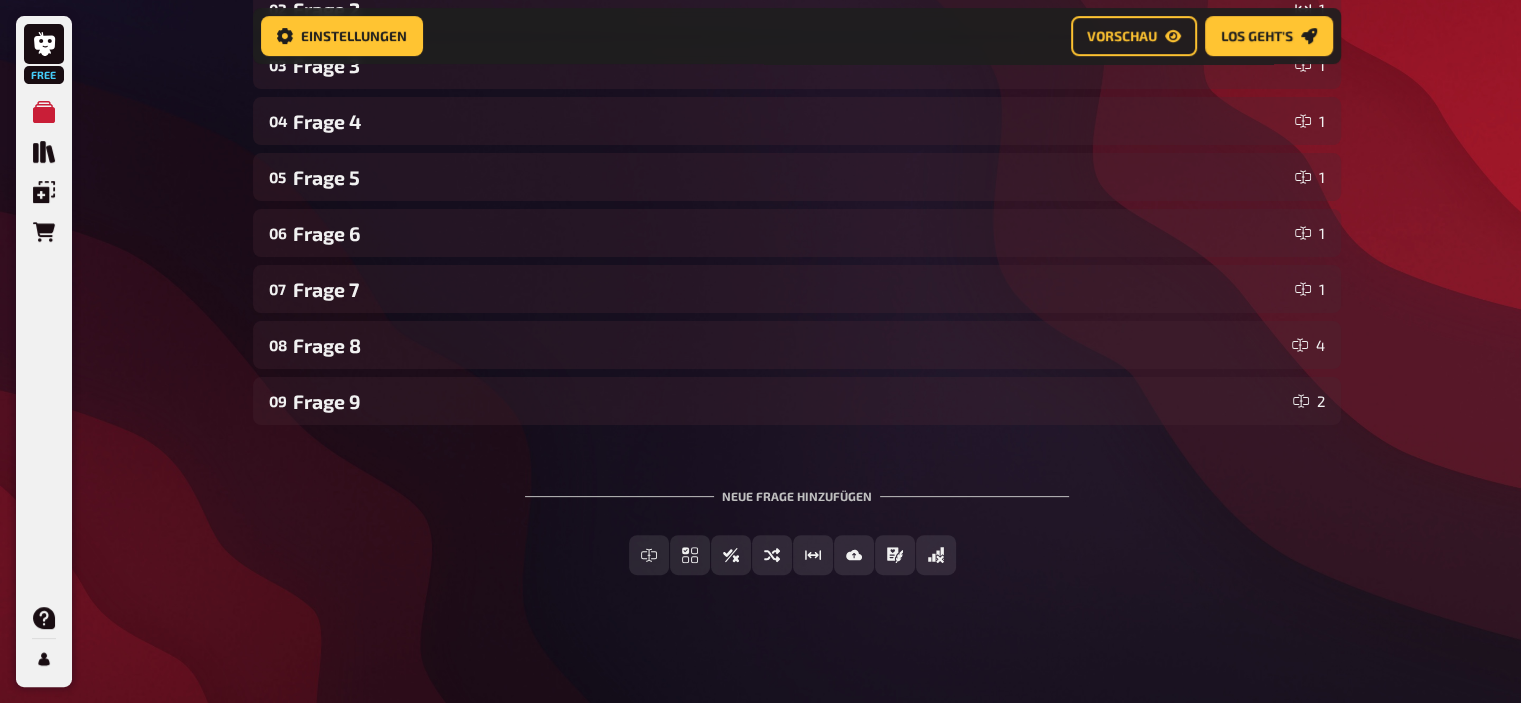 scroll, scrollTop: 479, scrollLeft: 0, axis: vertical 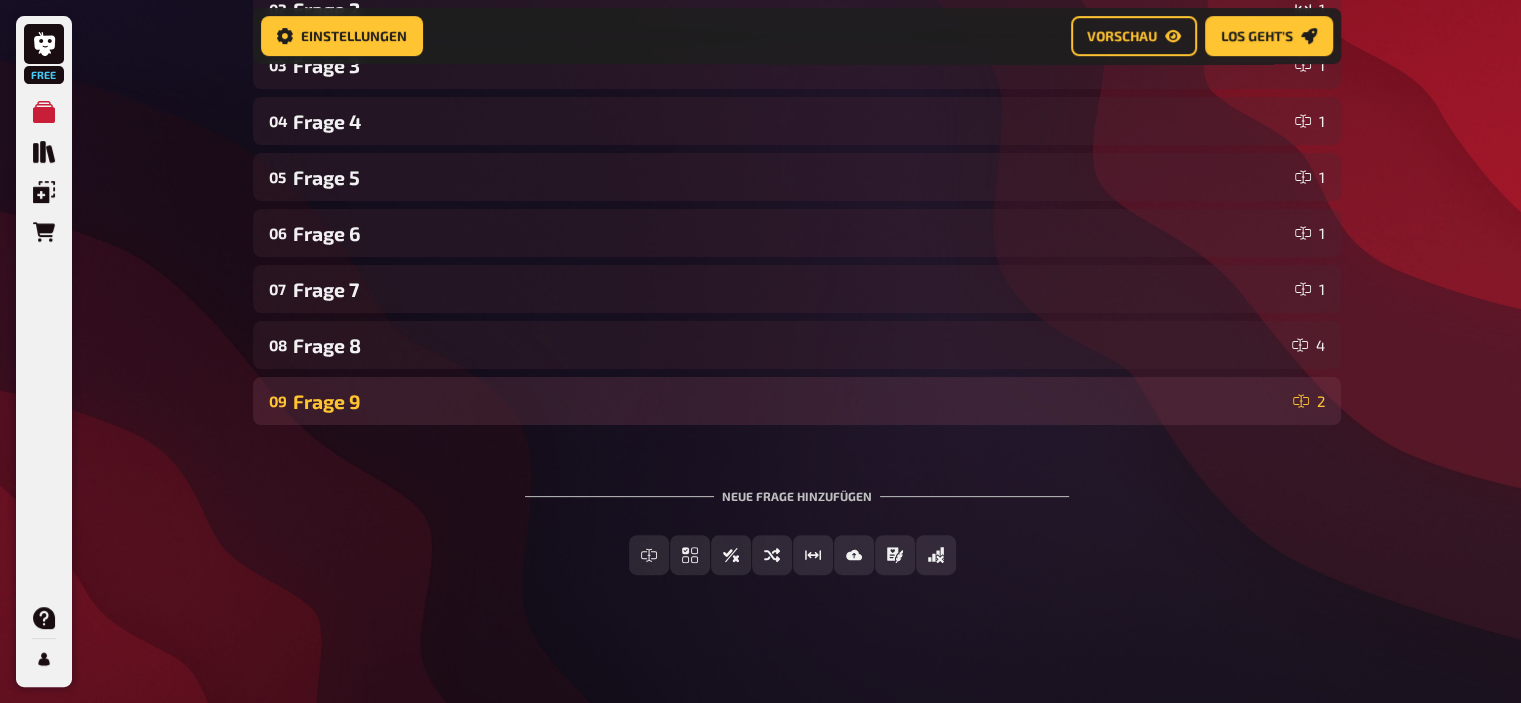 click on "09 Frage 9 2" at bounding box center [797, 401] 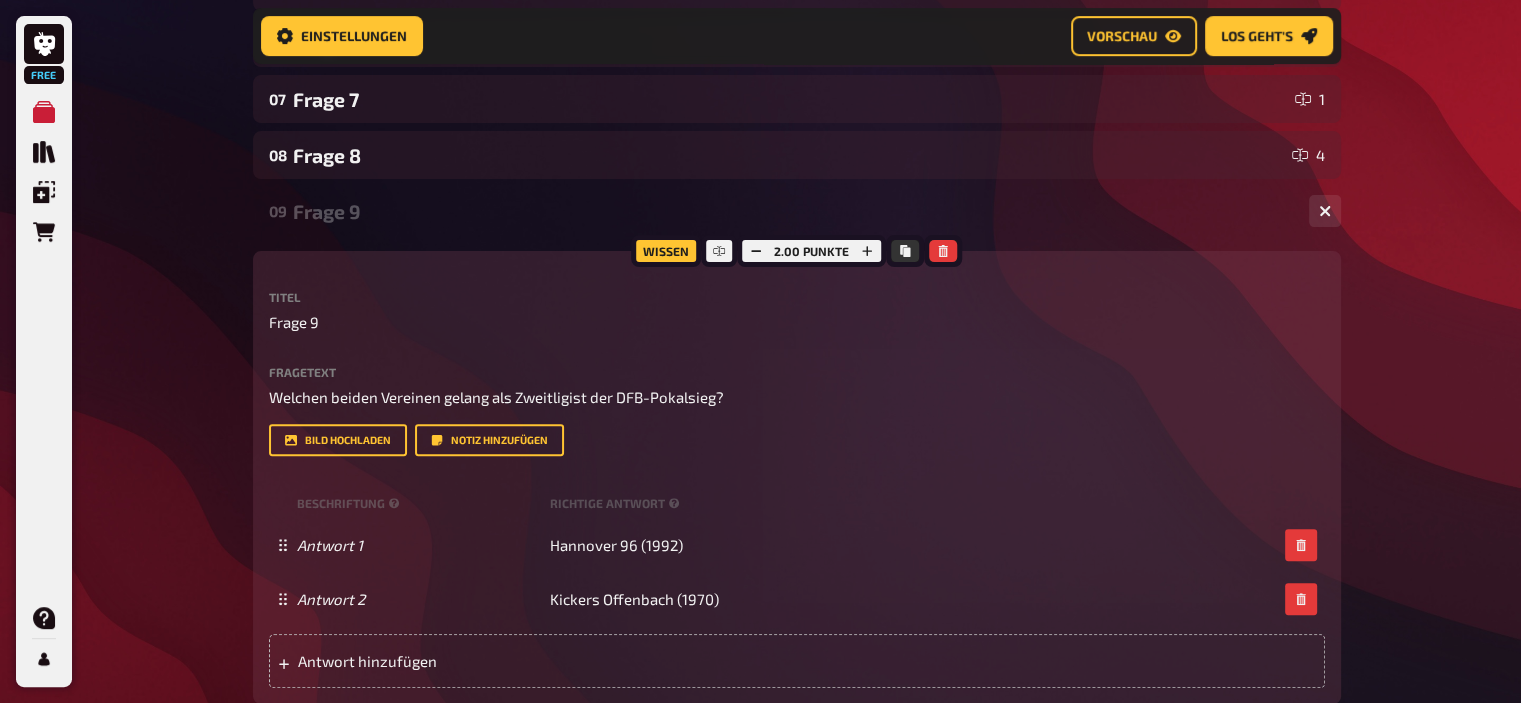 scroll, scrollTop: 667, scrollLeft: 0, axis: vertical 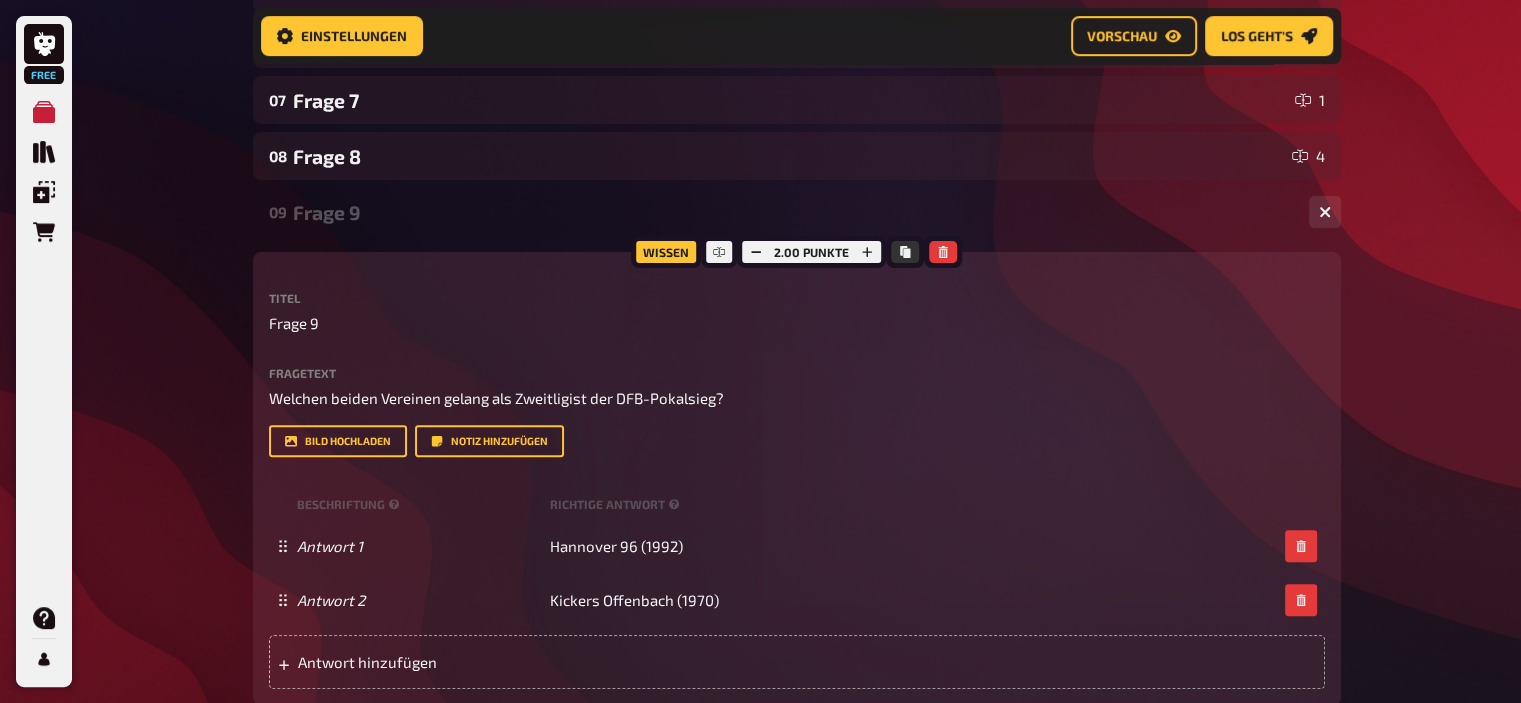 click on "09 Frage 9 2" at bounding box center [797, 212] 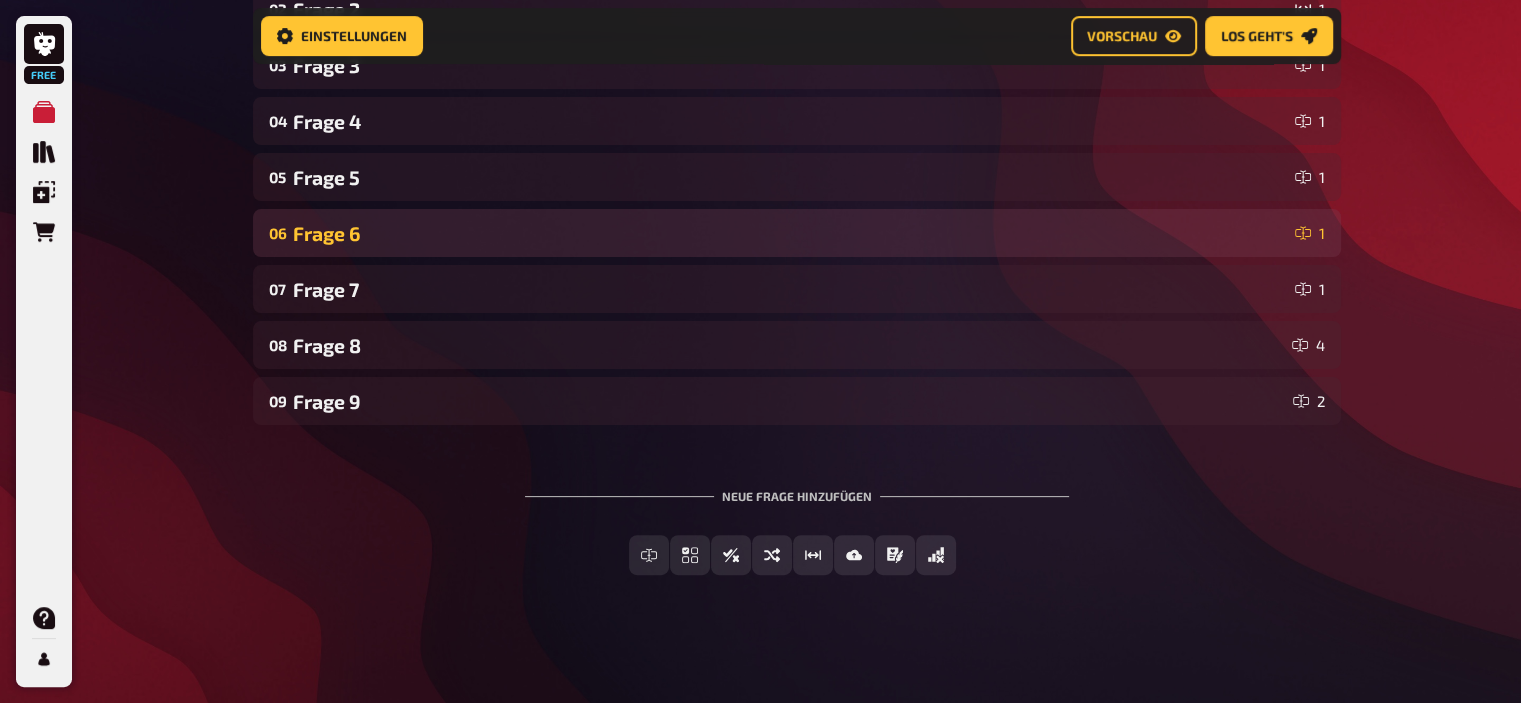 scroll, scrollTop: 479, scrollLeft: 0, axis: vertical 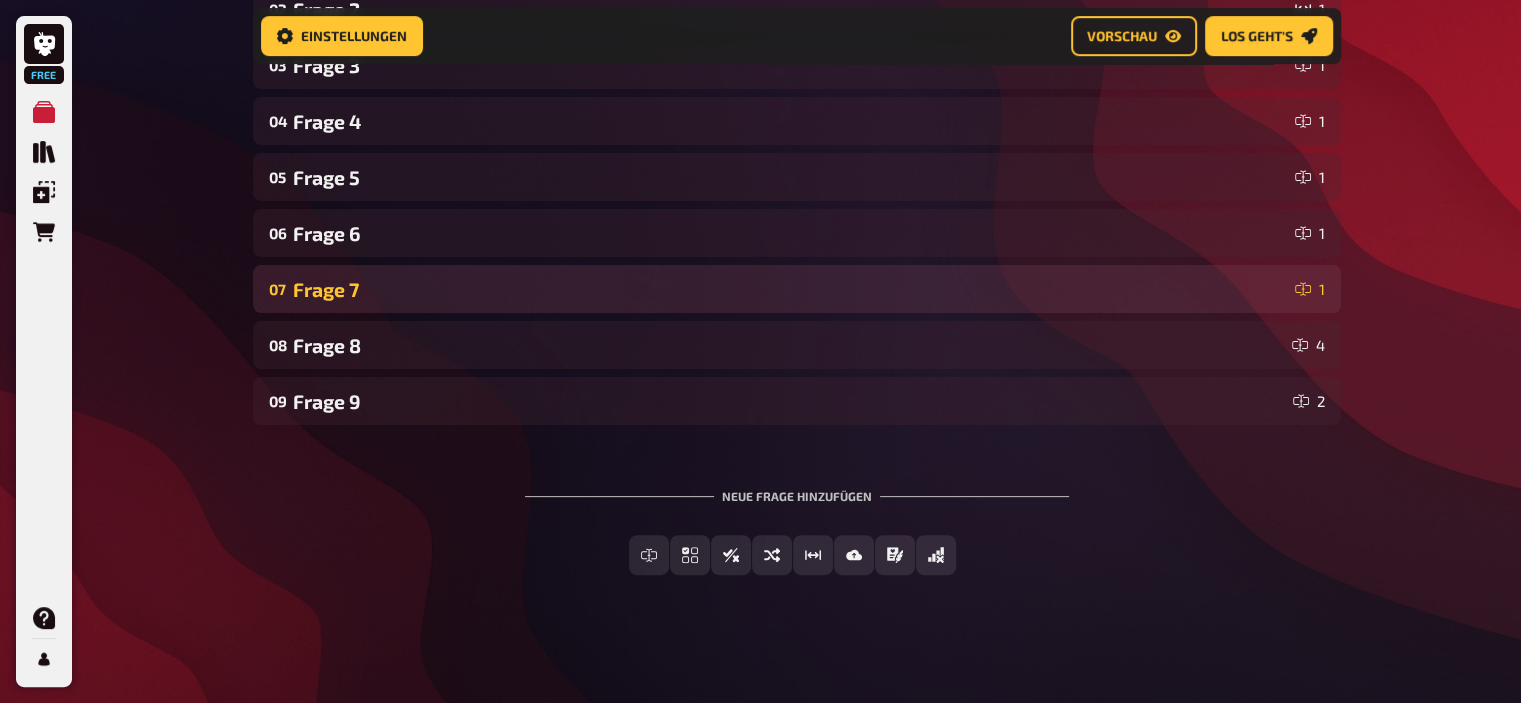 click on "Frage 7" at bounding box center (790, 289) 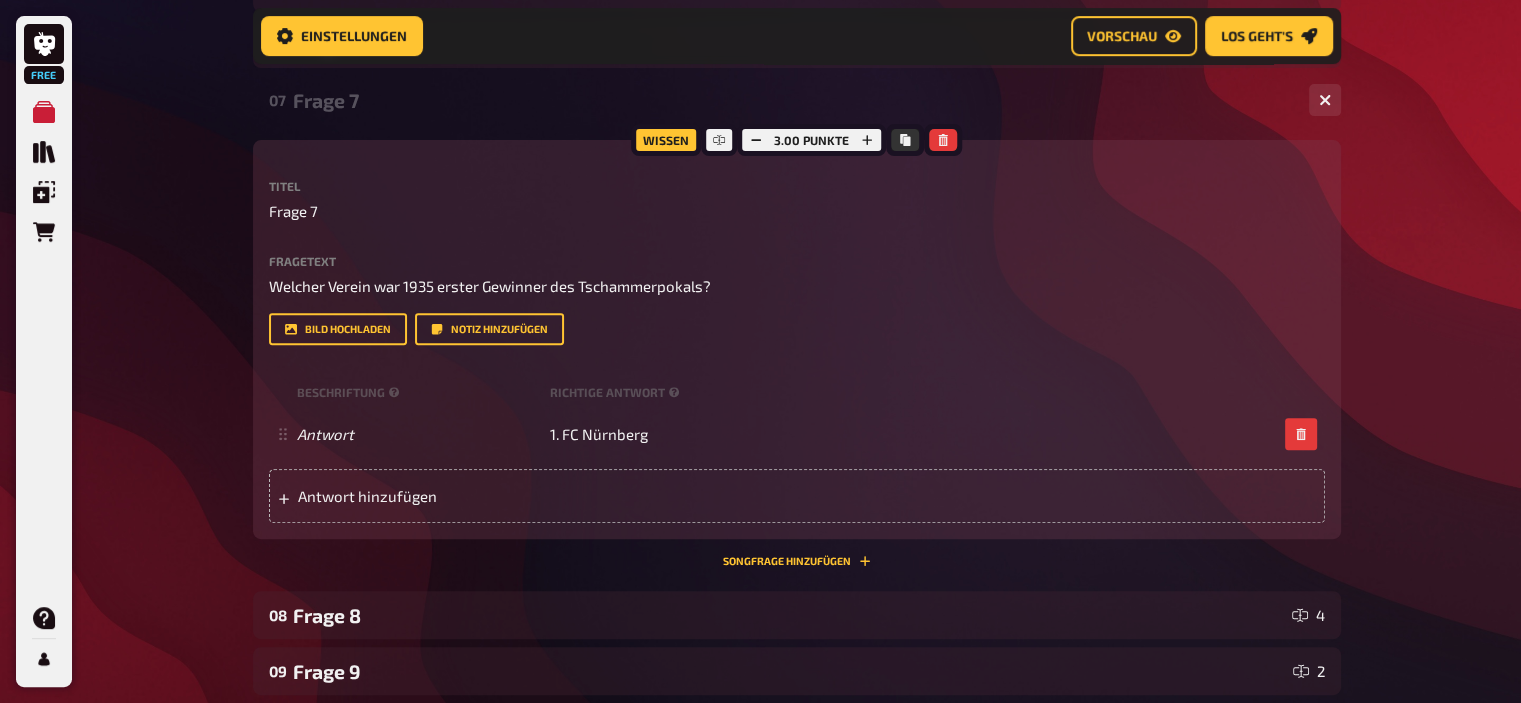 click on "Frage 7" at bounding box center (793, 100) 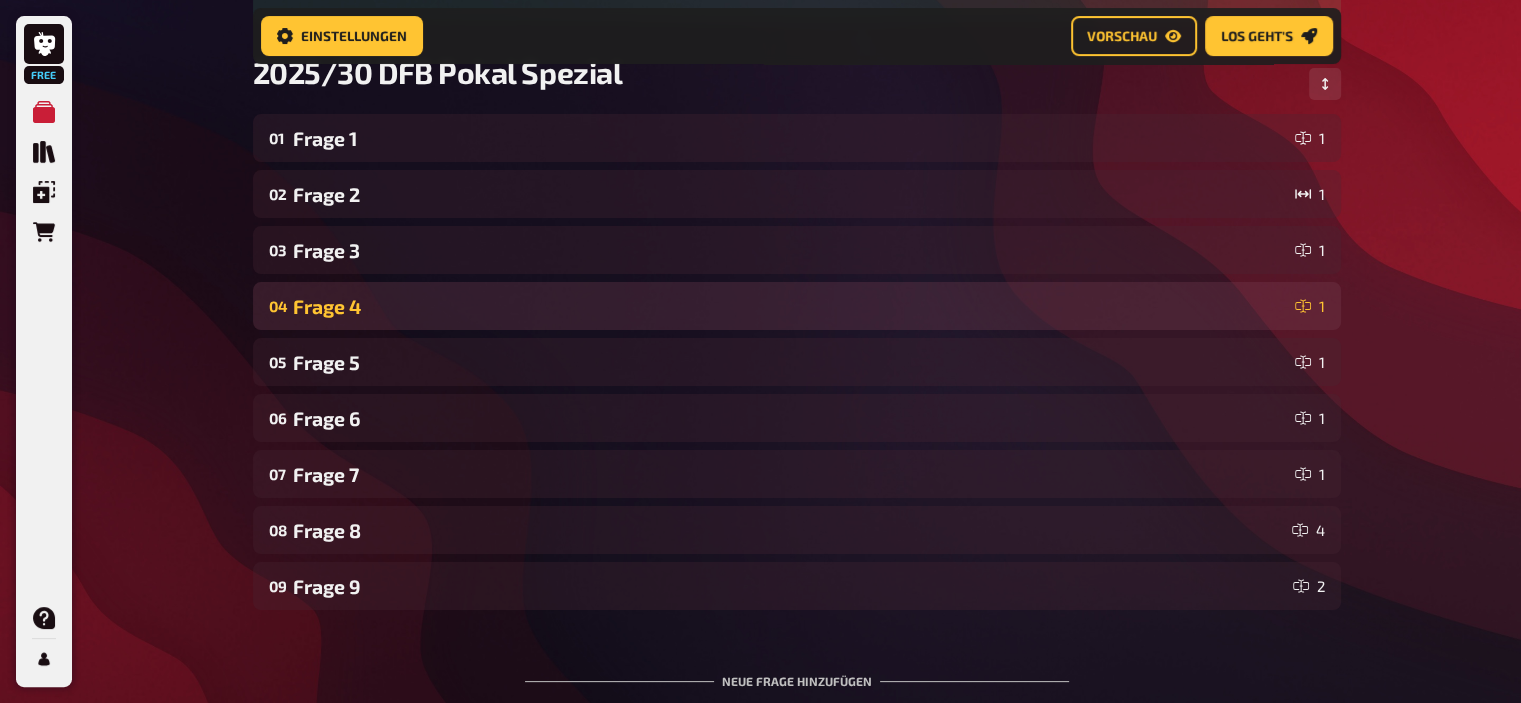 scroll, scrollTop: 479, scrollLeft: 0, axis: vertical 